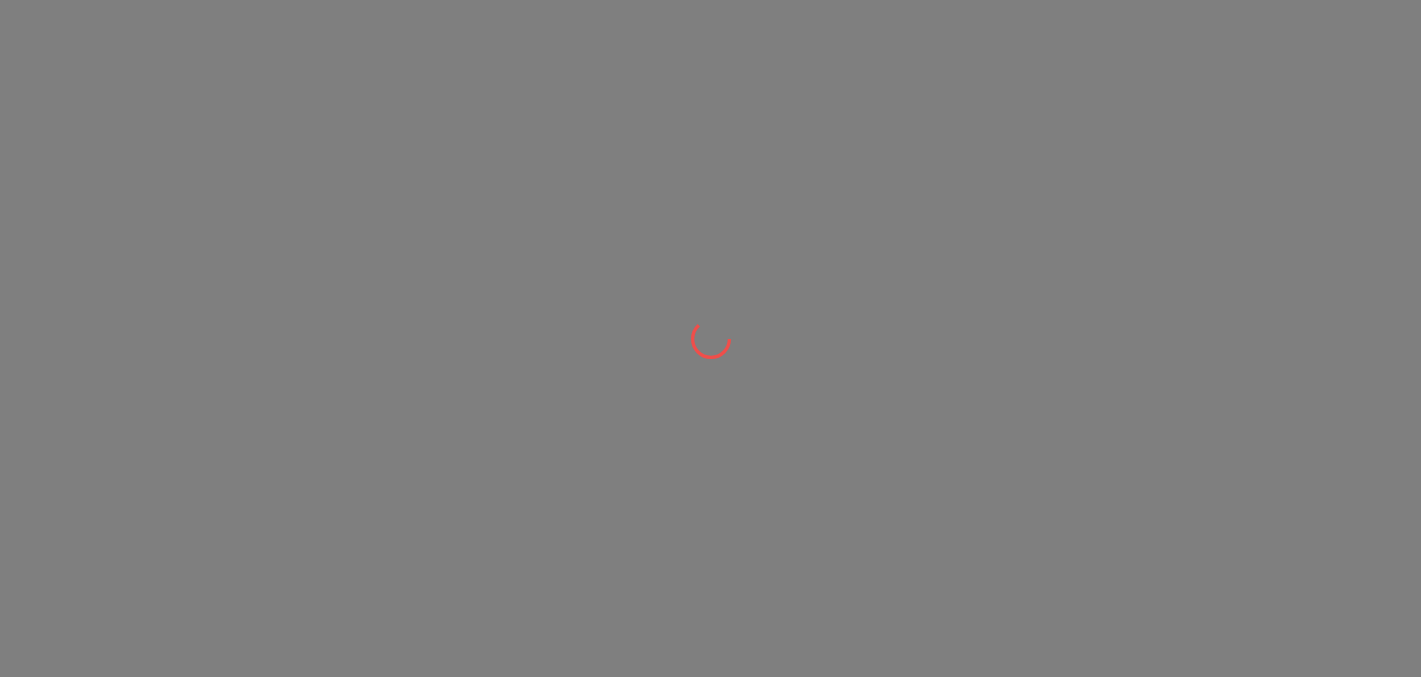 scroll, scrollTop: 0, scrollLeft: 0, axis: both 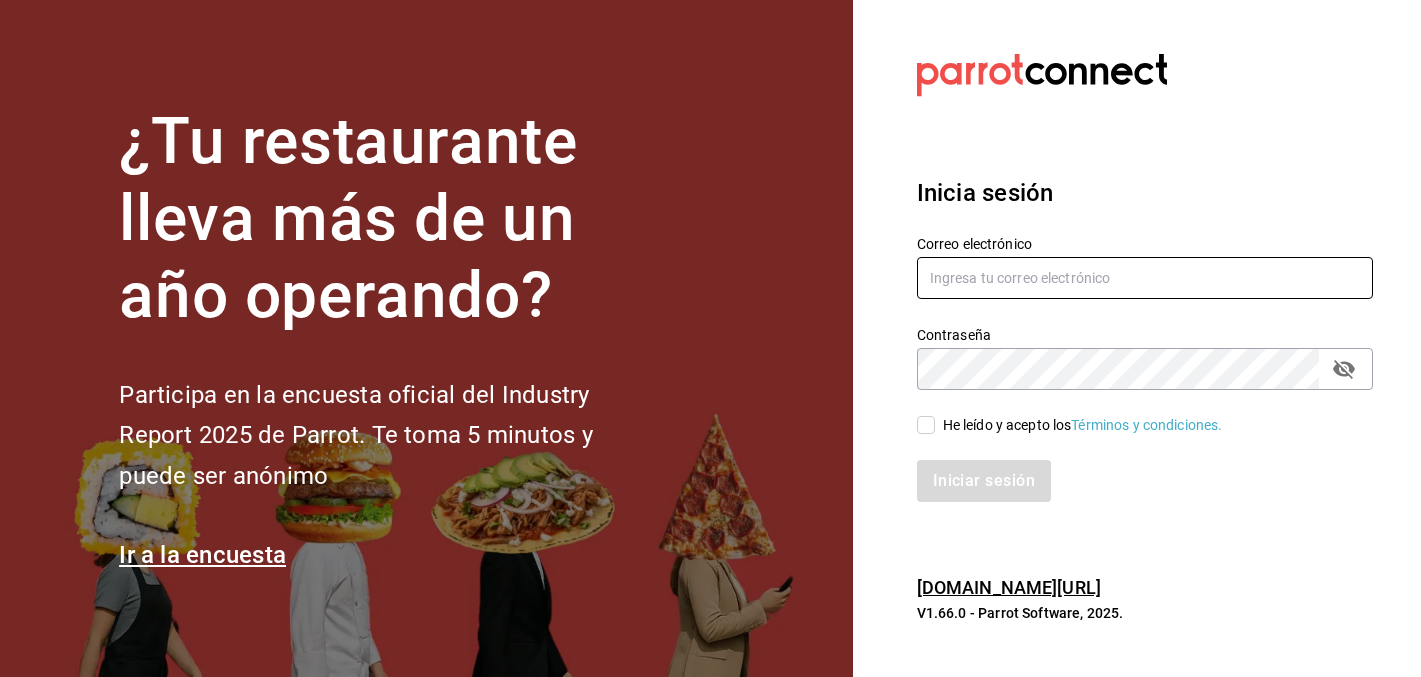 click at bounding box center [1145, 278] 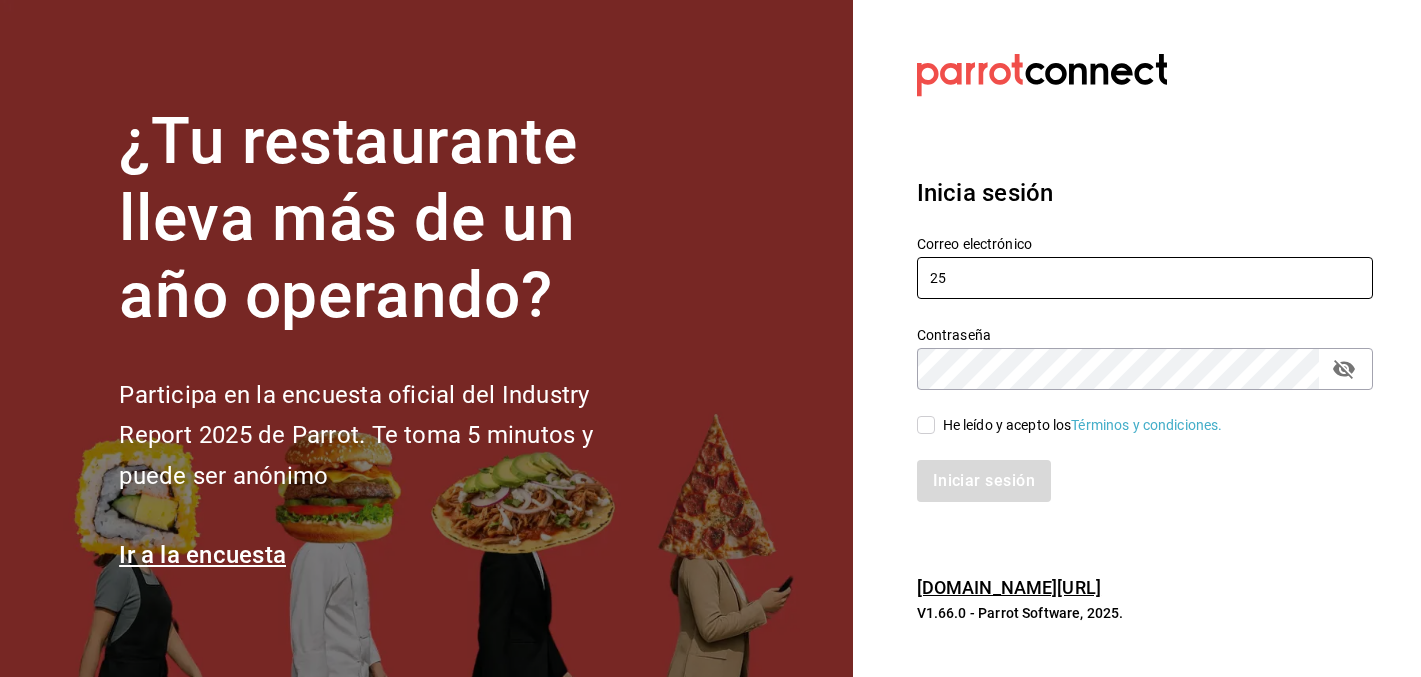 type on "2" 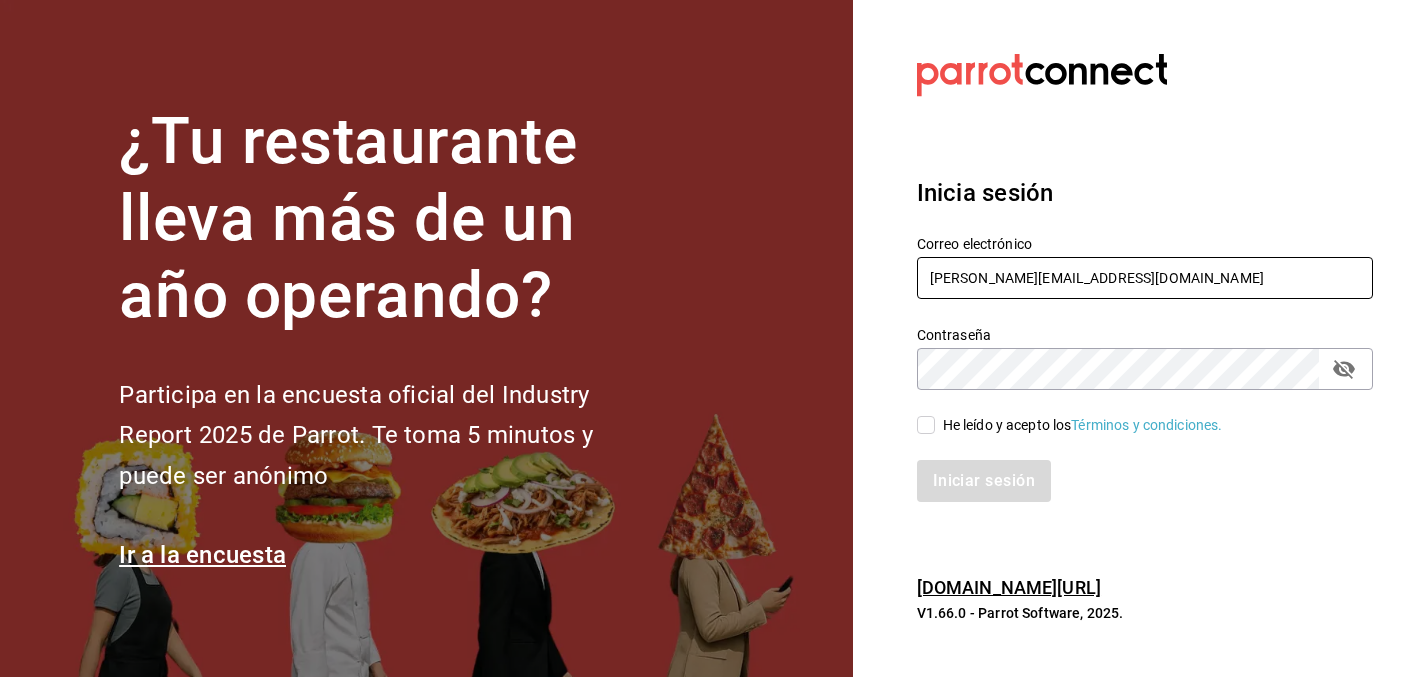 type on "[PERSON_NAME][EMAIL_ADDRESS][DOMAIN_NAME]" 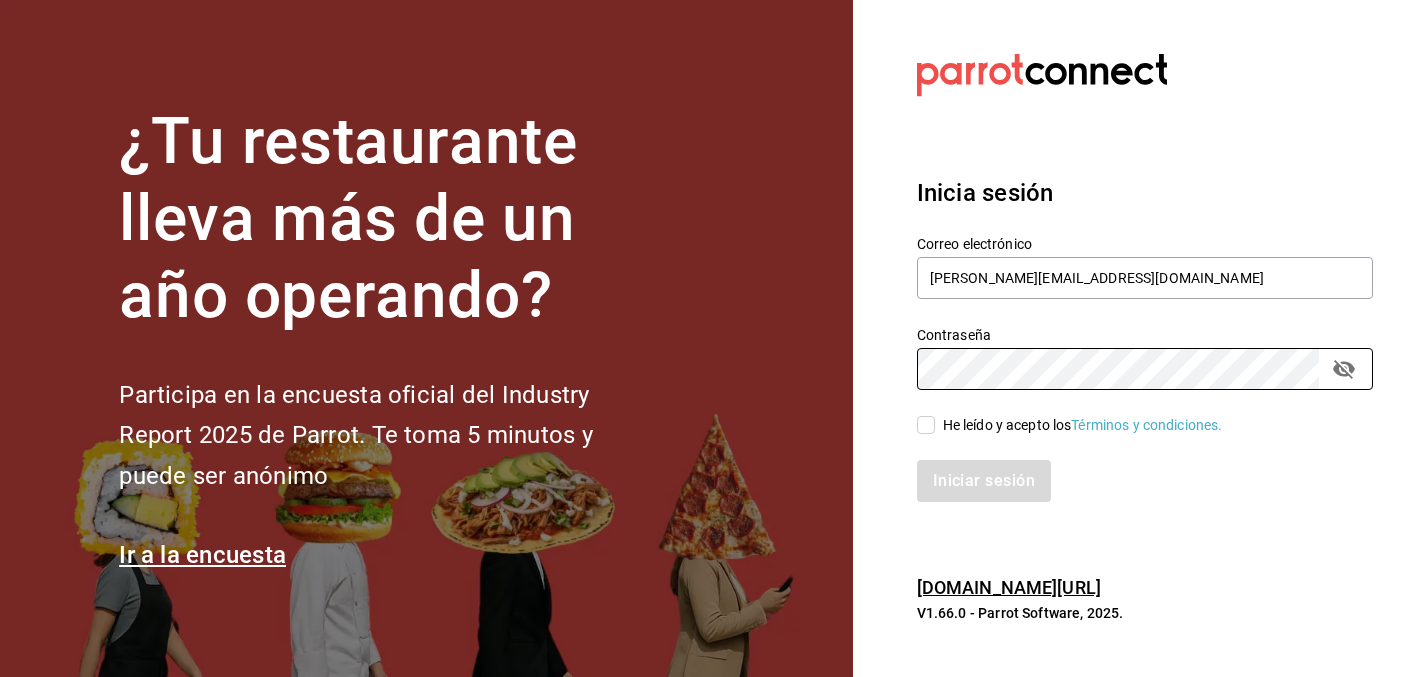 click on "He leído y acepto los  Términos y condiciones." at bounding box center [926, 425] 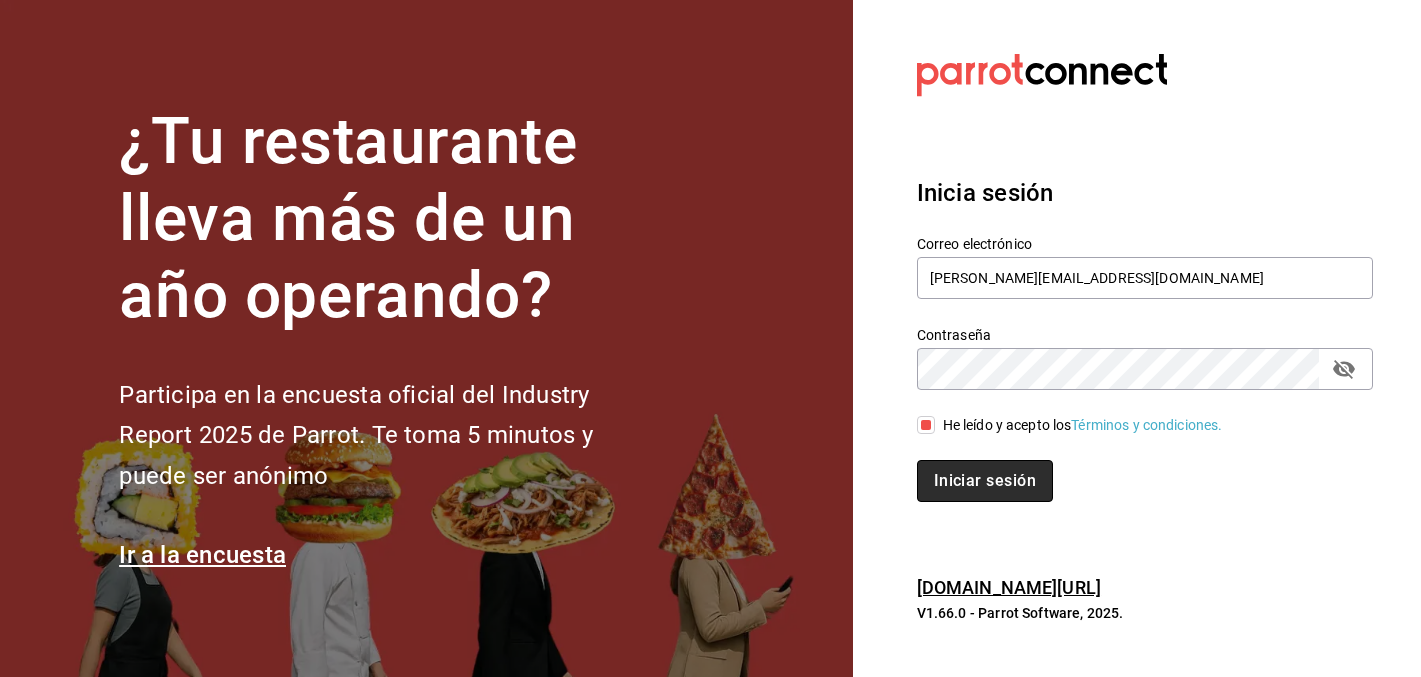 click on "Iniciar sesión" at bounding box center (985, 481) 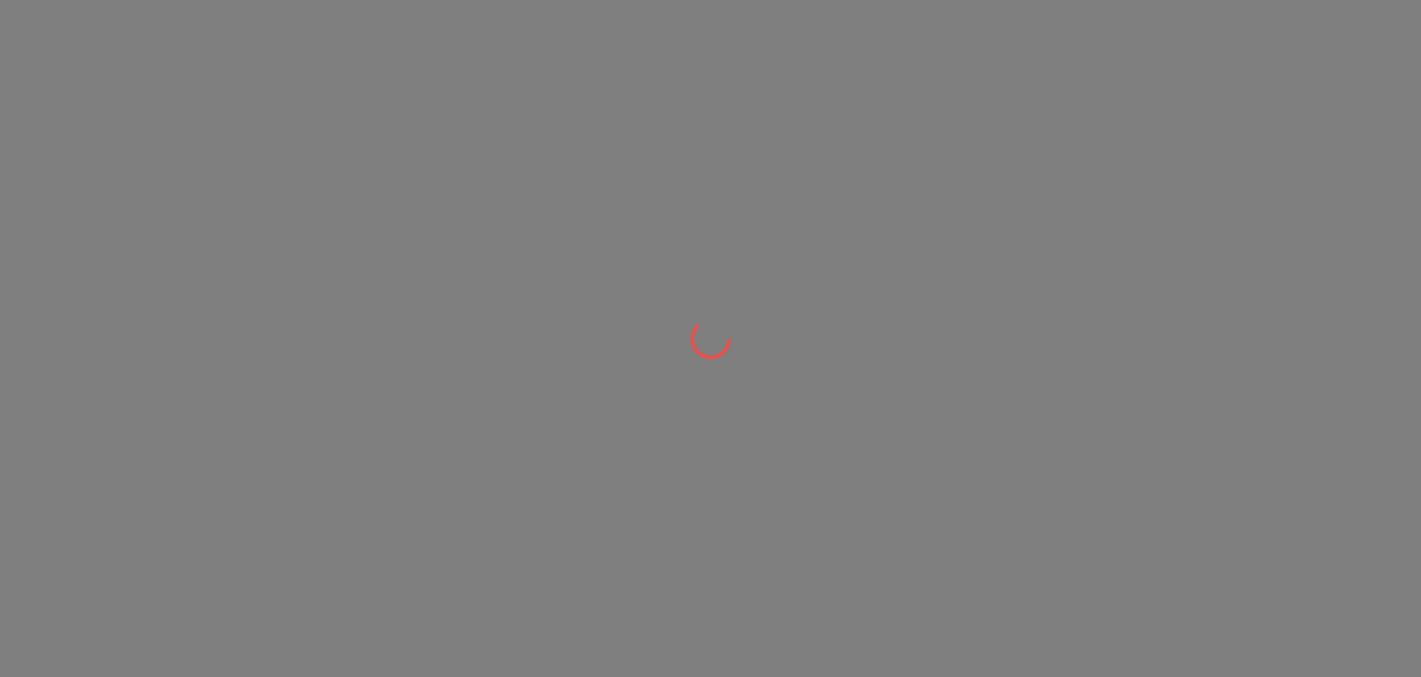scroll, scrollTop: 0, scrollLeft: 0, axis: both 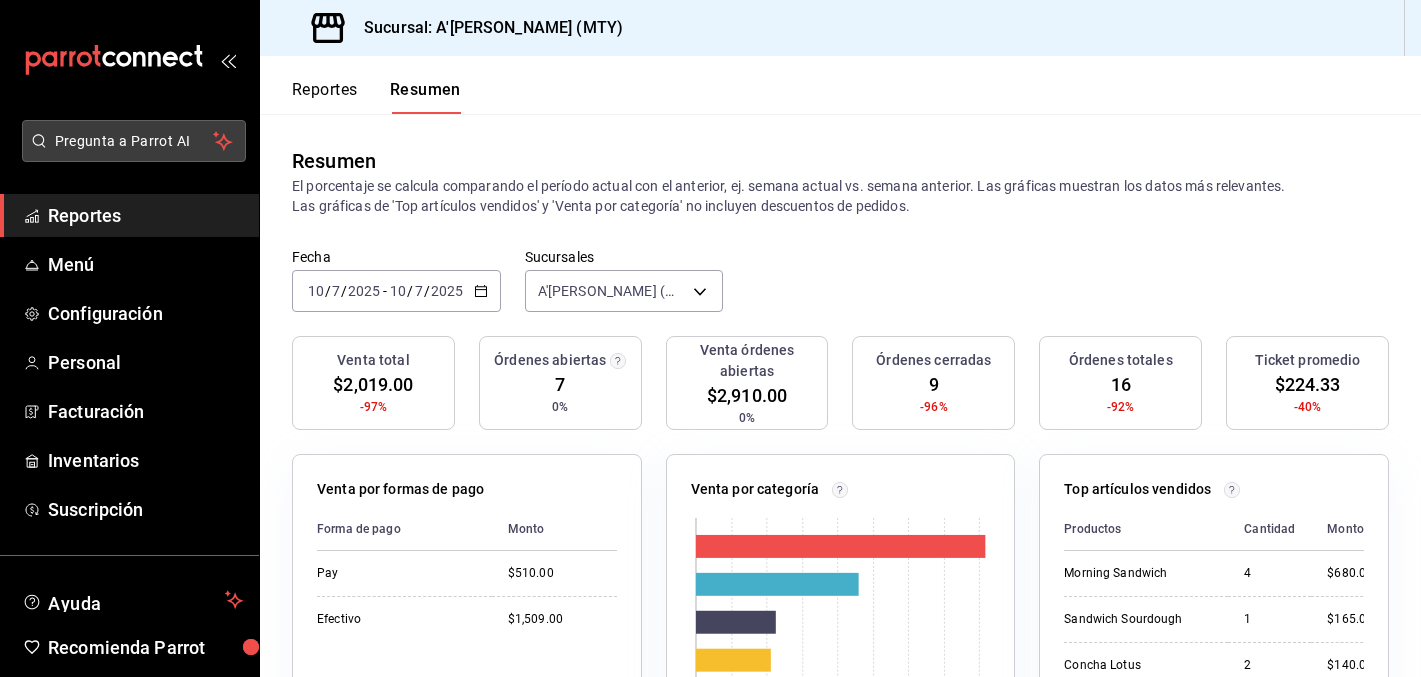 click on "Pregunta a Parrot AI" at bounding box center [134, 141] 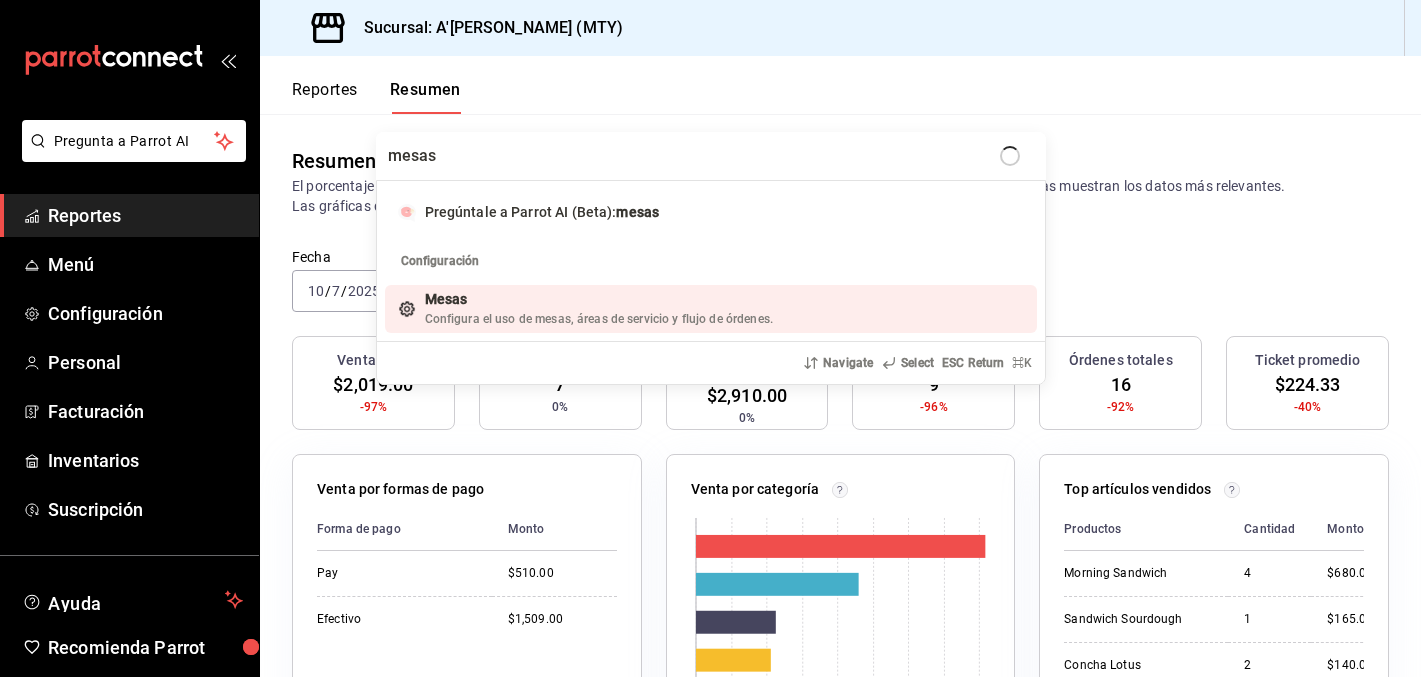 type on "mesas" 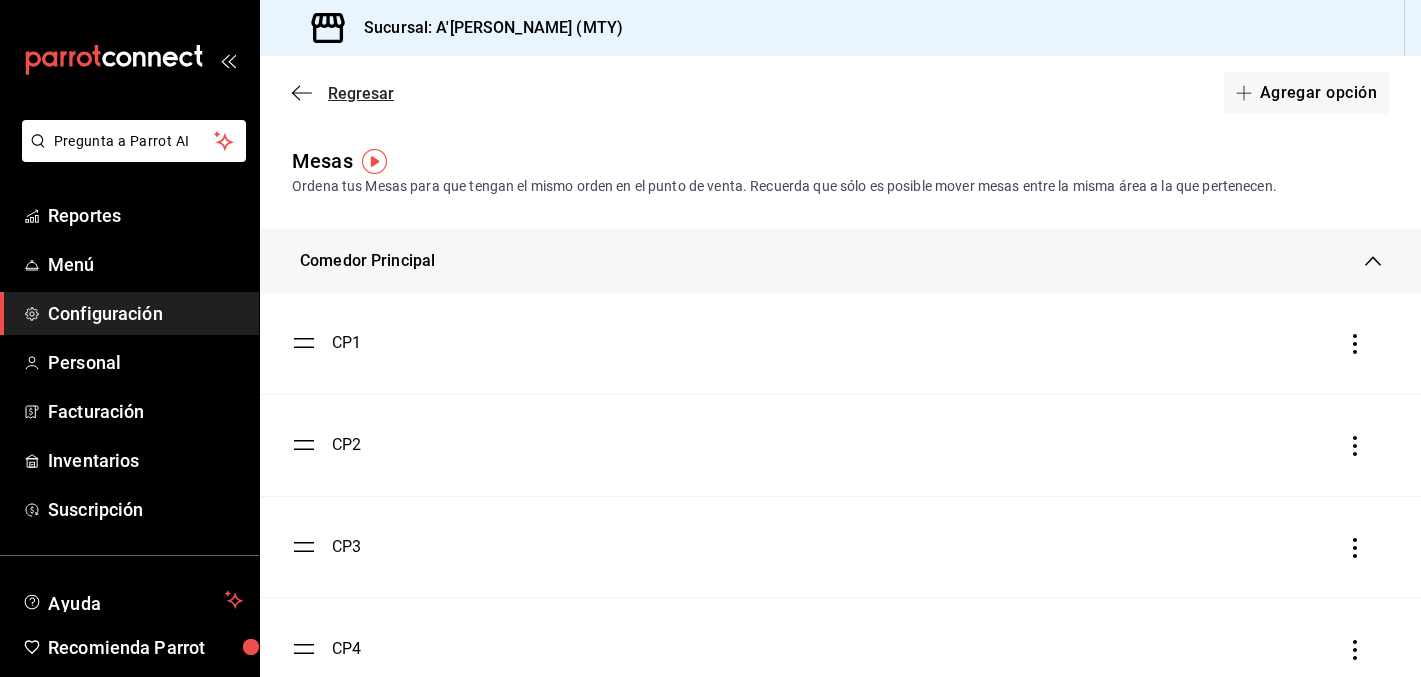 click on "Regresar" at bounding box center [343, 93] 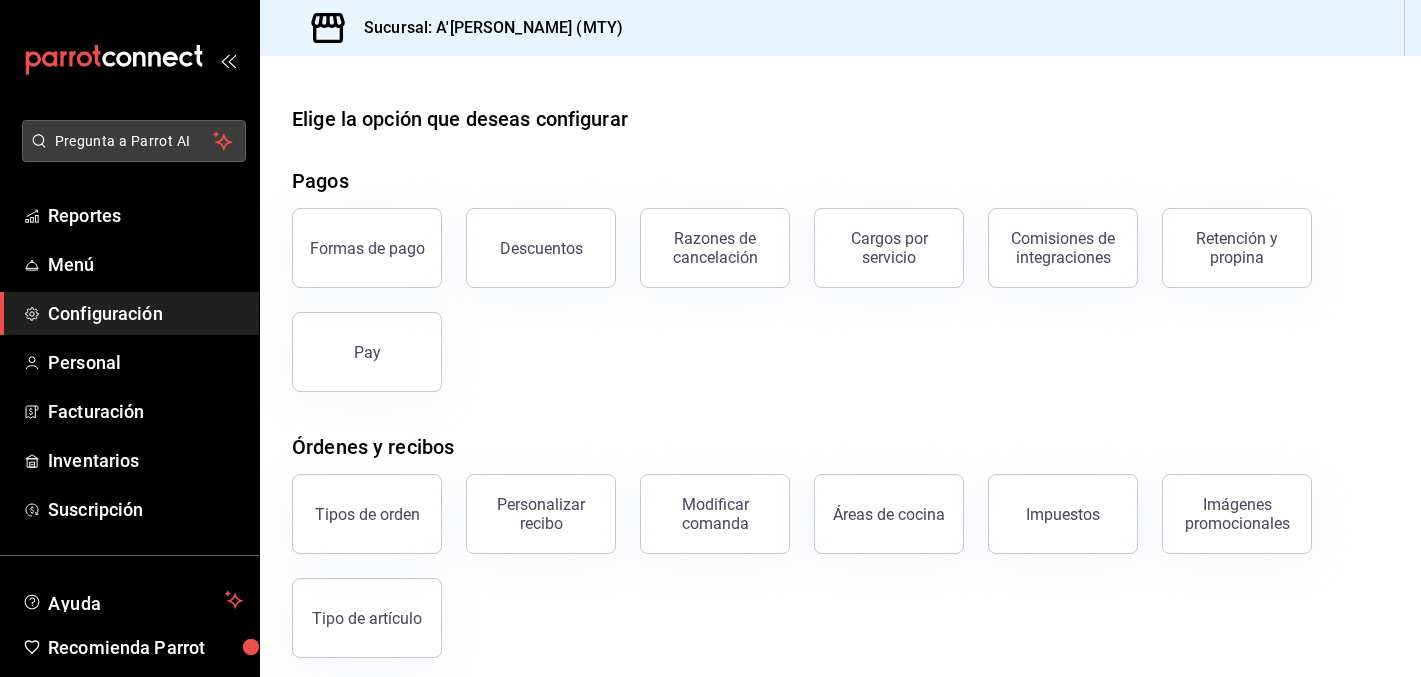 click on "Pregunta a Parrot AI" at bounding box center (134, 141) 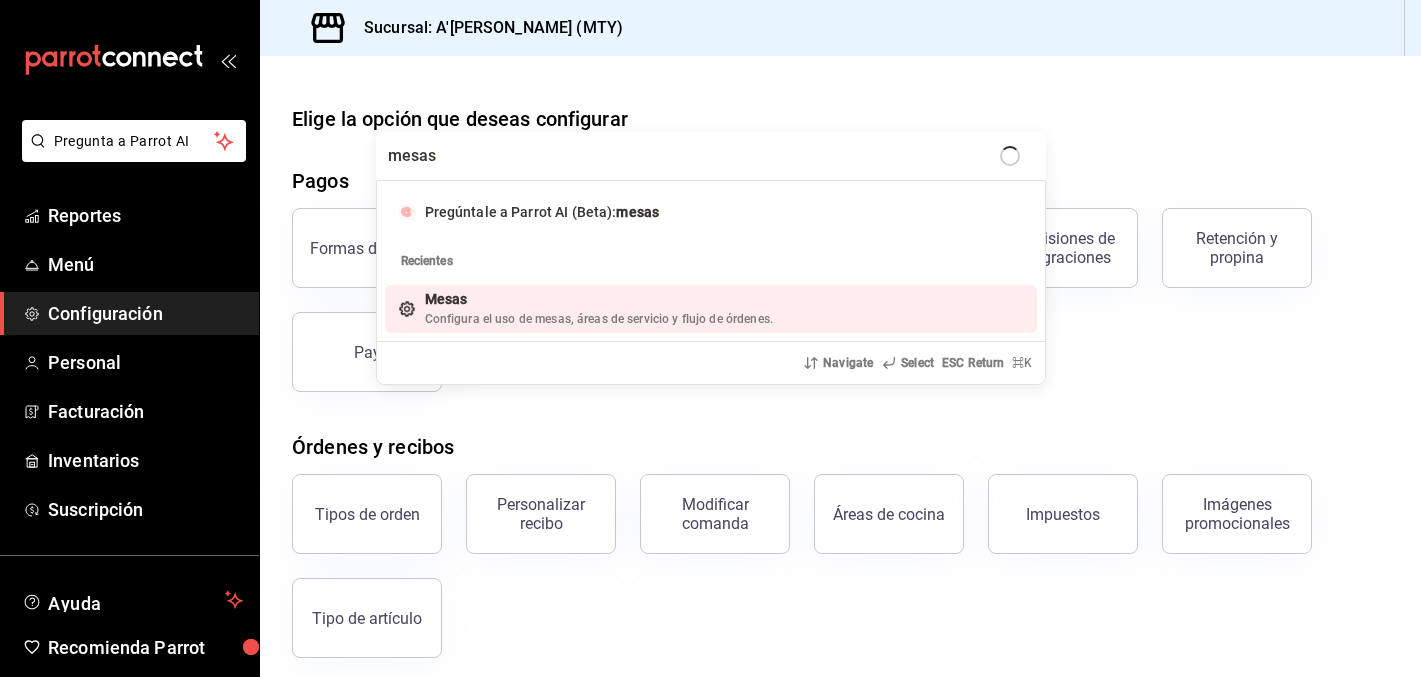 type on "mesas" 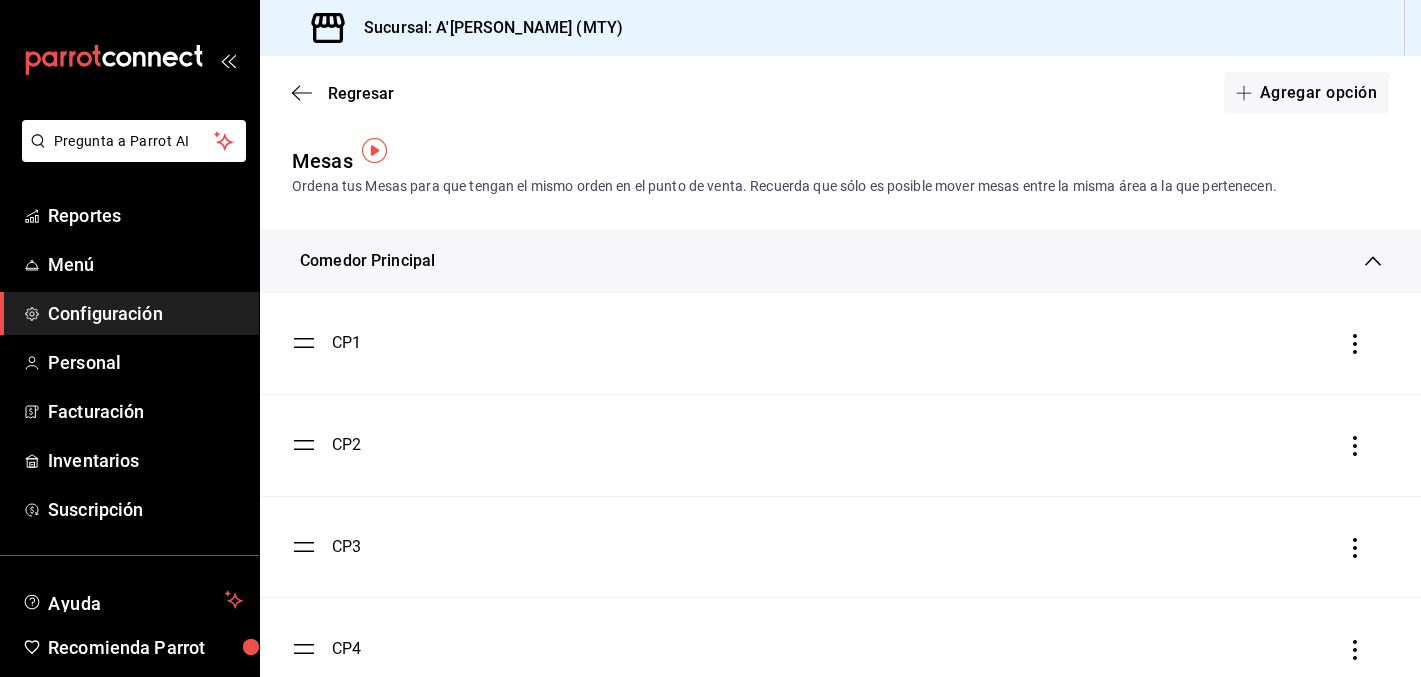 scroll, scrollTop: 91, scrollLeft: 0, axis: vertical 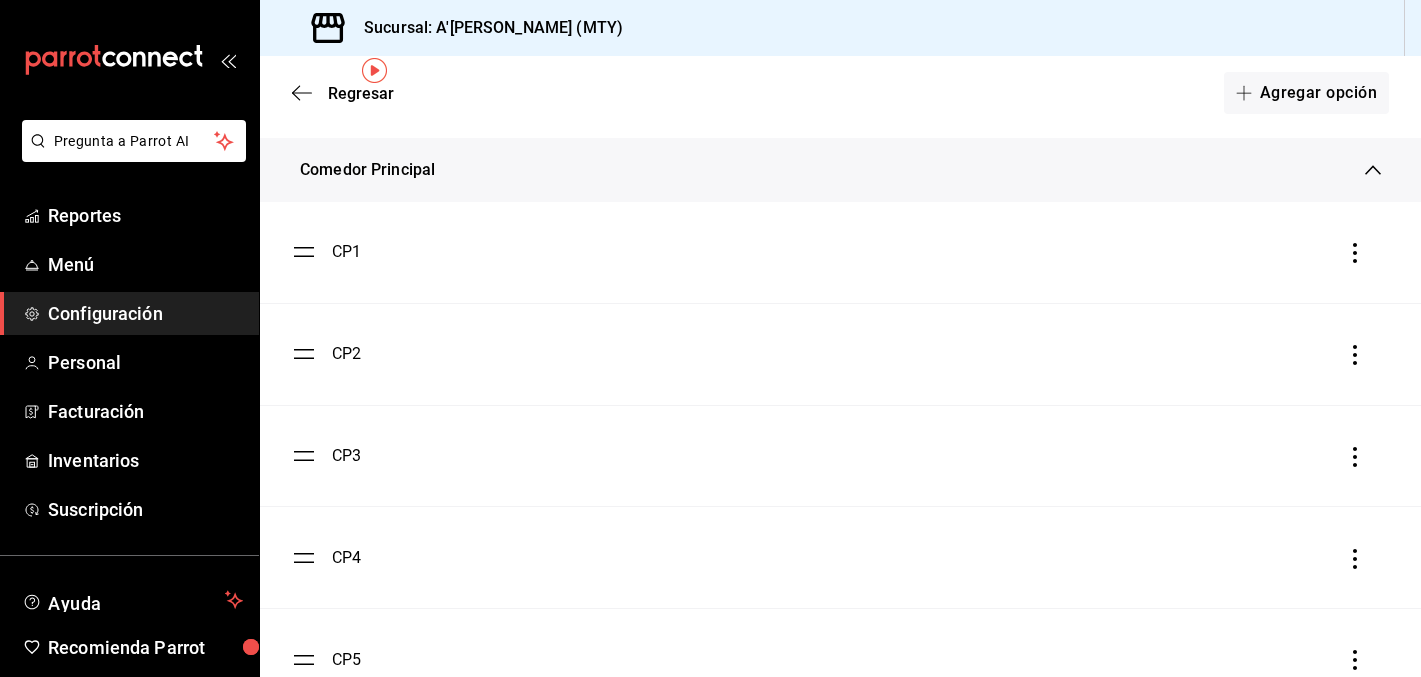 click on "CP1" at bounding box center [346, 252] 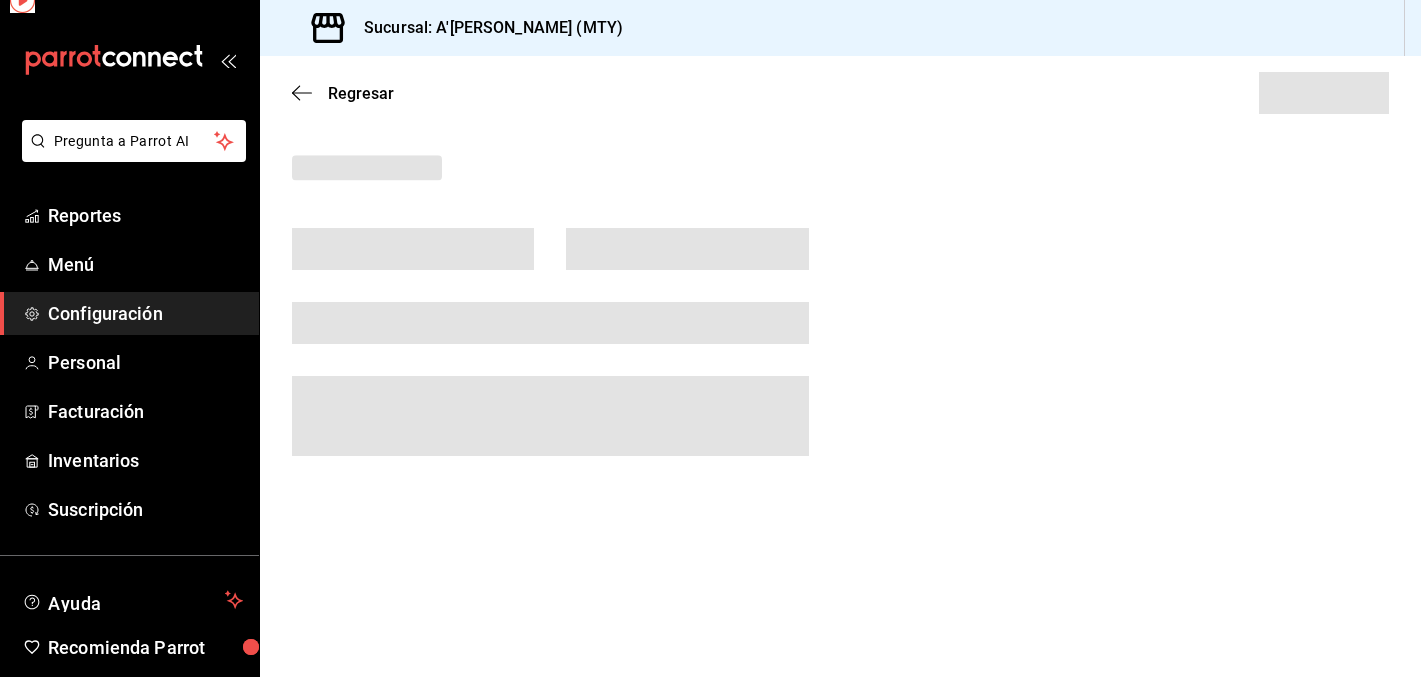 scroll, scrollTop: 0, scrollLeft: 0, axis: both 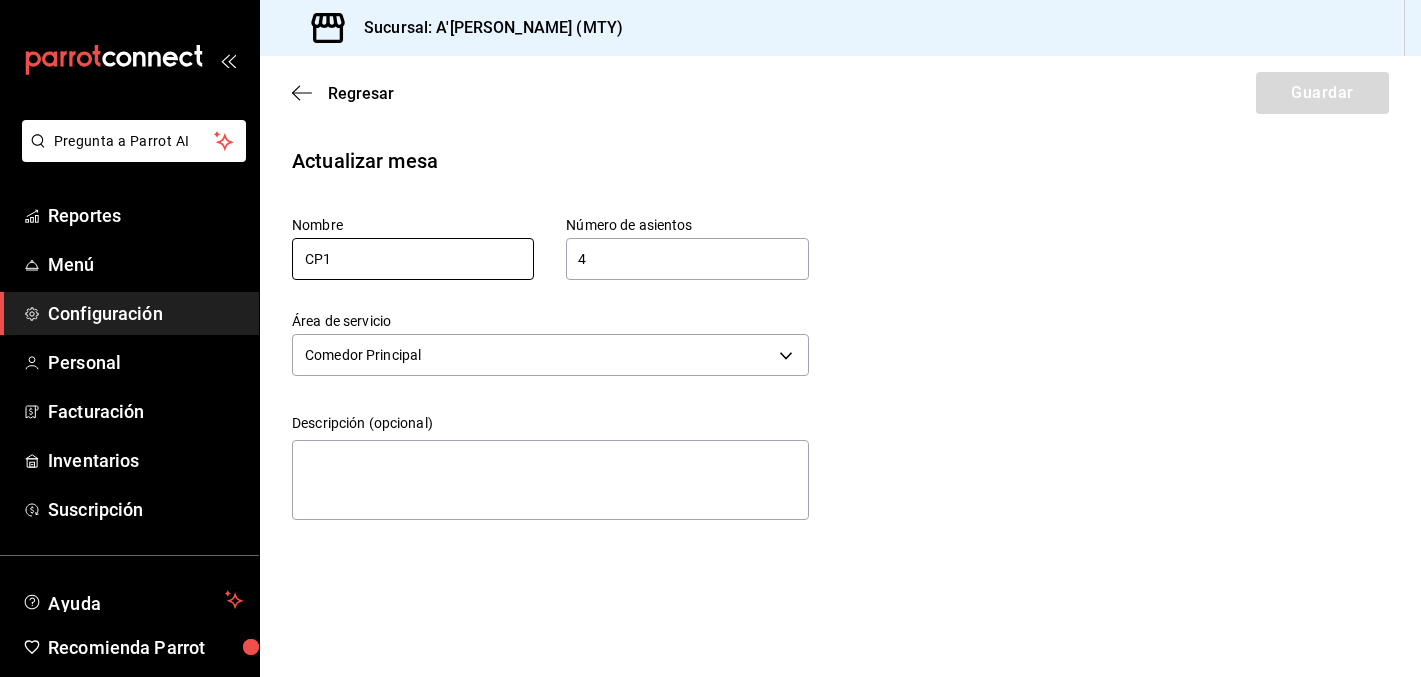 click on "CP1" at bounding box center [413, 259] 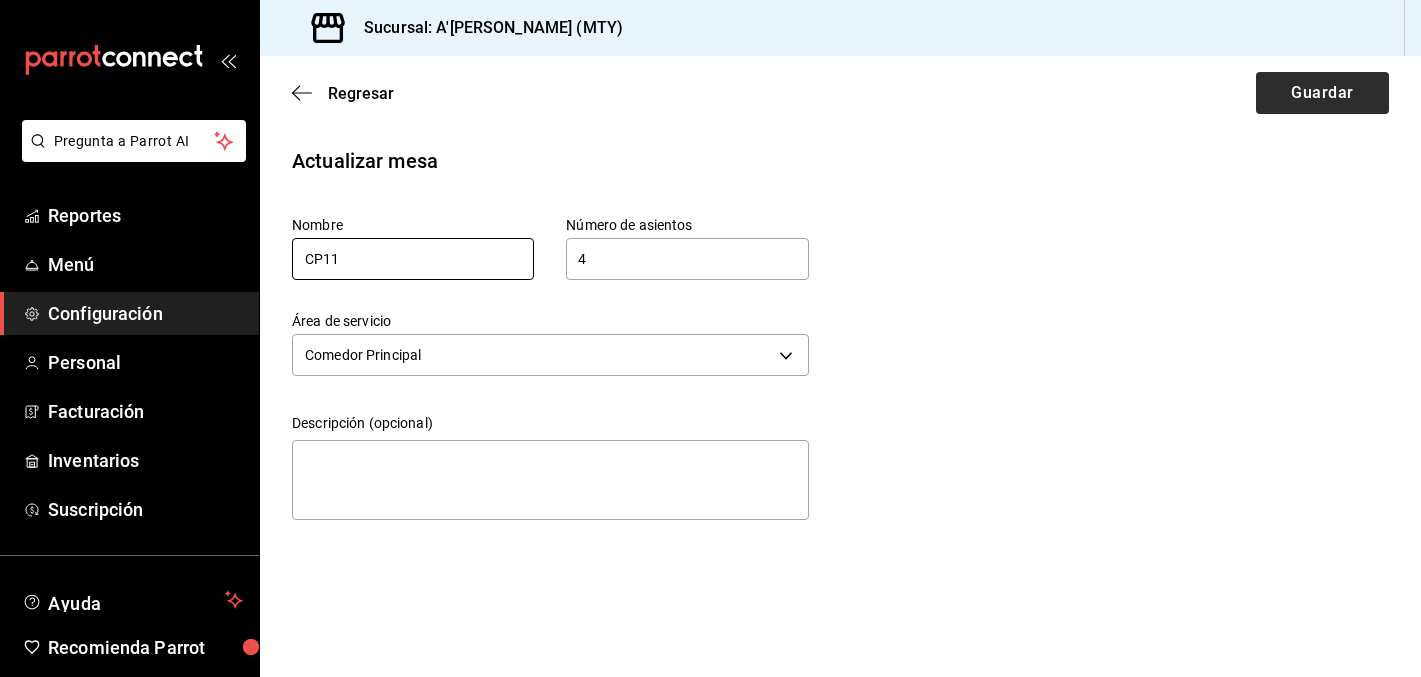 type on "CP11" 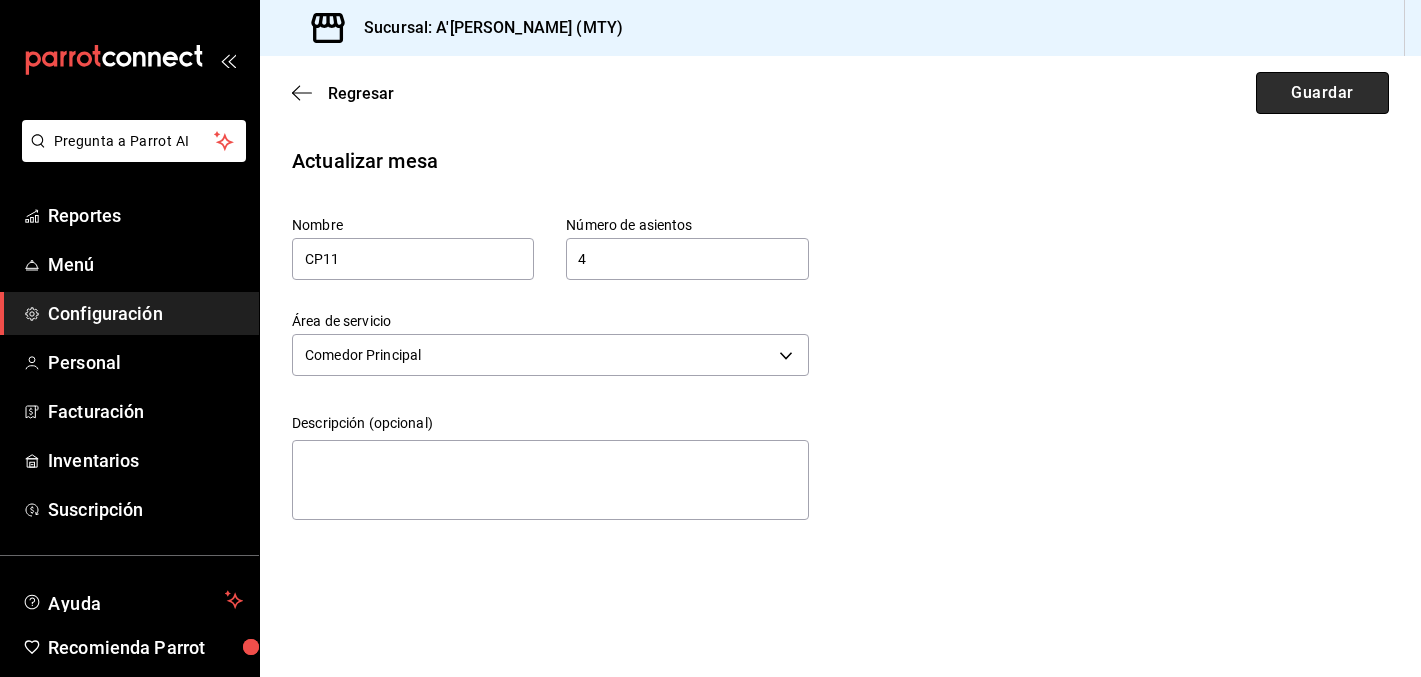 click on "Guardar" at bounding box center (1322, 93) 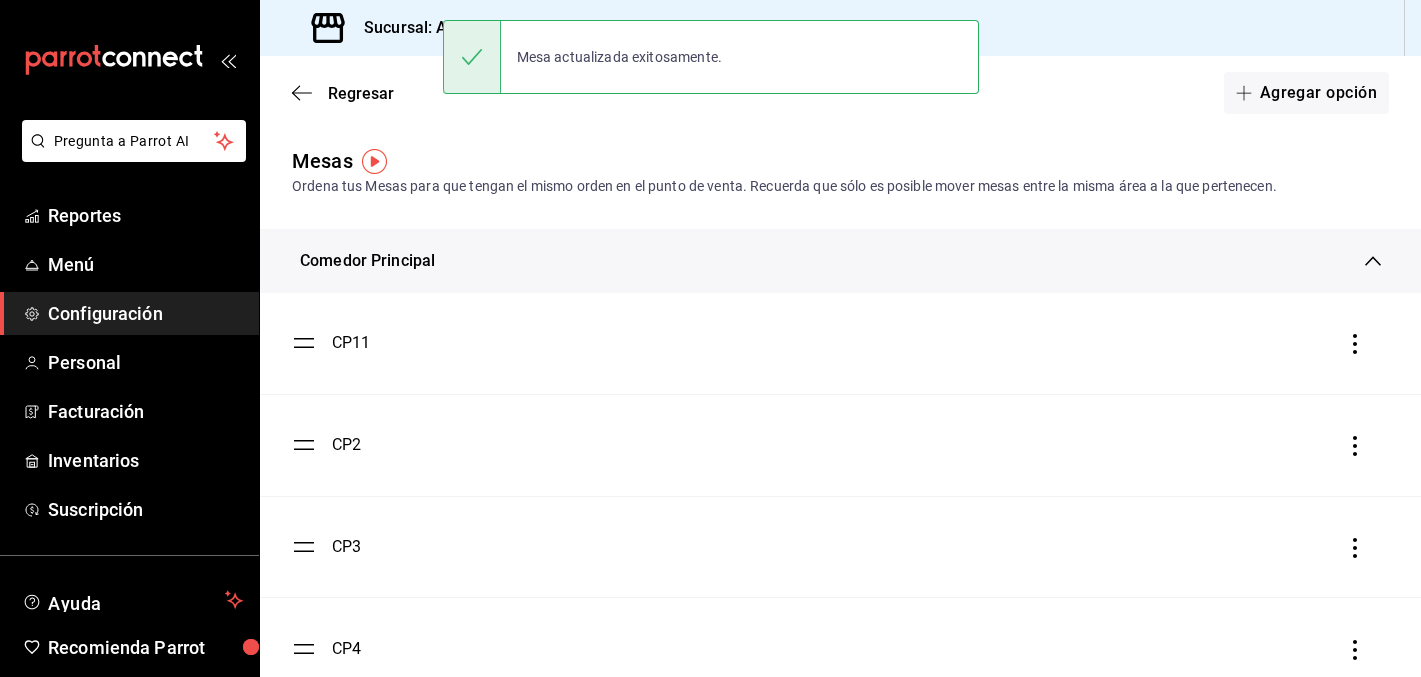 click on "CP2" at bounding box center (346, 445) 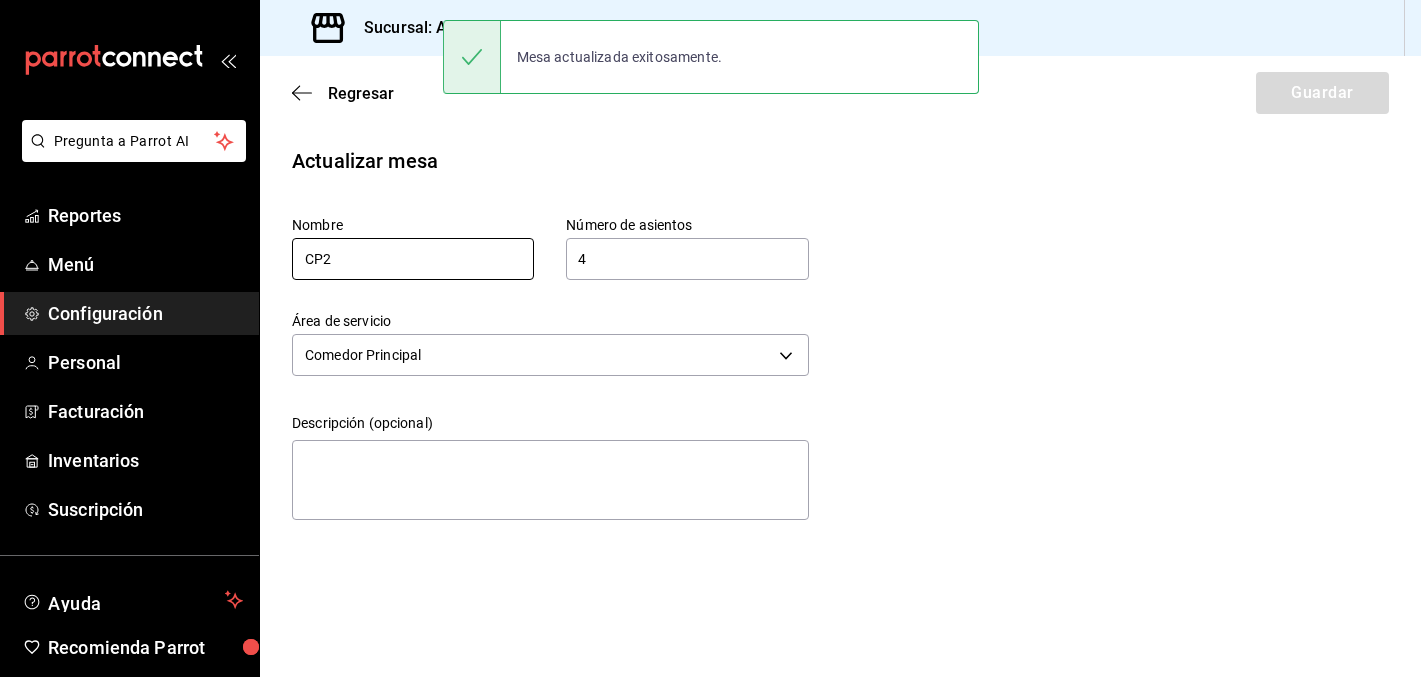 click on "CP2" at bounding box center [413, 259] 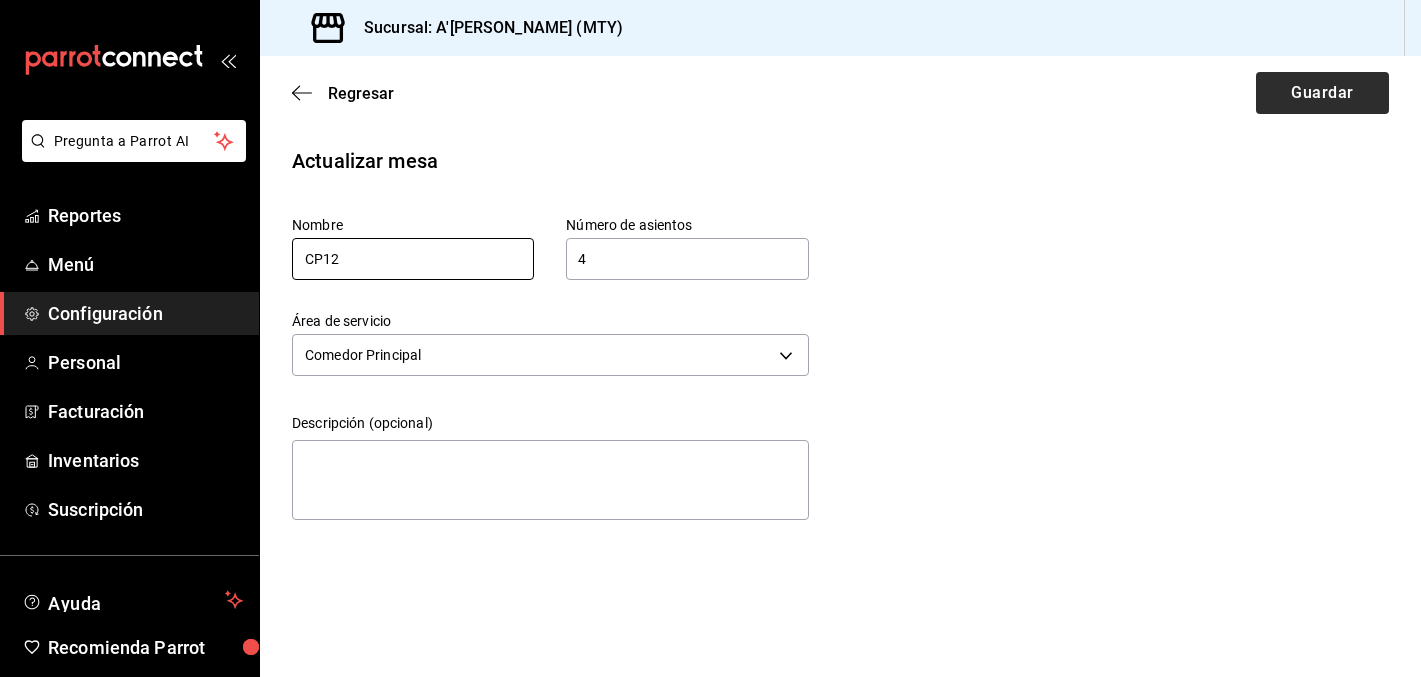 type on "CP12" 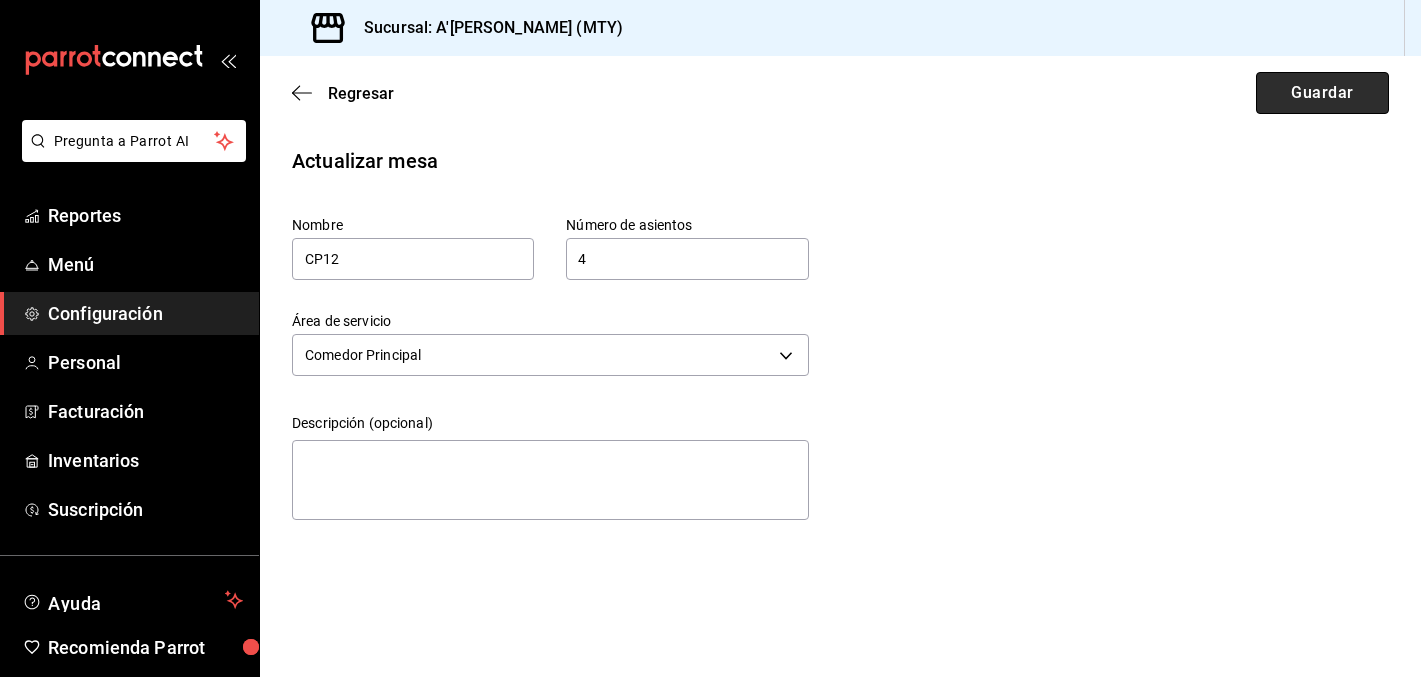 click on "Guardar" at bounding box center (1322, 93) 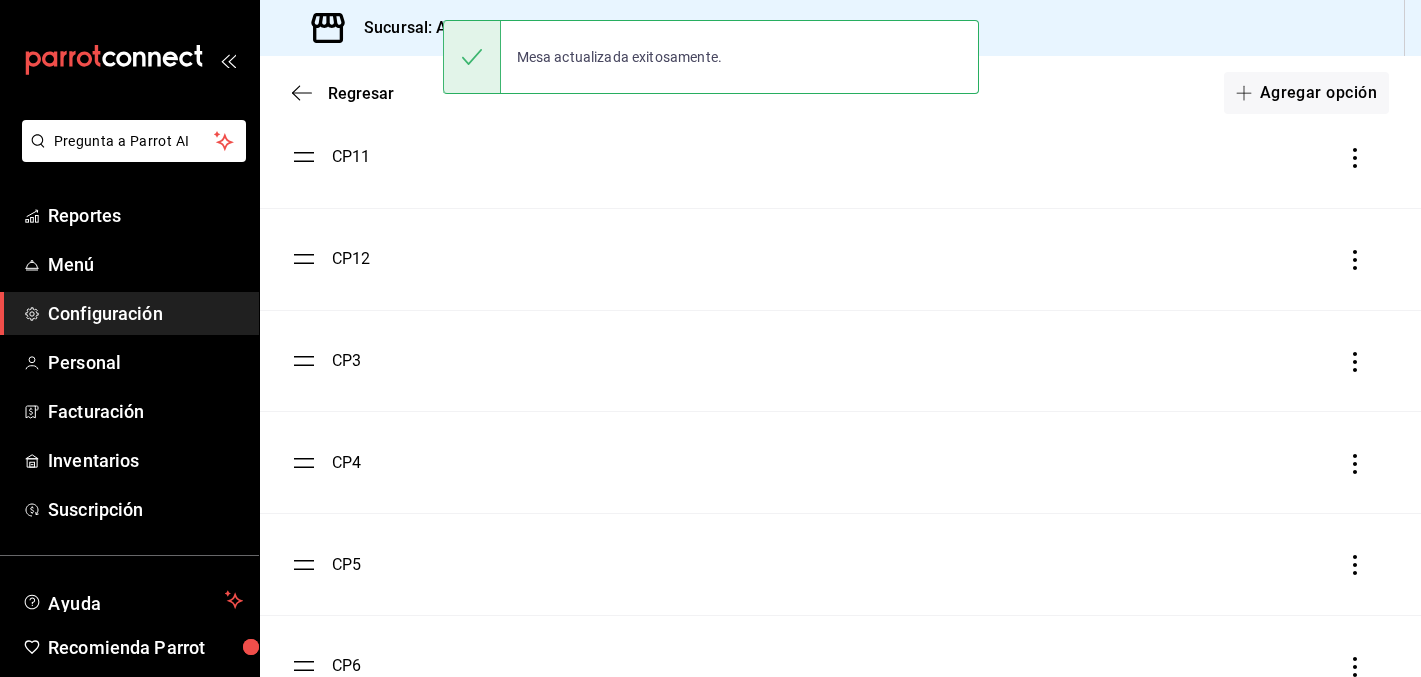 scroll, scrollTop: 227, scrollLeft: 0, axis: vertical 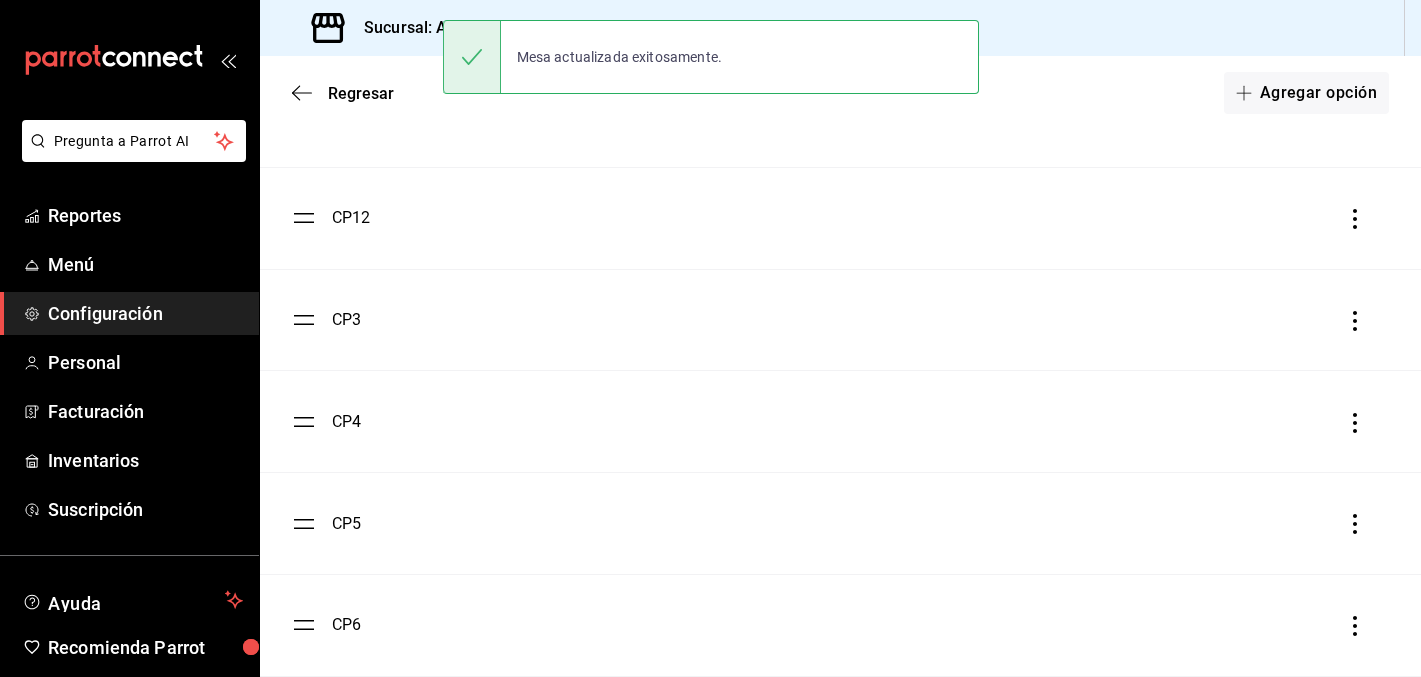 click on "CP3" at bounding box center [346, 320] 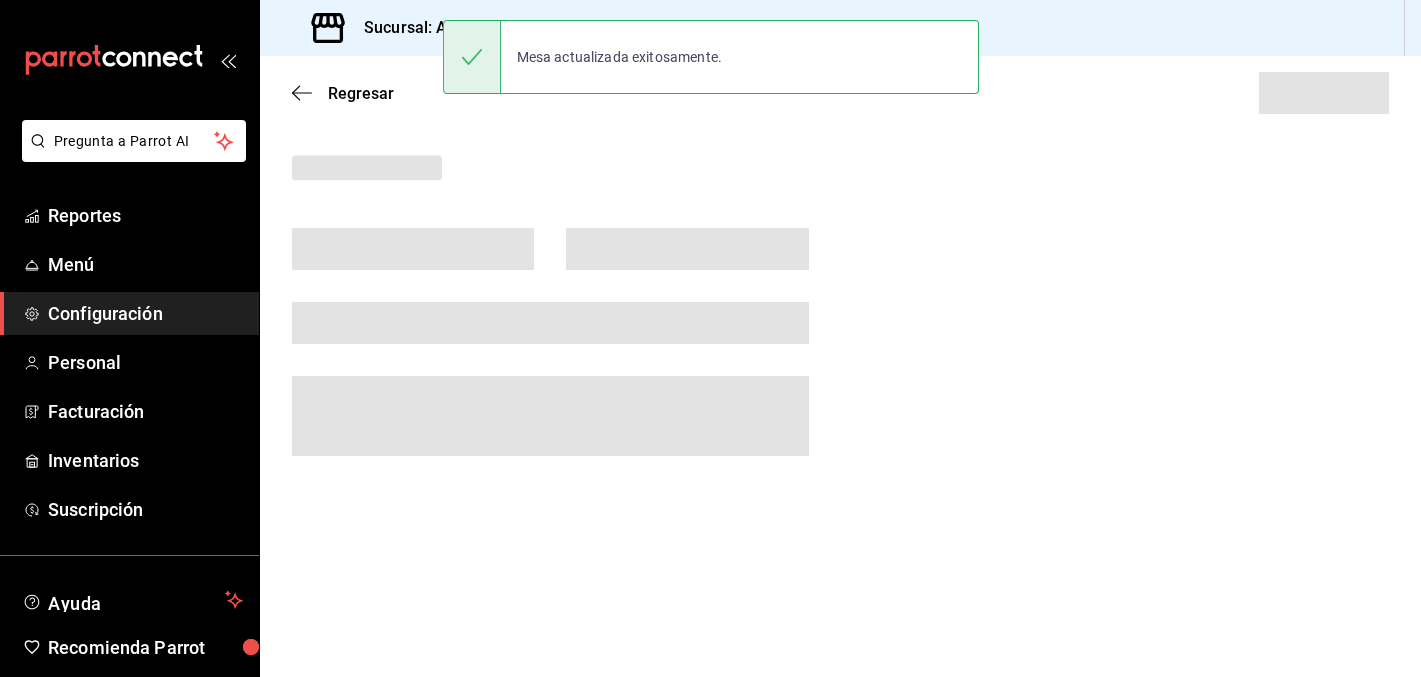 scroll, scrollTop: 0, scrollLeft: 0, axis: both 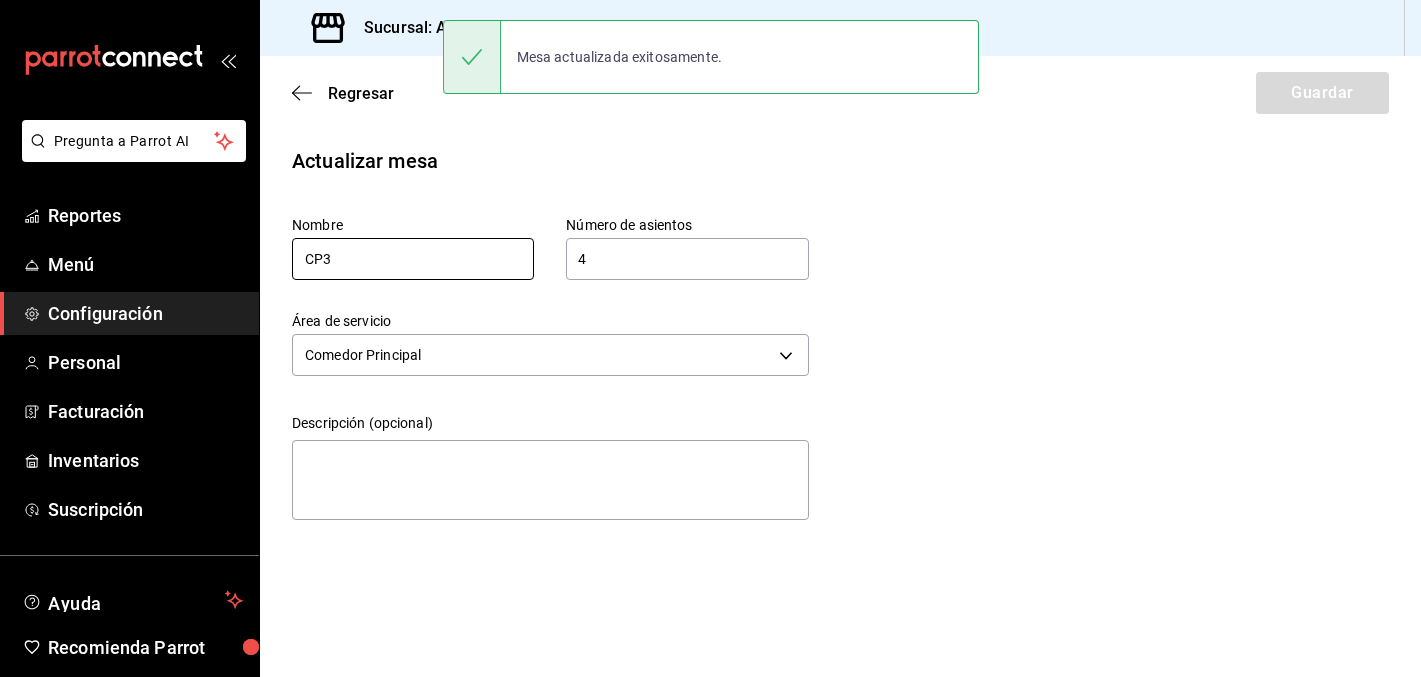click on "CP3" at bounding box center (413, 259) 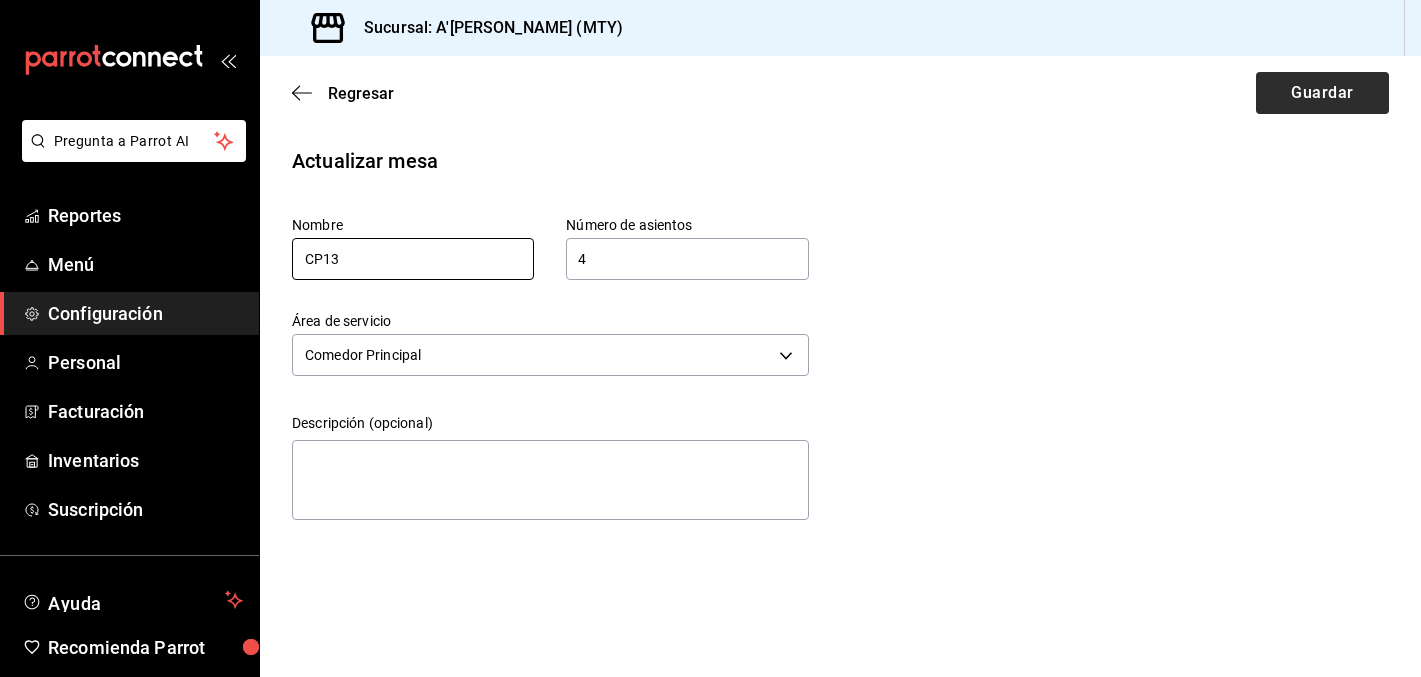 type on "CP13" 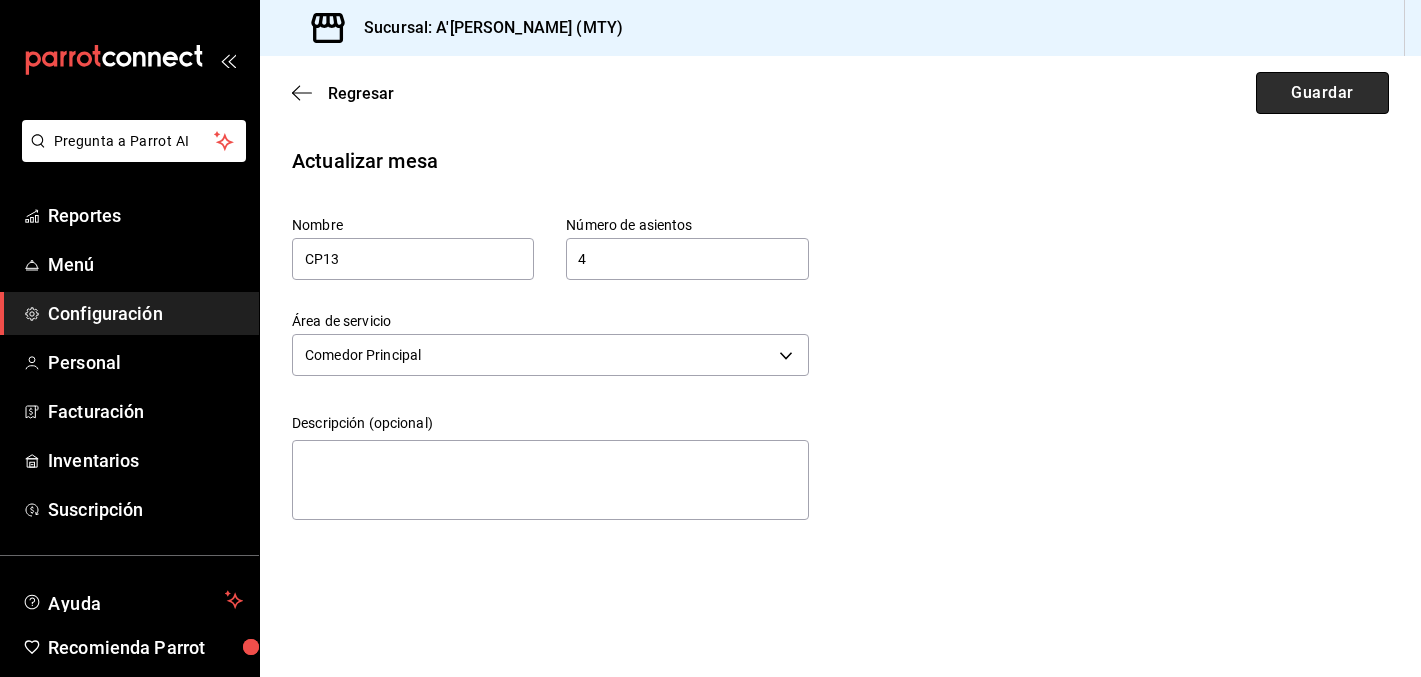 click on "Guardar" at bounding box center (1322, 93) 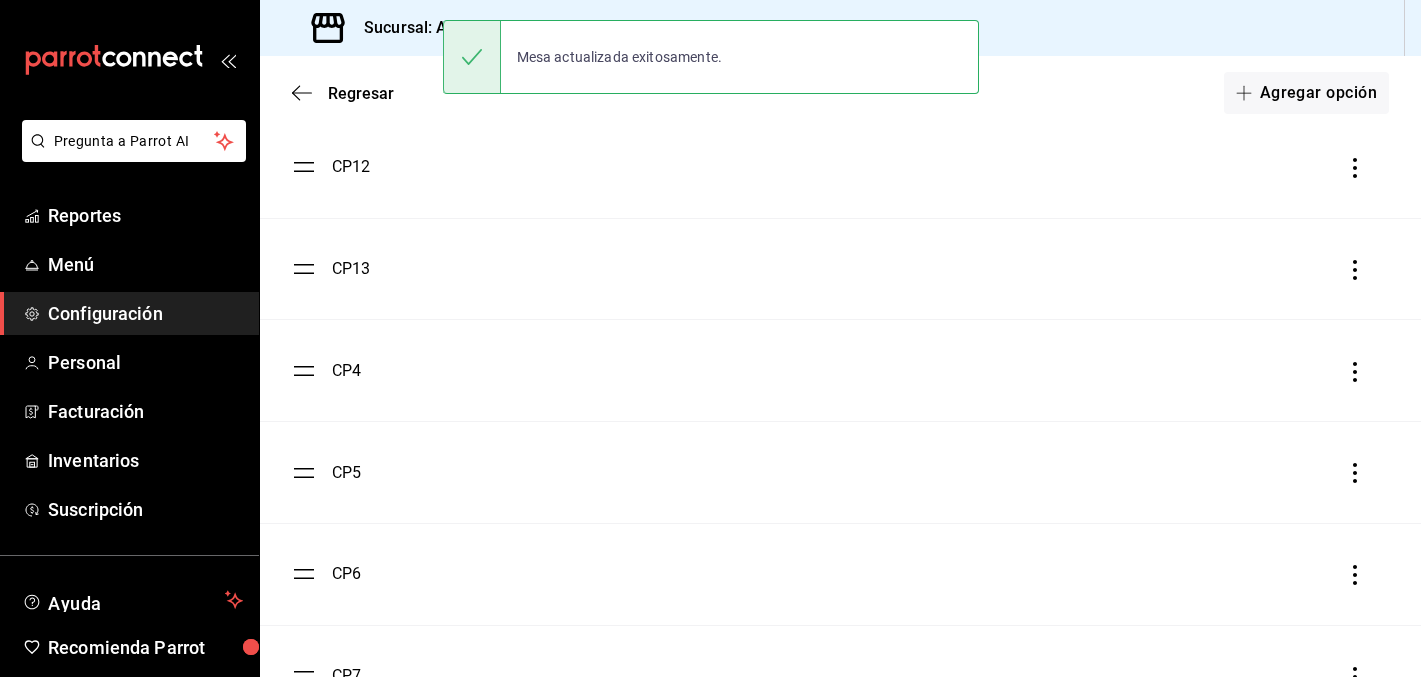 scroll, scrollTop: 293, scrollLeft: 0, axis: vertical 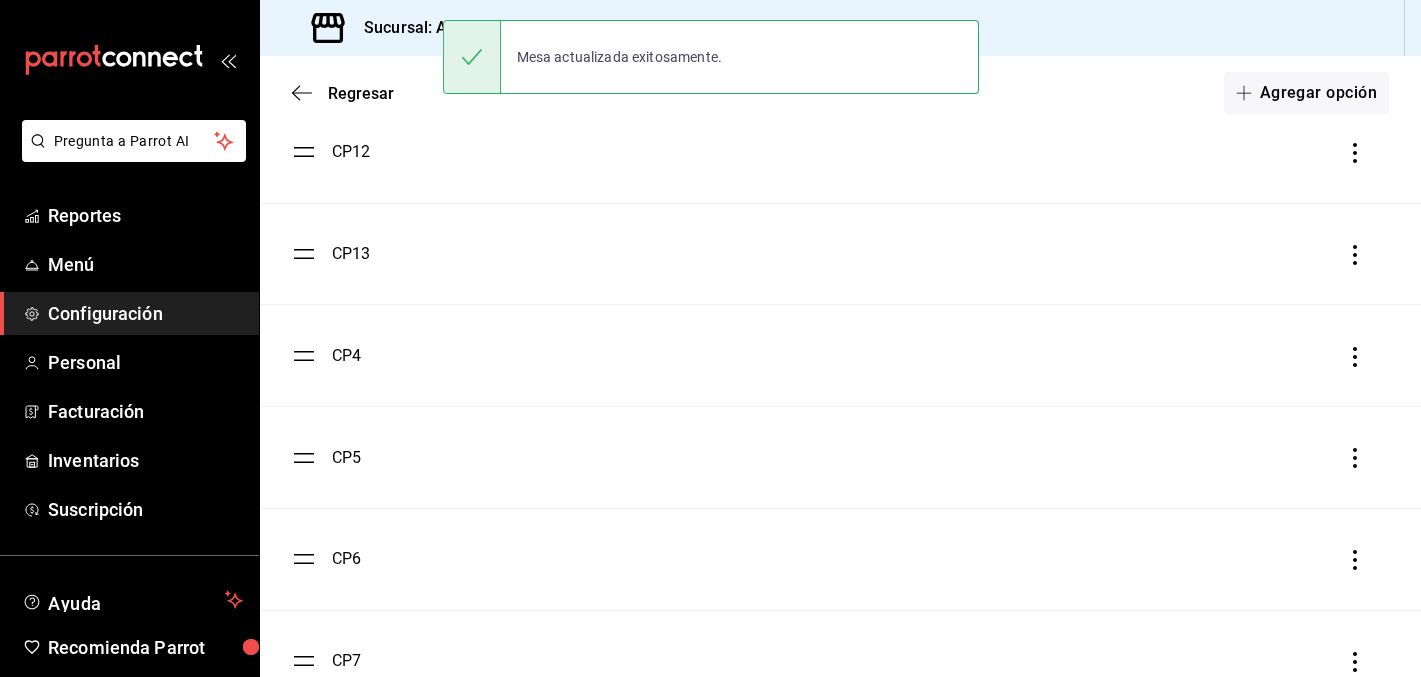click on "CP4" at bounding box center (346, 356) 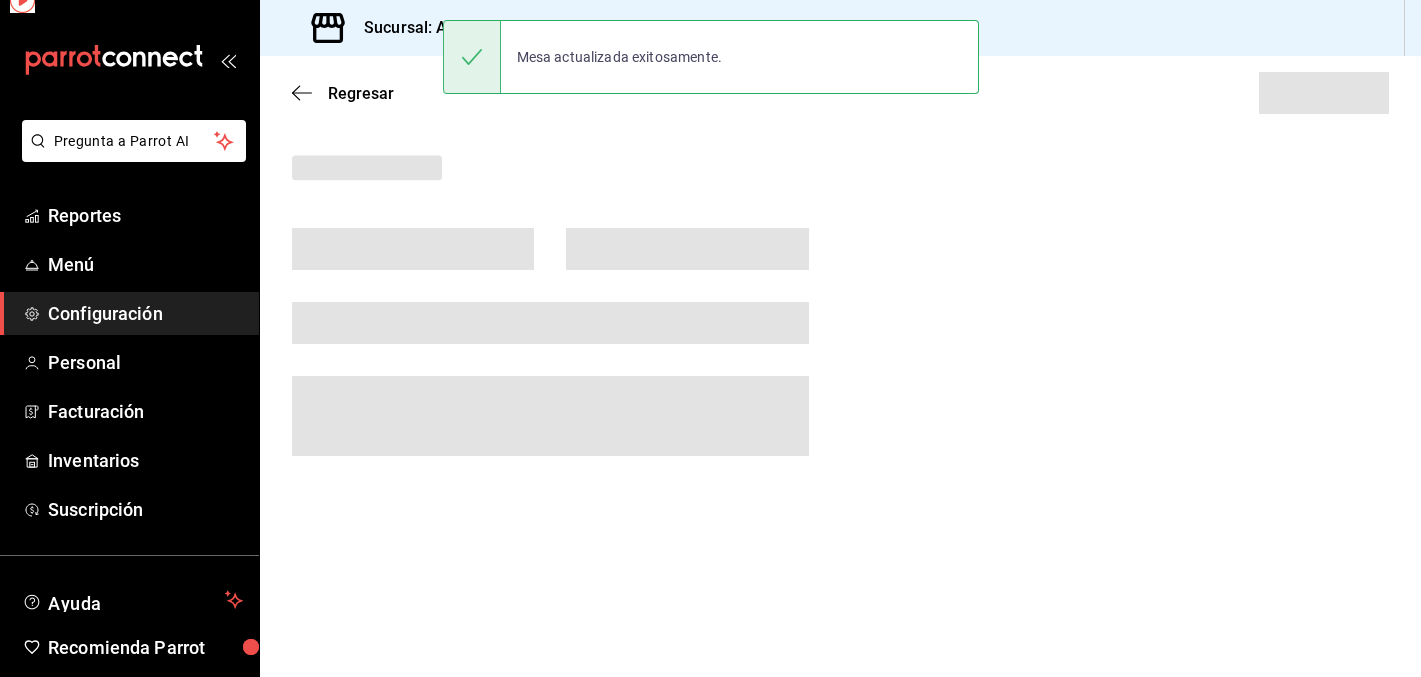scroll, scrollTop: 0, scrollLeft: 0, axis: both 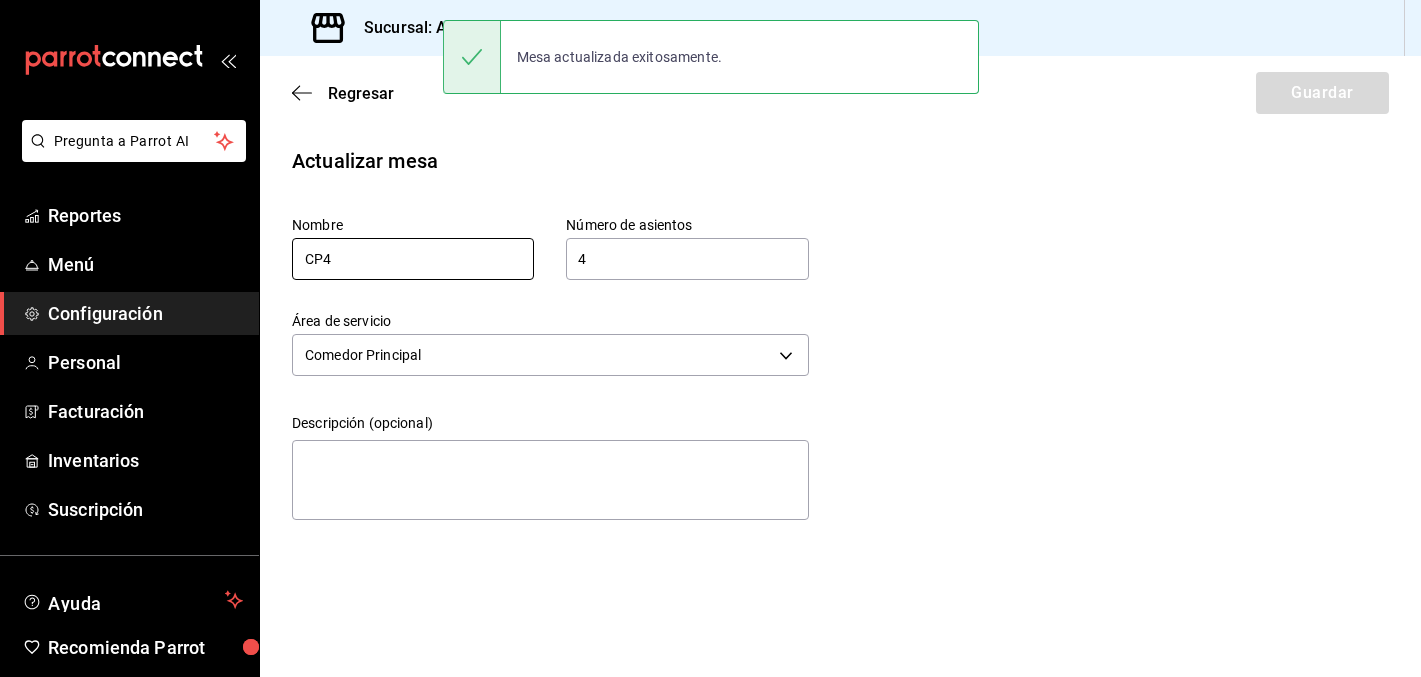 click on "CP4" at bounding box center [413, 259] 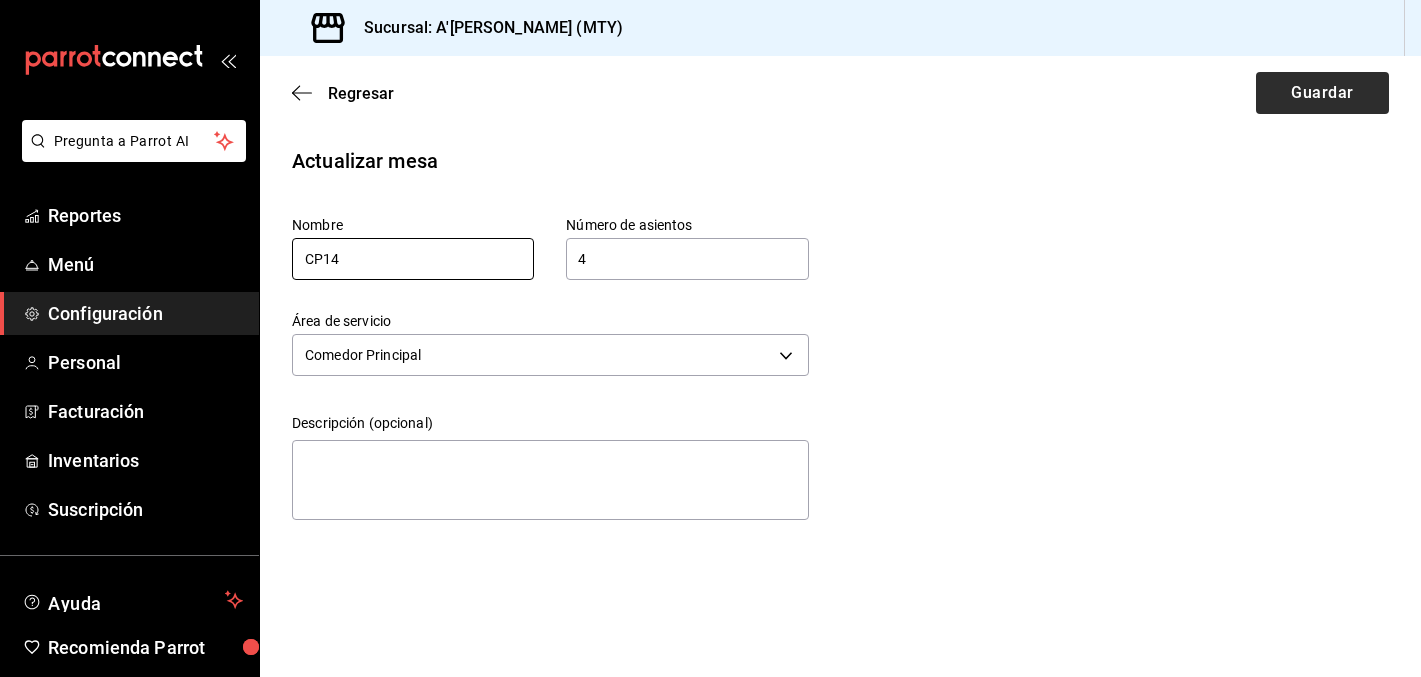 type on "CP14" 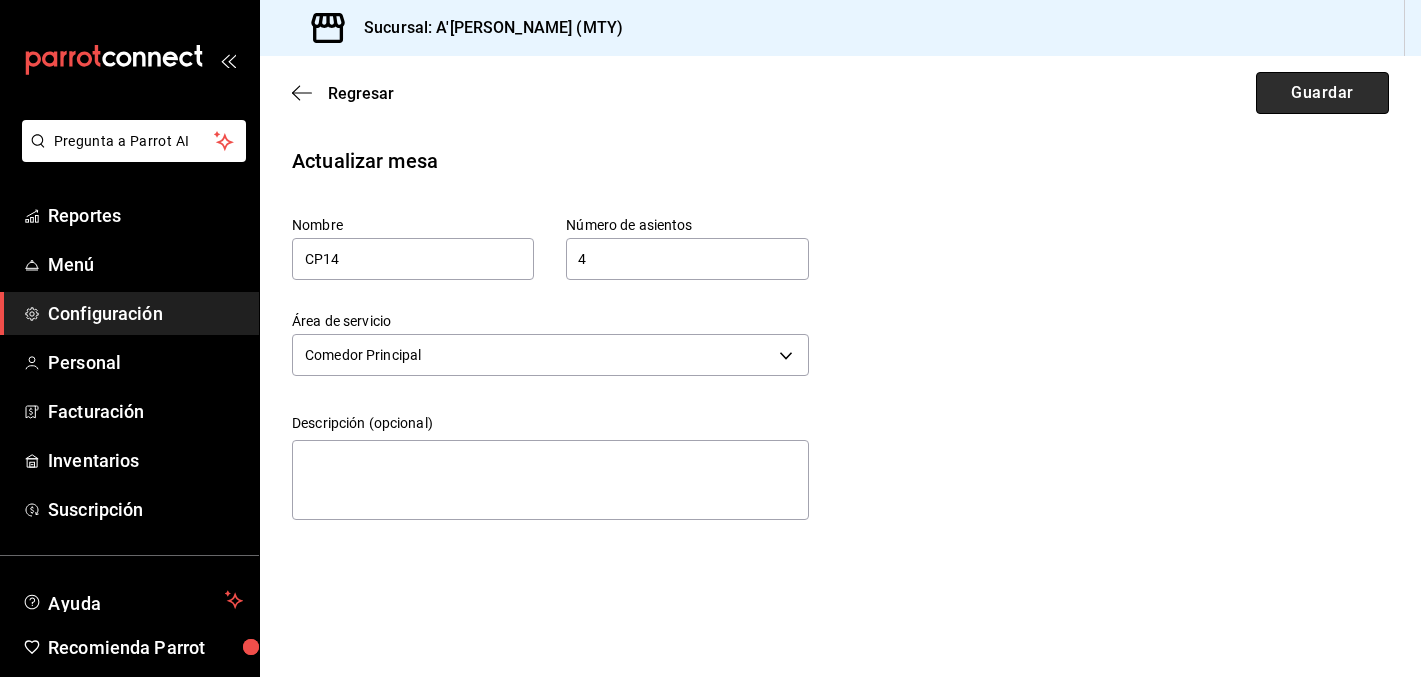 click on "Guardar" at bounding box center (1322, 93) 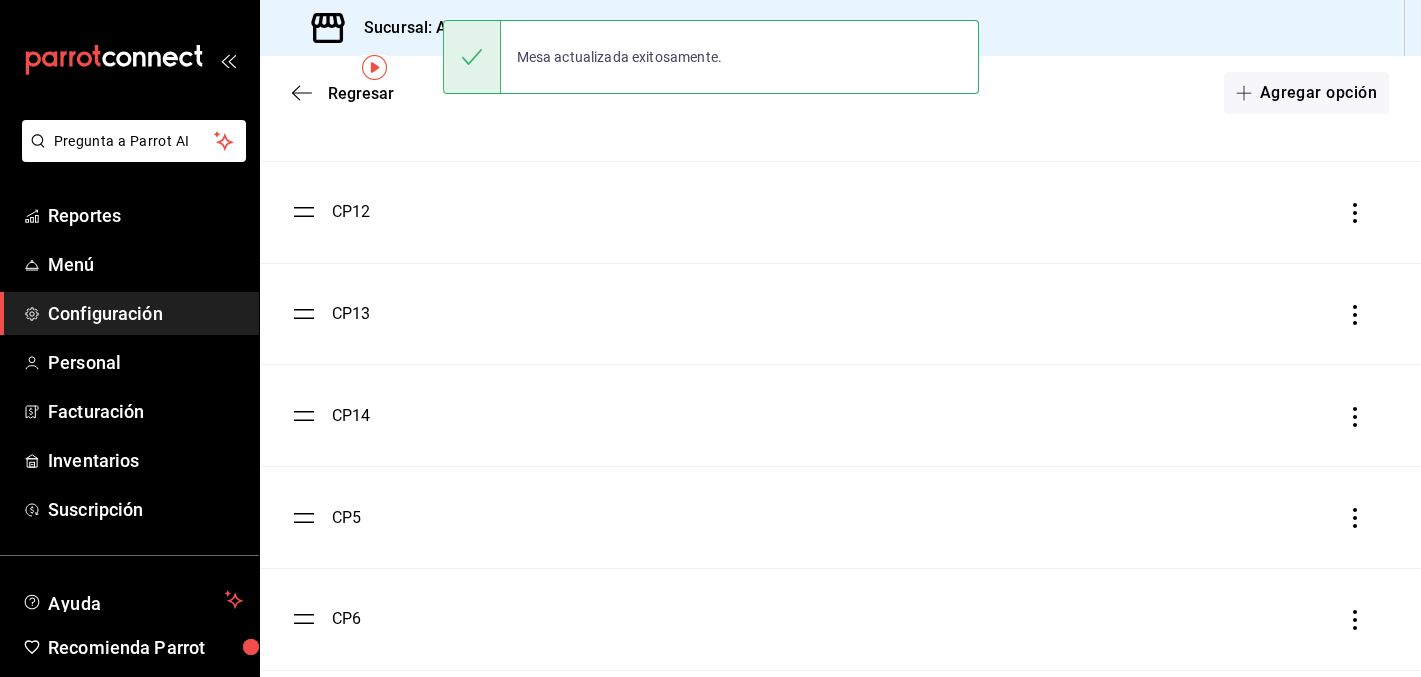 scroll, scrollTop: 290, scrollLeft: 0, axis: vertical 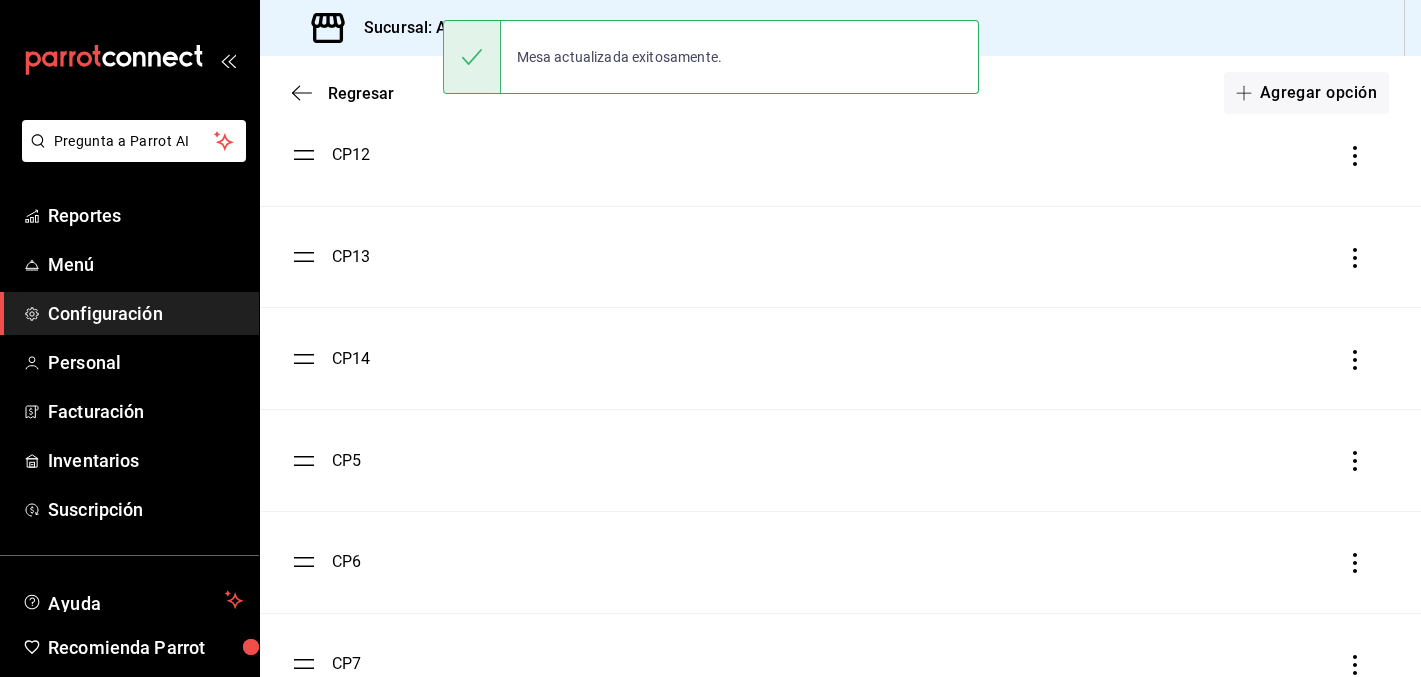 click on "CP5" at bounding box center [346, 461] 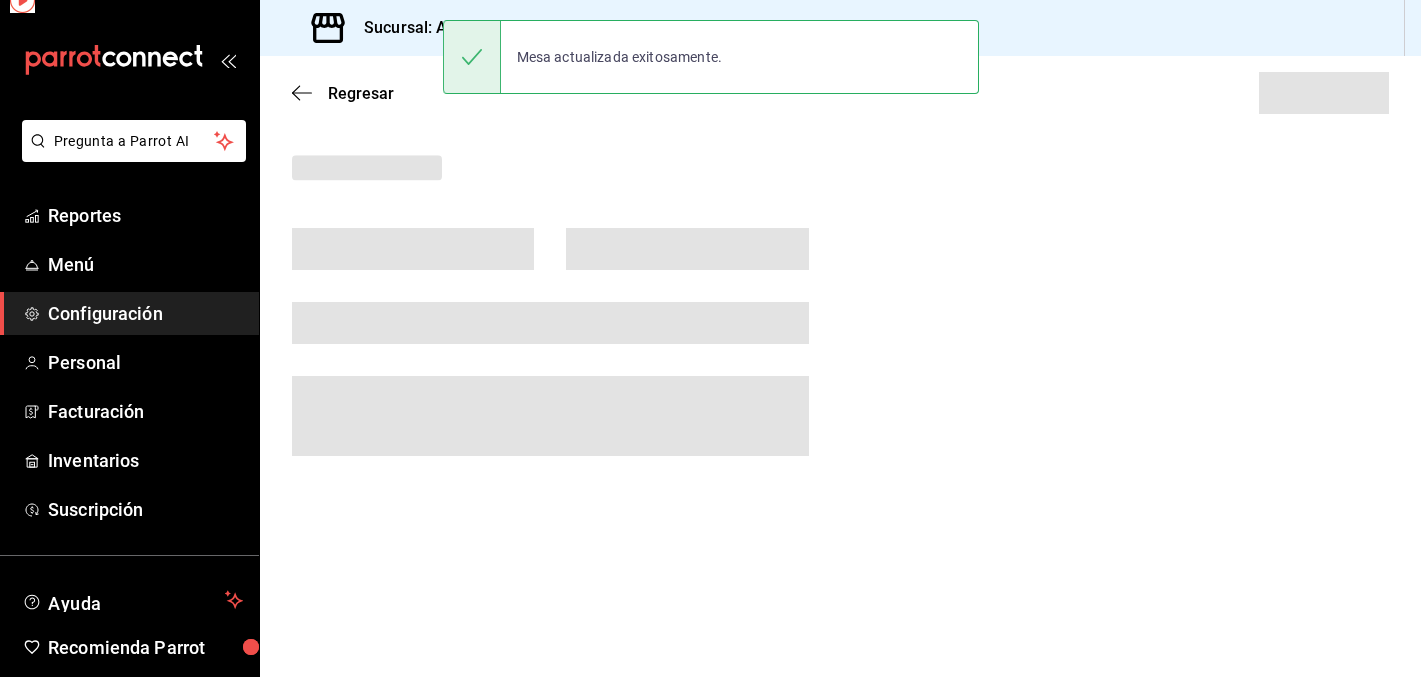 scroll, scrollTop: 0, scrollLeft: 0, axis: both 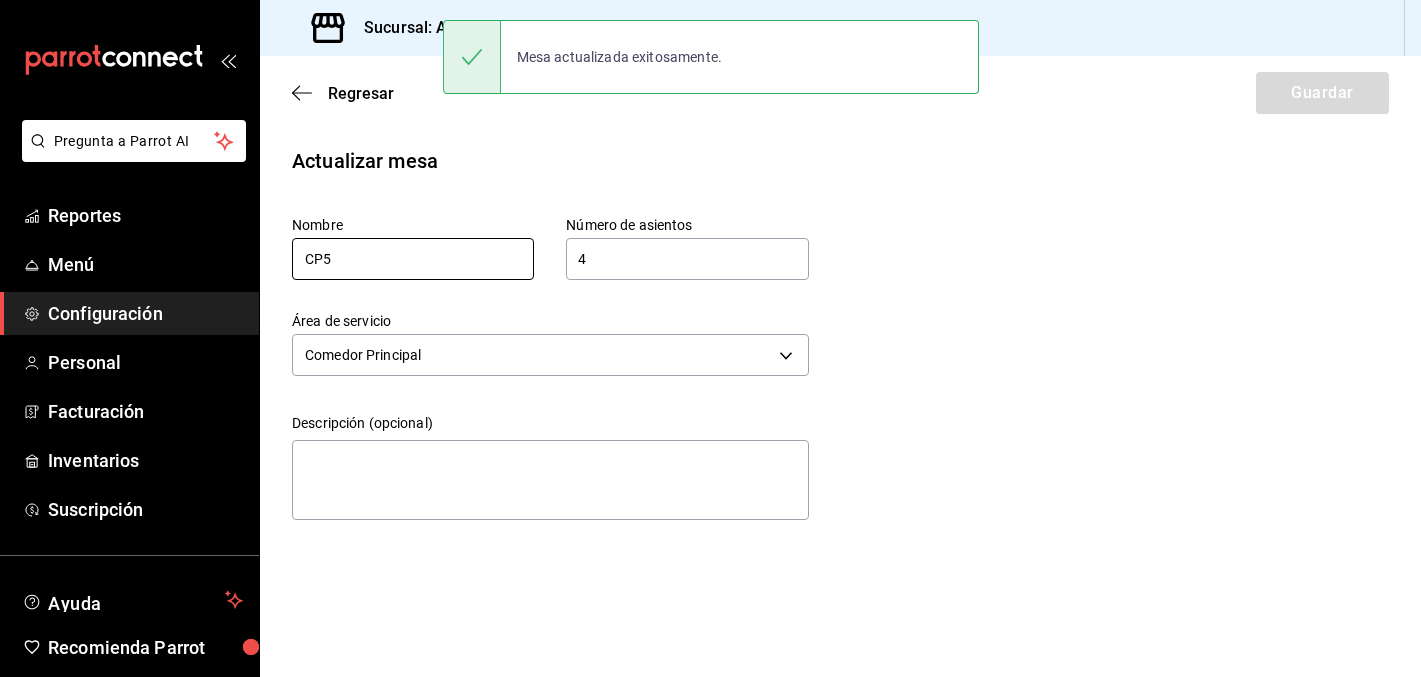 click on "CP5" at bounding box center [413, 259] 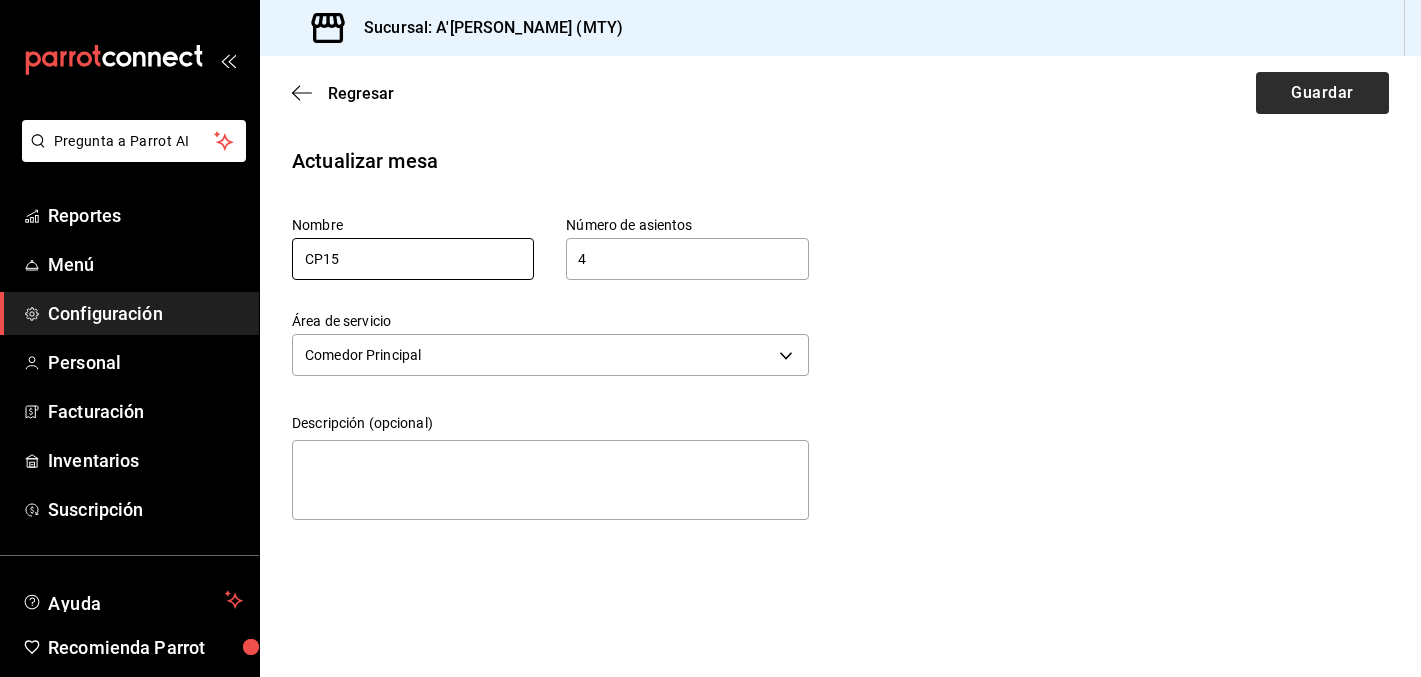 type on "CP15" 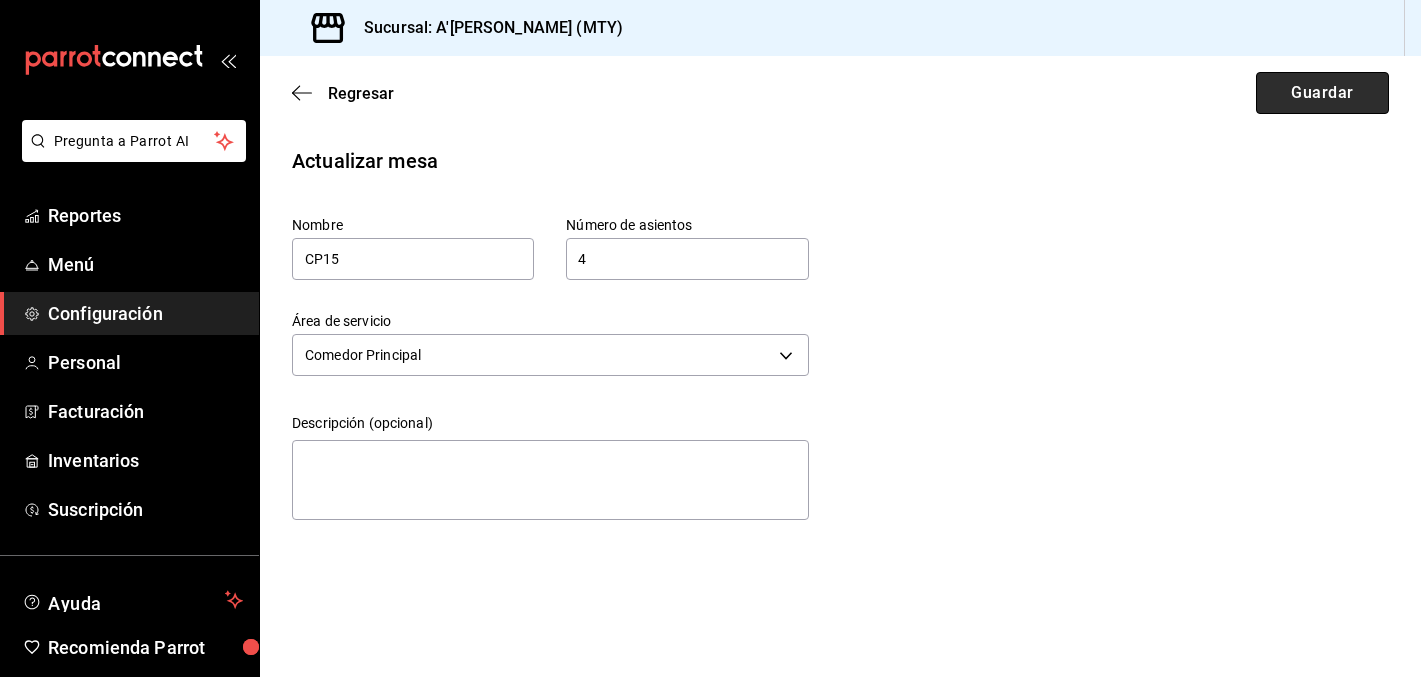 click on "Guardar" at bounding box center (1322, 93) 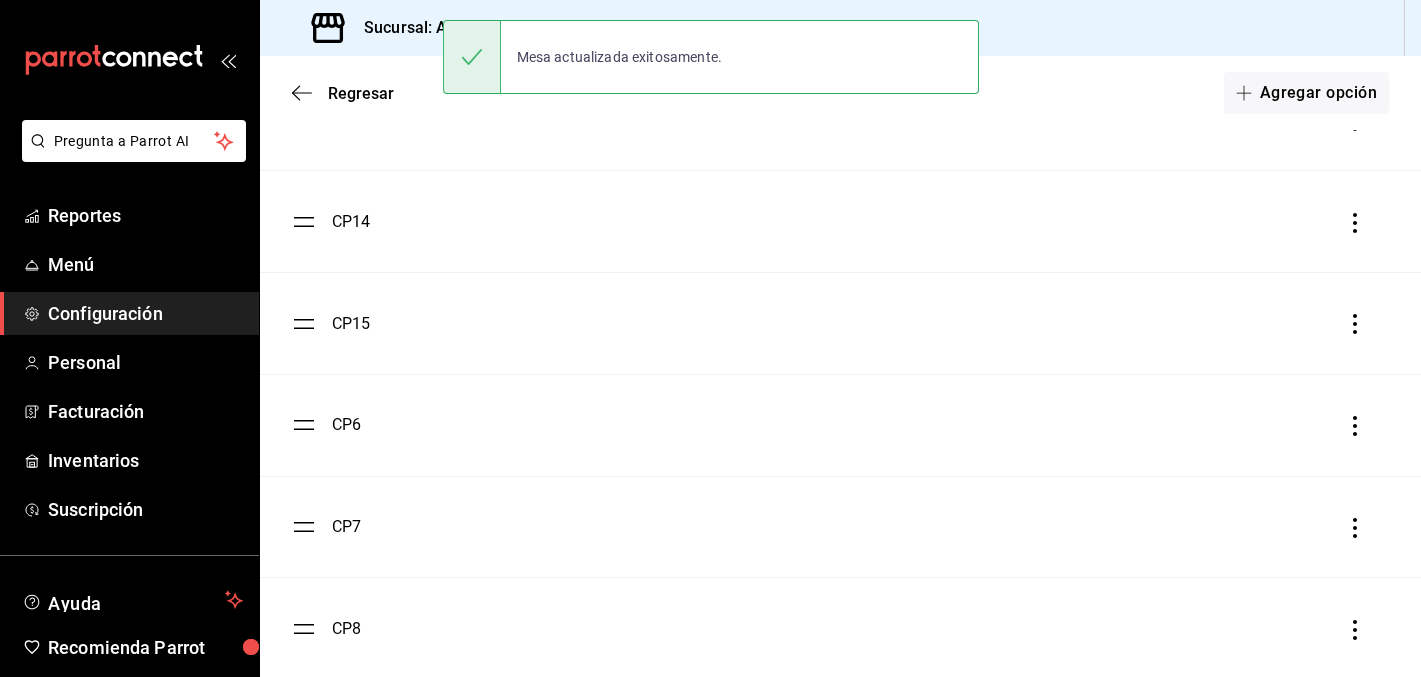scroll, scrollTop: 475, scrollLeft: 0, axis: vertical 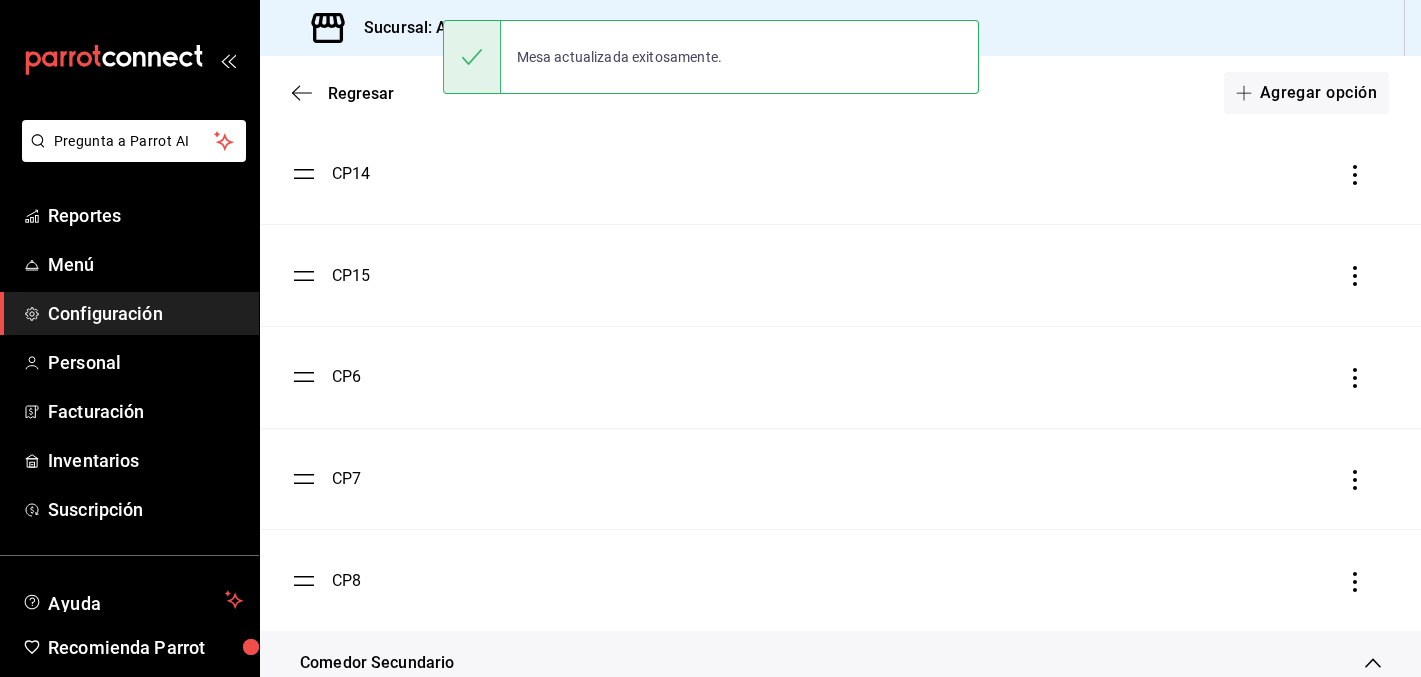 click on "CP6" at bounding box center [346, 377] 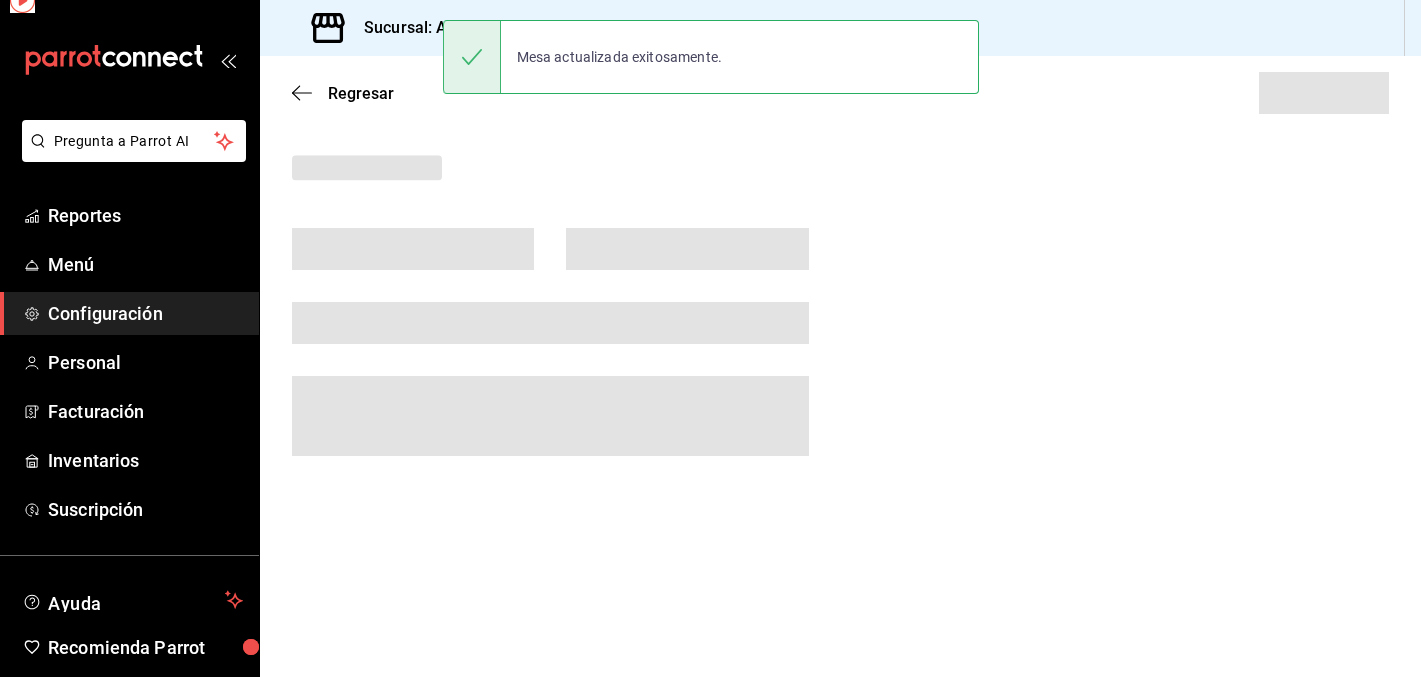 scroll, scrollTop: 0, scrollLeft: 0, axis: both 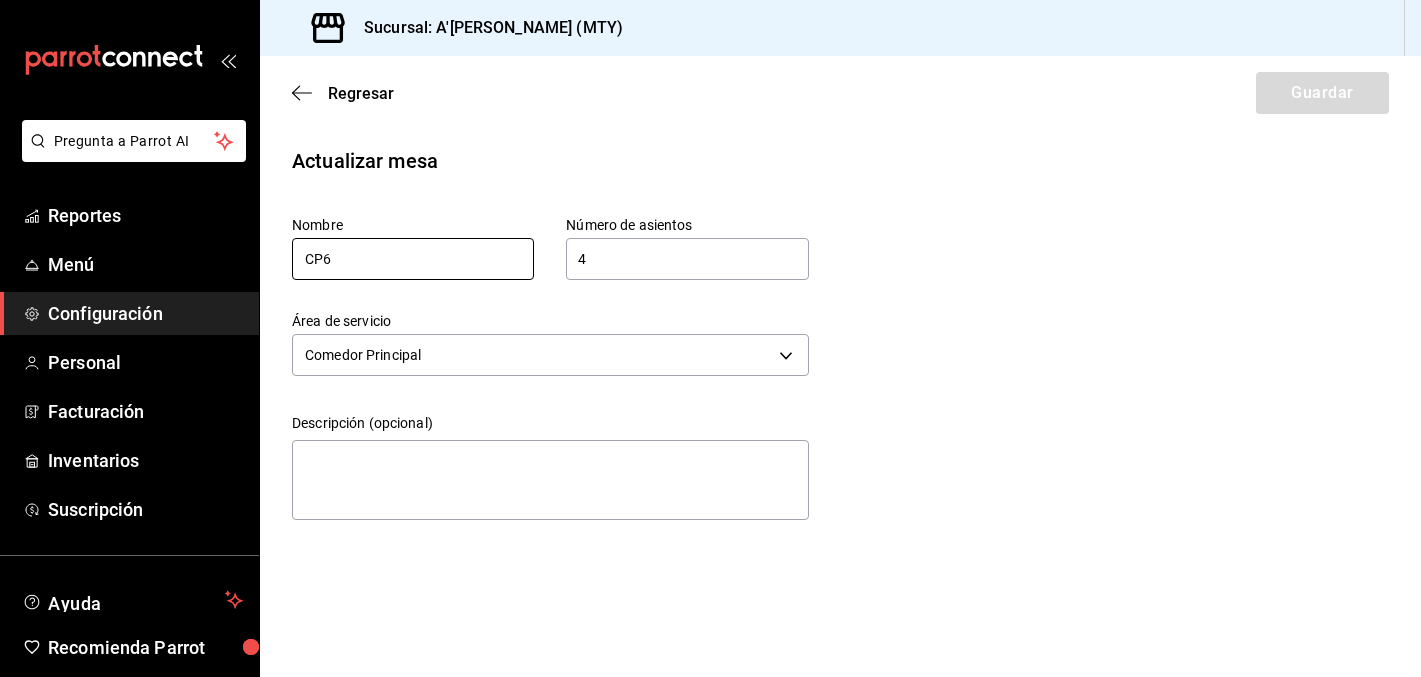 click on "CP6" at bounding box center (413, 259) 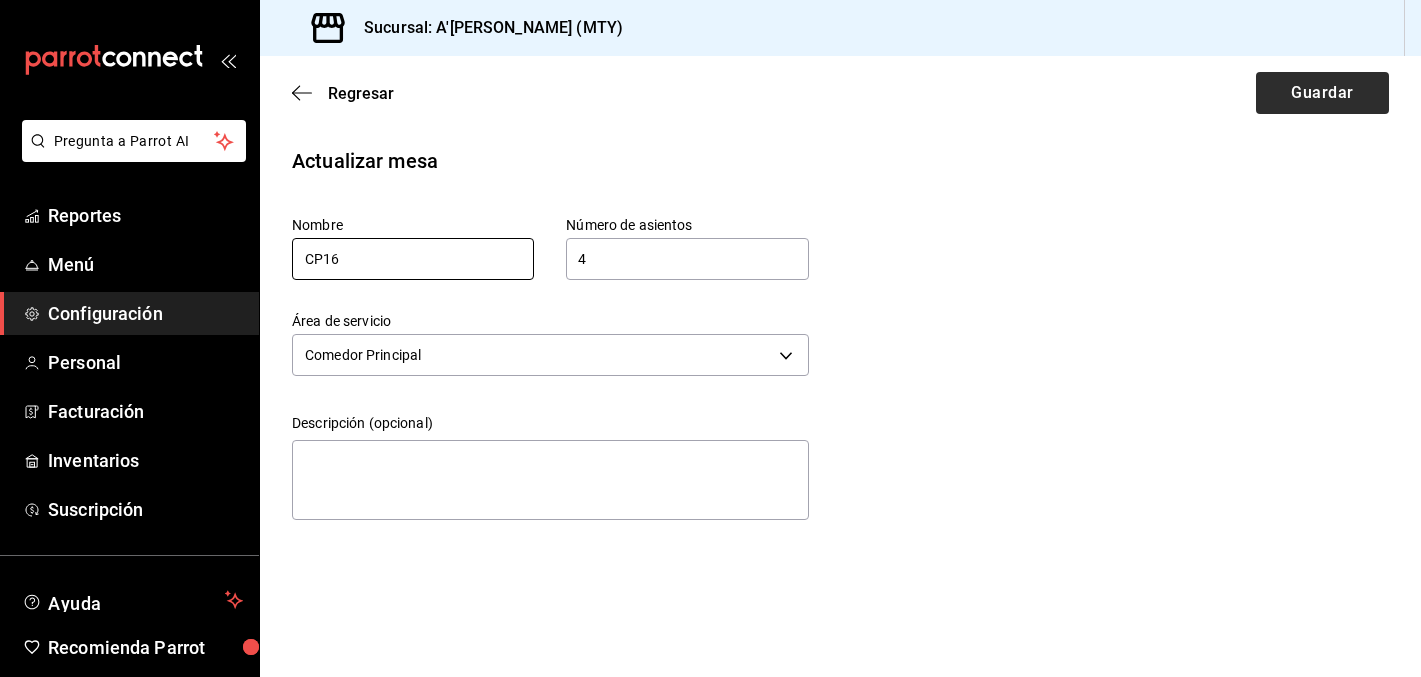 type on "CP16" 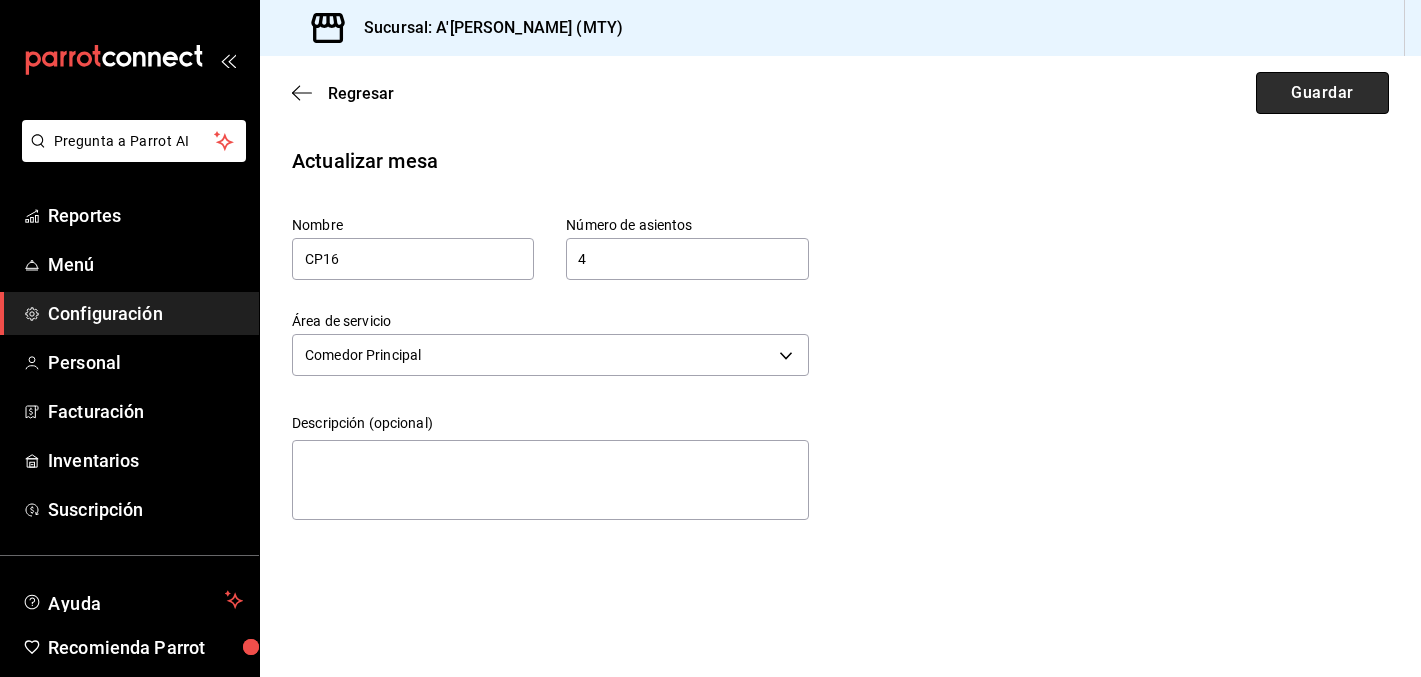 click on "Guardar" at bounding box center [1322, 93] 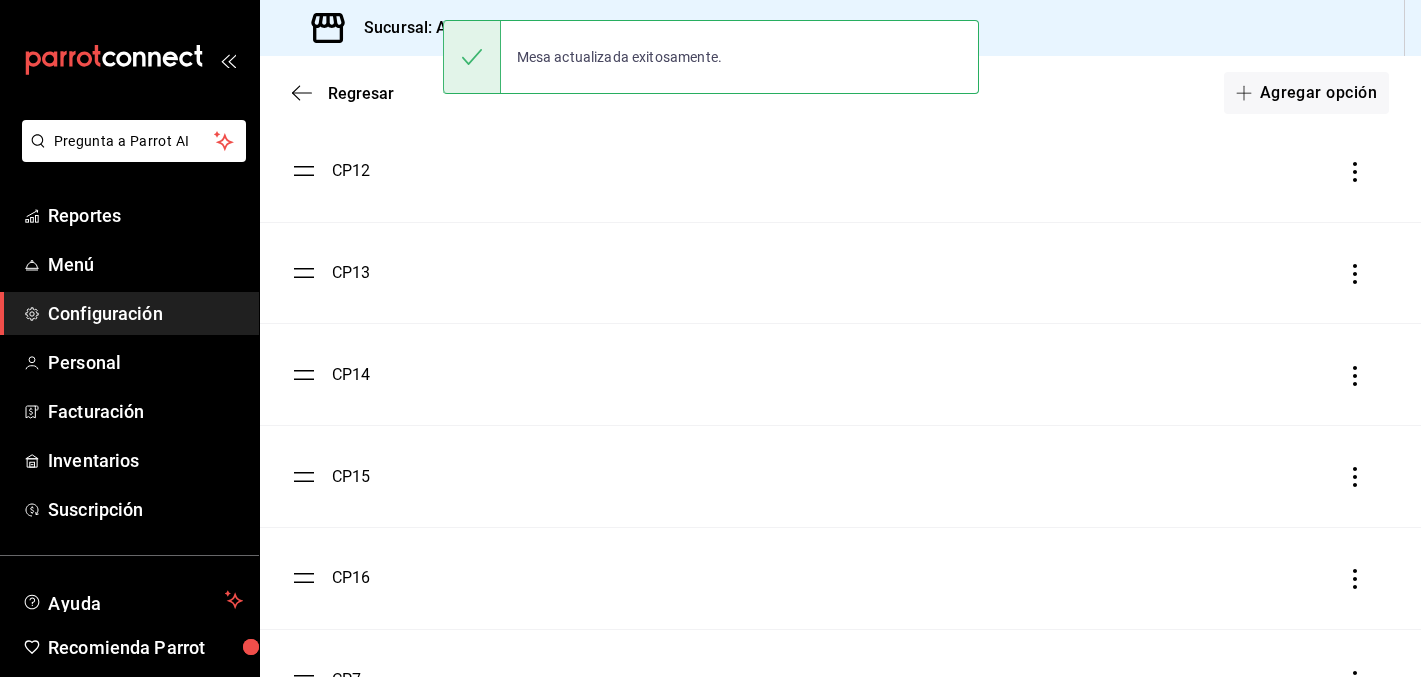 scroll, scrollTop: 527, scrollLeft: 0, axis: vertical 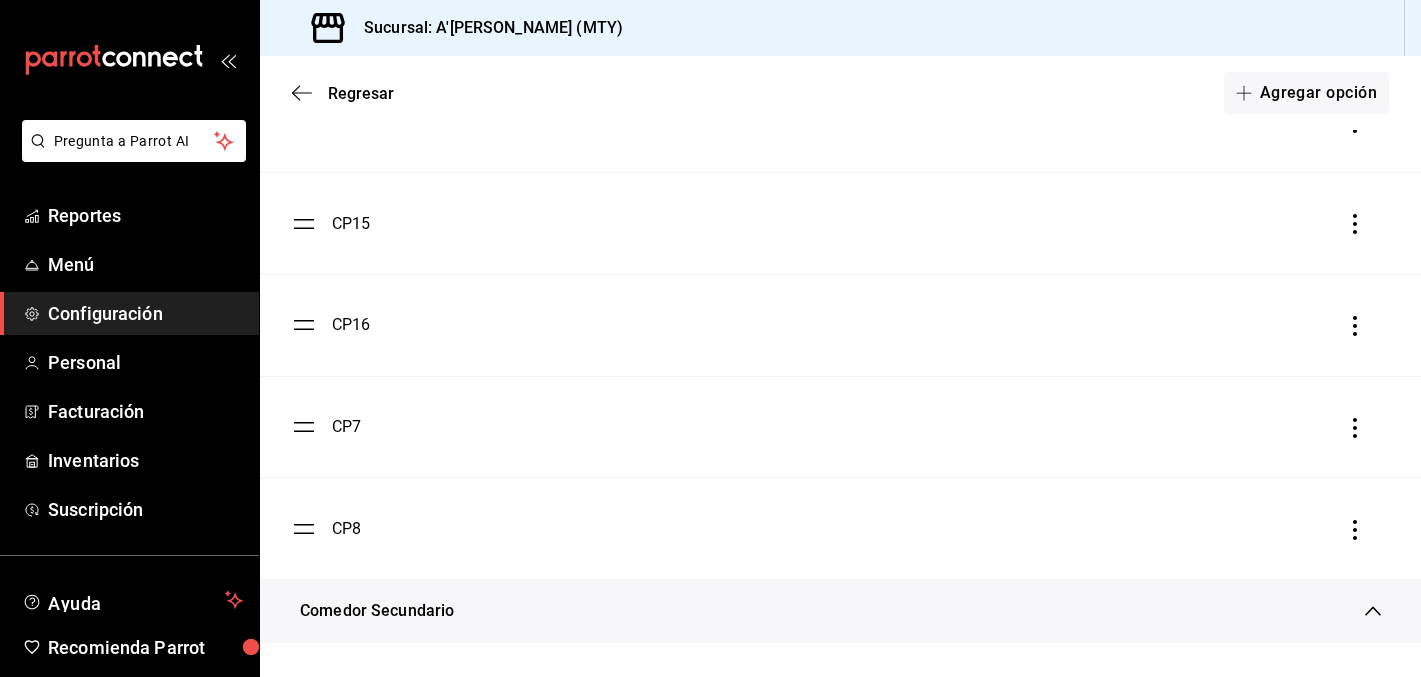 click on "CP7" at bounding box center [346, 427] 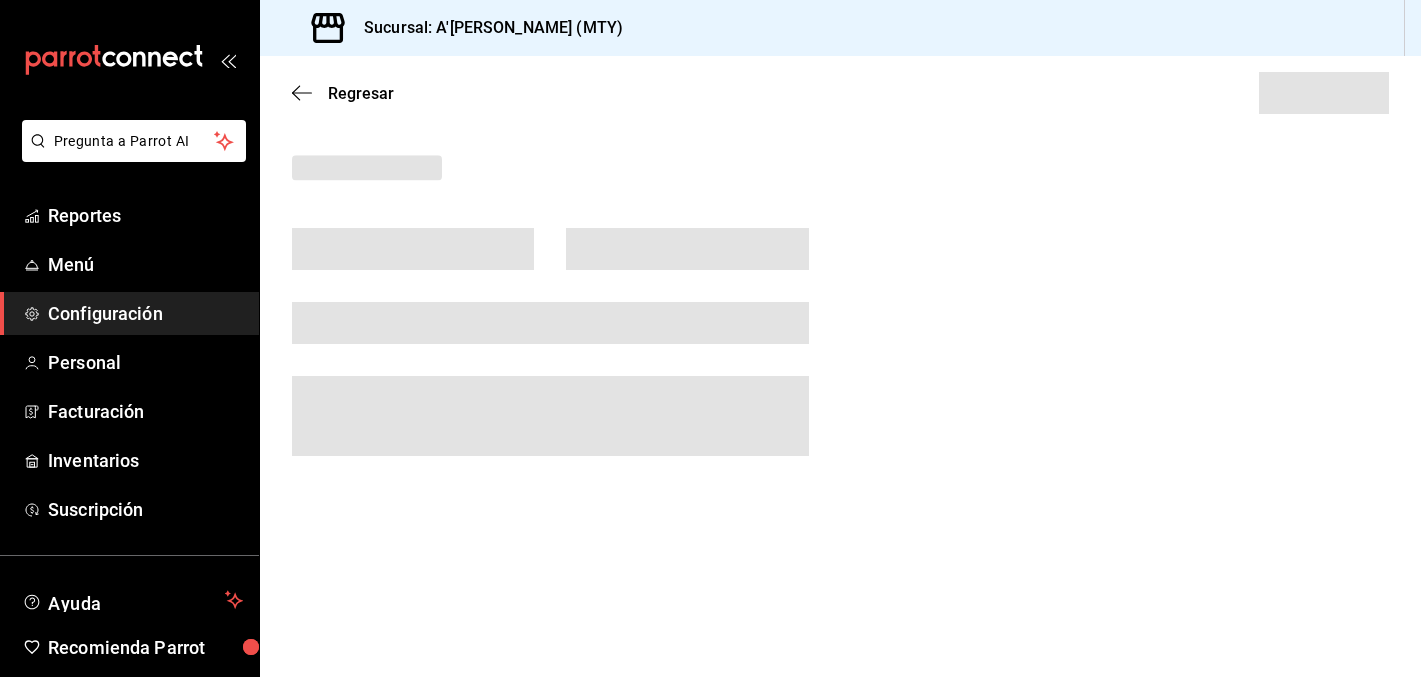 scroll, scrollTop: 0, scrollLeft: 0, axis: both 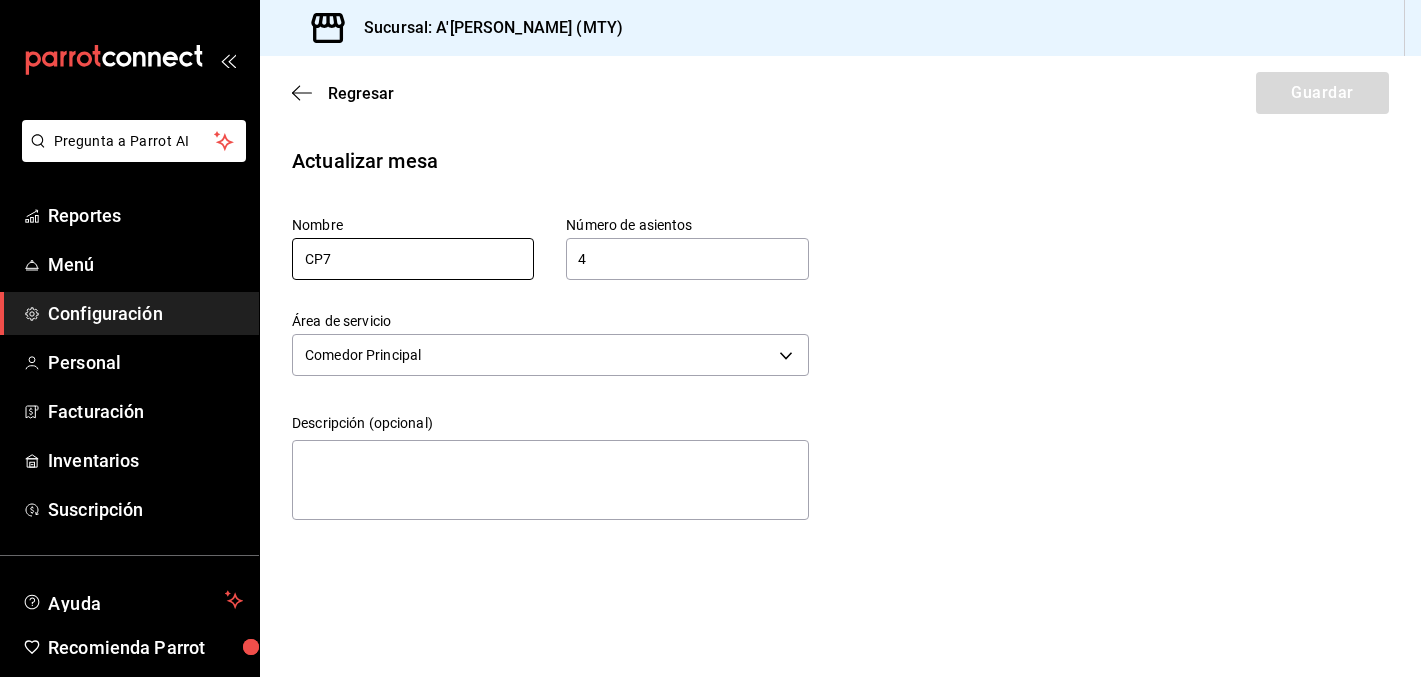 click on "CP7" at bounding box center [413, 259] 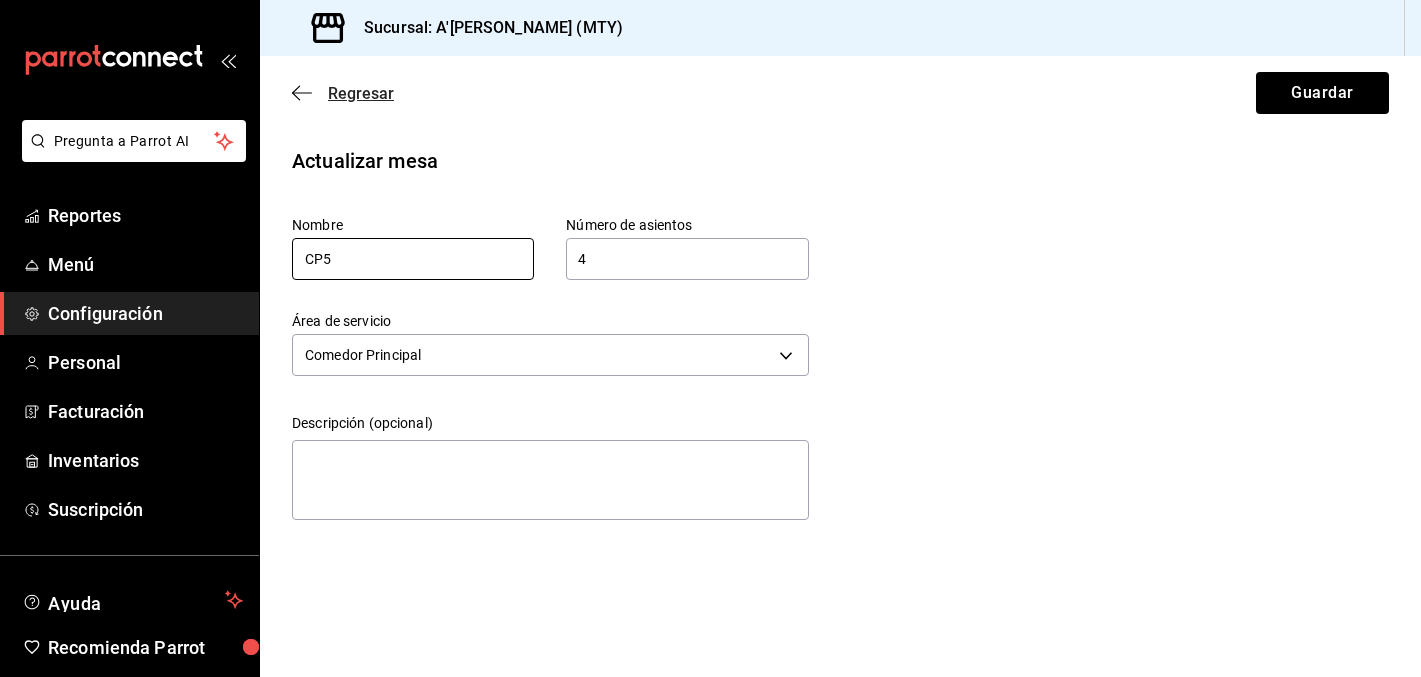 type on "CP5" 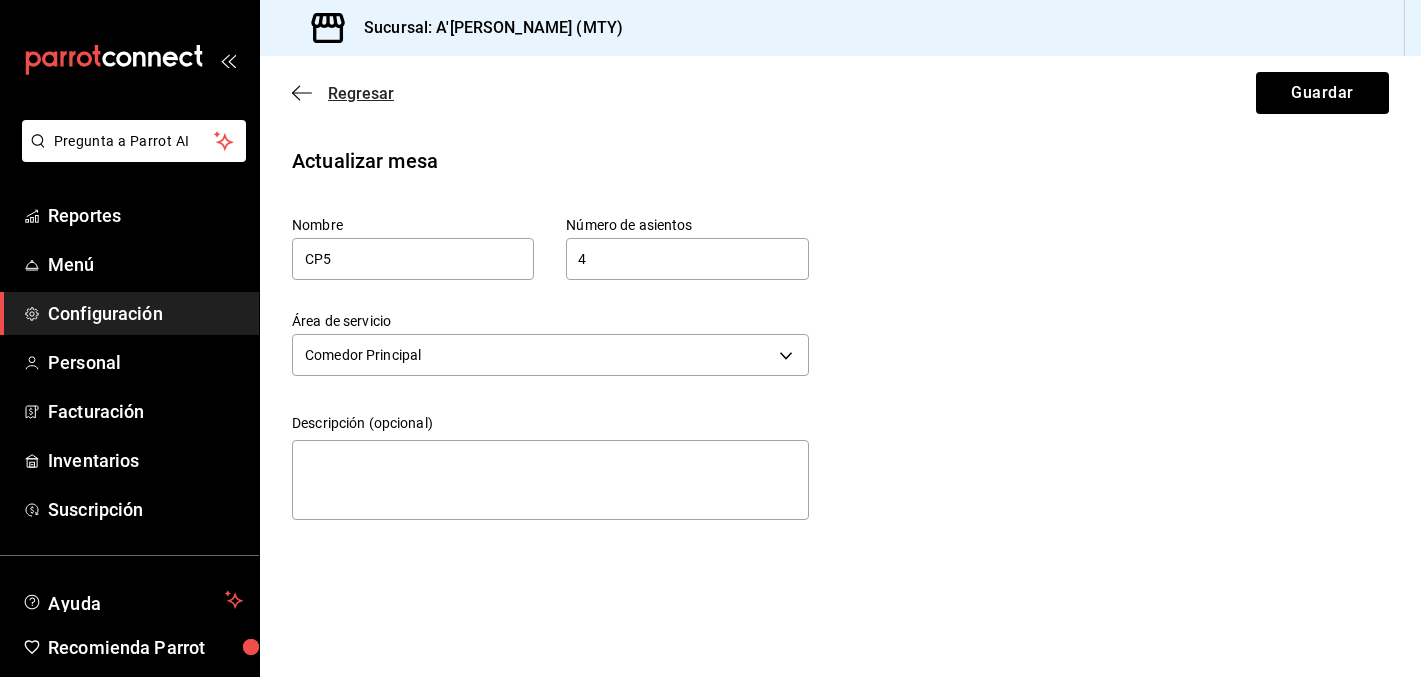 click on "Regresar" at bounding box center (361, 93) 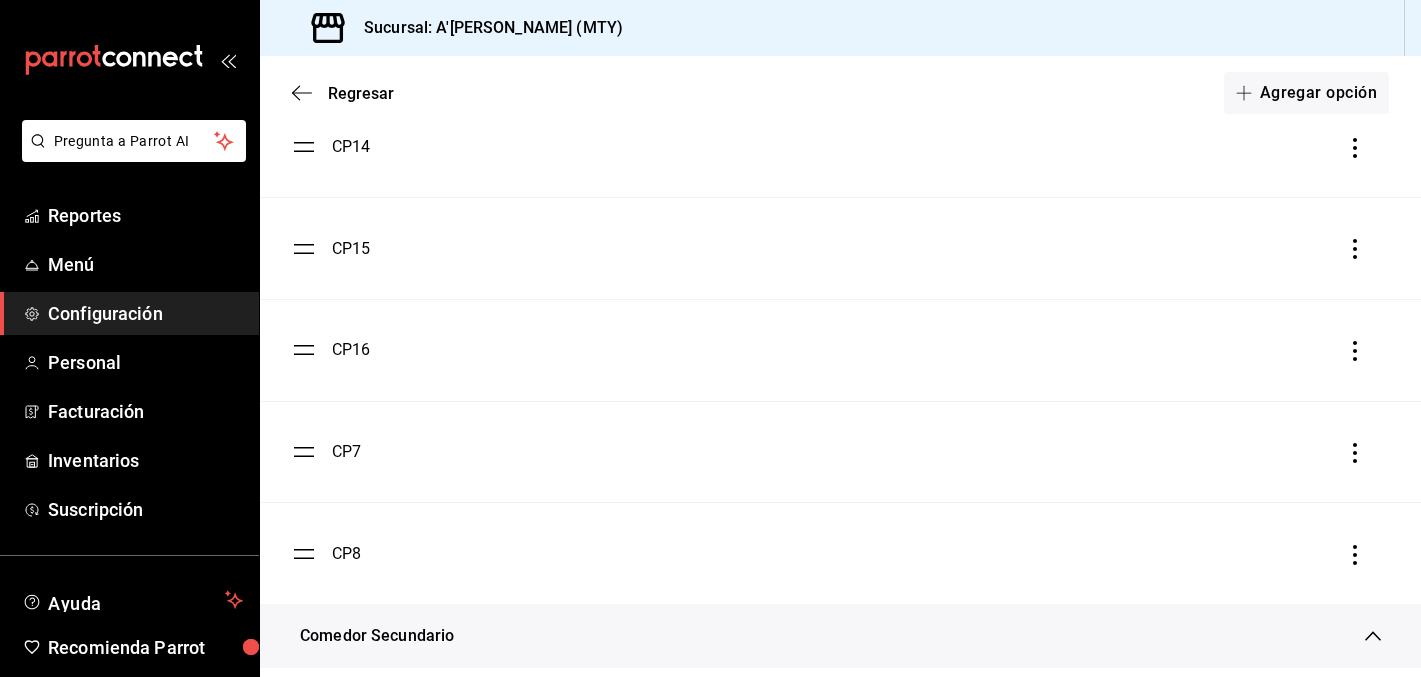 scroll, scrollTop: 507, scrollLeft: 0, axis: vertical 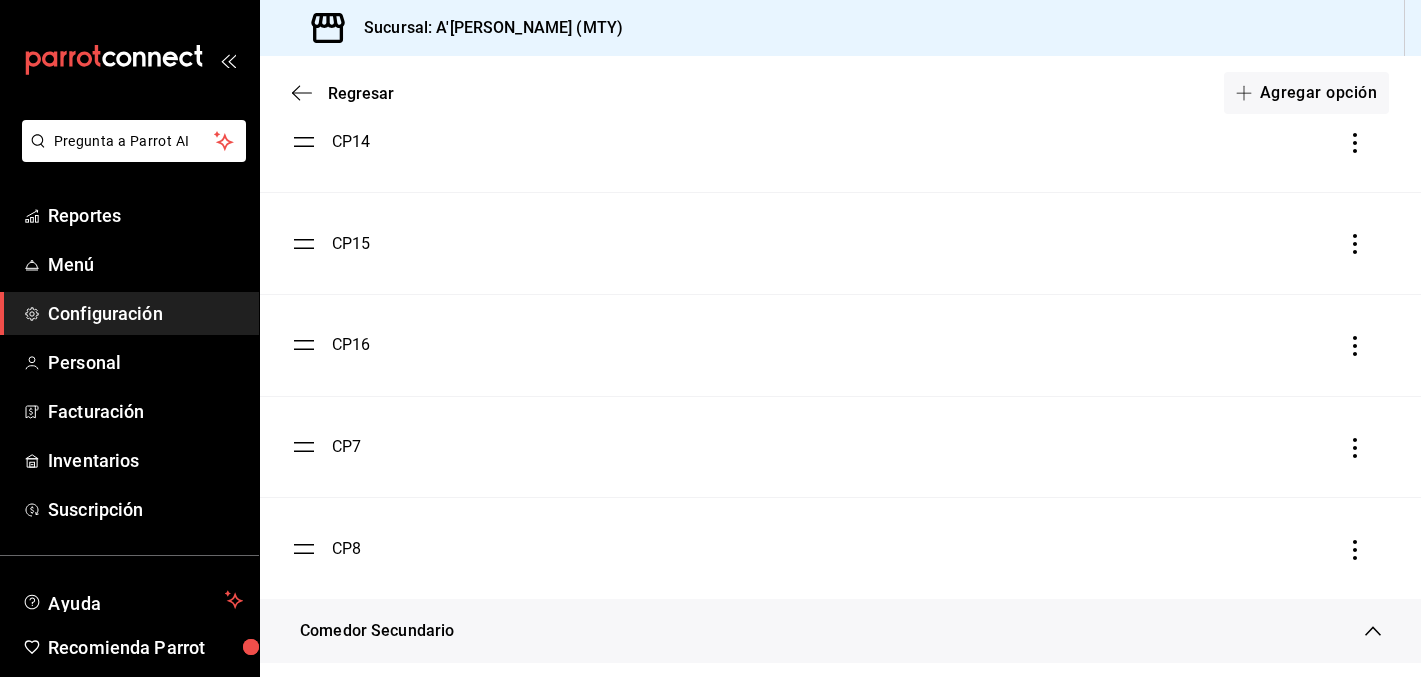 click on "CP7" at bounding box center (346, 447) 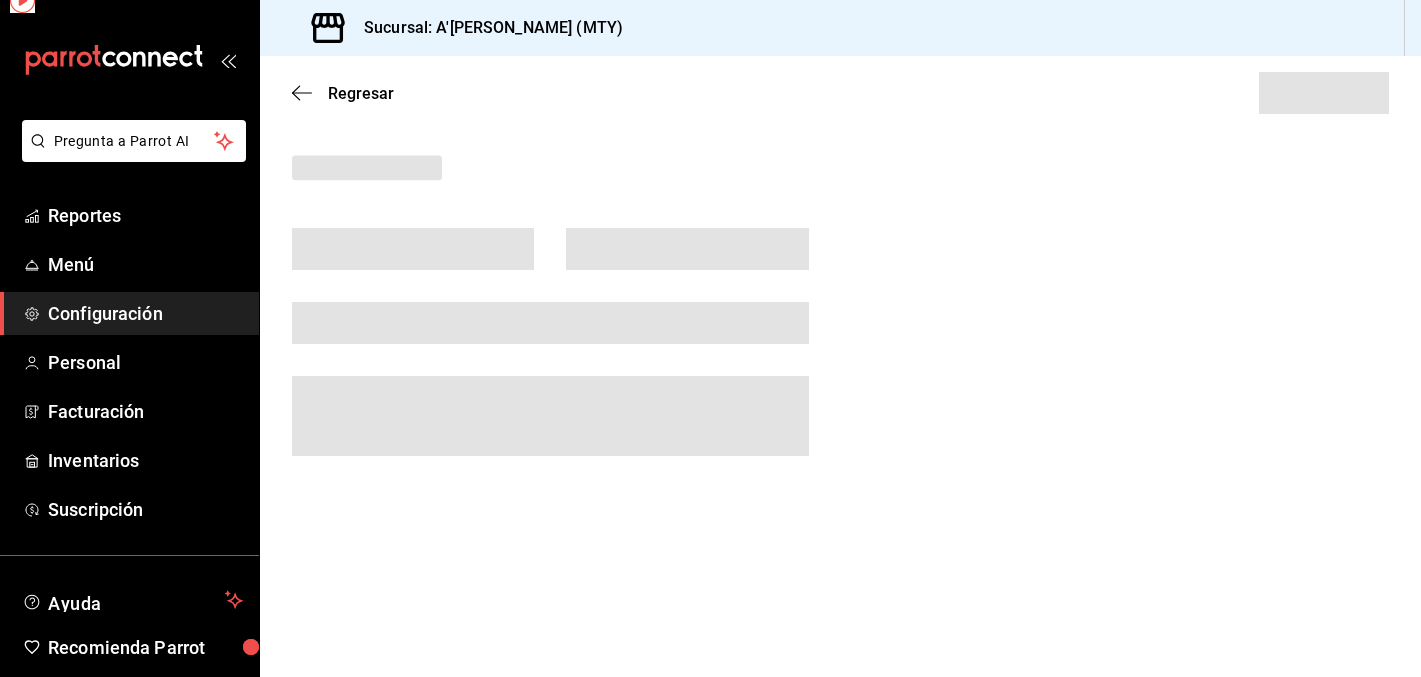 scroll, scrollTop: 0, scrollLeft: 0, axis: both 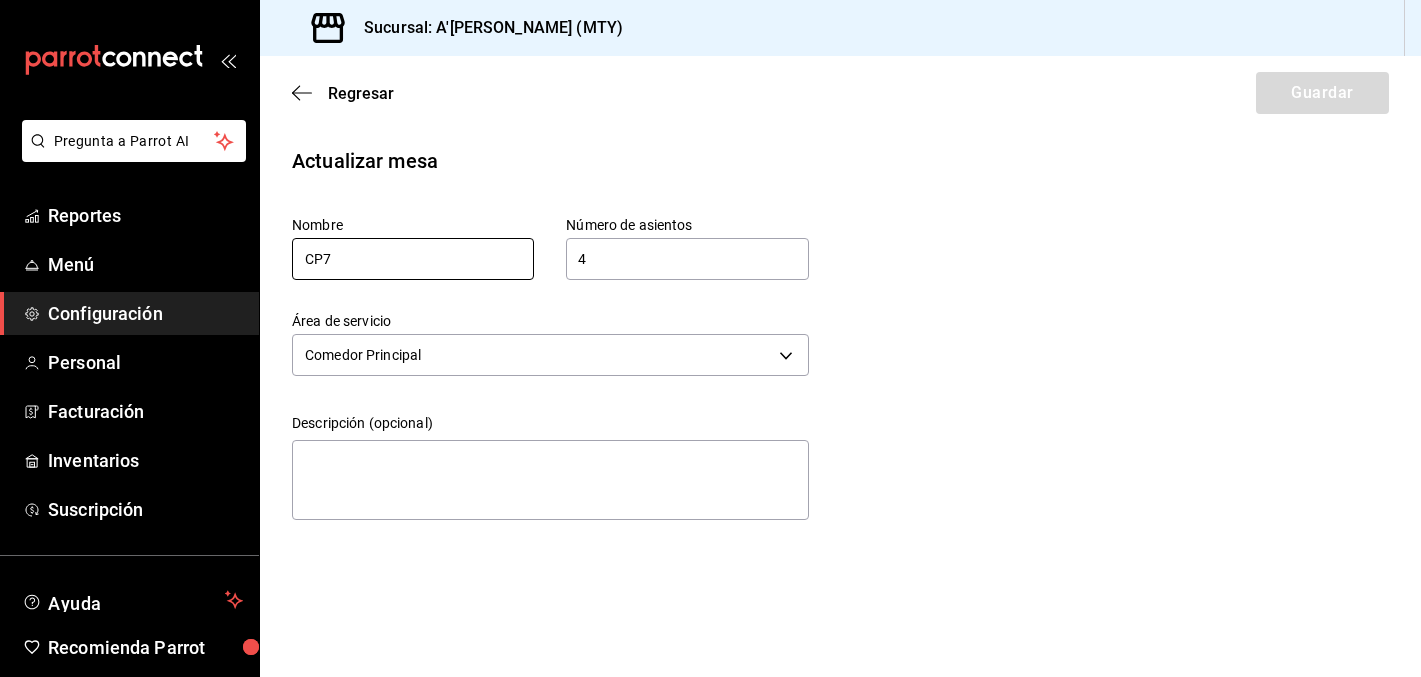 click on "CP7" at bounding box center (413, 259) 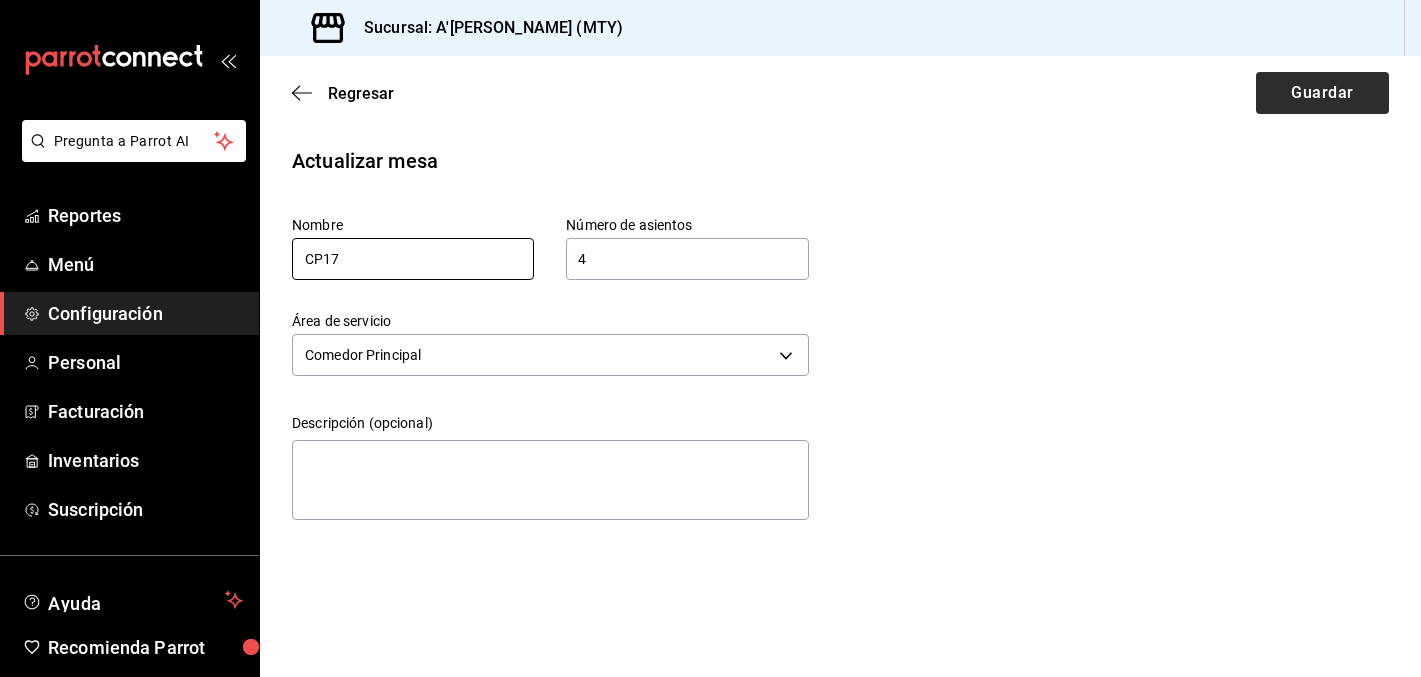 type on "CP17" 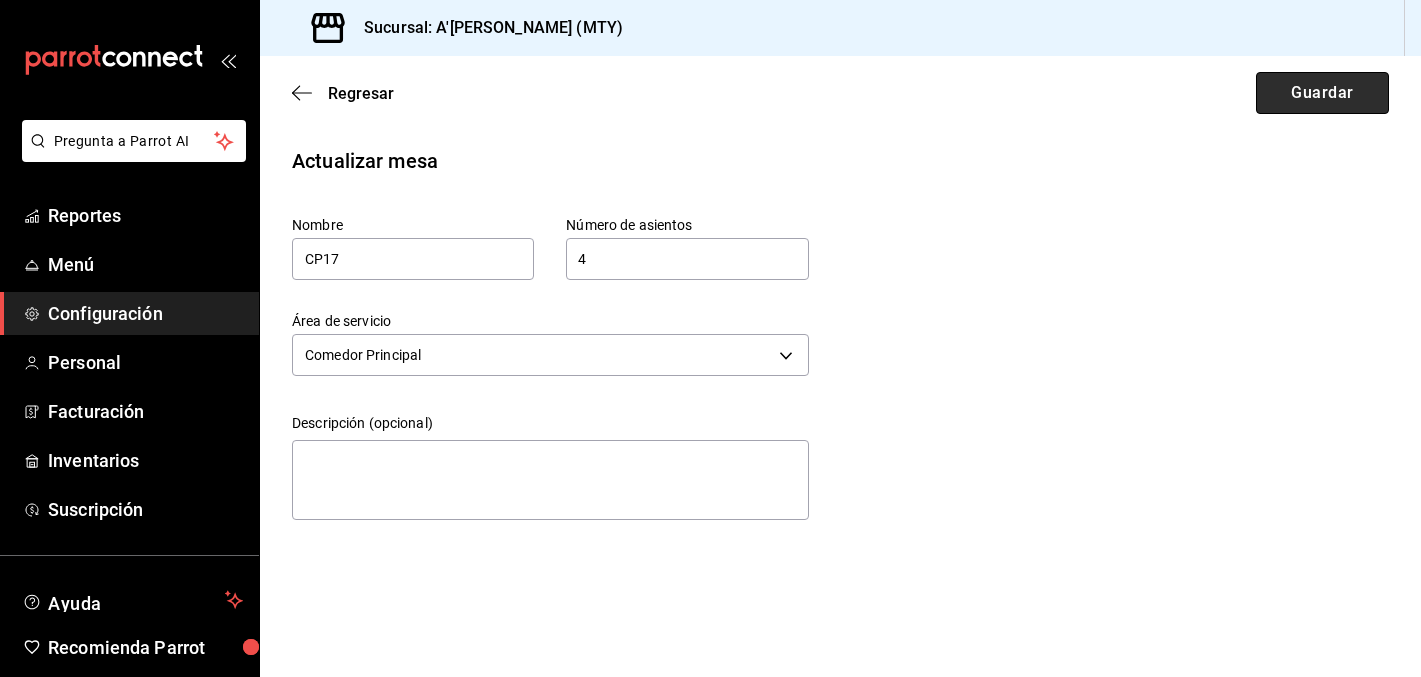 click on "Guardar" at bounding box center [1322, 93] 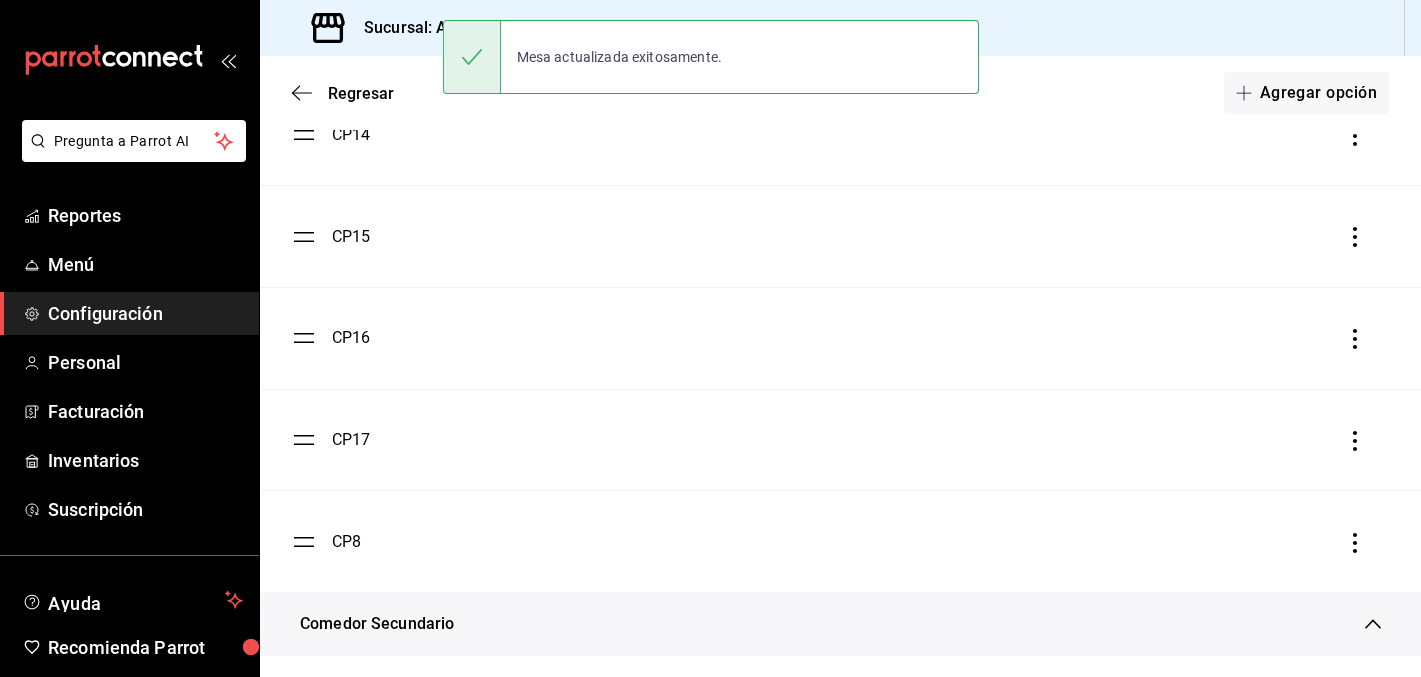 scroll, scrollTop: 514, scrollLeft: 0, axis: vertical 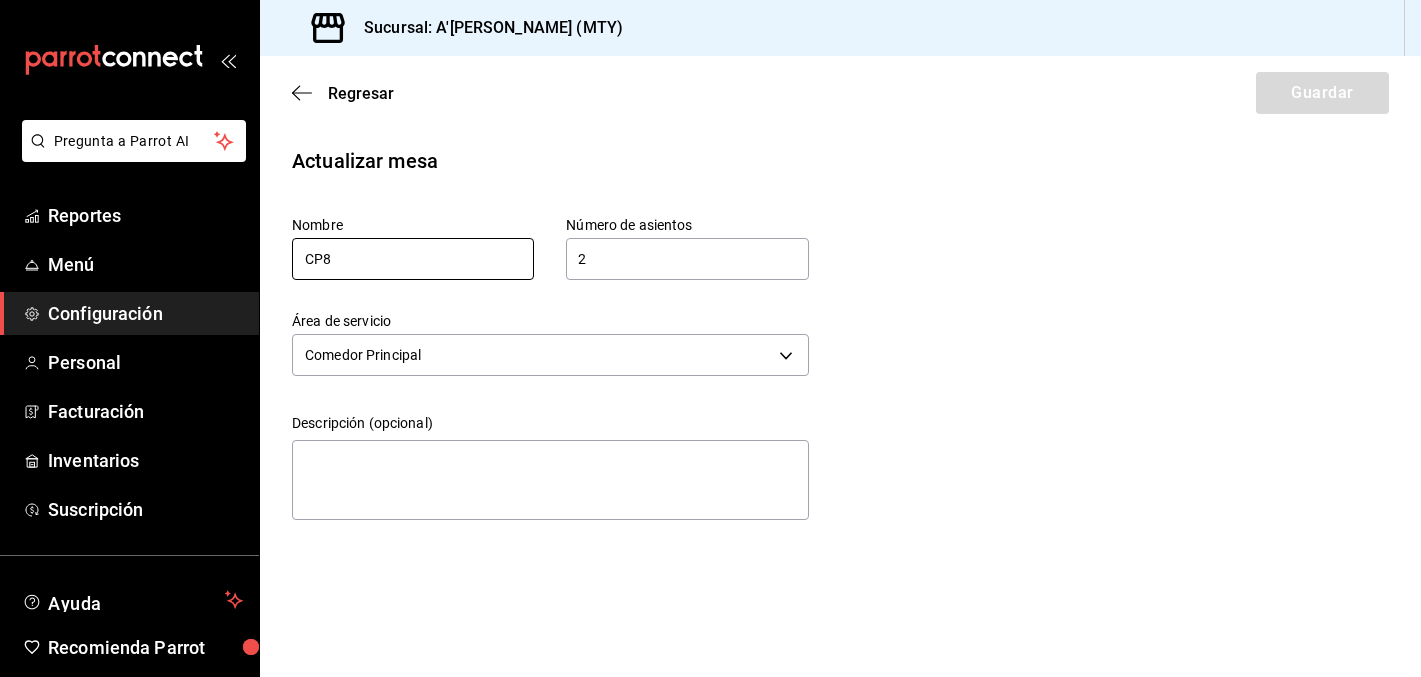click on "CP8" at bounding box center [413, 259] 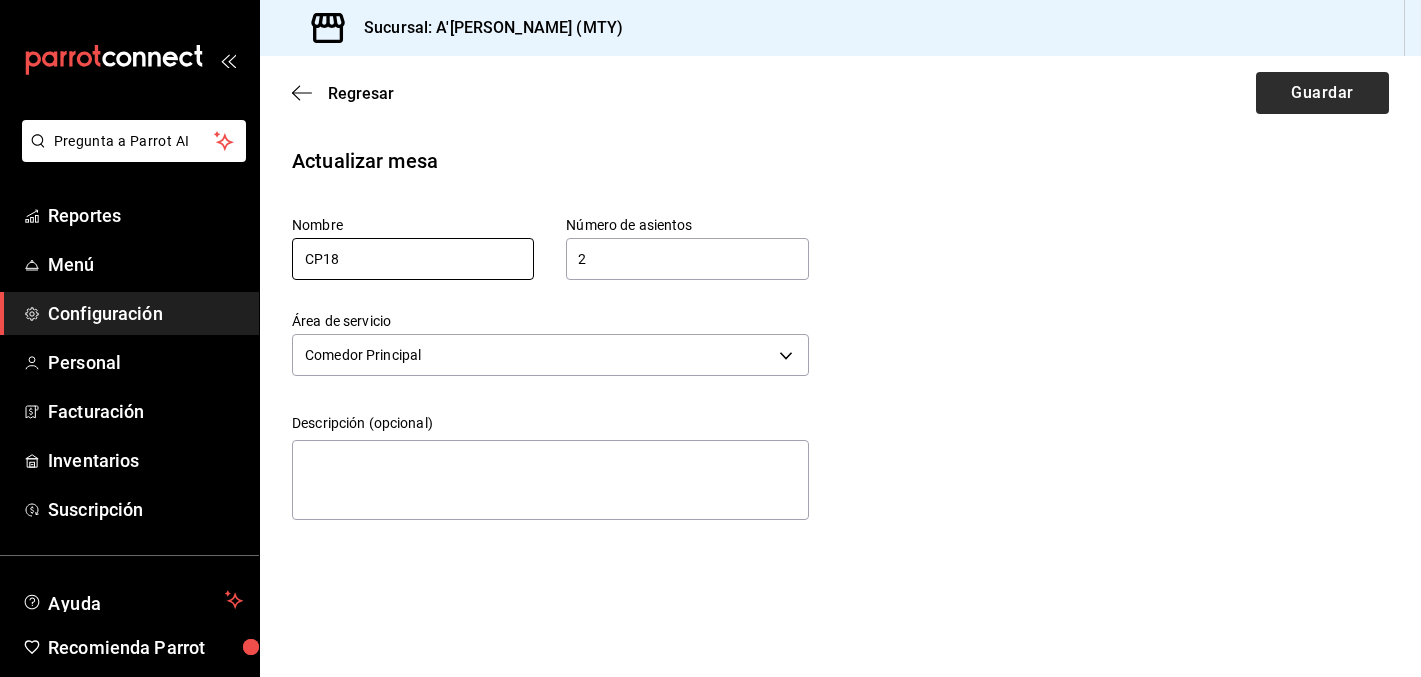 type on "CP18" 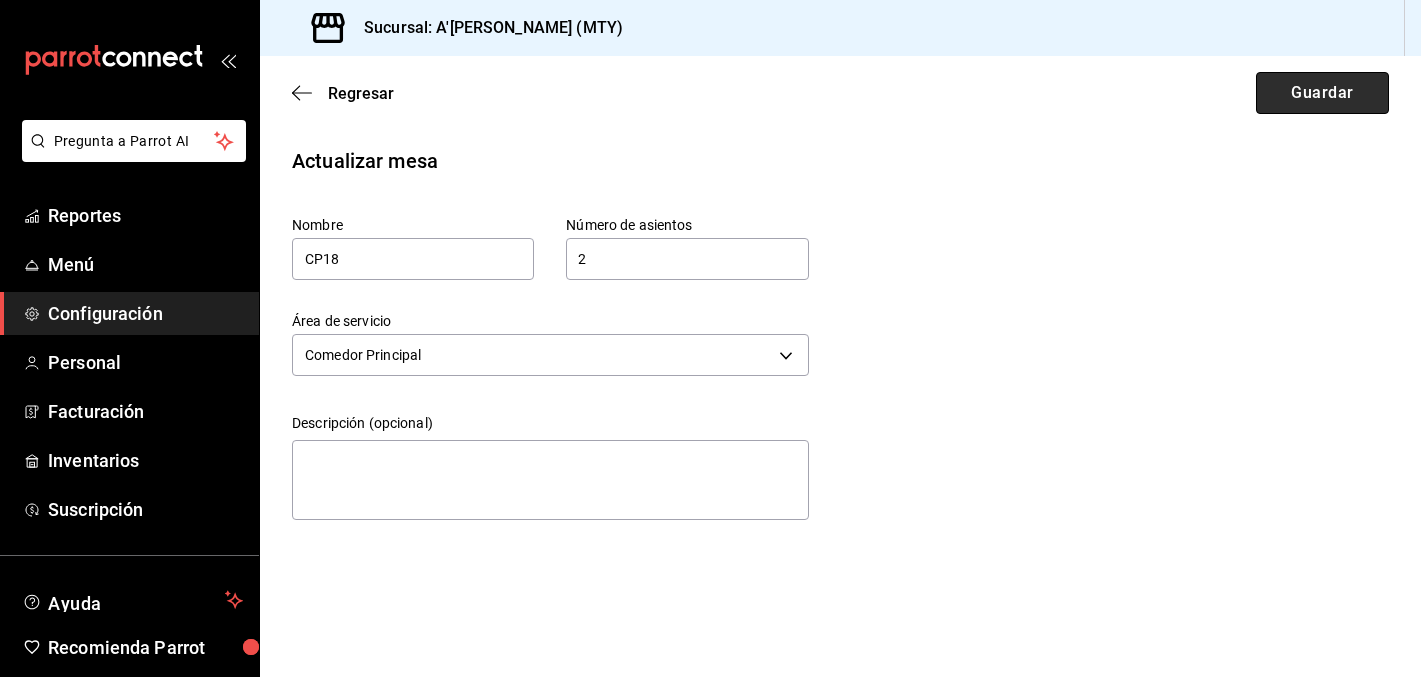 click on "Guardar" at bounding box center [1322, 93] 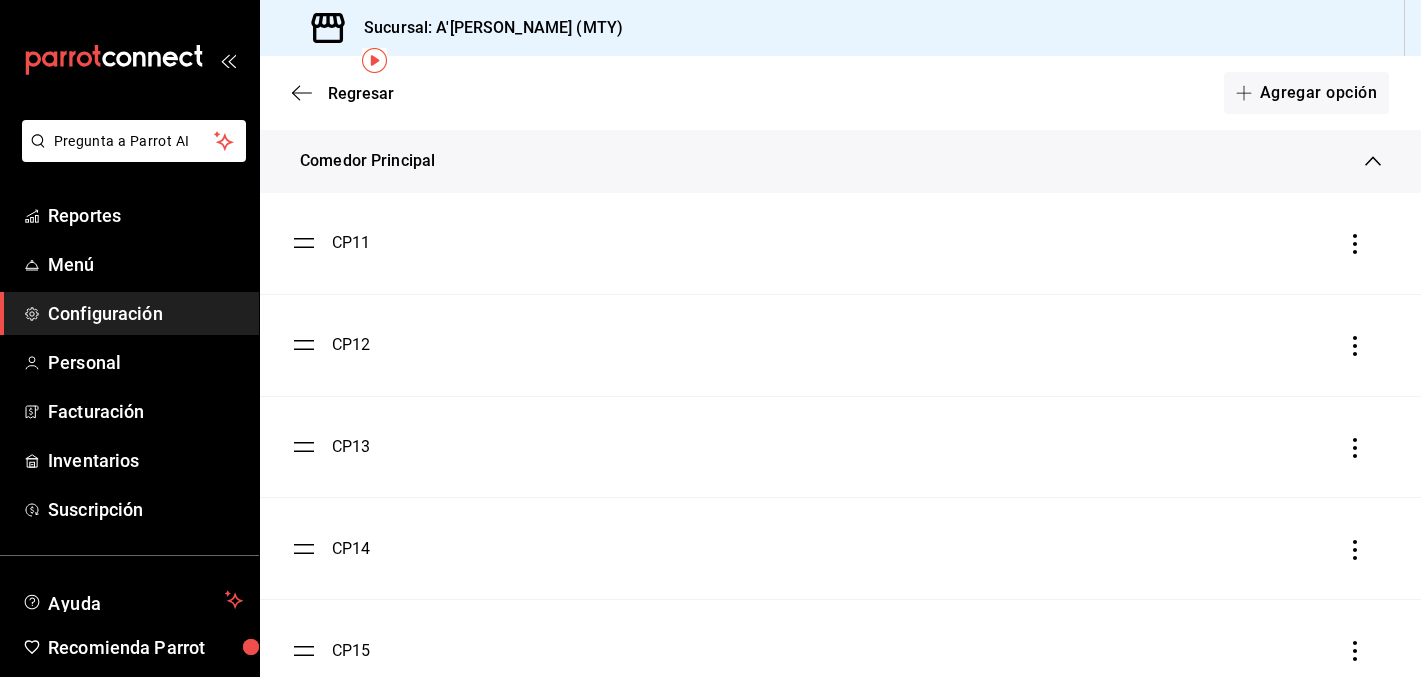 scroll, scrollTop: 0, scrollLeft: 0, axis: both 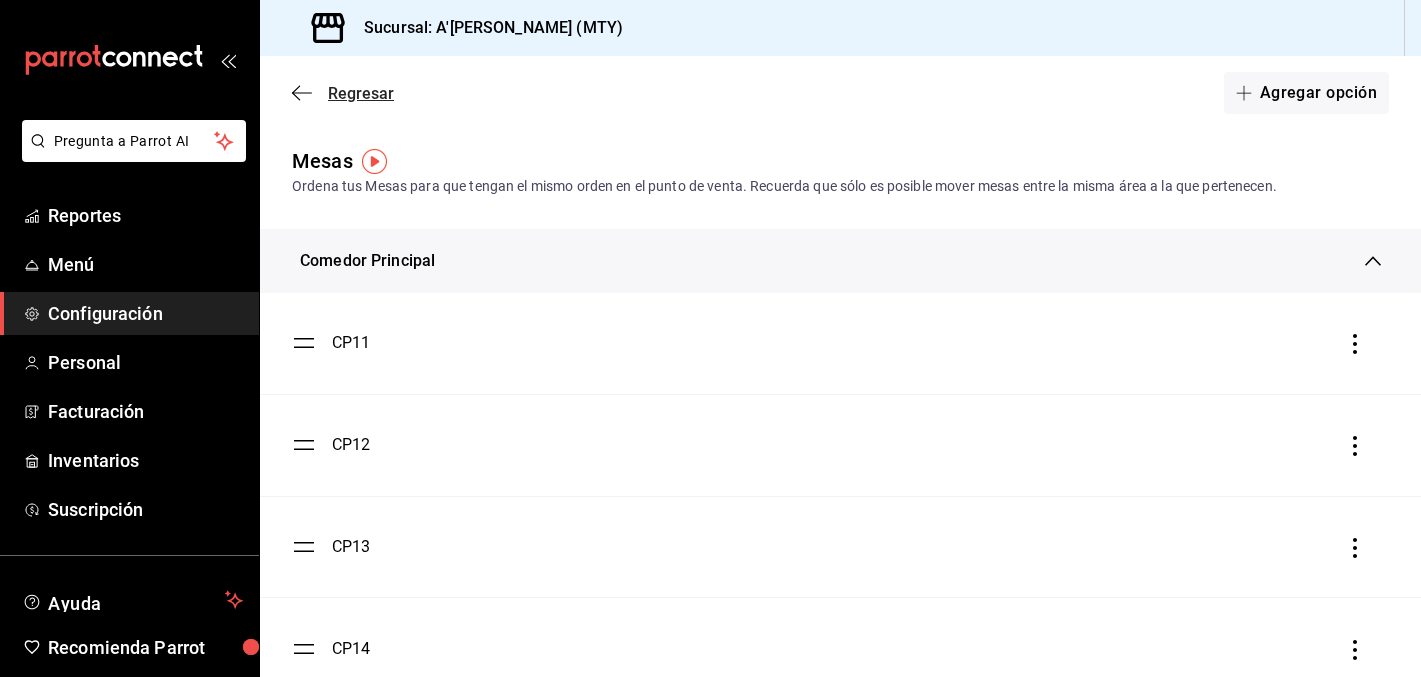 click on "Regresar" at bounding box center [361, 93] 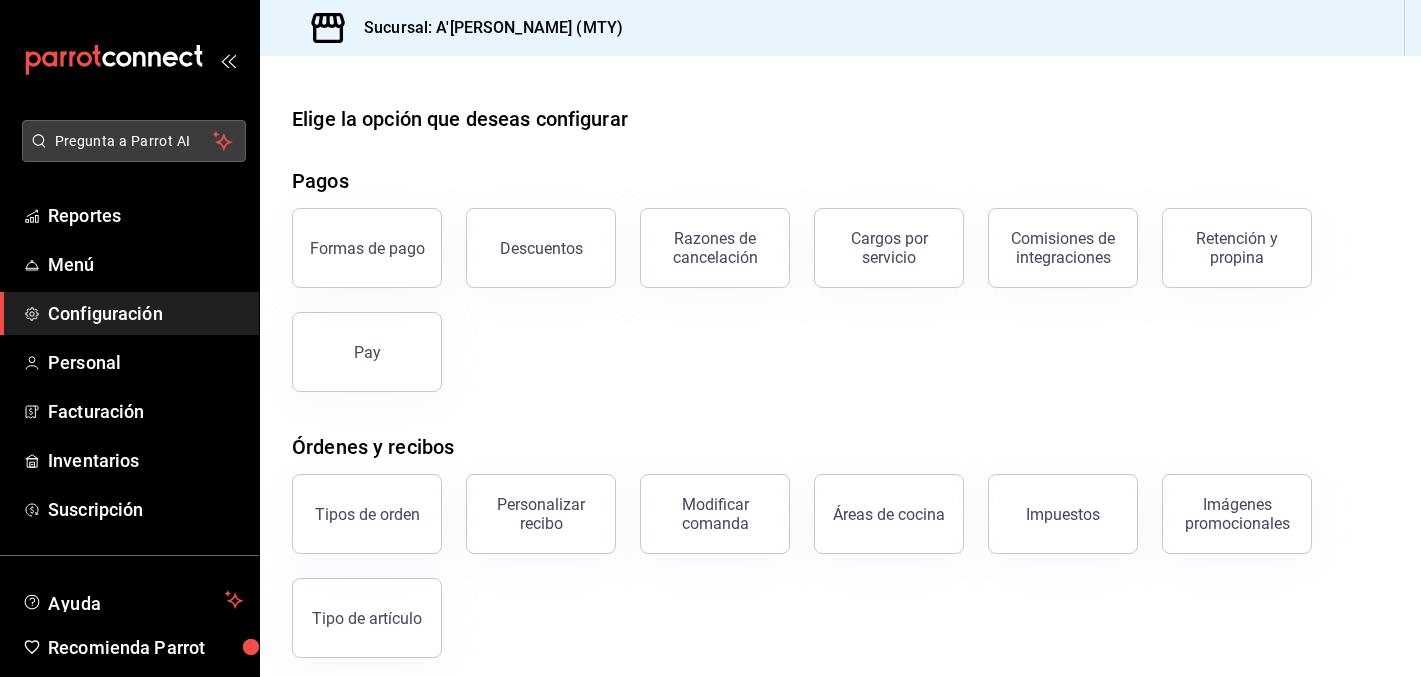 click on "Pregunta a Parrot AI" at bounding box center [134, 141] 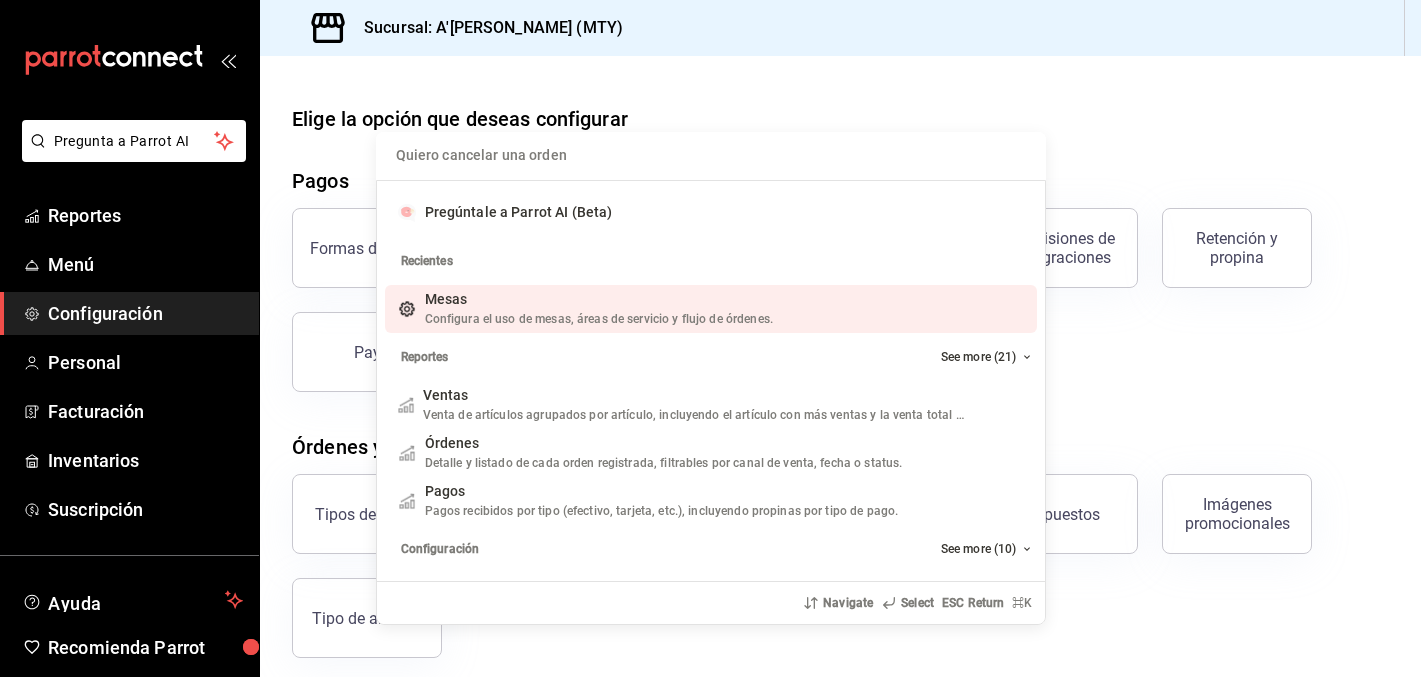 click at bounding box center [711, 156] 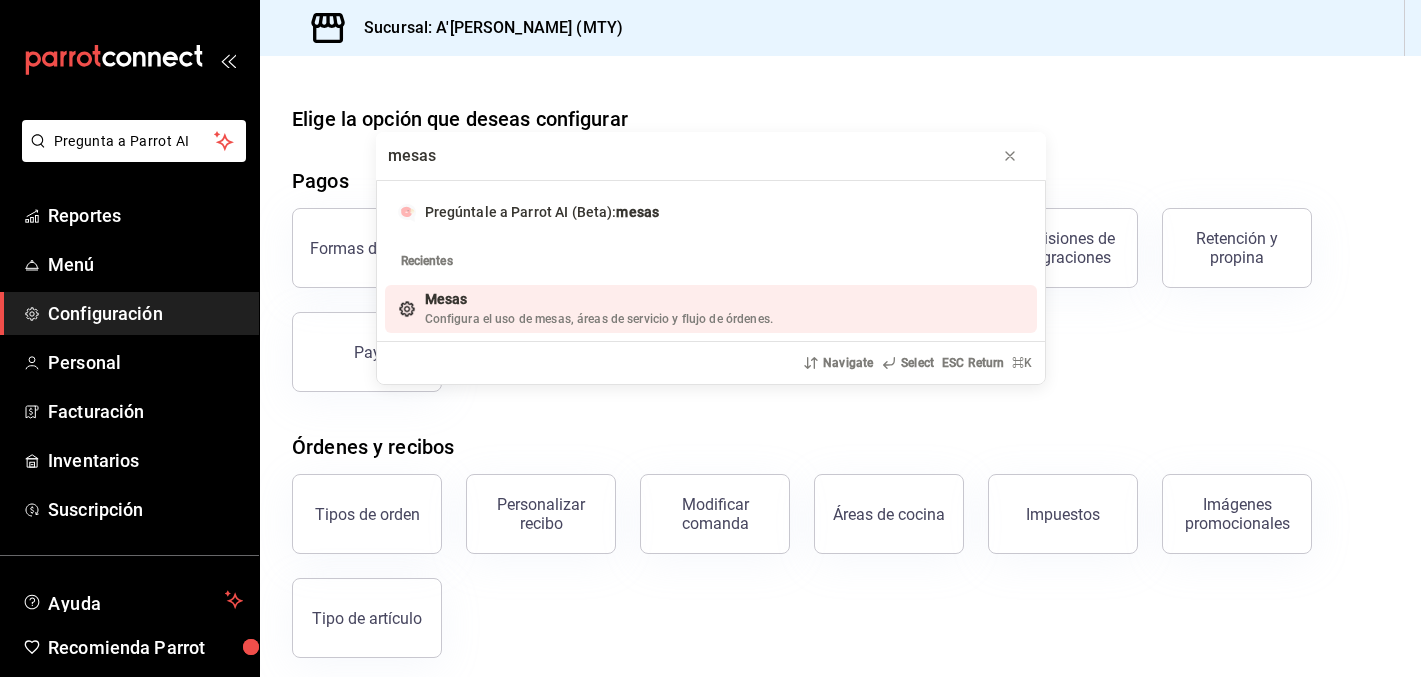 type on "mesas" 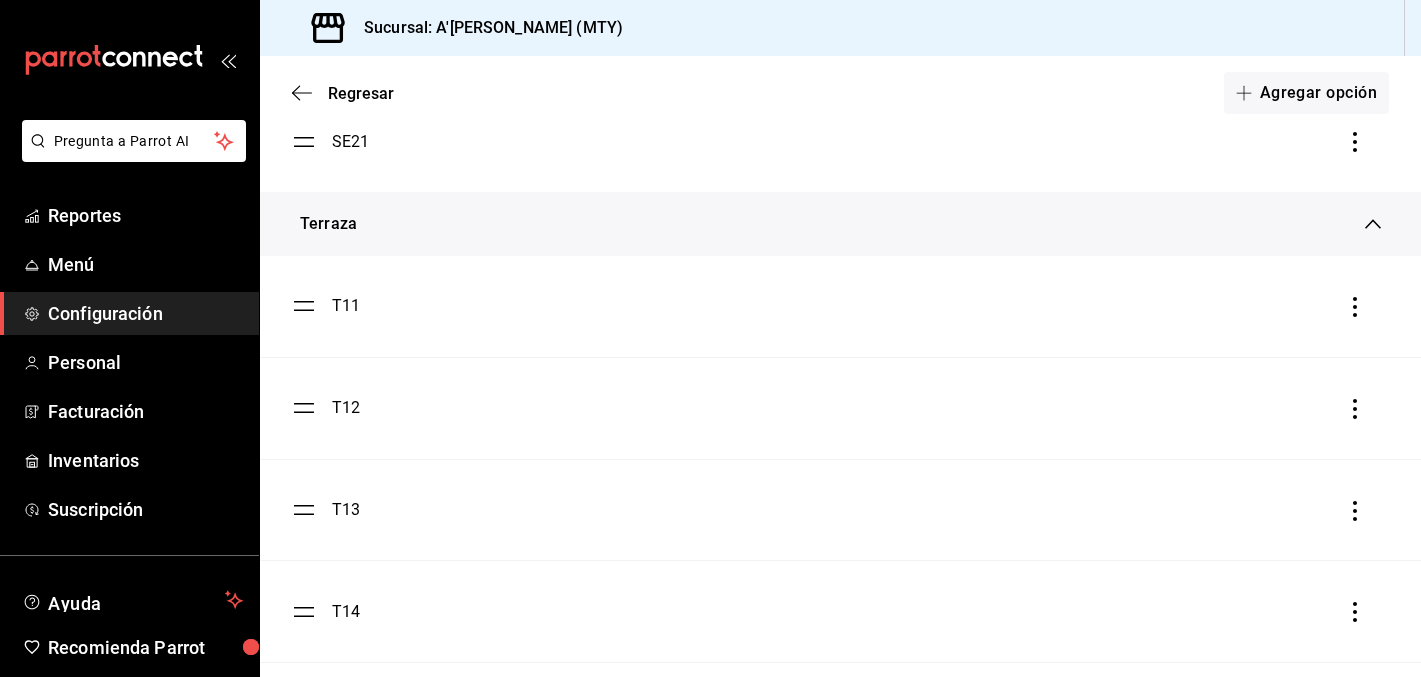 scroll, scrollTop: 1598, scrollLeft: 0, axis: vertical 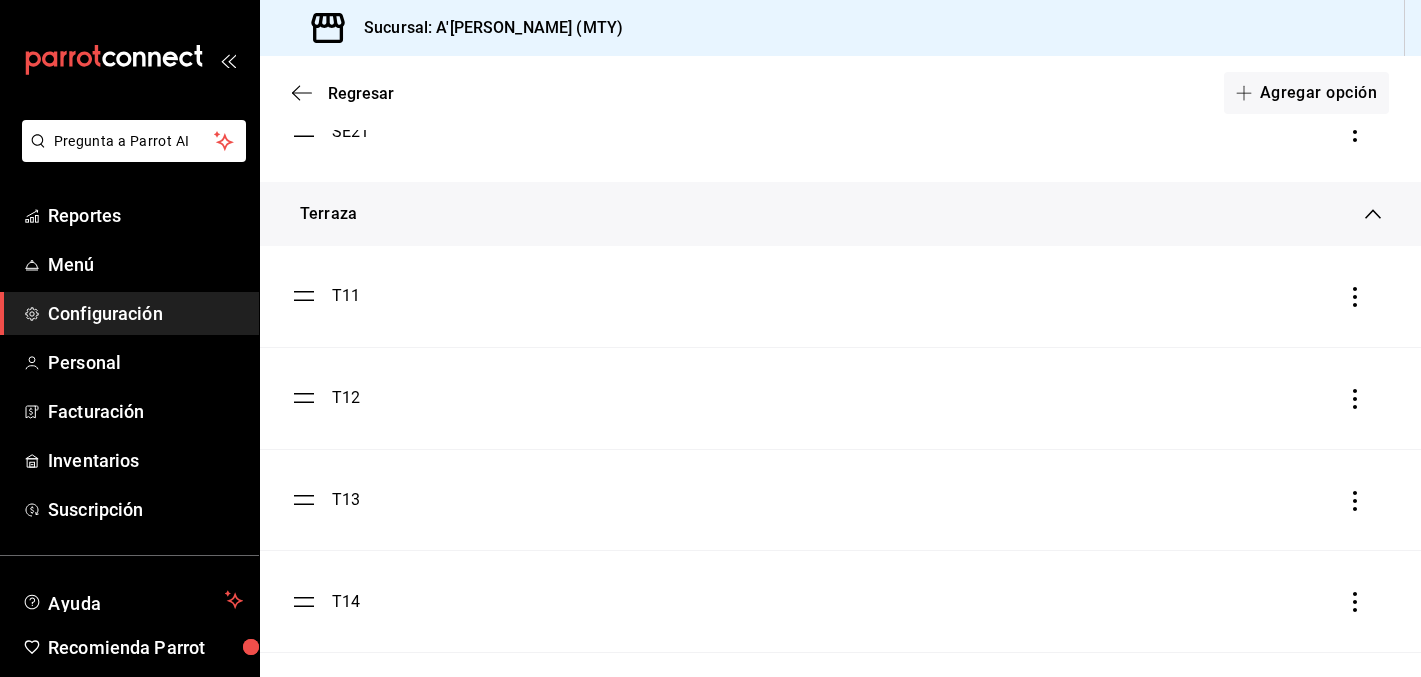 click on "T11" at bounding box center [346, 296] 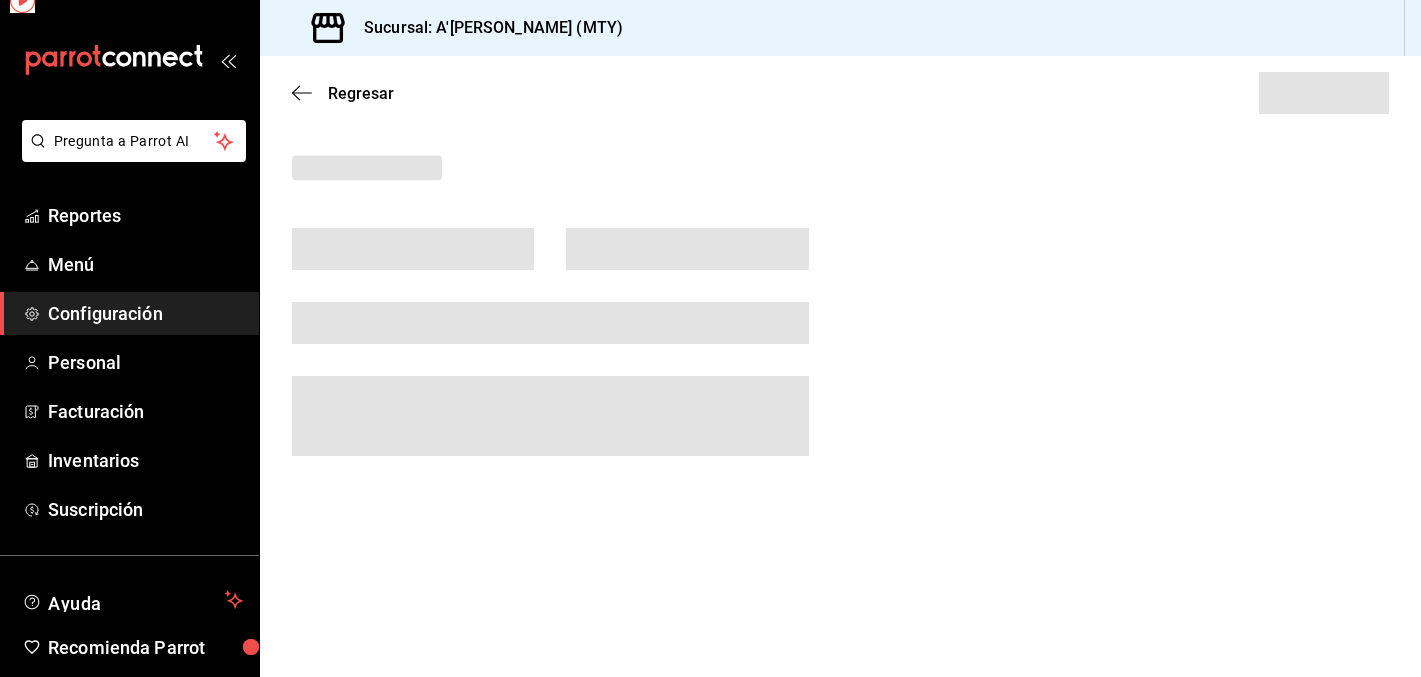 scroll, scrollTop: 0, scrollLeft: 0, axis: both 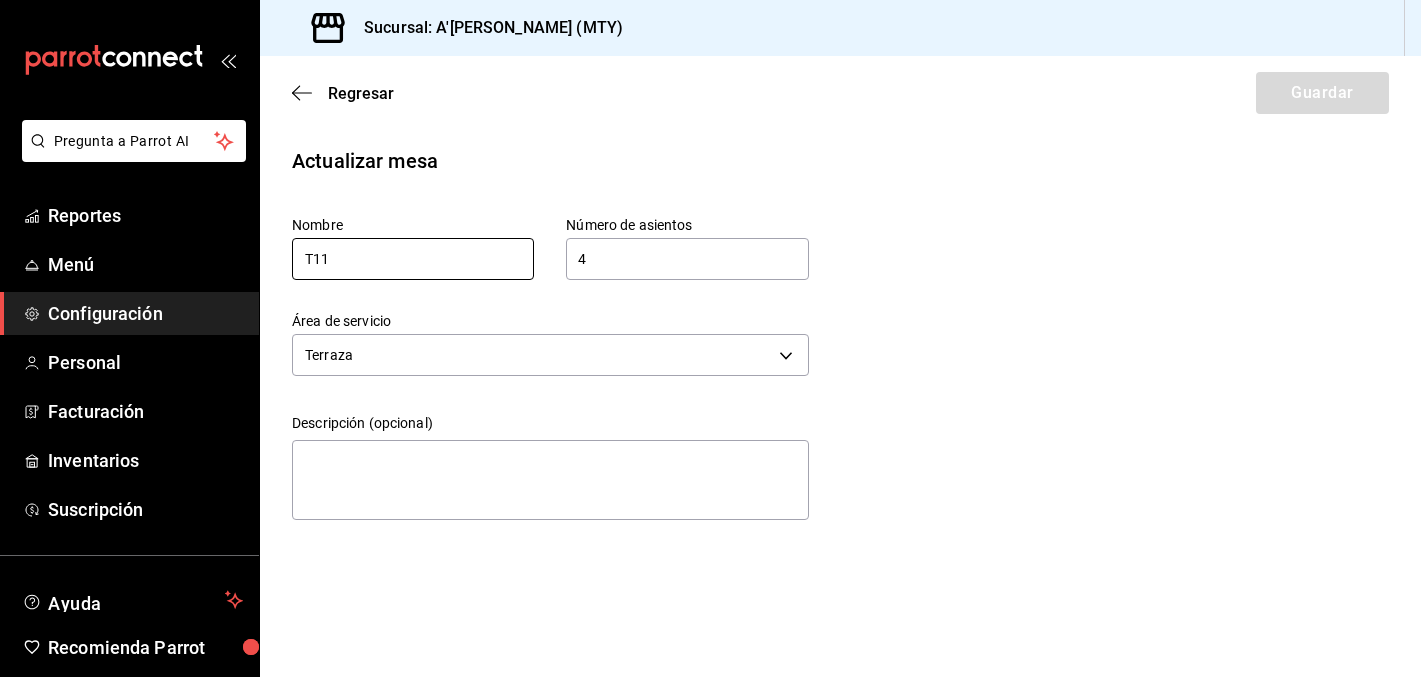 click on "T11" at bounding box center (413, 259) 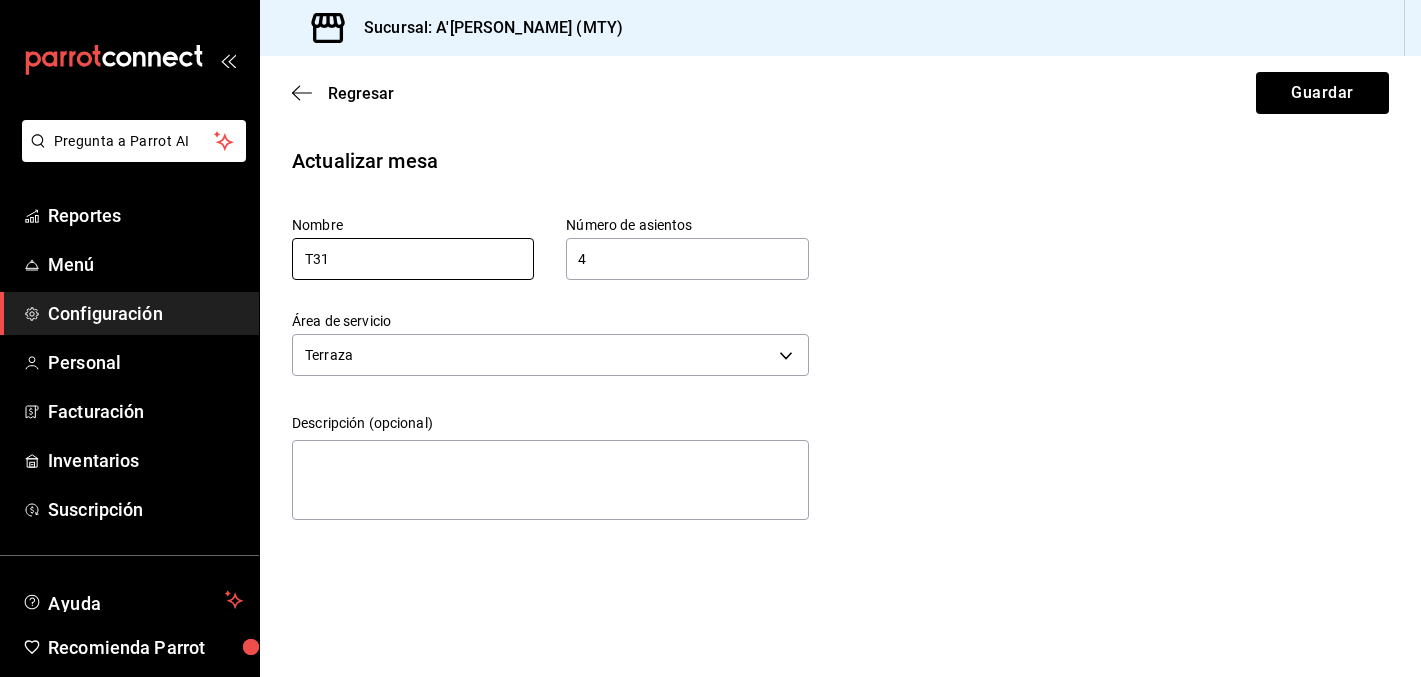 type on "T31" 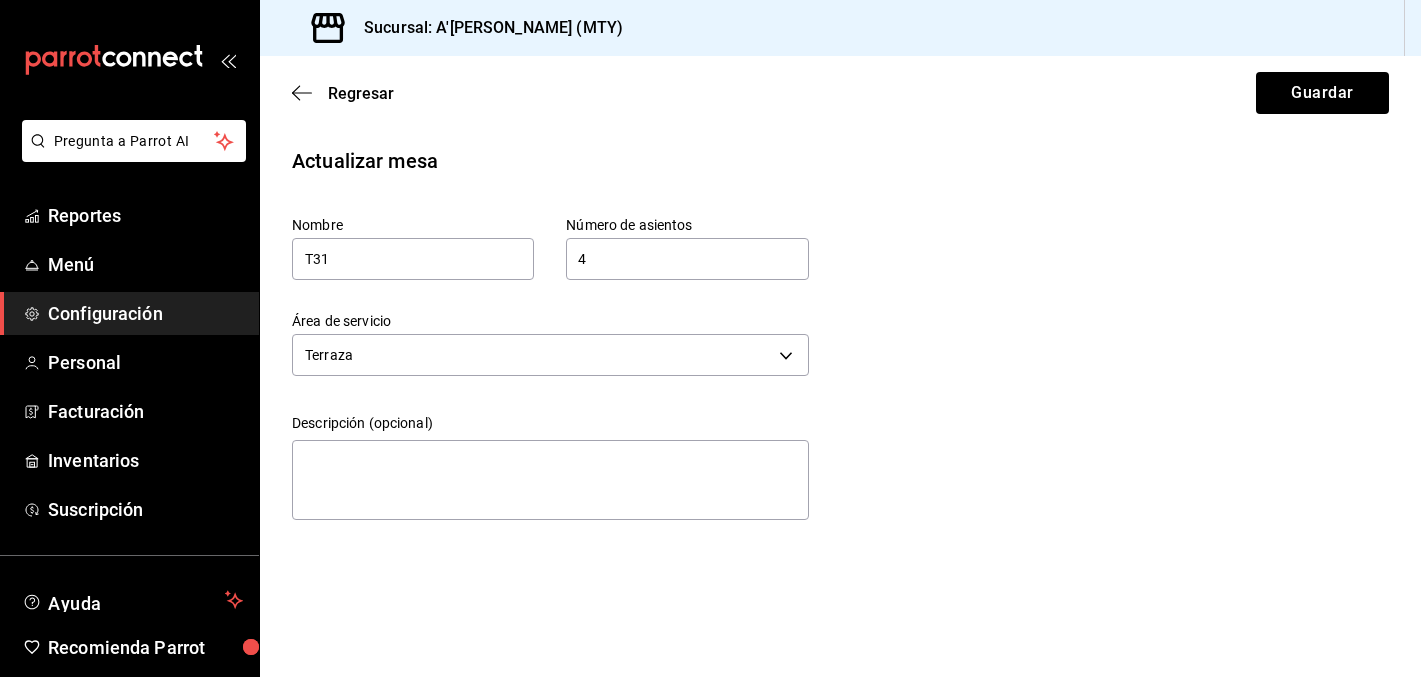 click on "Regresar Guardar Actualizar mesa Nombre T31 Número de asientos 4 Número de asientos Área de servicio Terraza 665cb1bf-b020-4d8e-bb78-21765b007e86 Descripción (opcional) x" at bounding box center (840, 366) 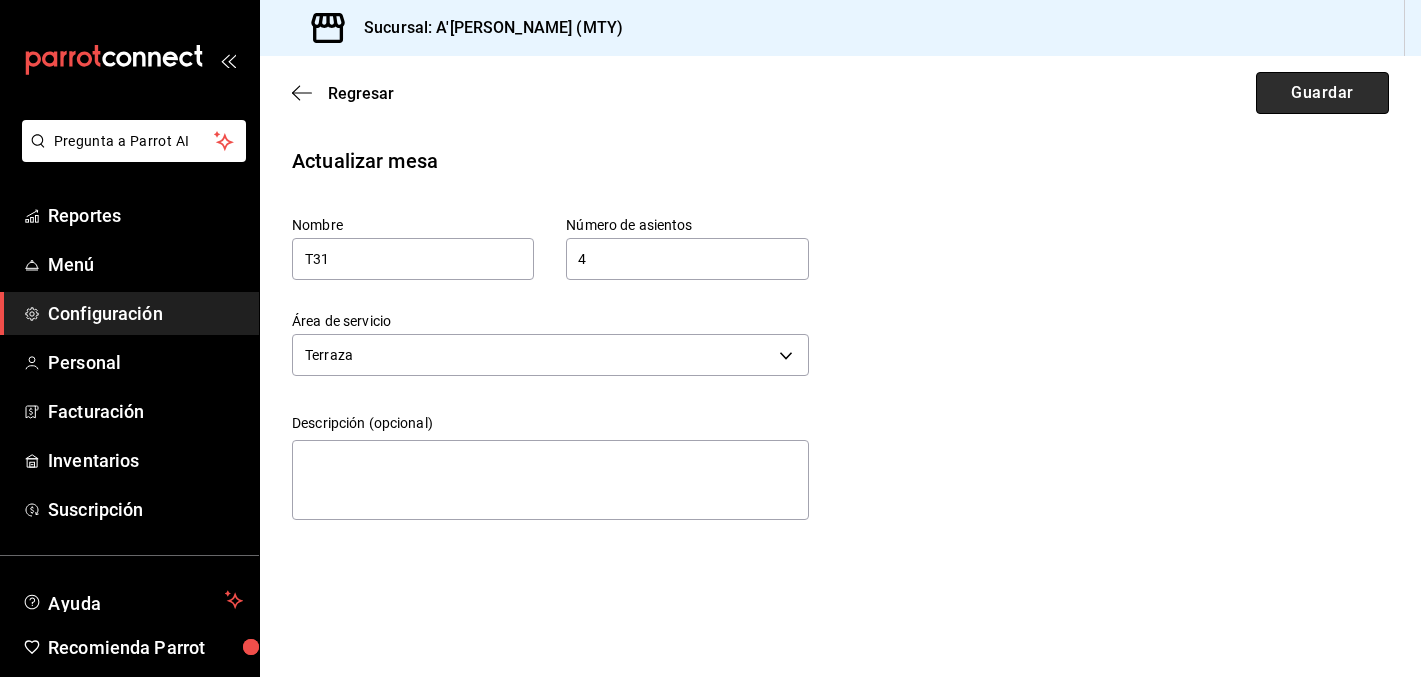 click on "Guardar" at bounding box center [1322, 93] 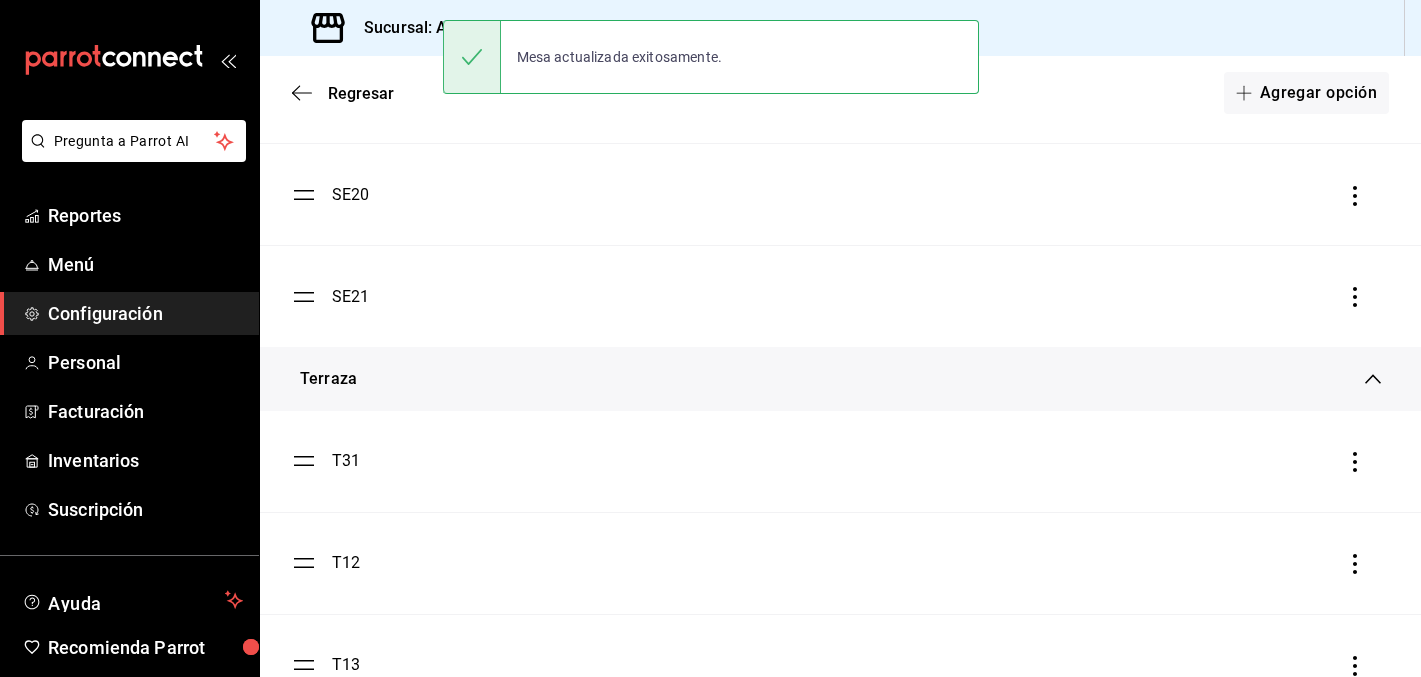 scroll, scrollTop: 1473, scrollLeft: 0, axis: vertical 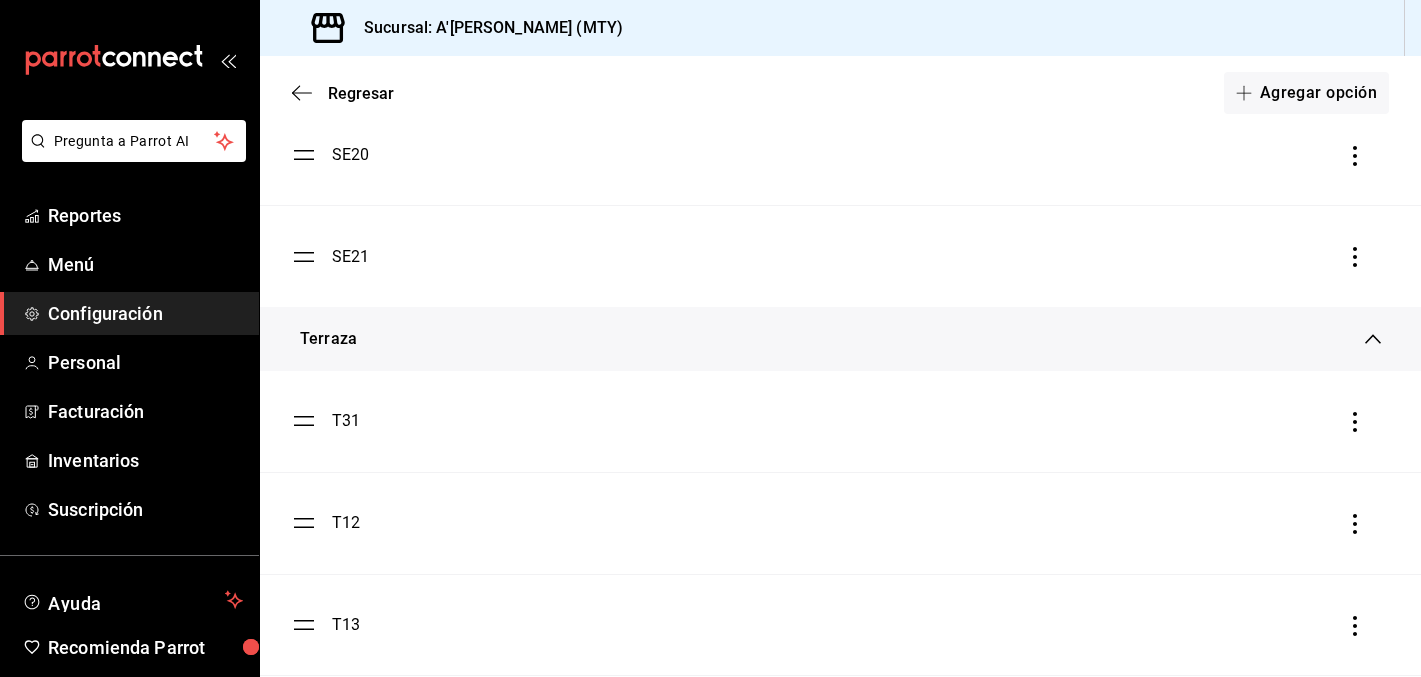 click on "T12" at bounding box center (346, 523) 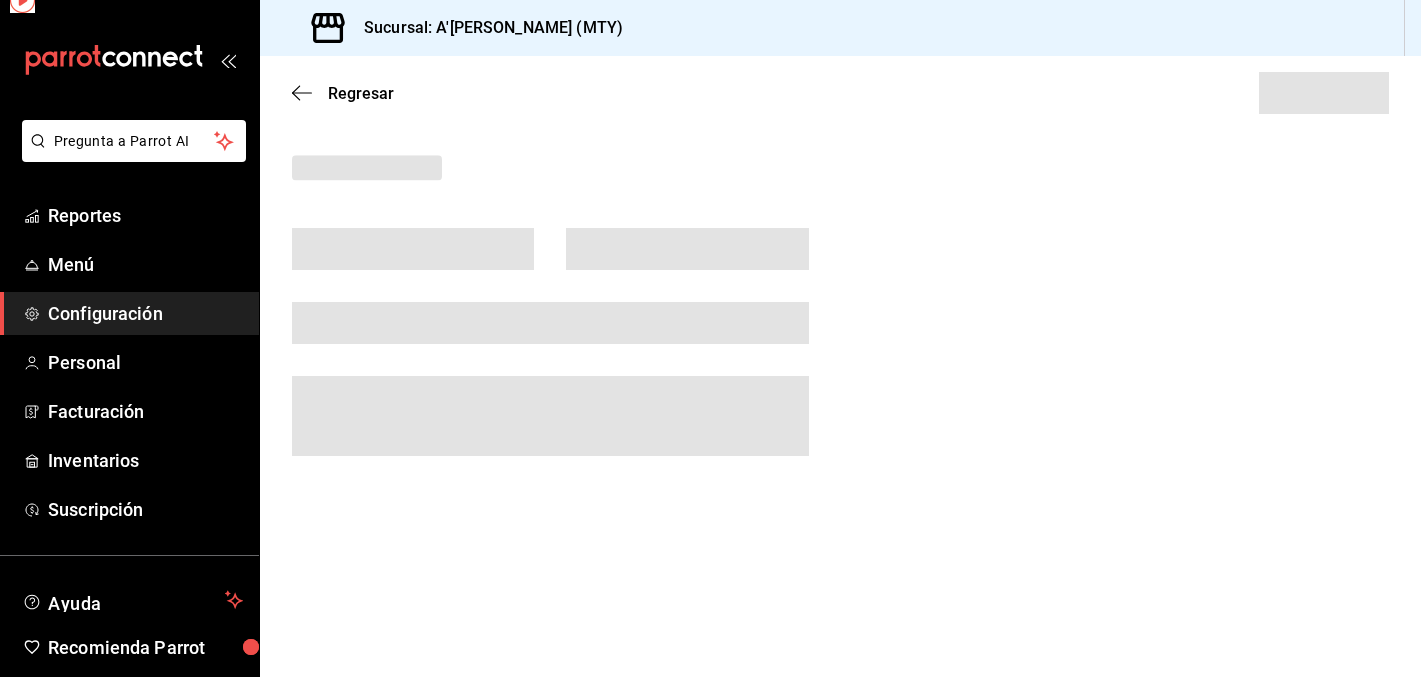 scroll, scrollTop: 0, scrollLeft: 0, axis: both 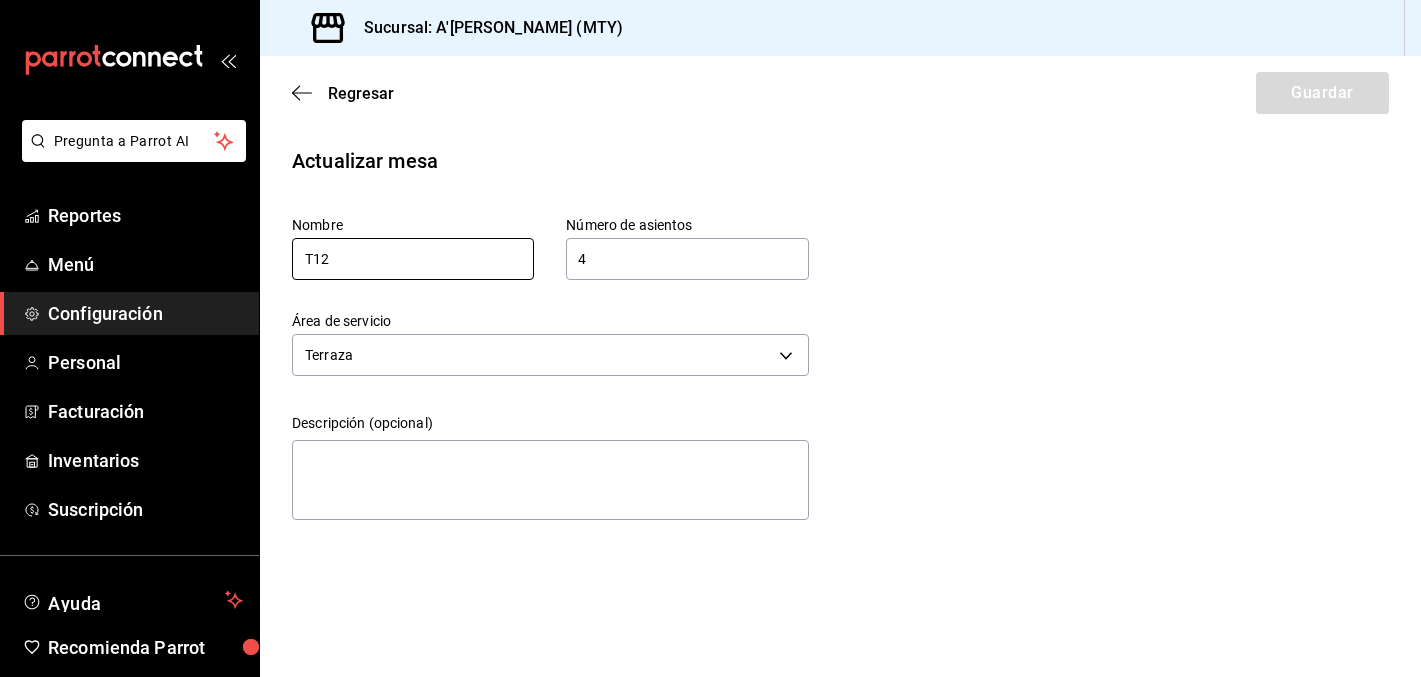 click on "T12" at bounding box center (413, 259) 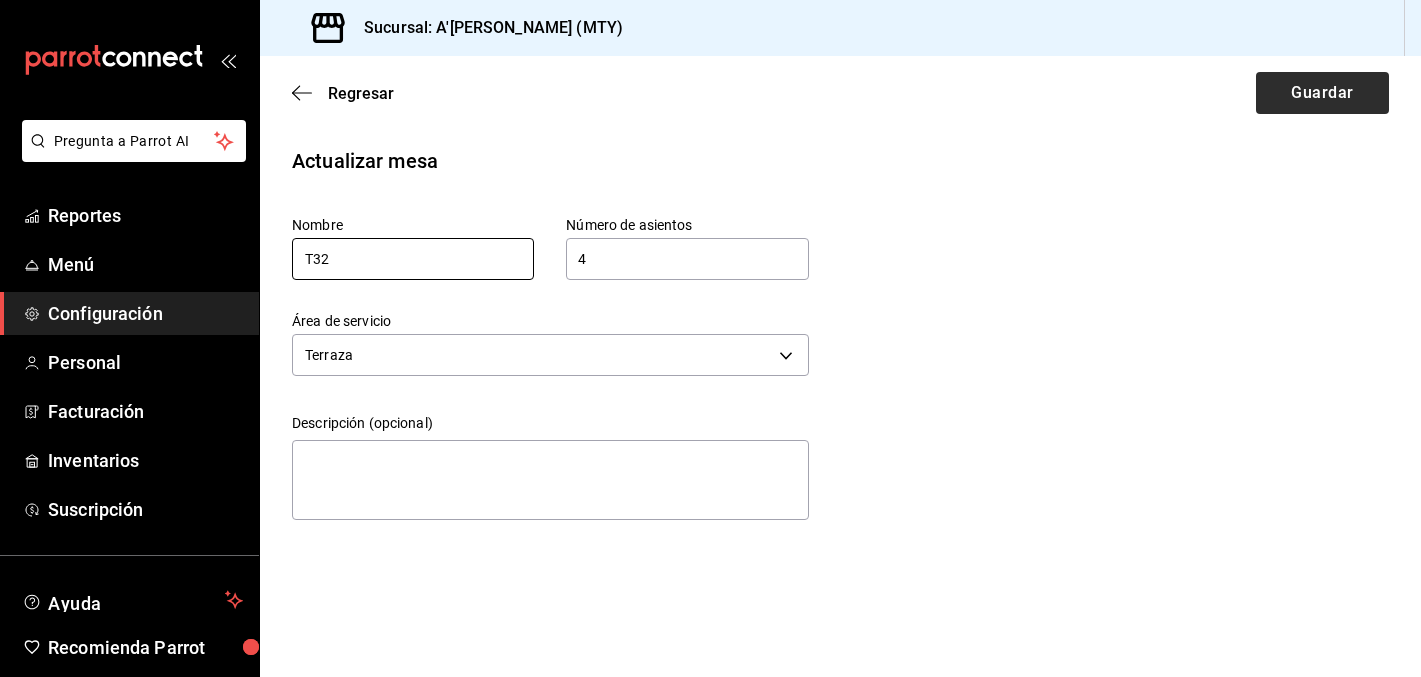 type on "T32" 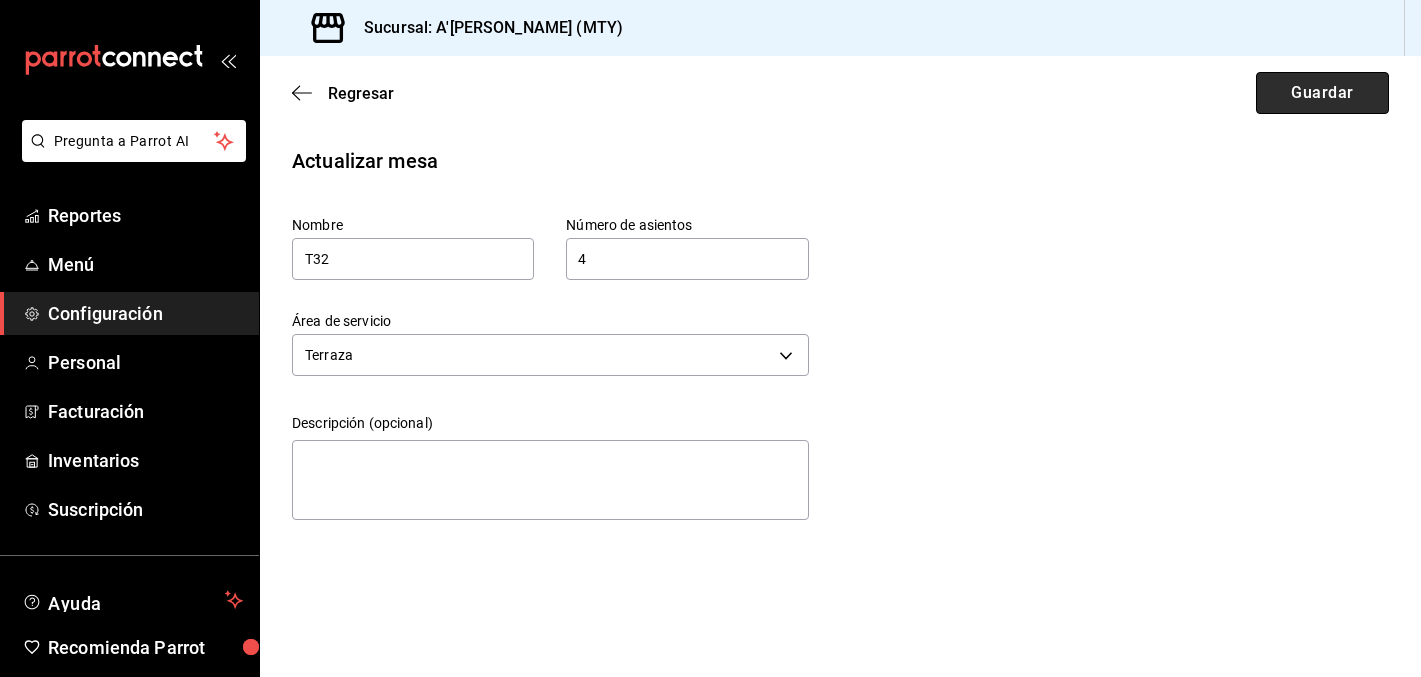 click on "Guardar" at bounding box center (1322, 93) 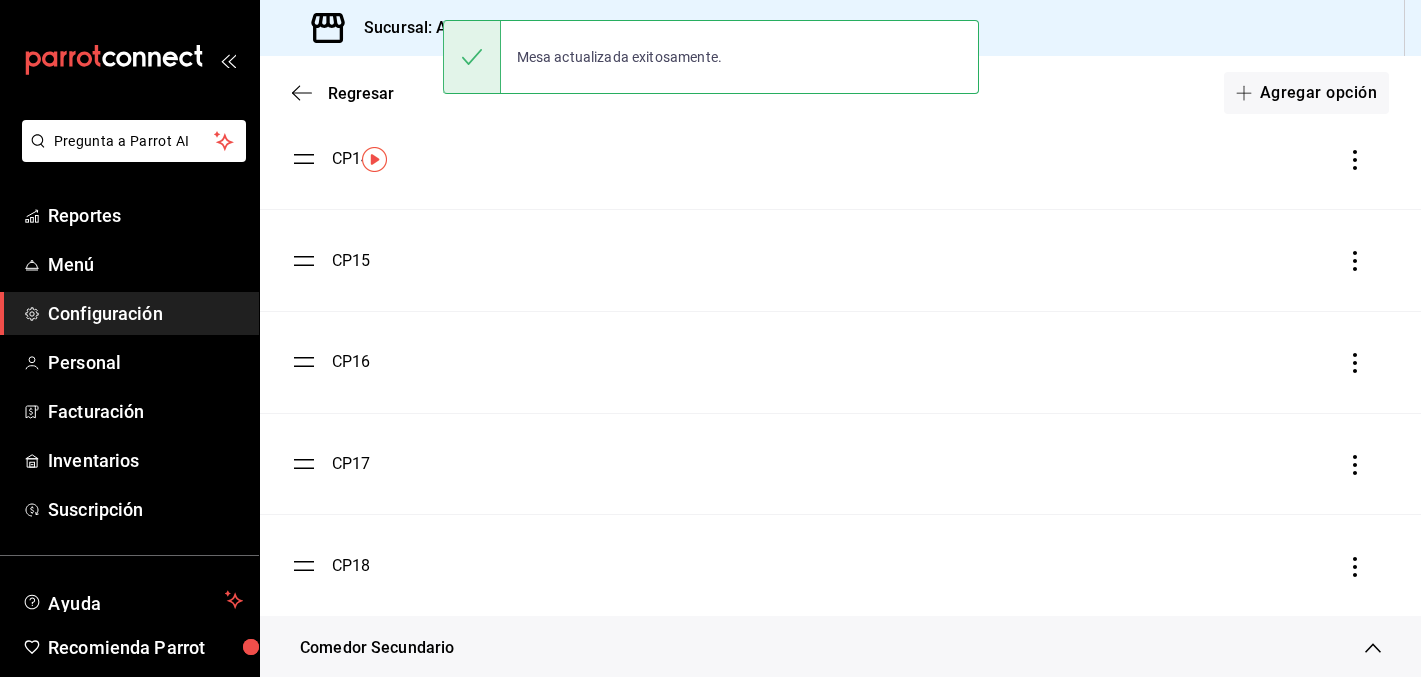 scroll, scrollTop: 0, scrollLeft: 0, axis: both 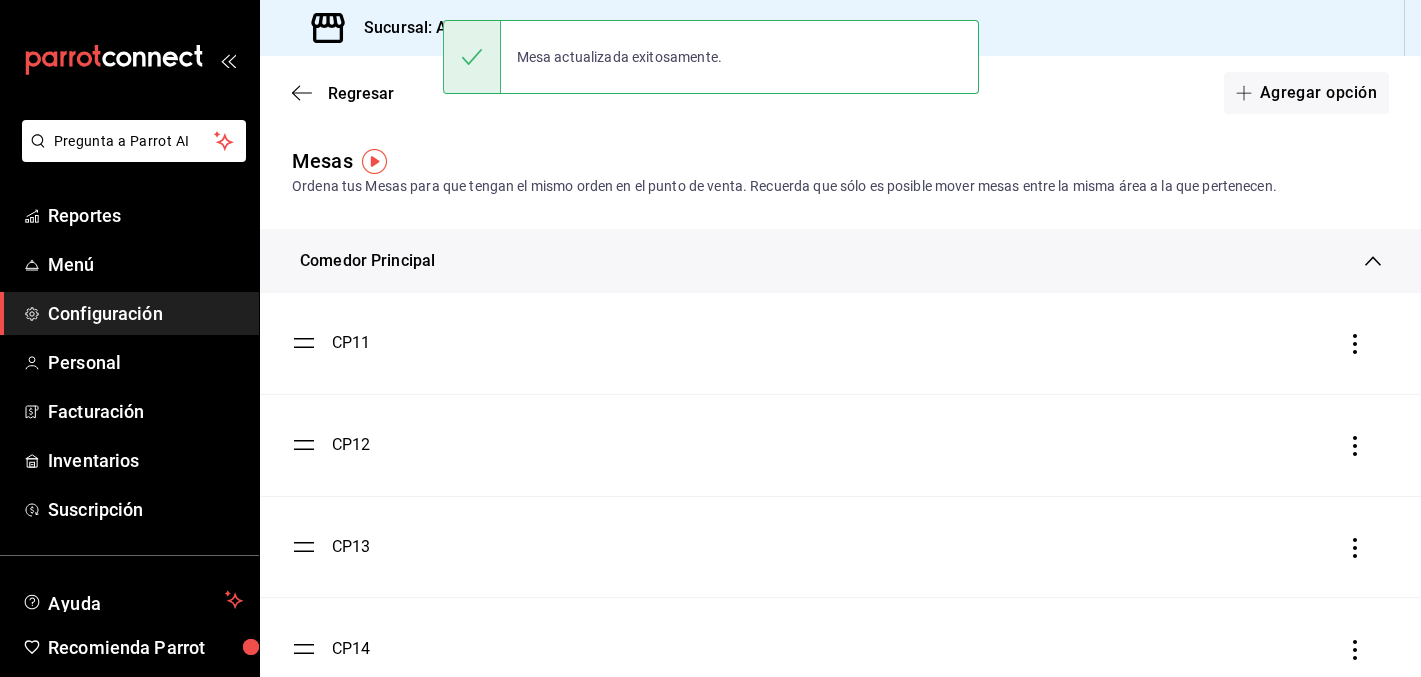 click on "Comedor Principal" at bounding box center (832, 261) 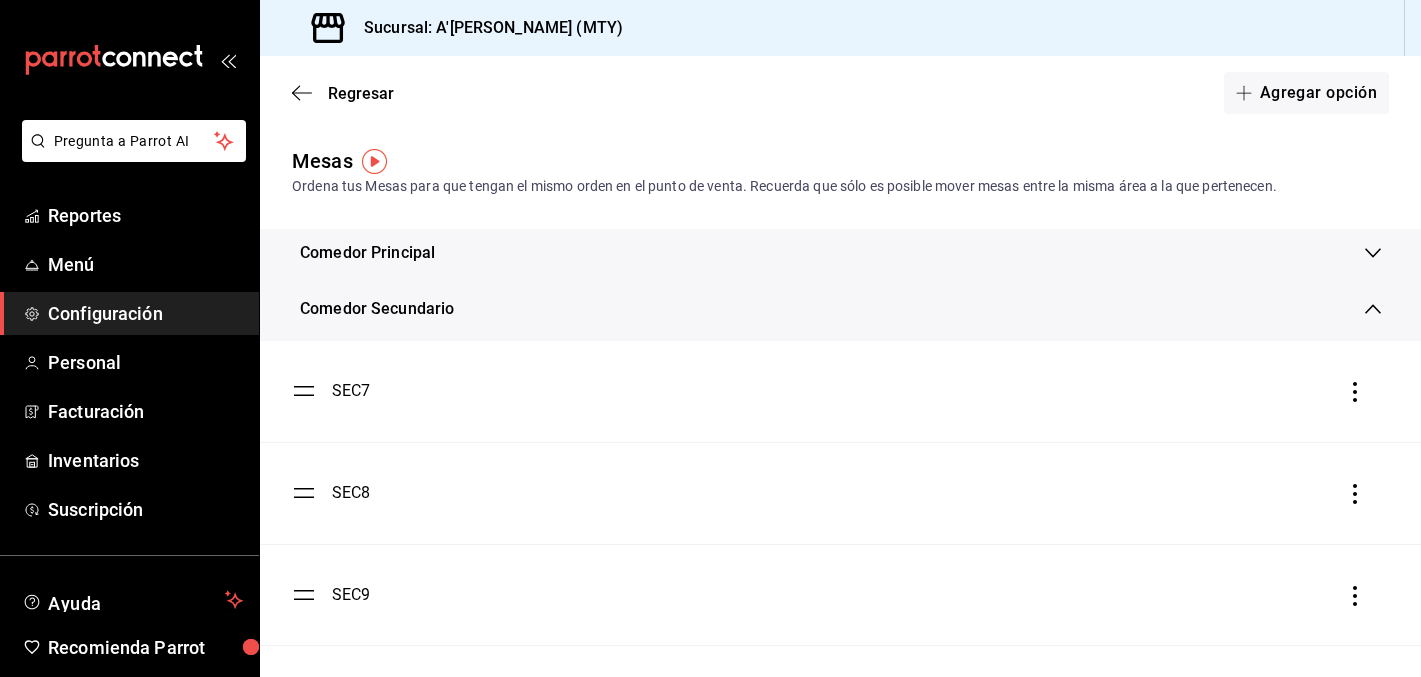 click 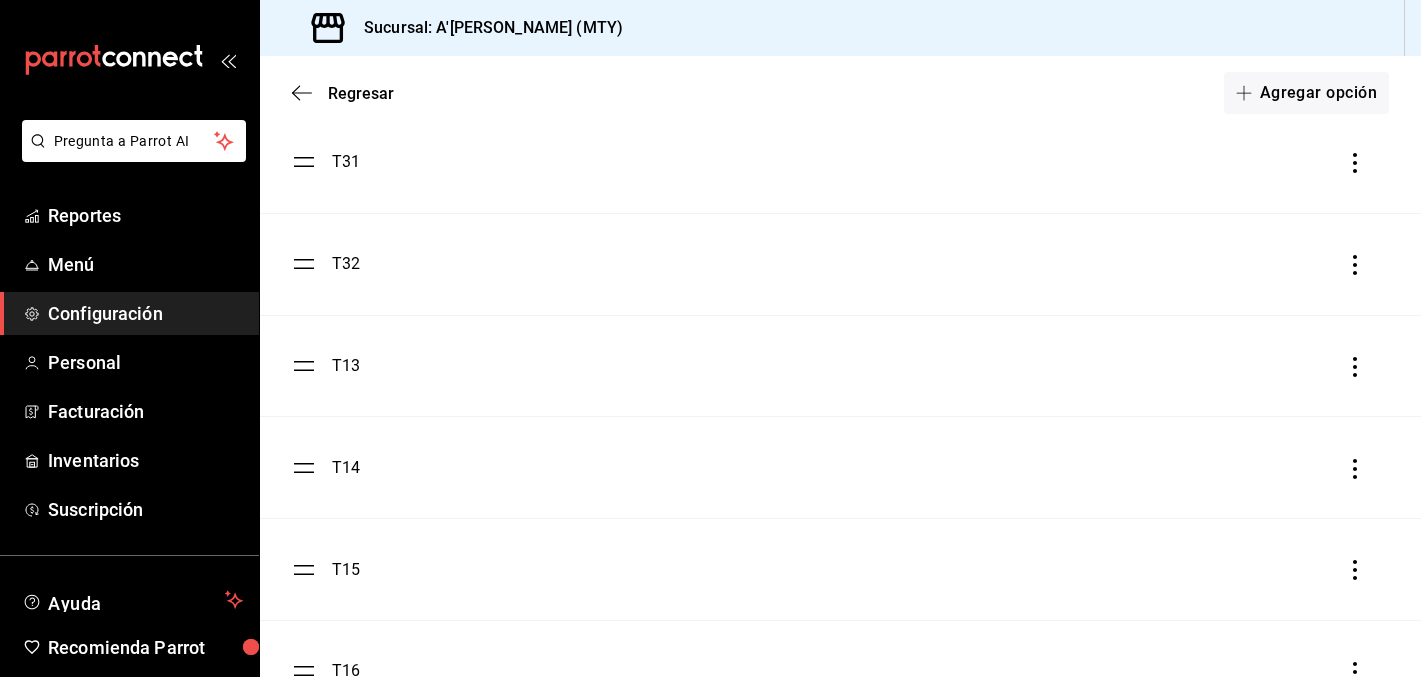scroll, scrollTop: 278, scrollLeft: 0, axis: vertical 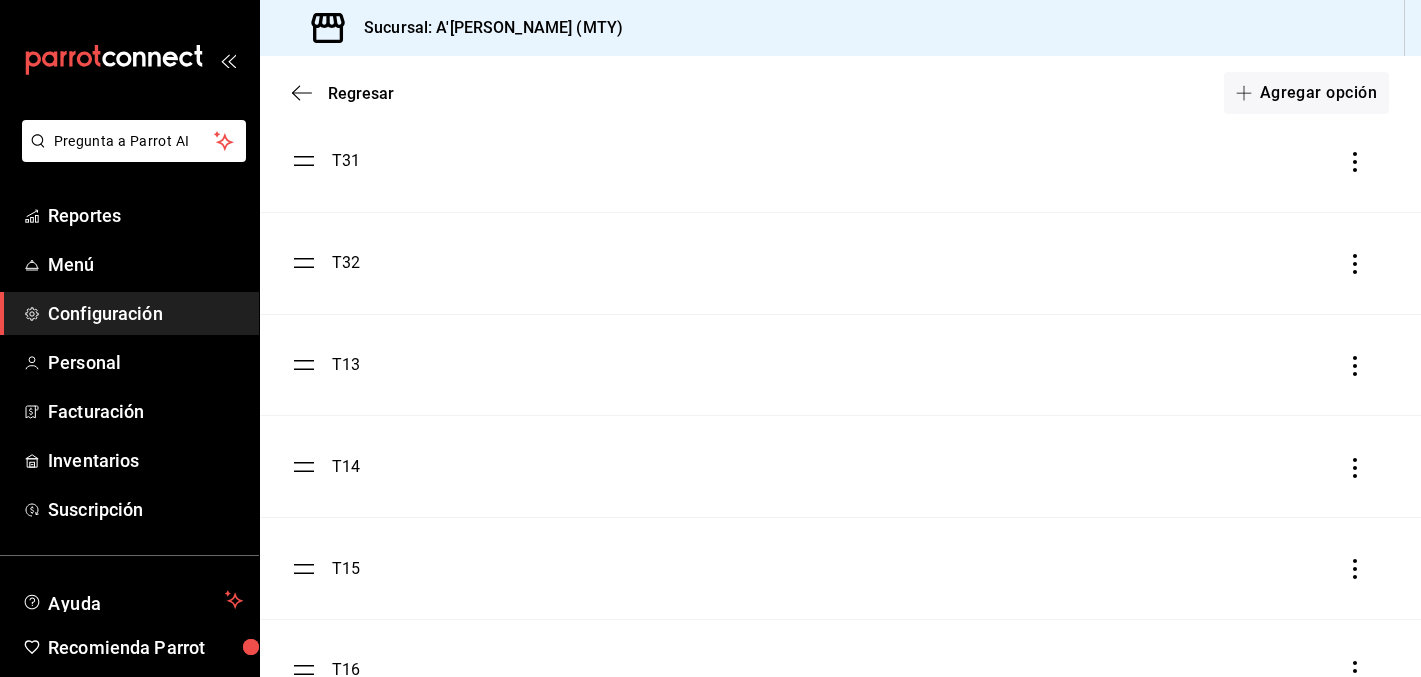 click on "T13" at bounding box center (346, 365) 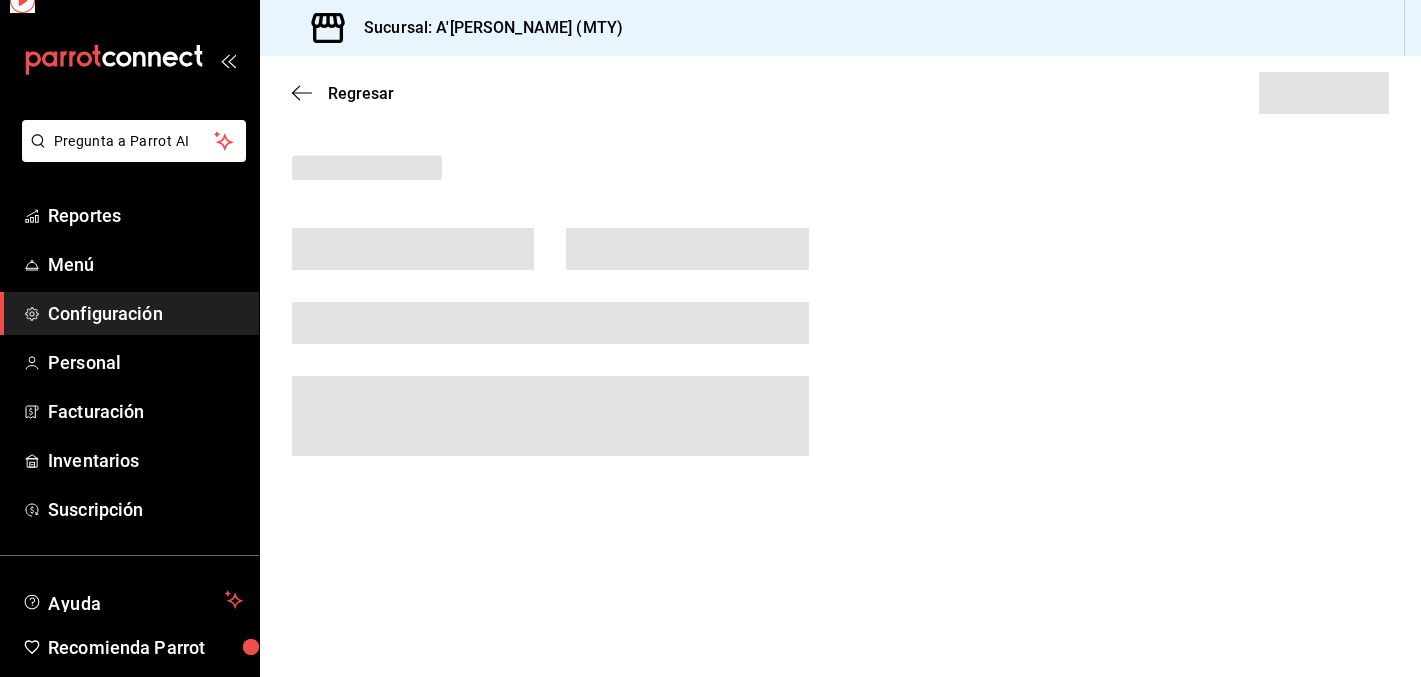 scroll, scrollTop: 0, scrollLeft: 0, axis: both 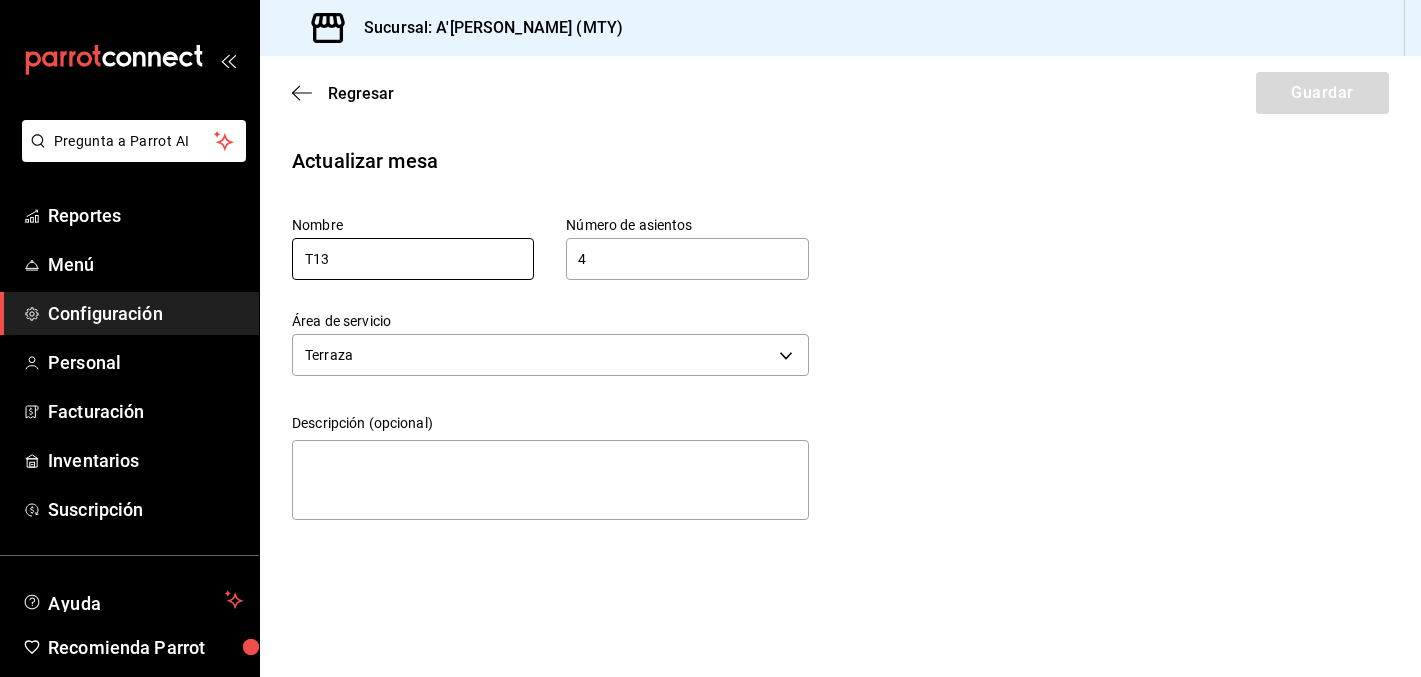 click on "T13" at bounding box center (413, 259) 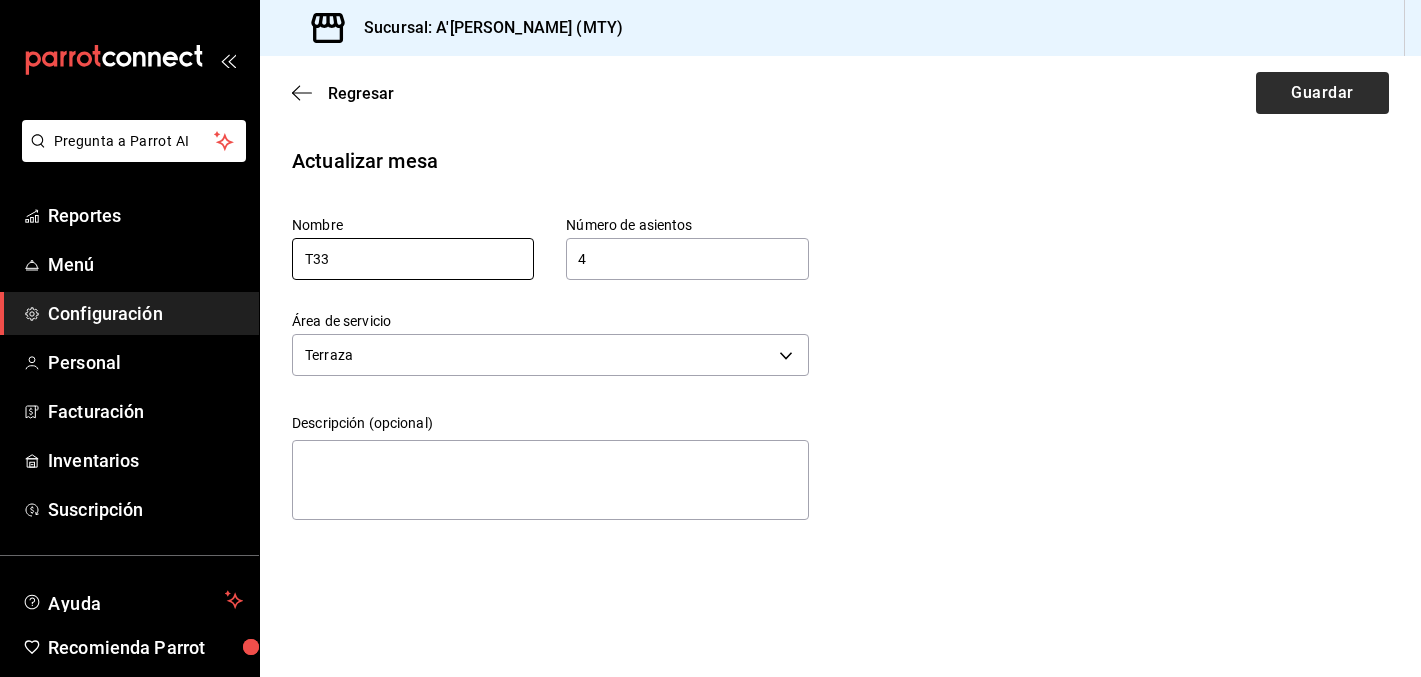 type on "T33" 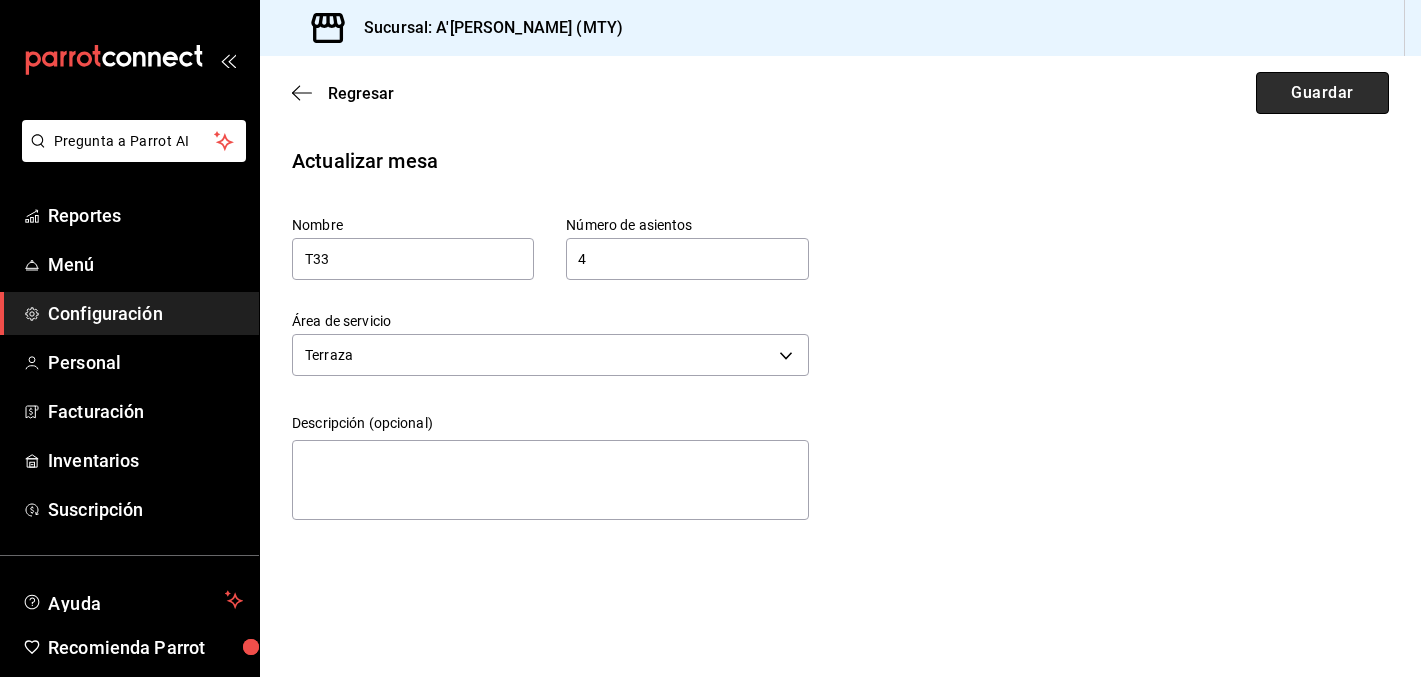 click on "Guardar" at bounding box center [1322, 93] 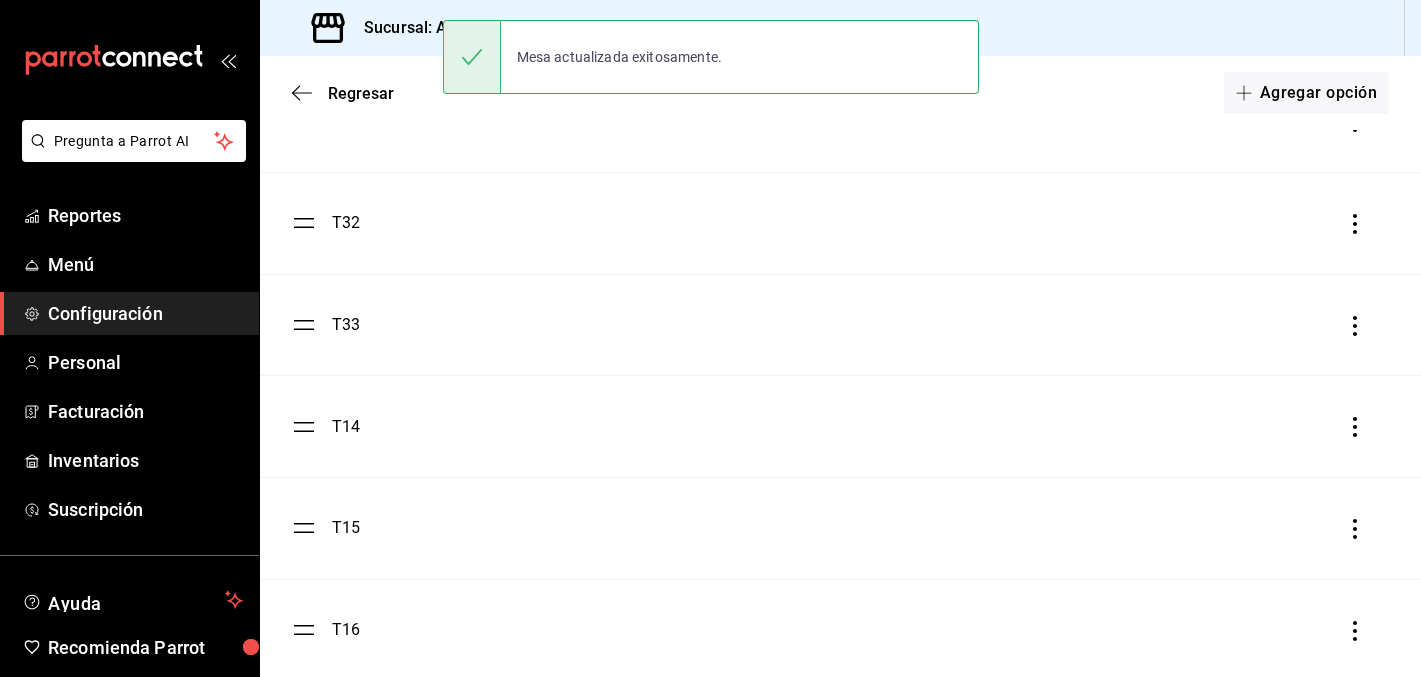 scroll, scrollTop: 1760, scrollLeft: 0, axis: vertical 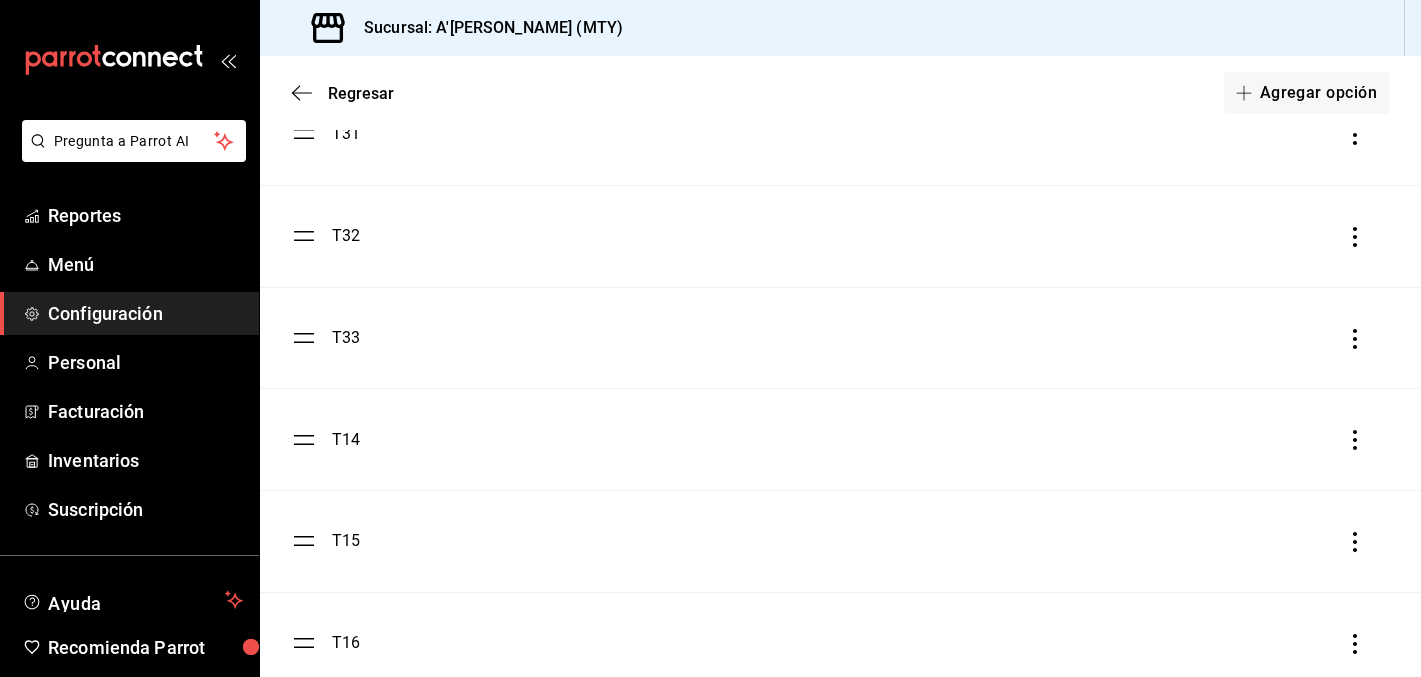 click on "T14" at bounding box center (346, 440) 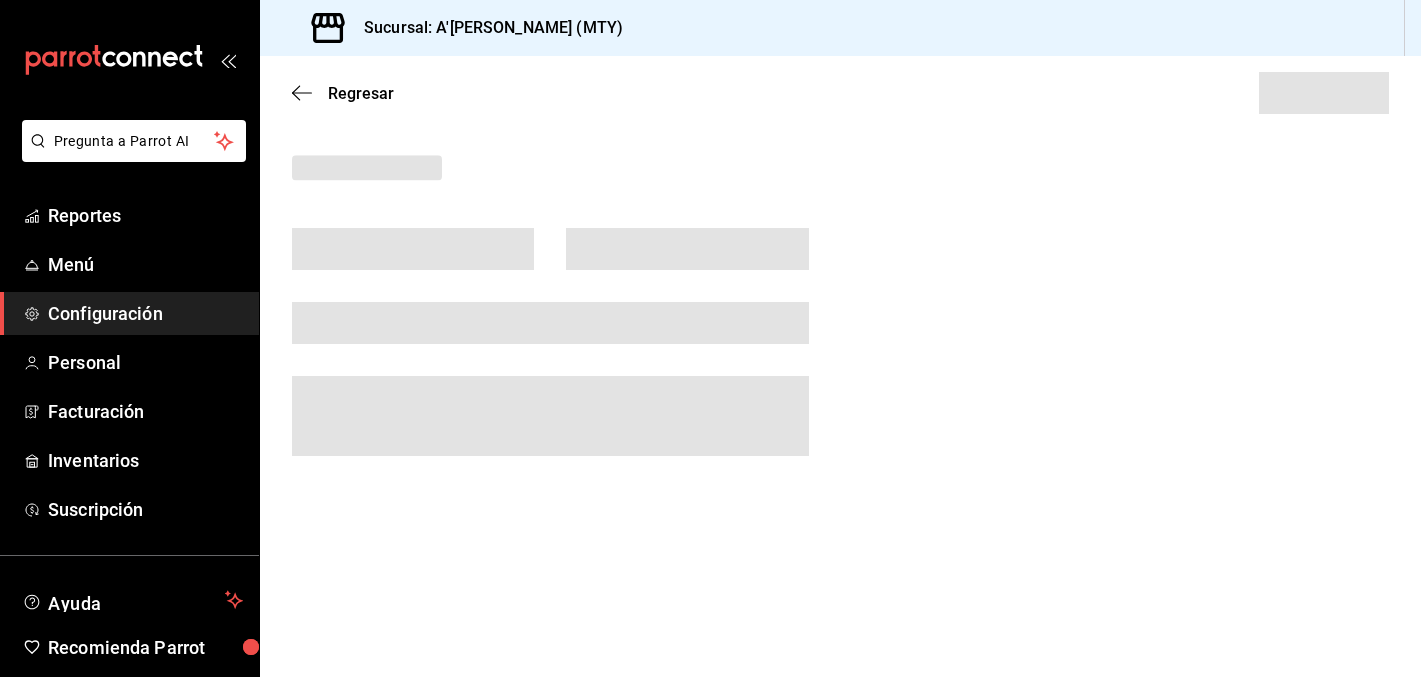 scroll, scrollTop: 0, scrollLeft: 0, axis: both 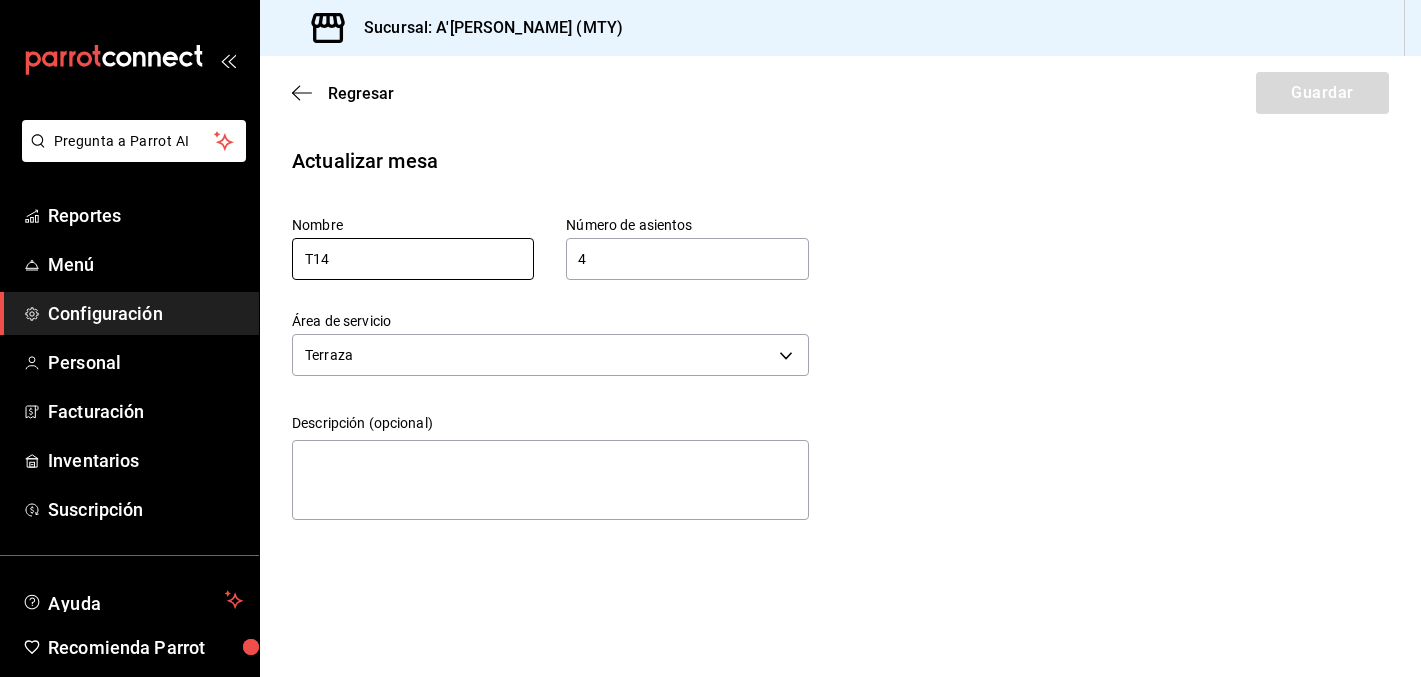 click on "T14" at bounding box center [413, 259] 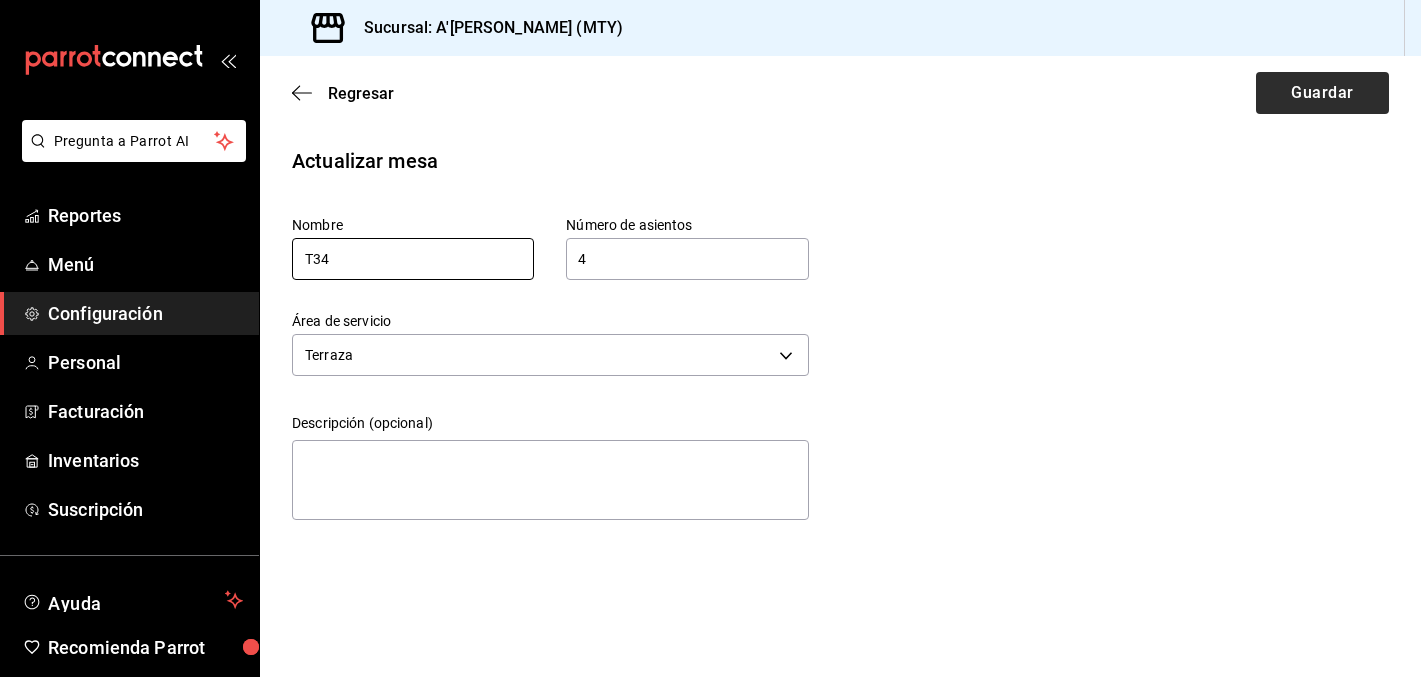 type on "T34" 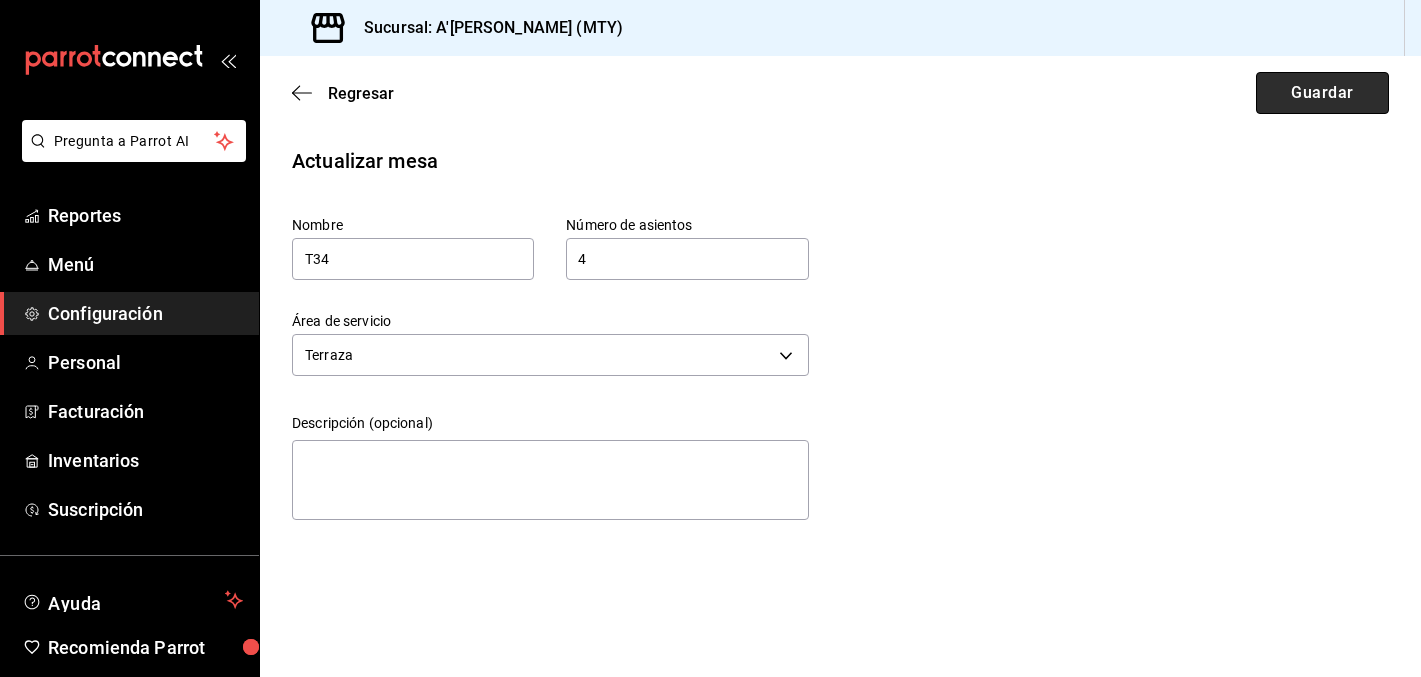 click on "Guardar" at bounding box center [1322, 93] 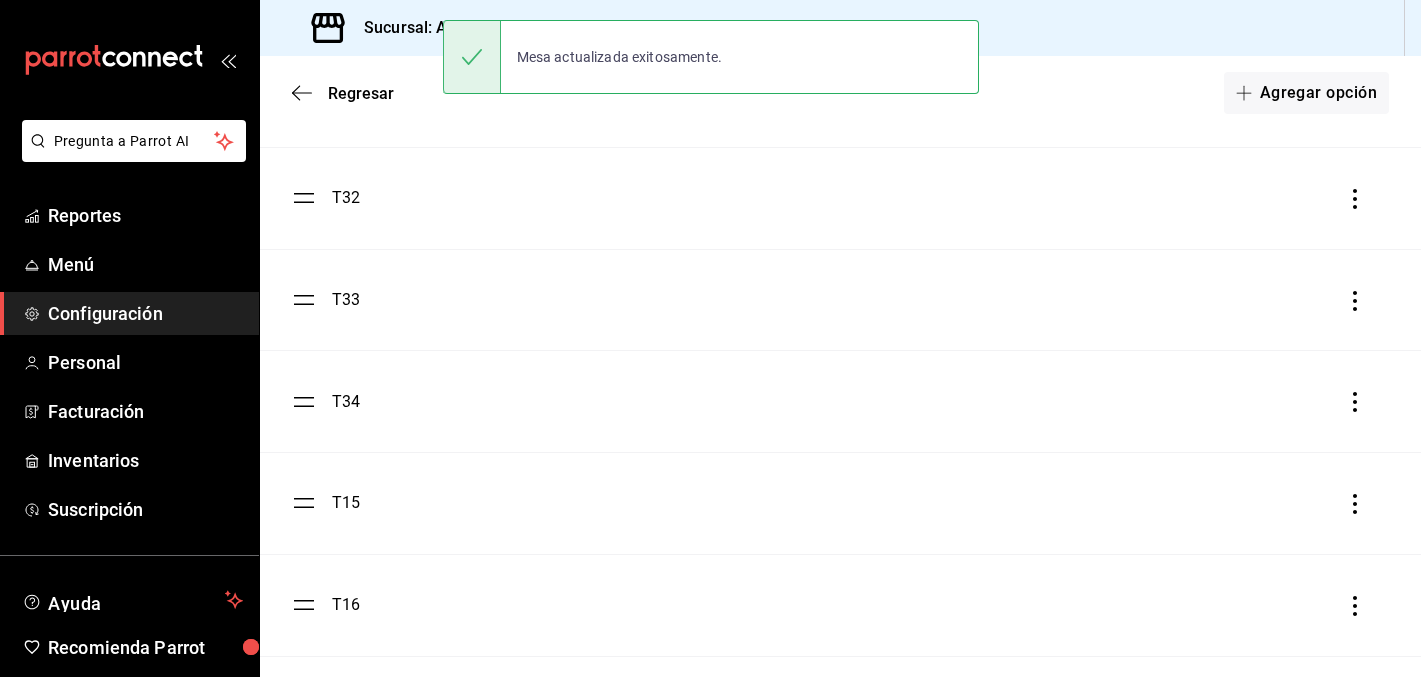 scroll, scrollTop: 1815, scrollLeft: 0, axis: vertical 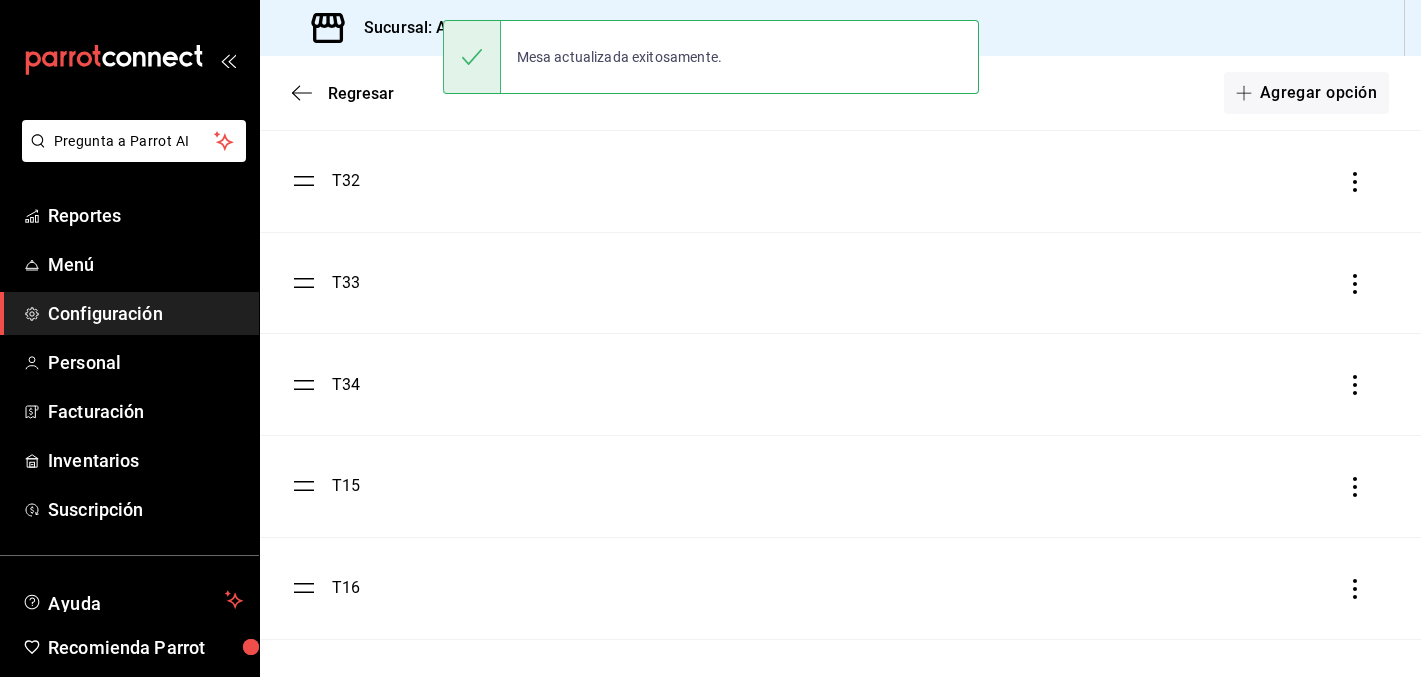 click on "T15" at bounding box center (346, 486) 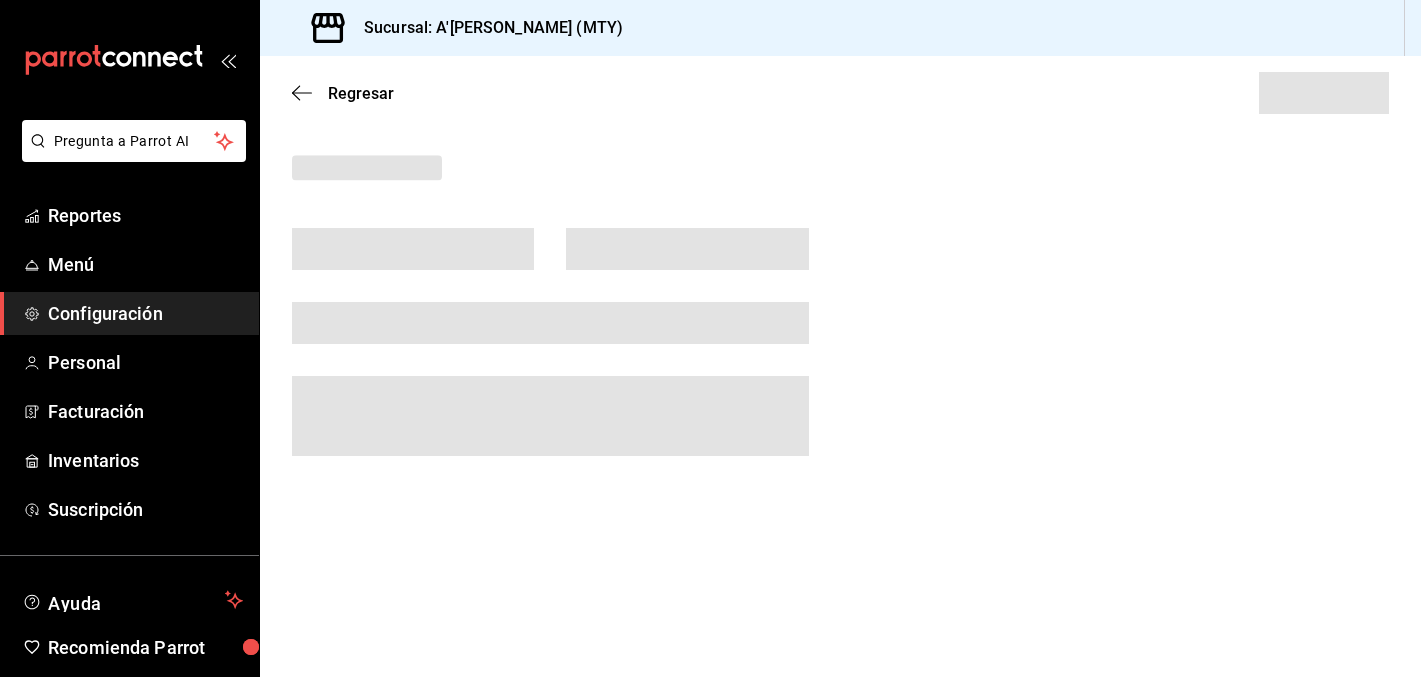 scroll, scrollTop: 0, scrollLeft: 0, axis: both 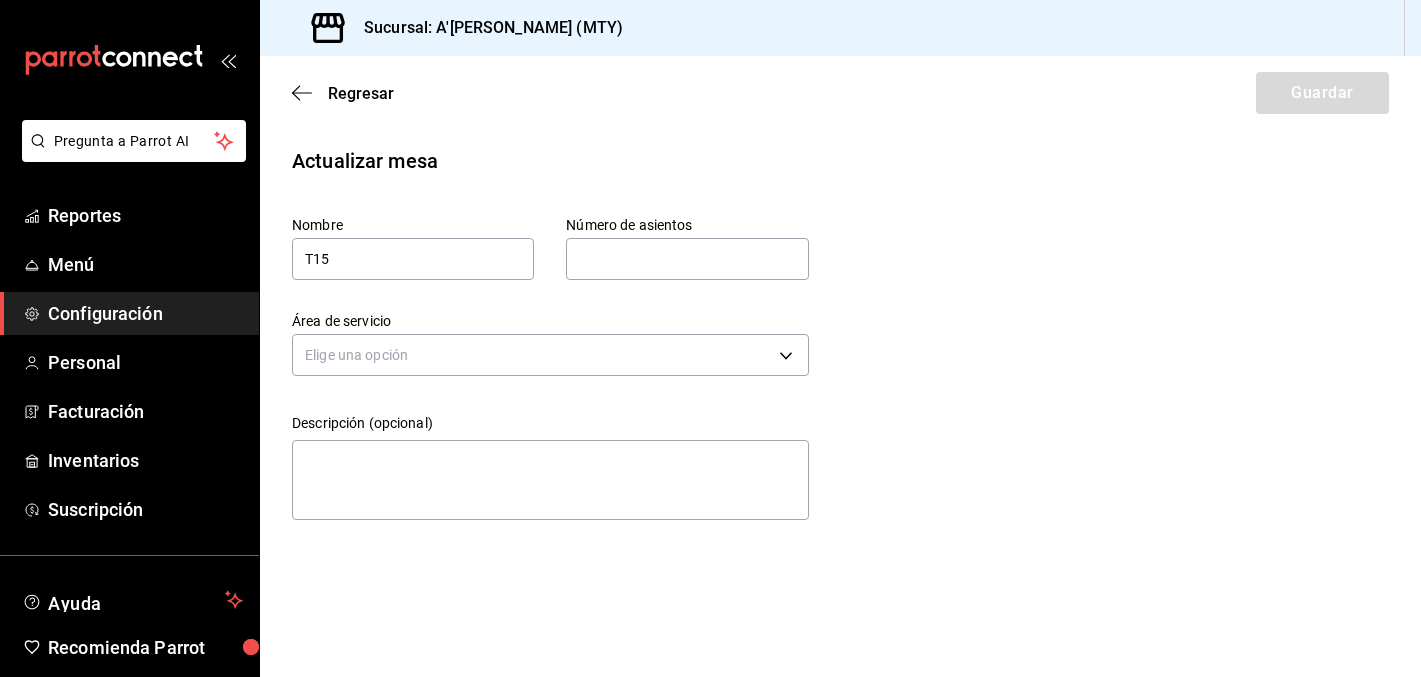 type on "4" 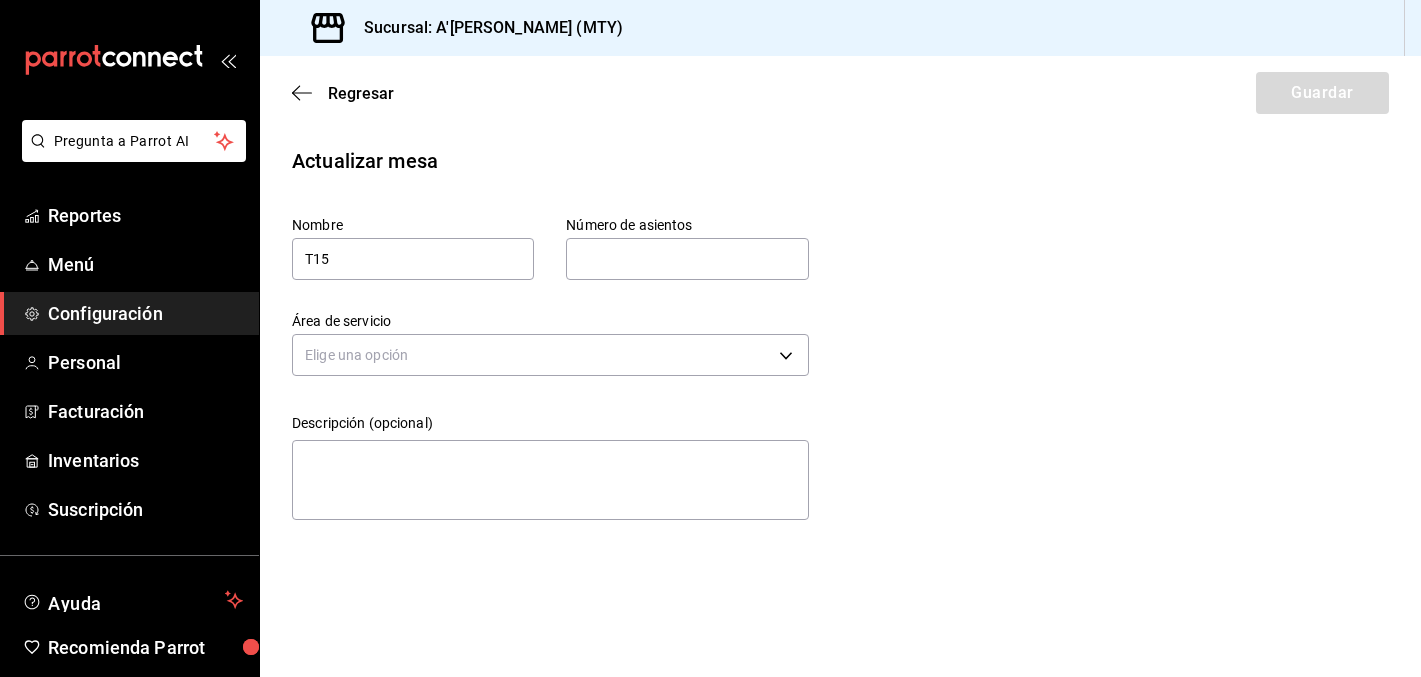 type on "665cb1bf-b020-4d8e-bb78-21765b007e86" 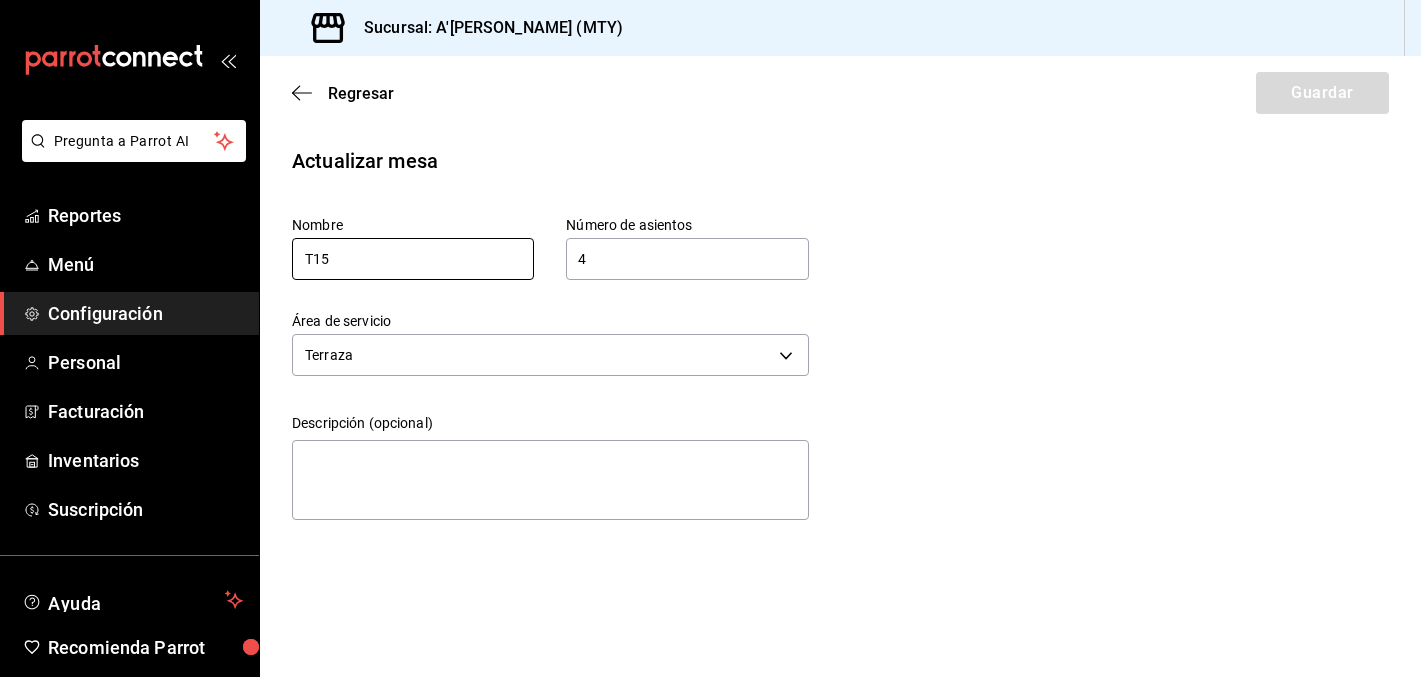 click on "T15" at bounding box center [413, 259] 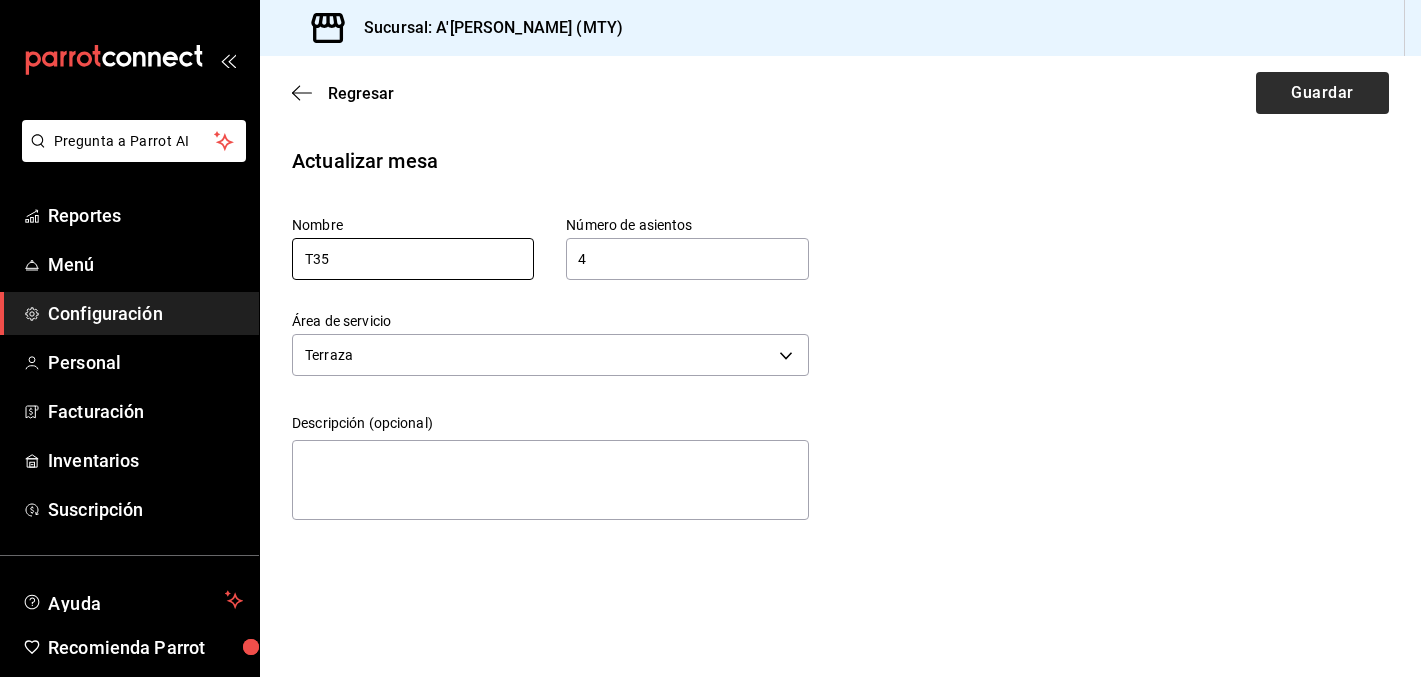 type on "T35" 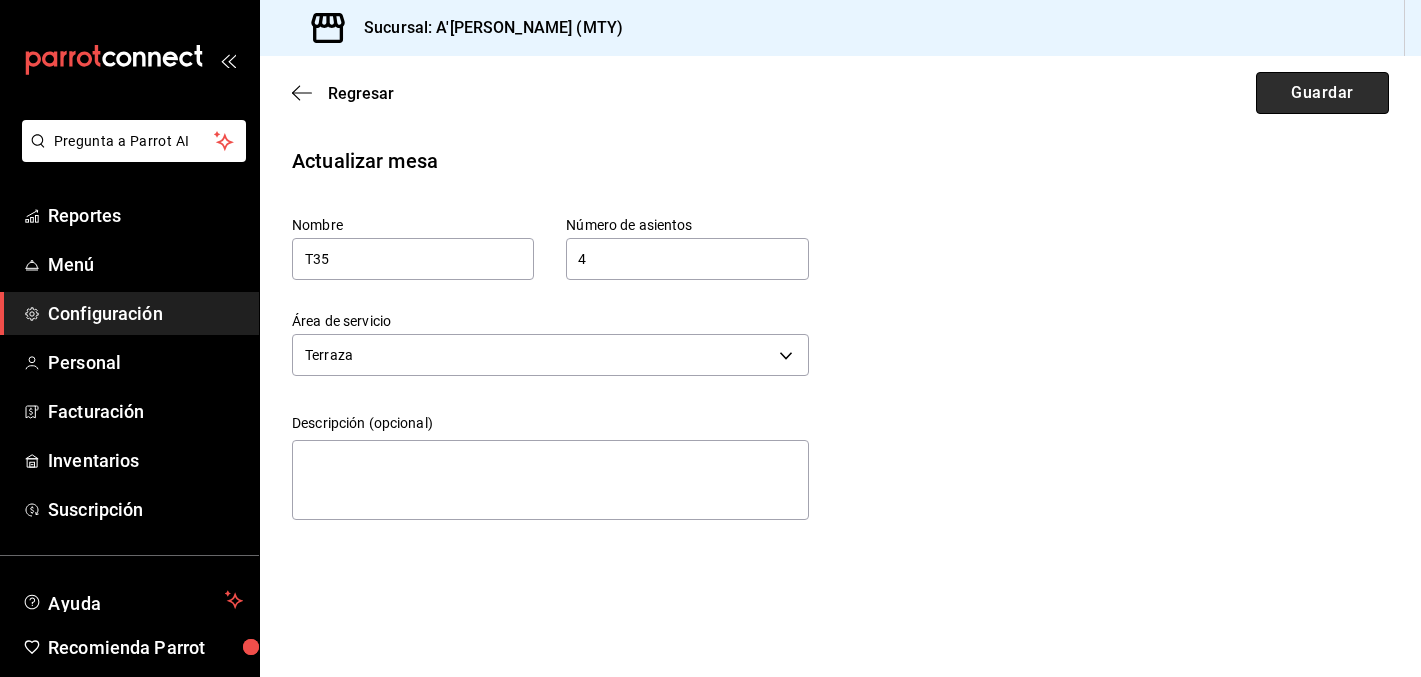 click on "Guardar" at bounding box center (1322, 93) 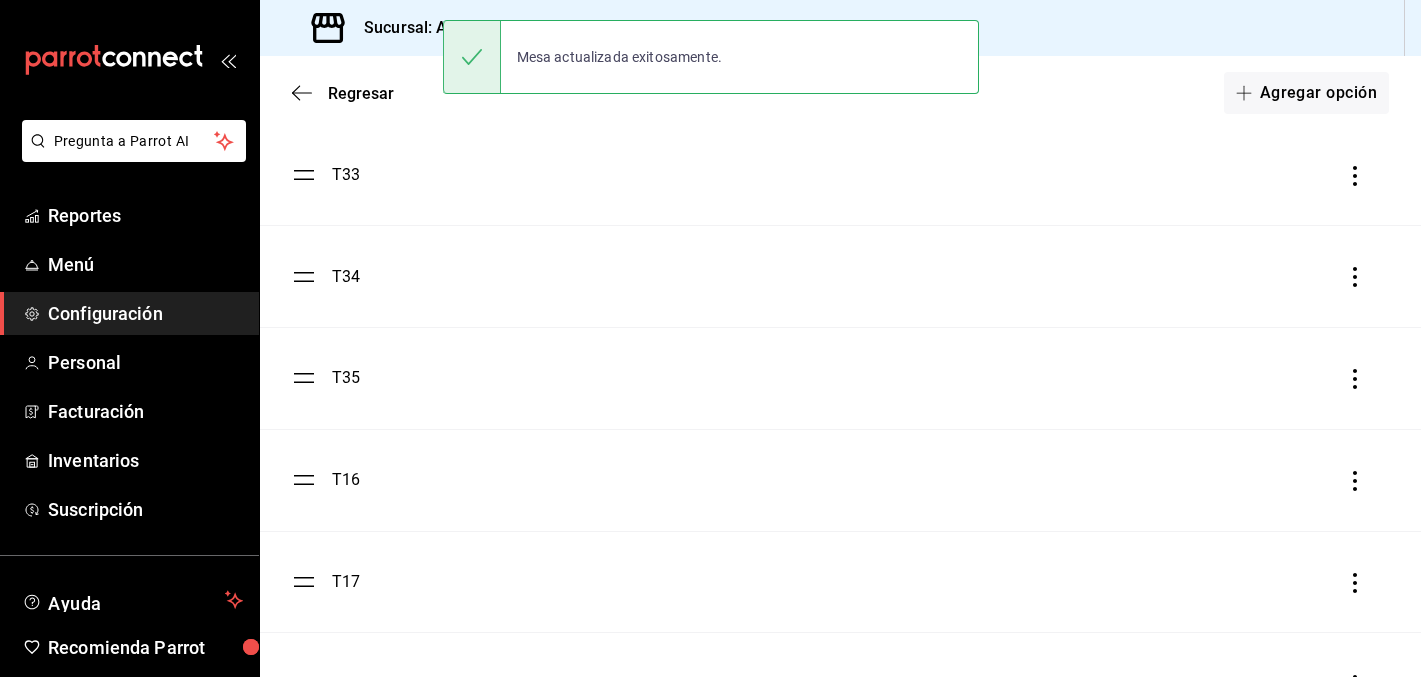 scroll, scrollTop: 1950, scrollLeft: 0, axis: vertical 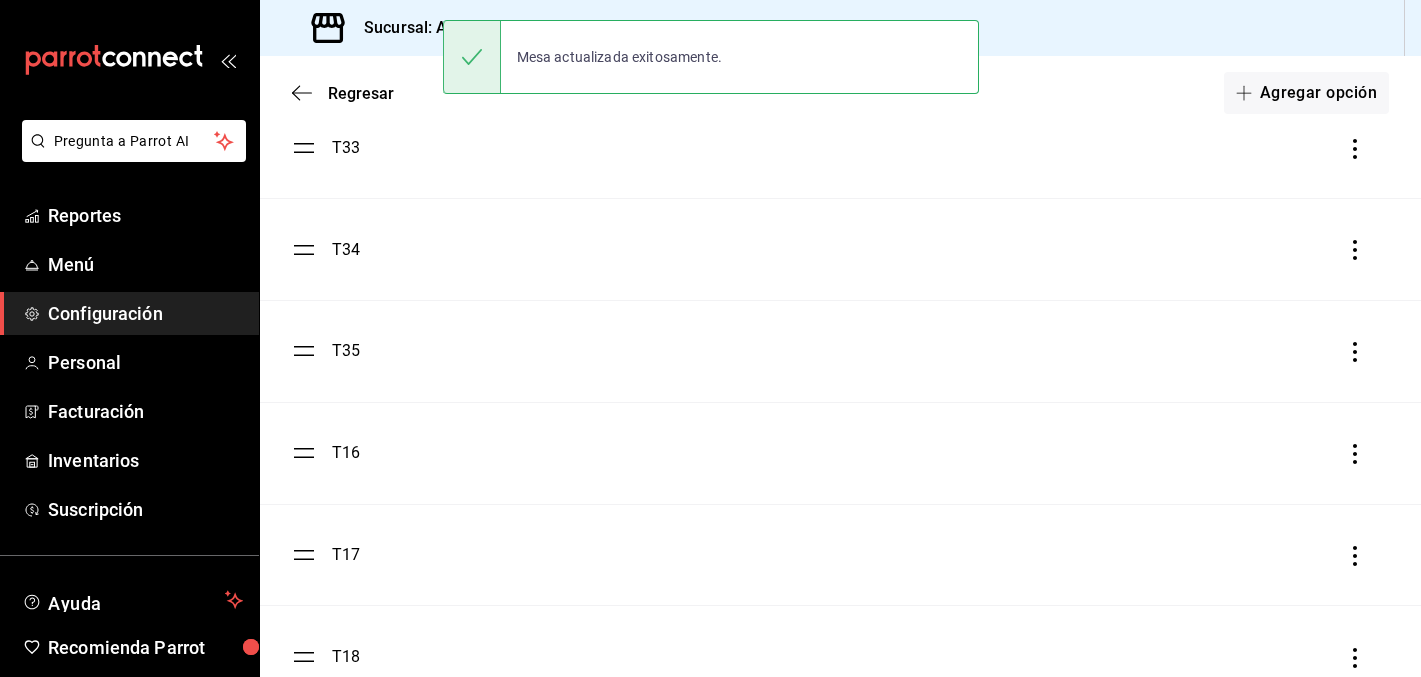 click on "T16" at bounding box center (346, 453) 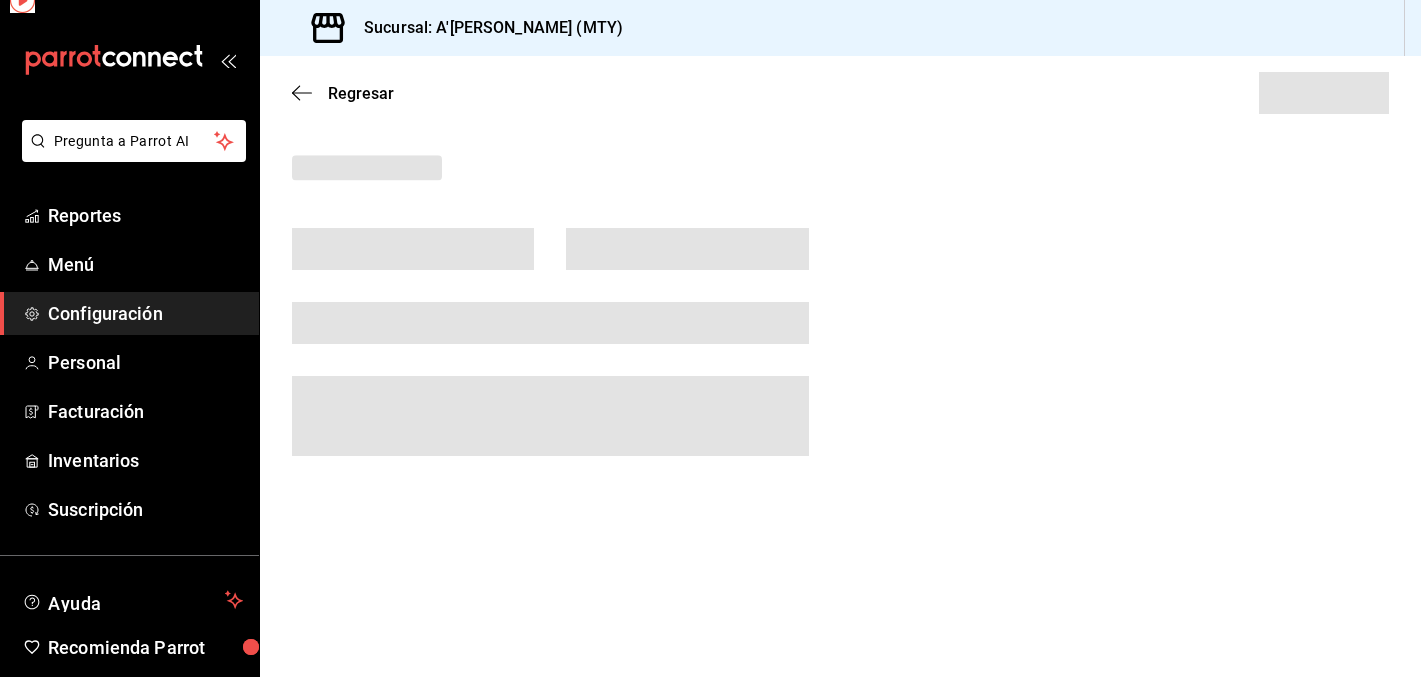scroll, scrollTop: 0, scrollLeft: 0, axis: both 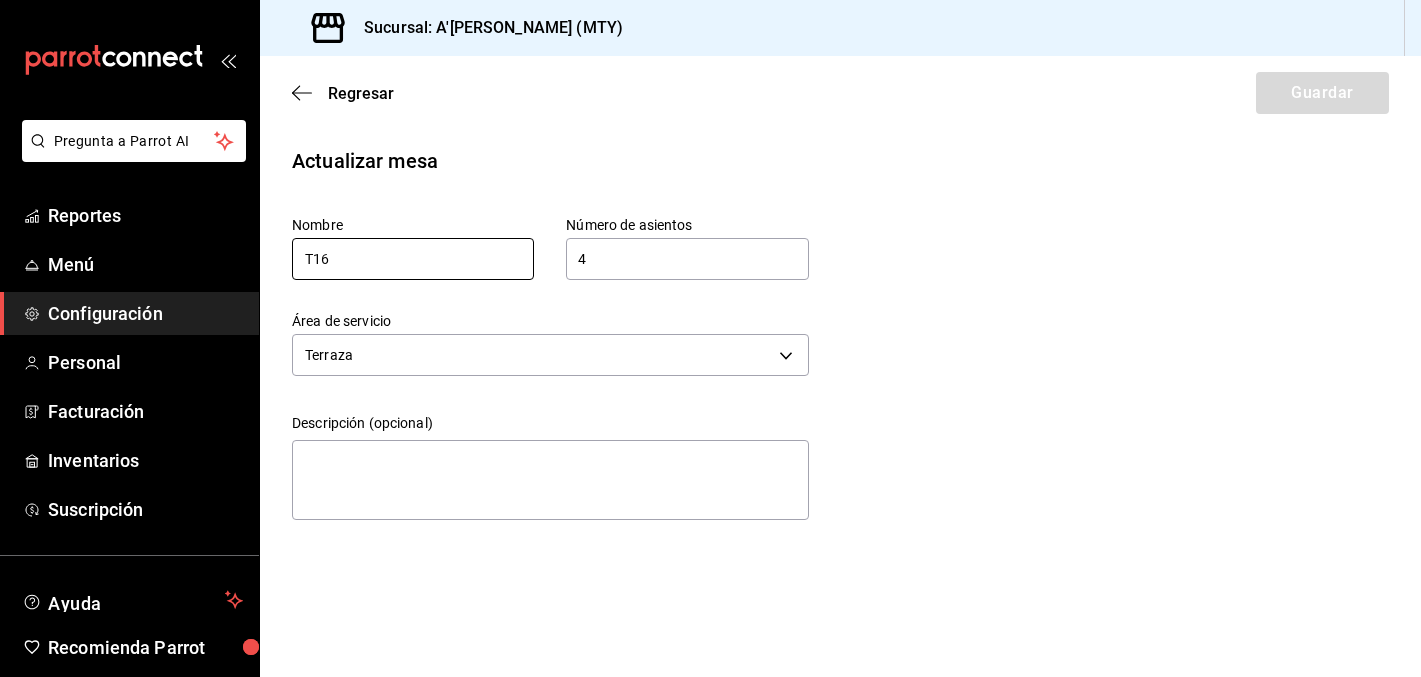 click on "T16" at bounding box center (413, 259) 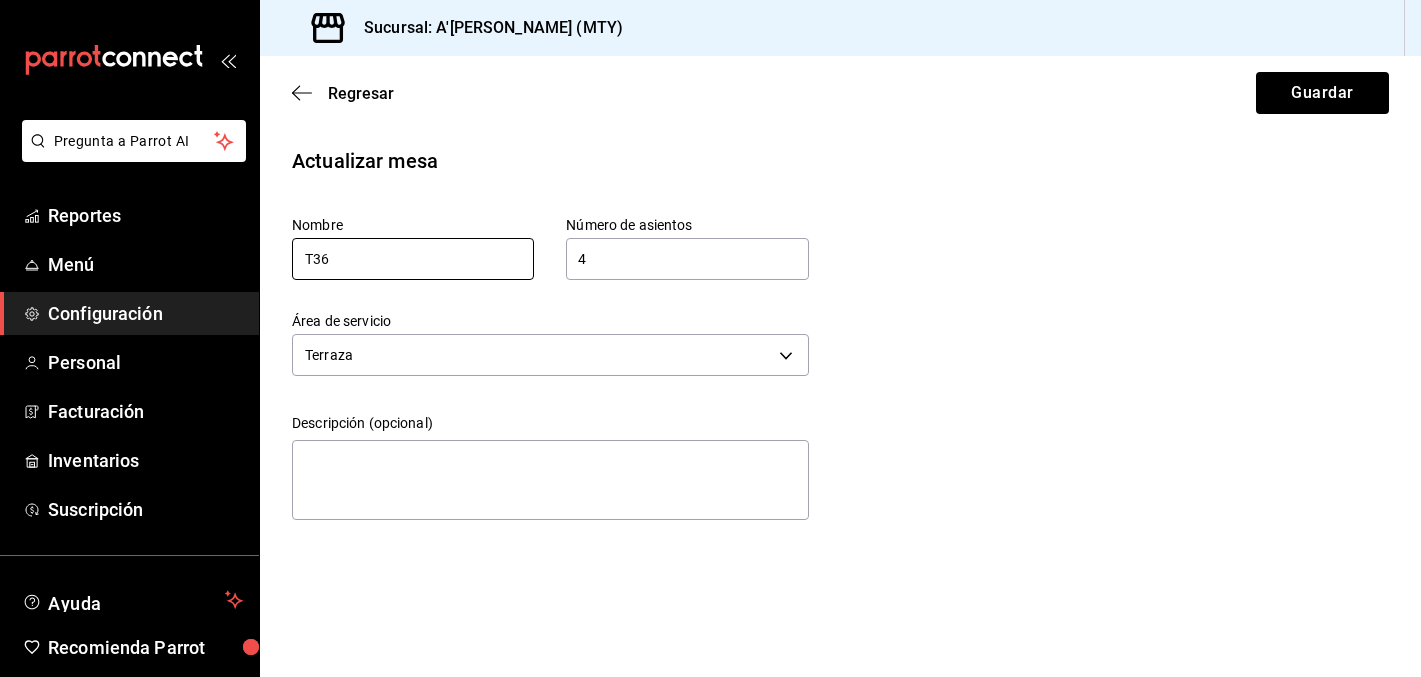 type on "T36" 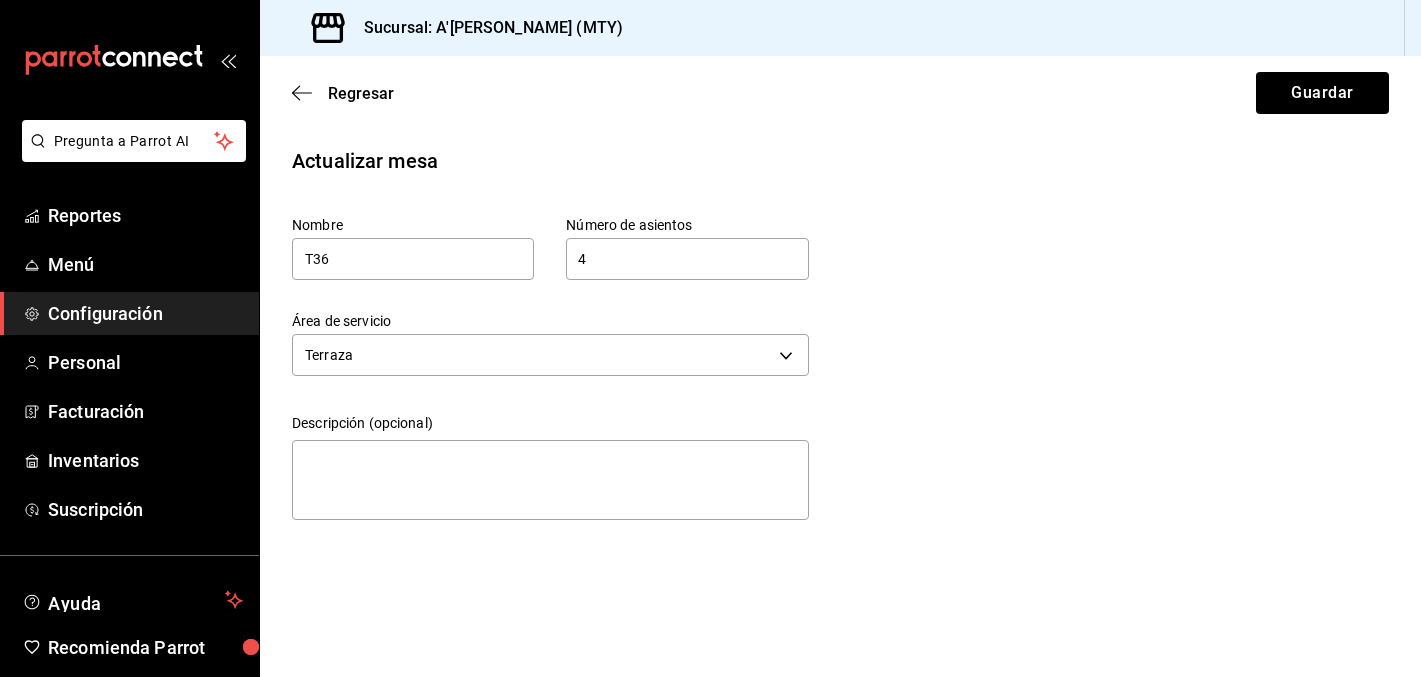 click on "Regresar Guardar" at bounding box center (840, 93) 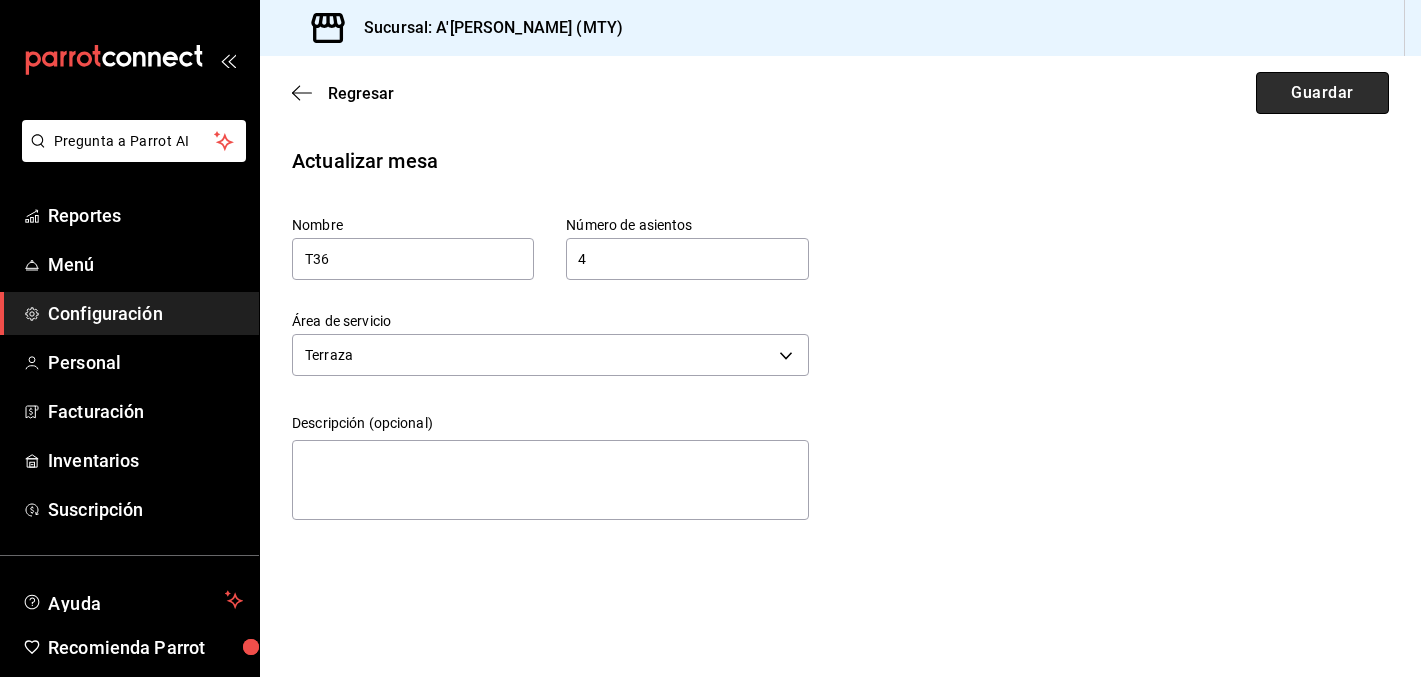 click on "Guardar" at bounding box center (1322, 93) 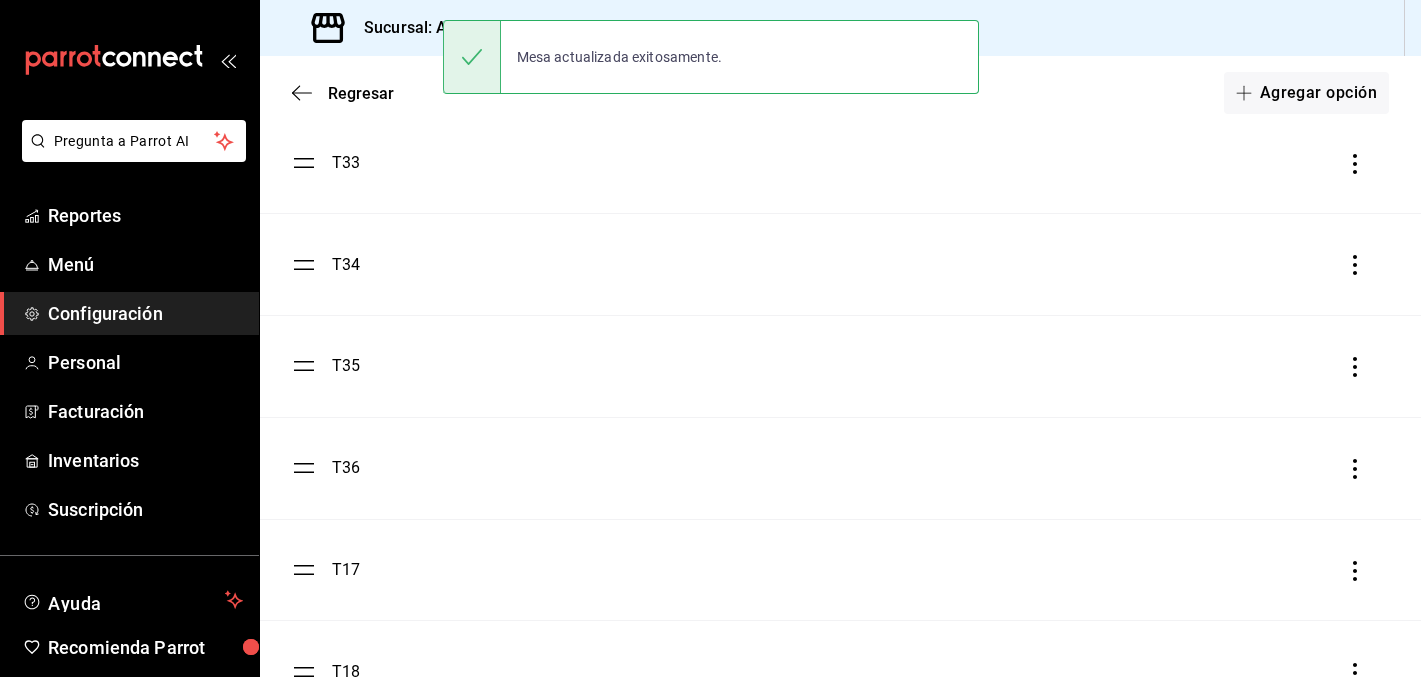 scroll, scrollTop: 2114, scrollLeft: 0, axis: vertical 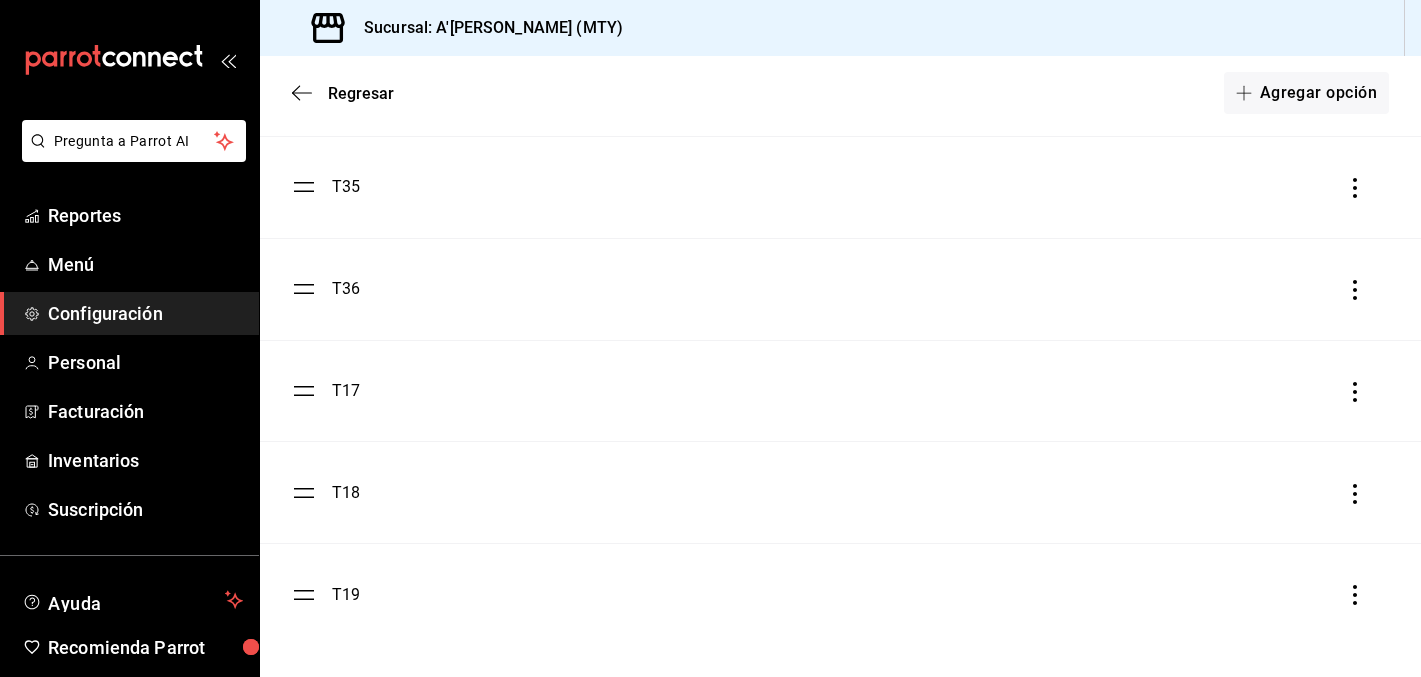 click on "T17" at bounding box center (346, 391) 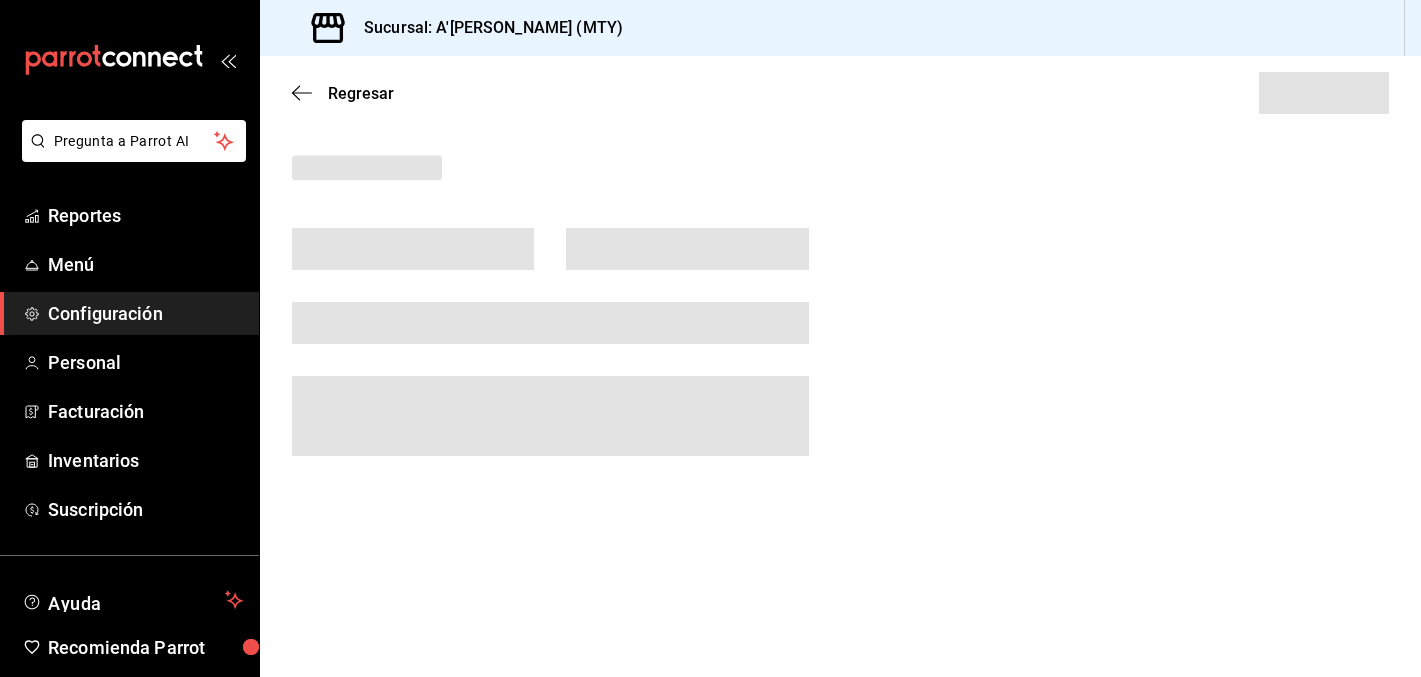 scroll, scrollTop: 0, scrollLeft: 0, axis: both 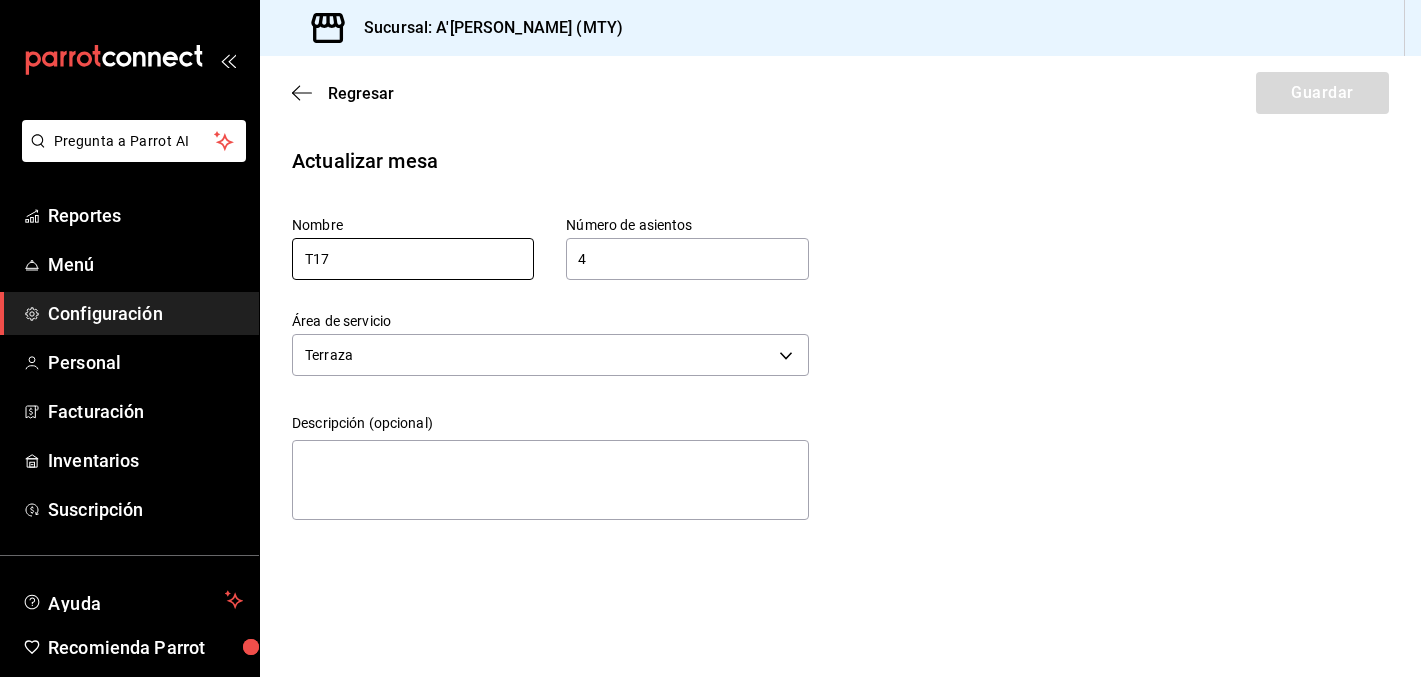 click on "T17" at bounding box center [413, 259] 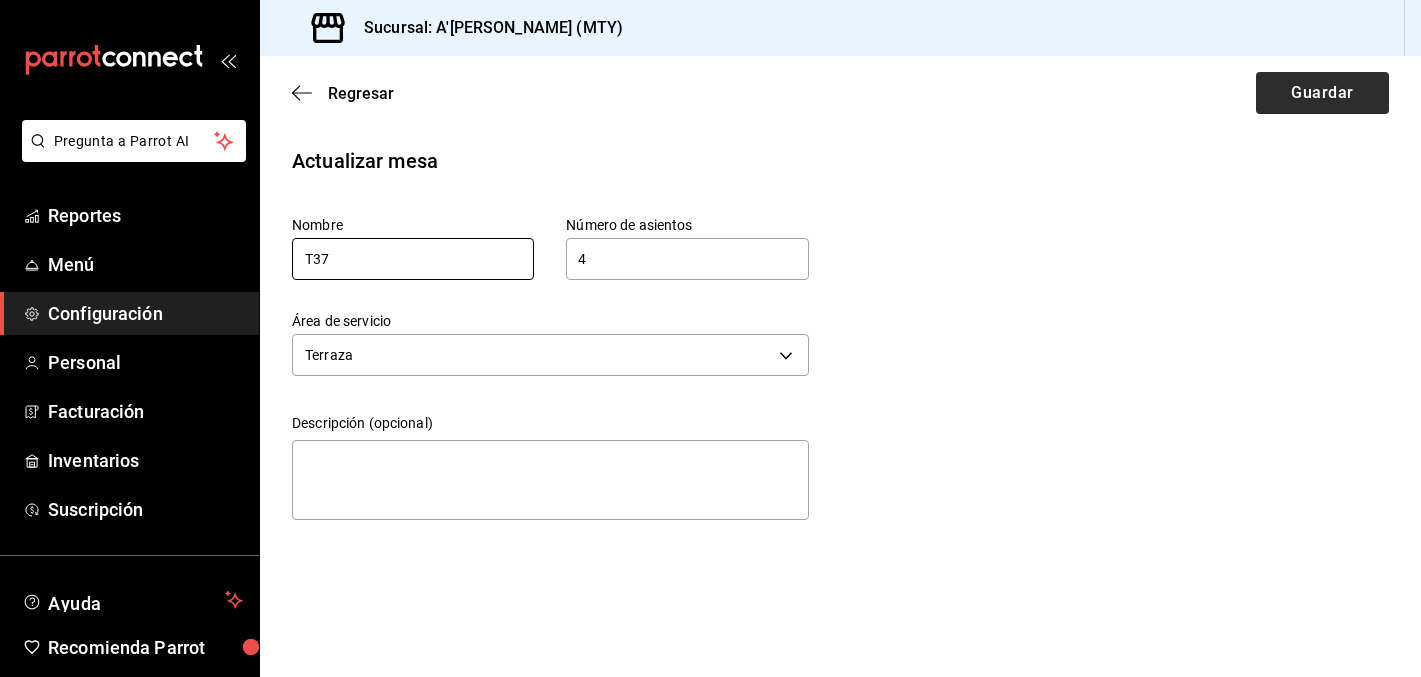 type on "T37" 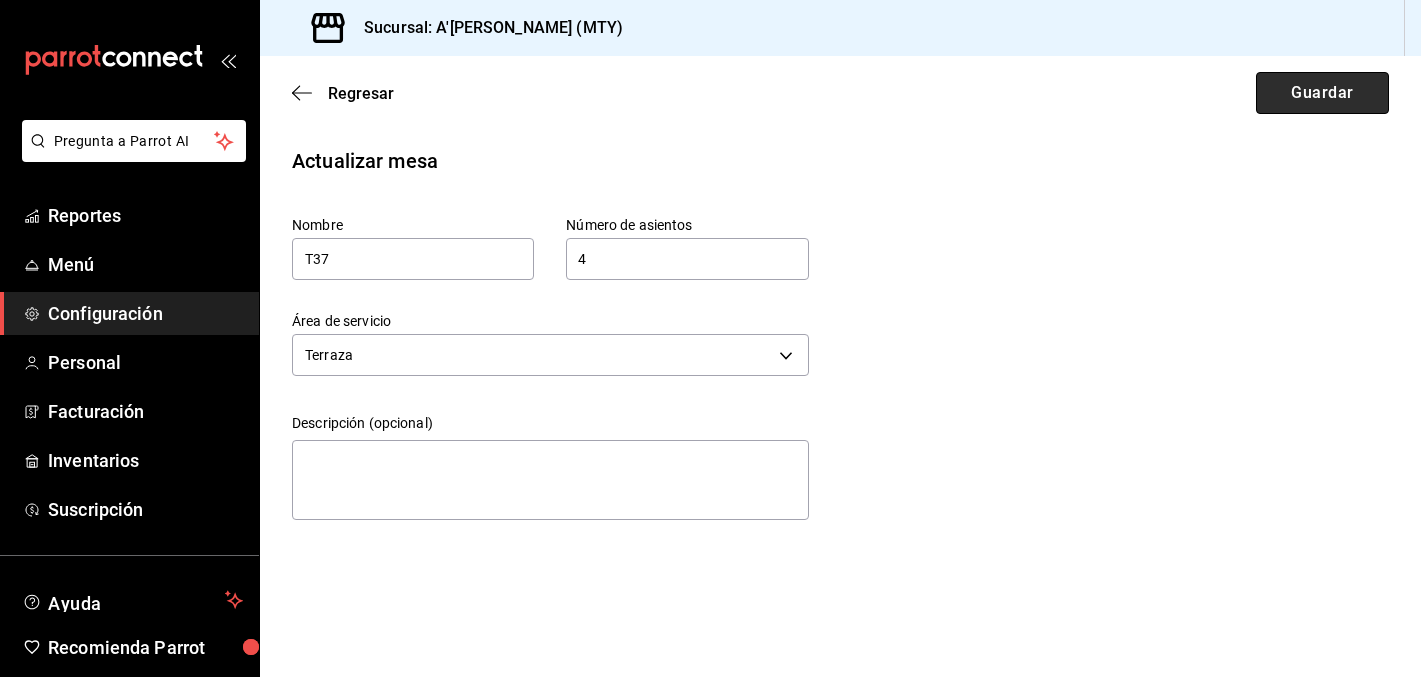 click on "Guardar" at bounding box center (1322, 93) 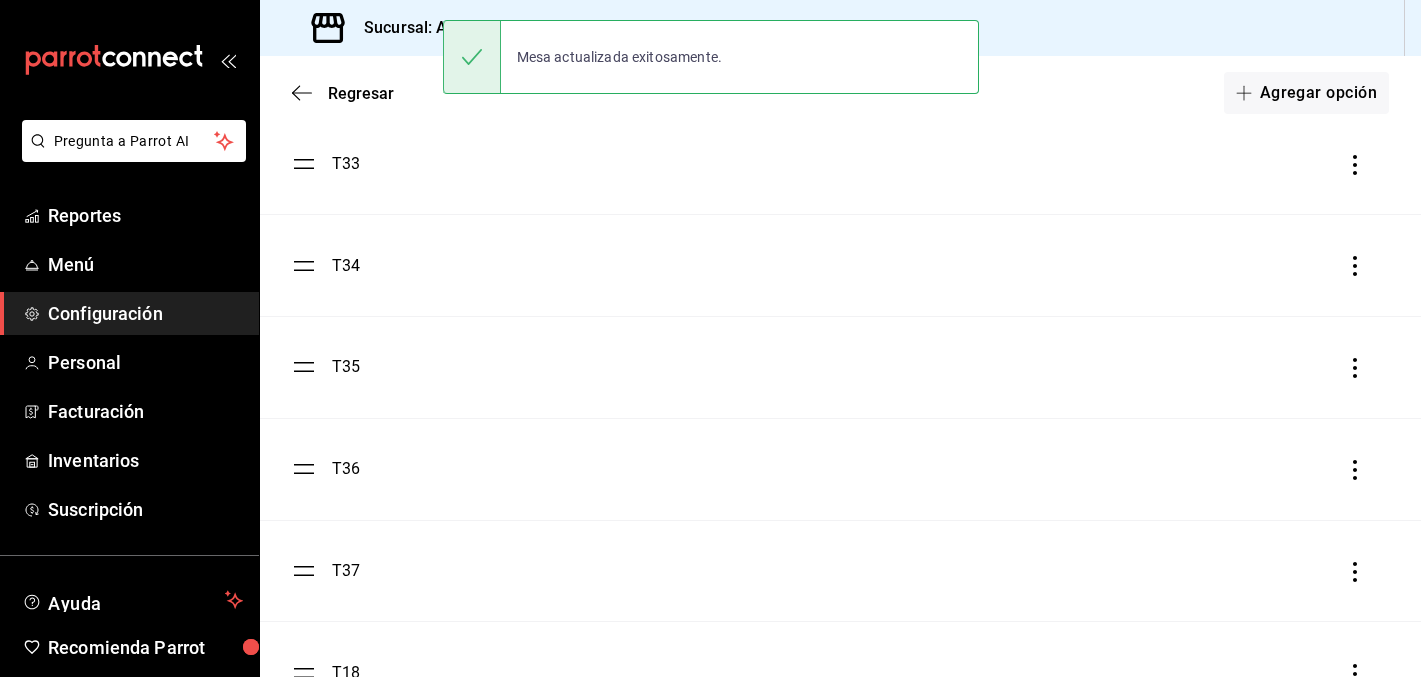 scroll, scrollTop: 2114, scrollLeft: 0, axis: vertical 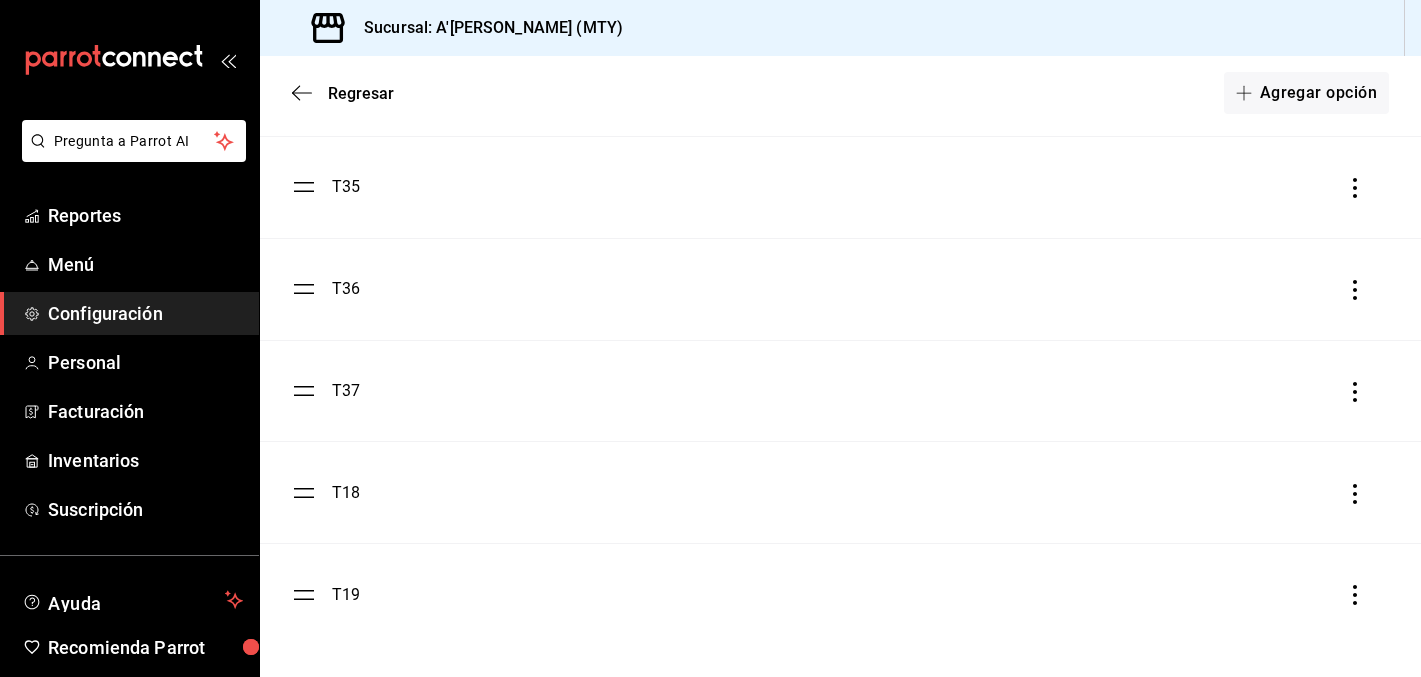 click on "T18" at bounding box center [346, 493] 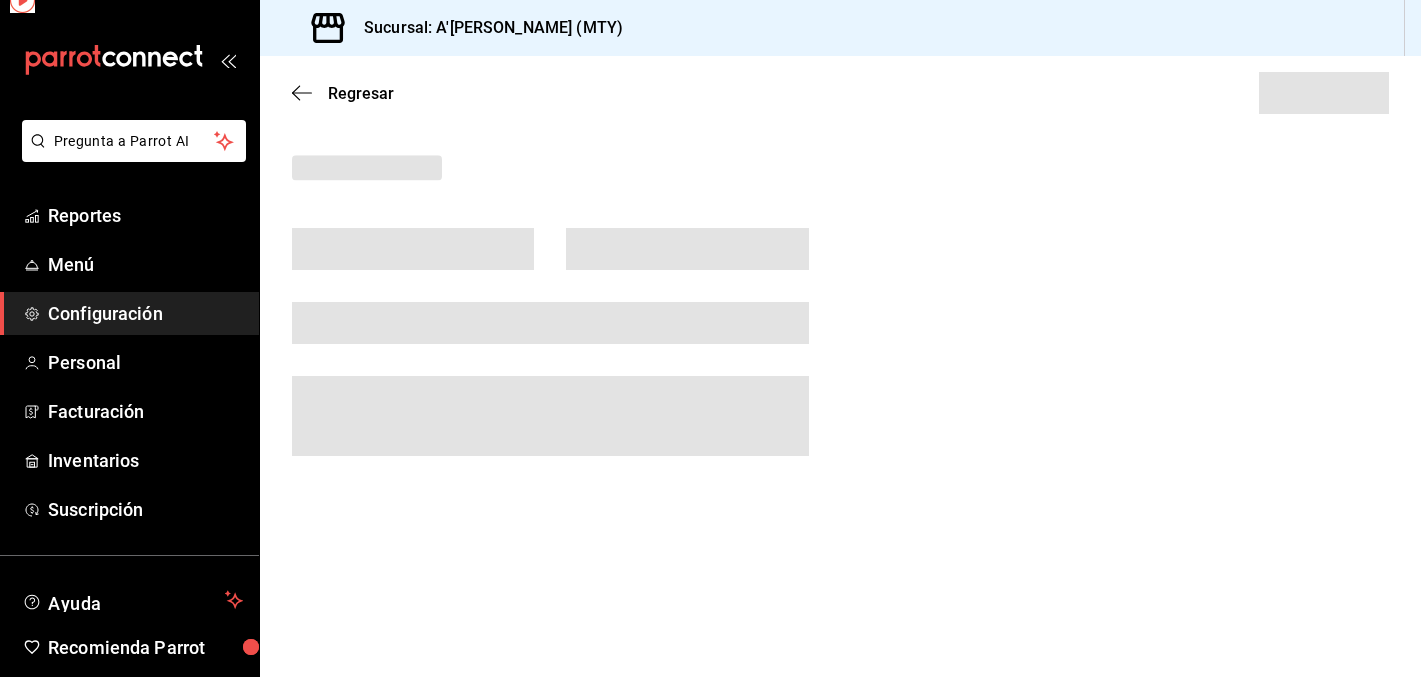 scroll, scrollTop: 0, scrollLeft: 0, axis: both 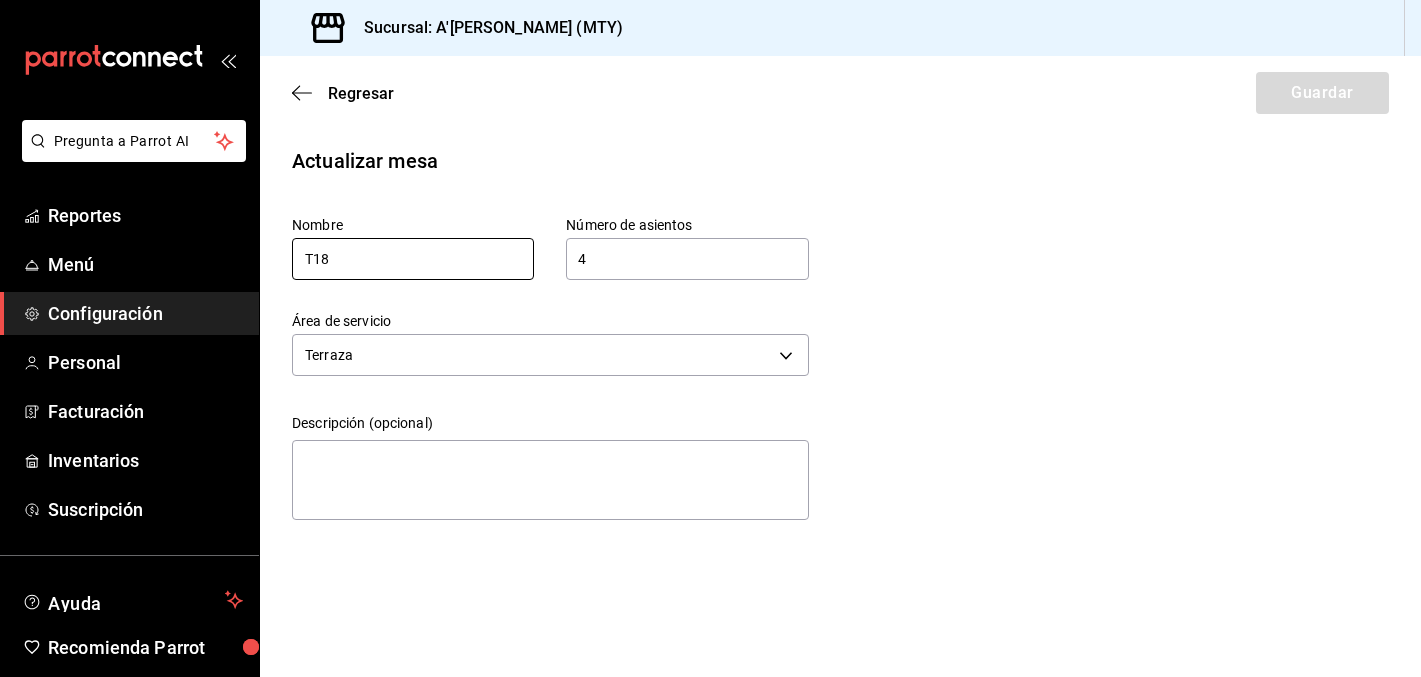 click on "T18" at bounding box center [413, 259] 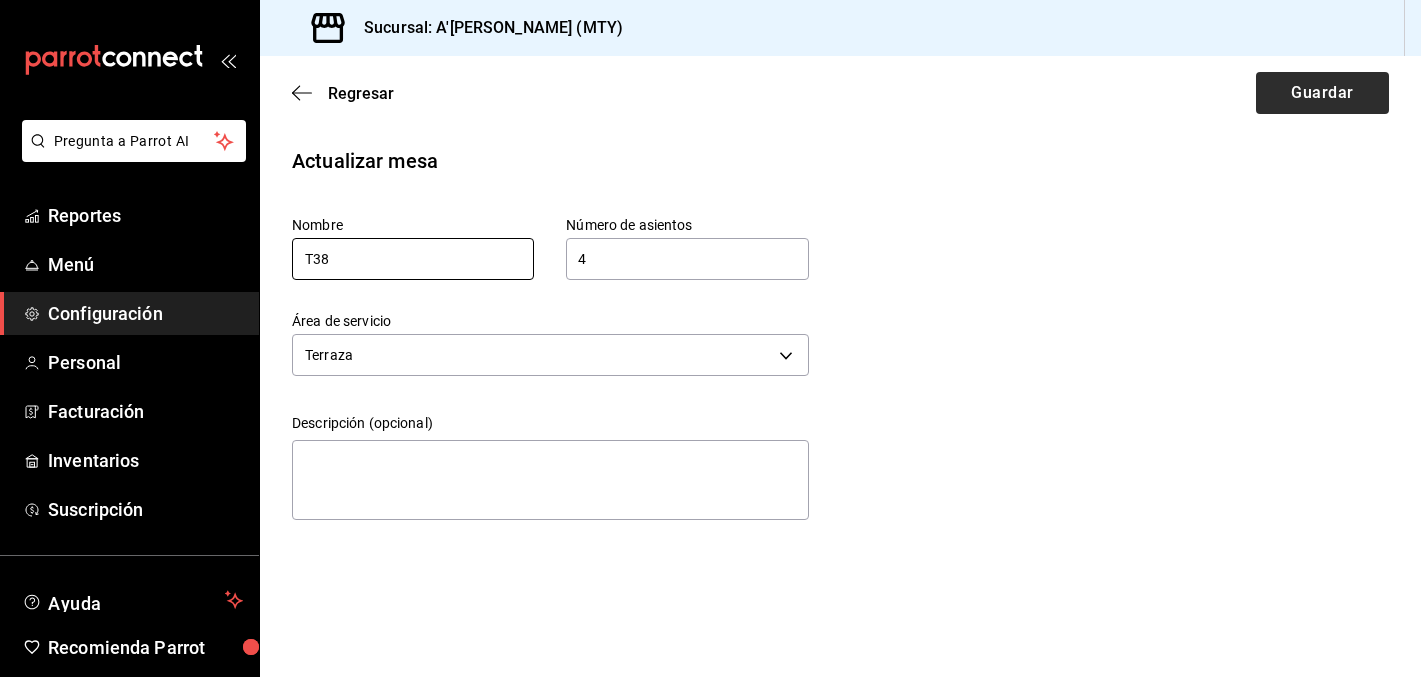 type on "T38" 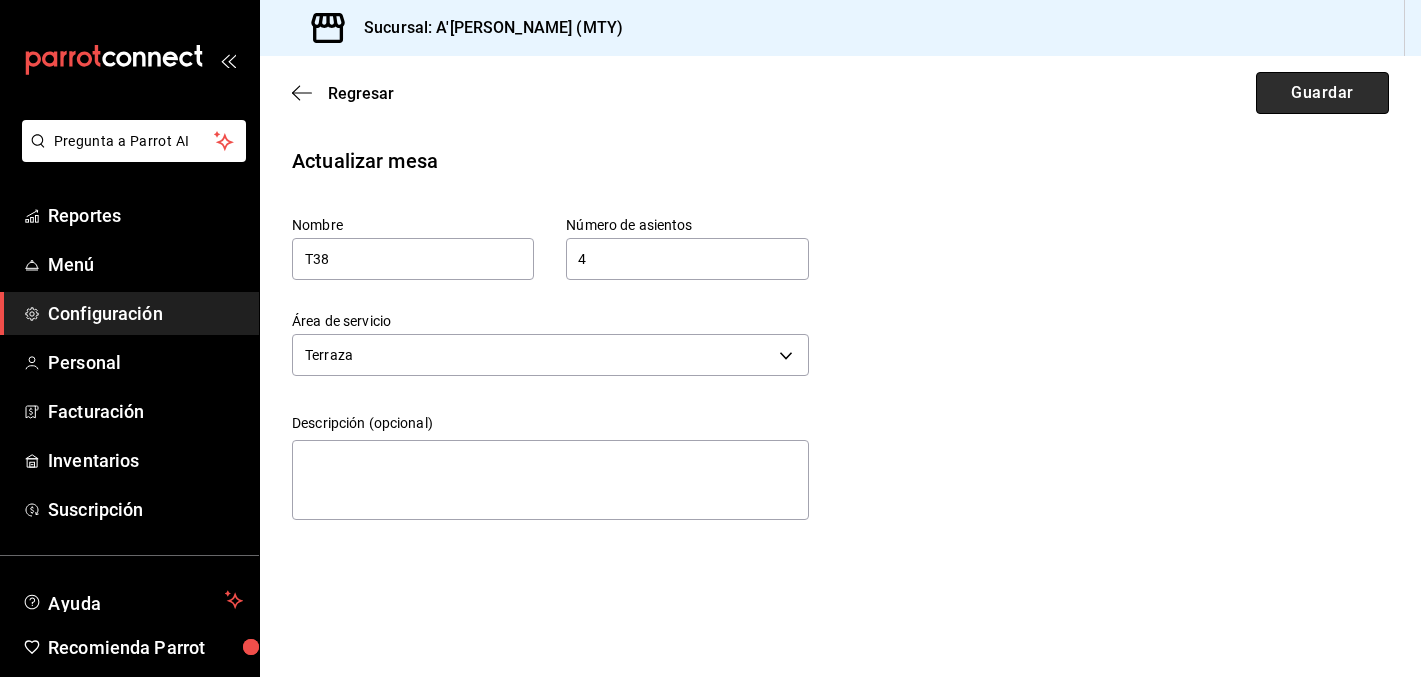 click on "Guardar" at bounding box center [1322, 93] 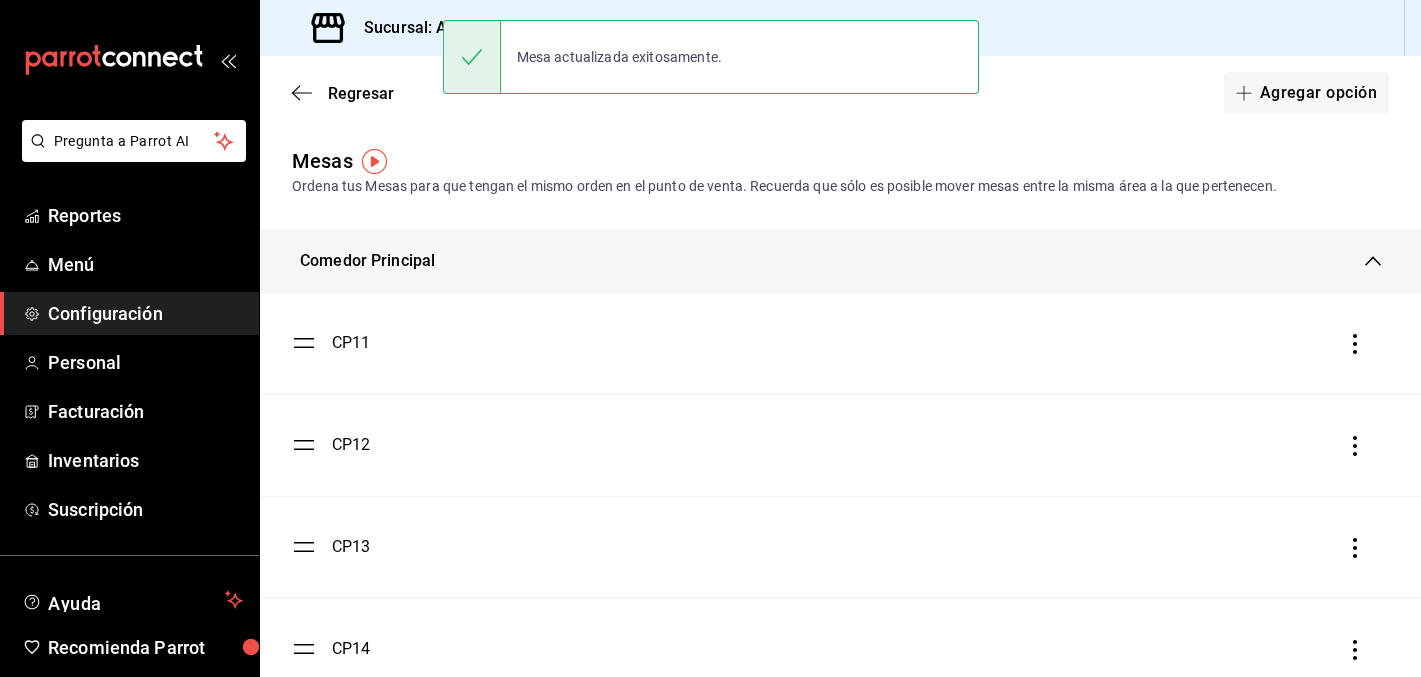 scroll, scrollTop: 2114, scrollLeft: 0, axis: vertical 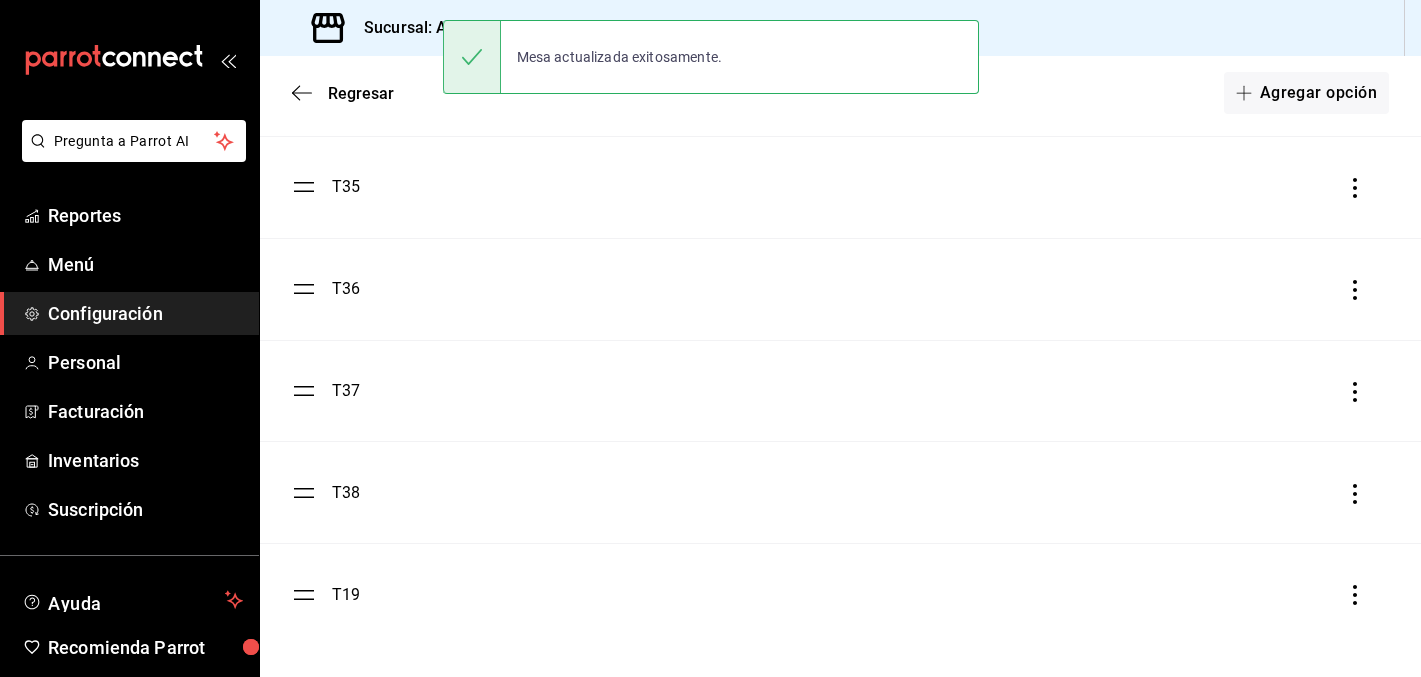 click on "T19" at bounding box center [840, 594] 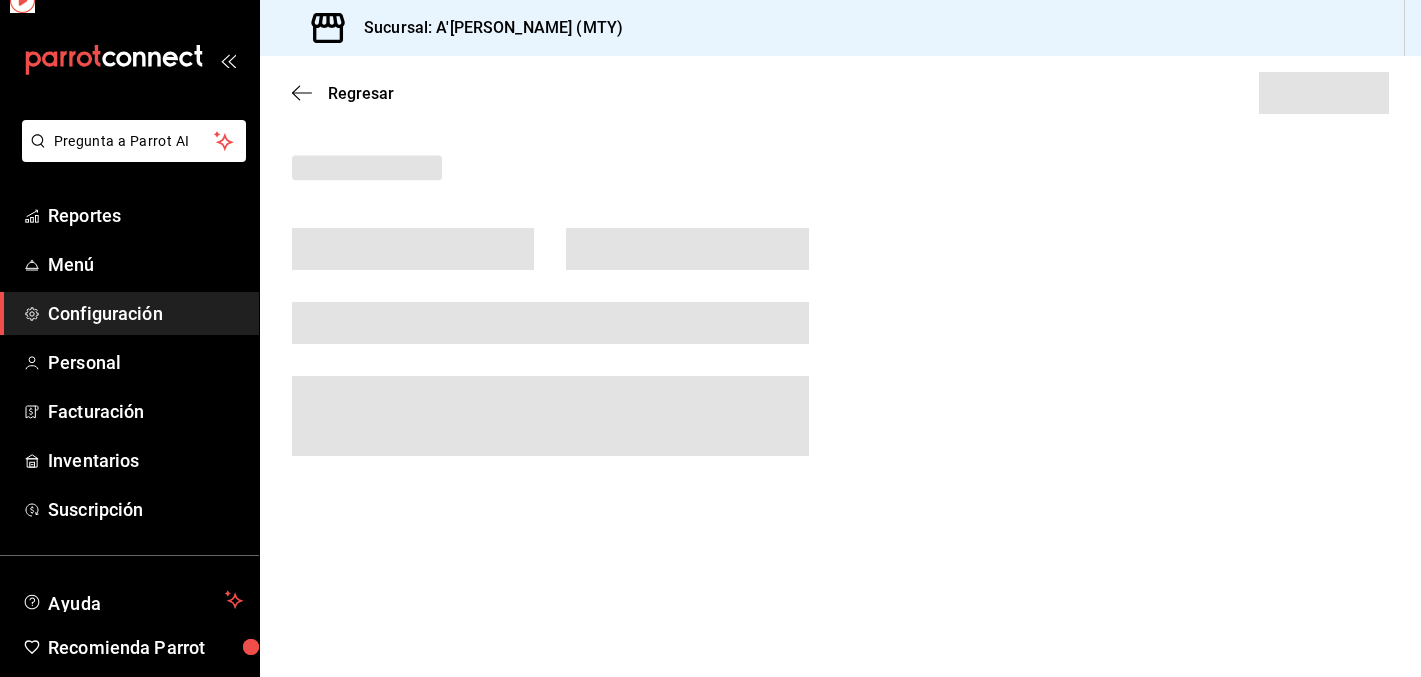 scroll, scrollTop: 0, scrollLeft: 0, axis: both 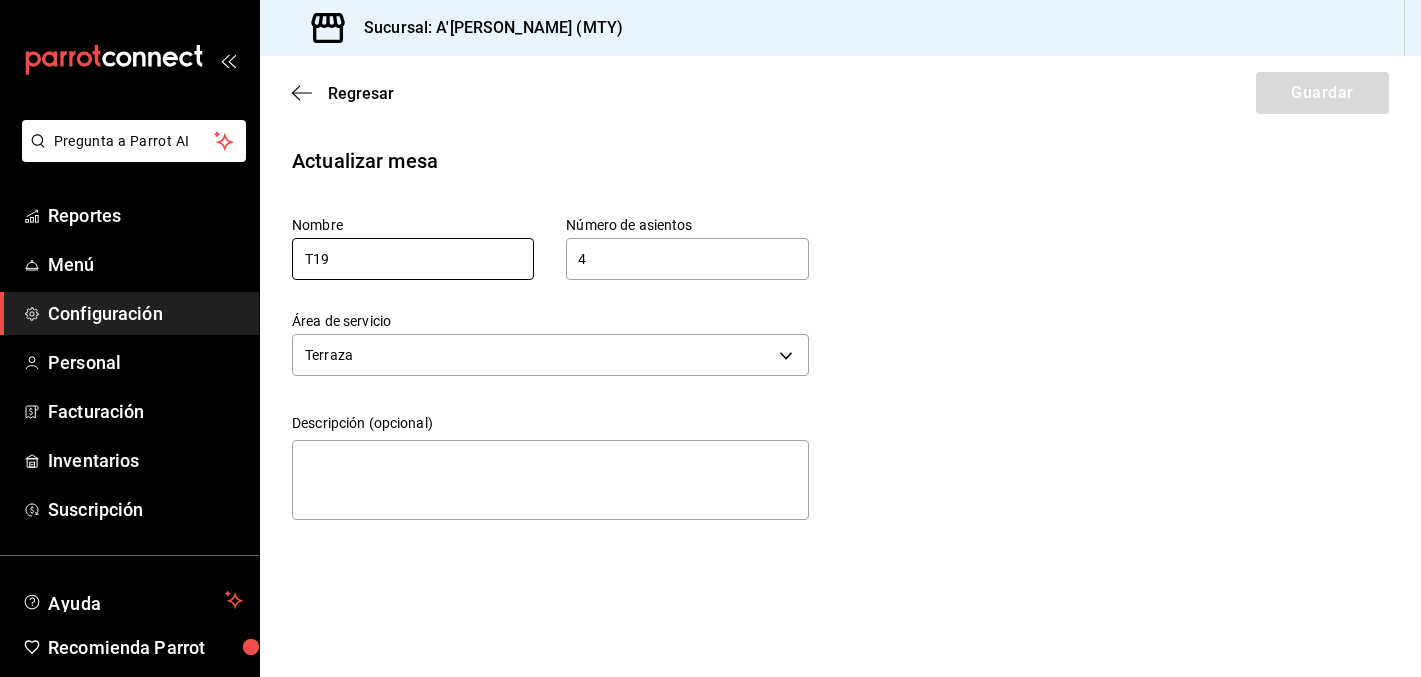 click on "T19" at bounding box center (413, 259) 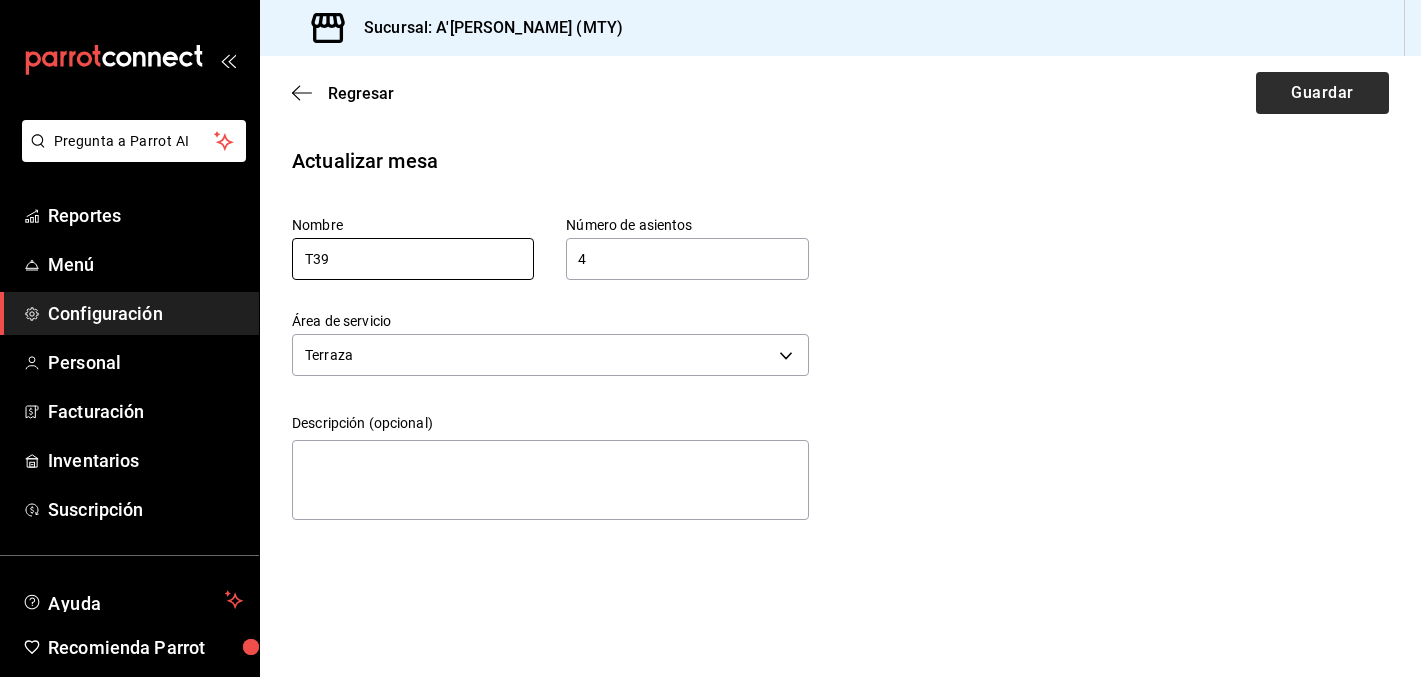 type on "T39" 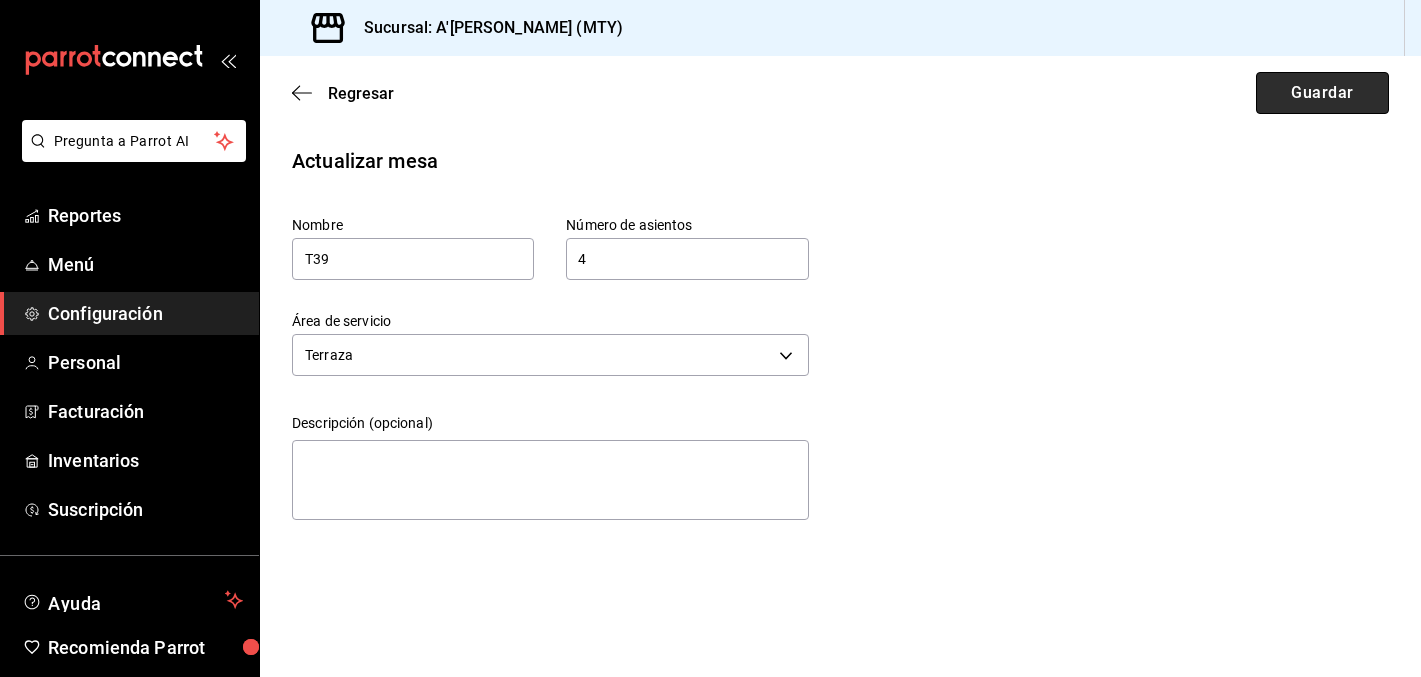 click on "Guardar" at bounding box center [1322, 93] 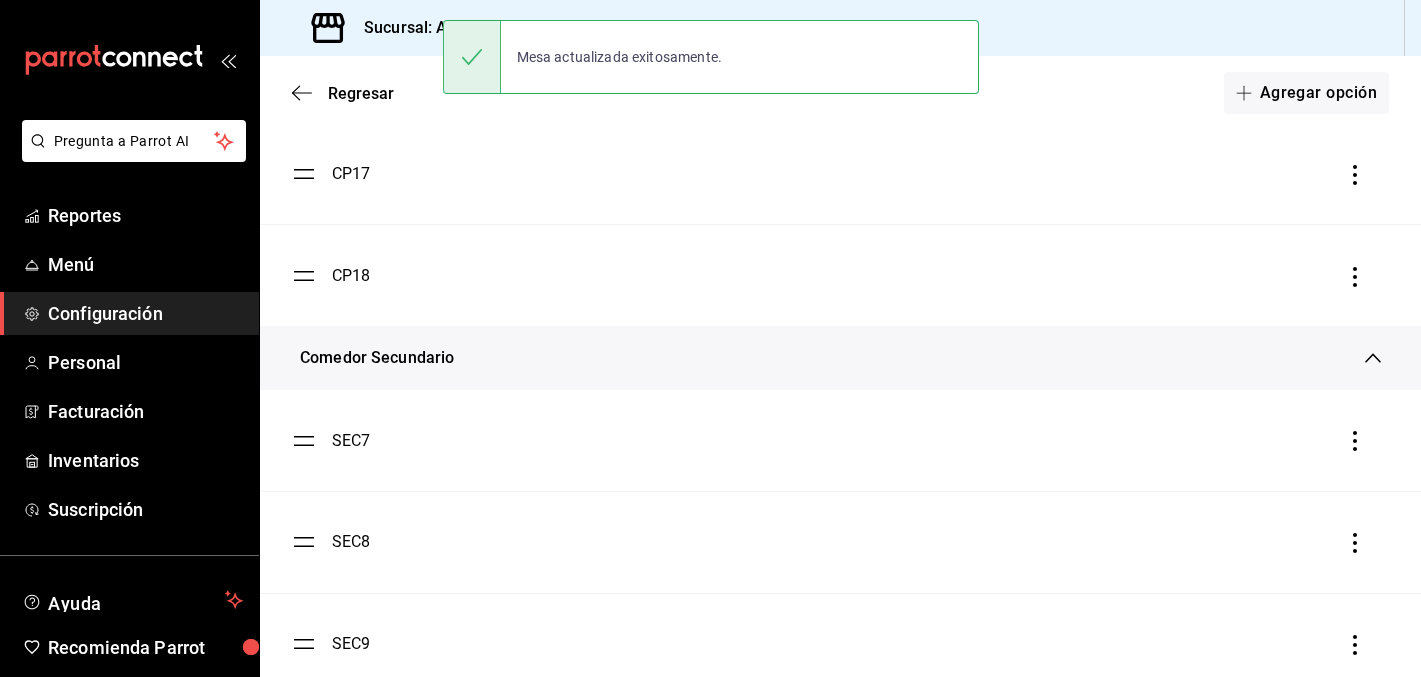 scroll, scrollTop: 914, scrollLeft: 0, axis: vertical 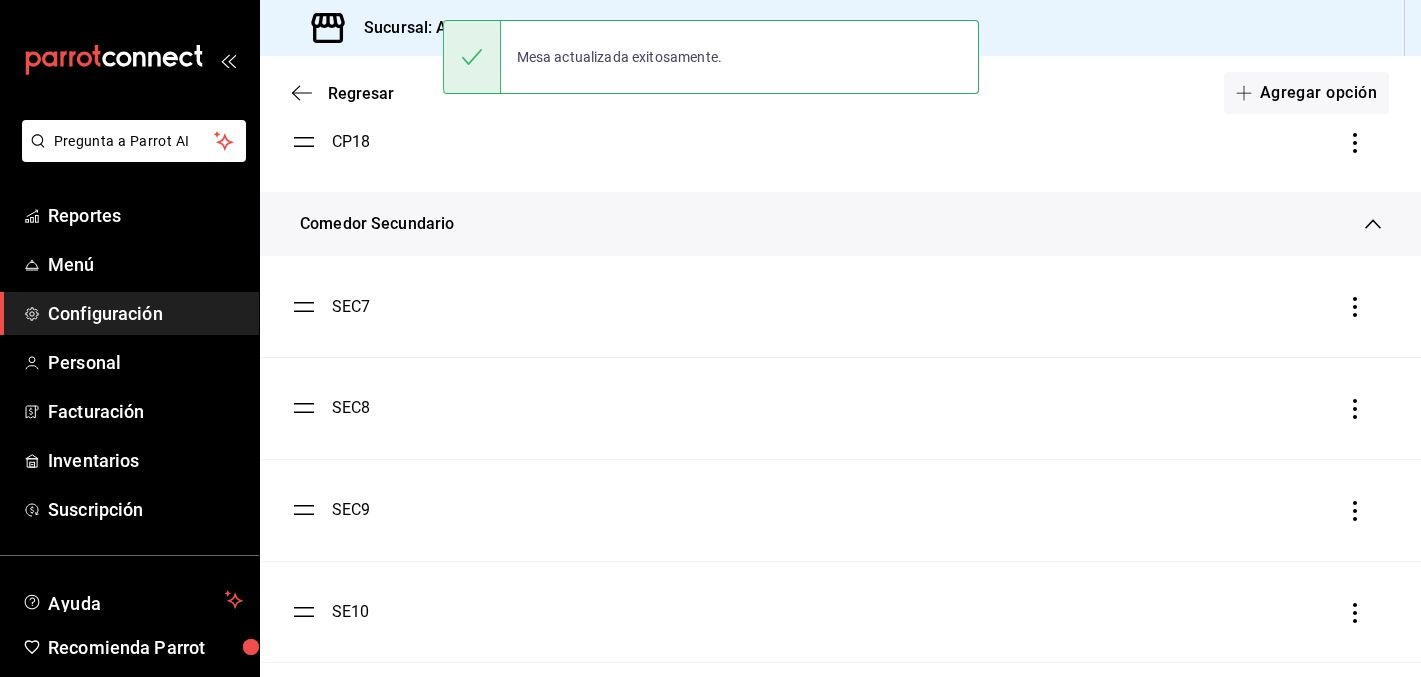 click on "SEC7" at bounding box center (351, 307) 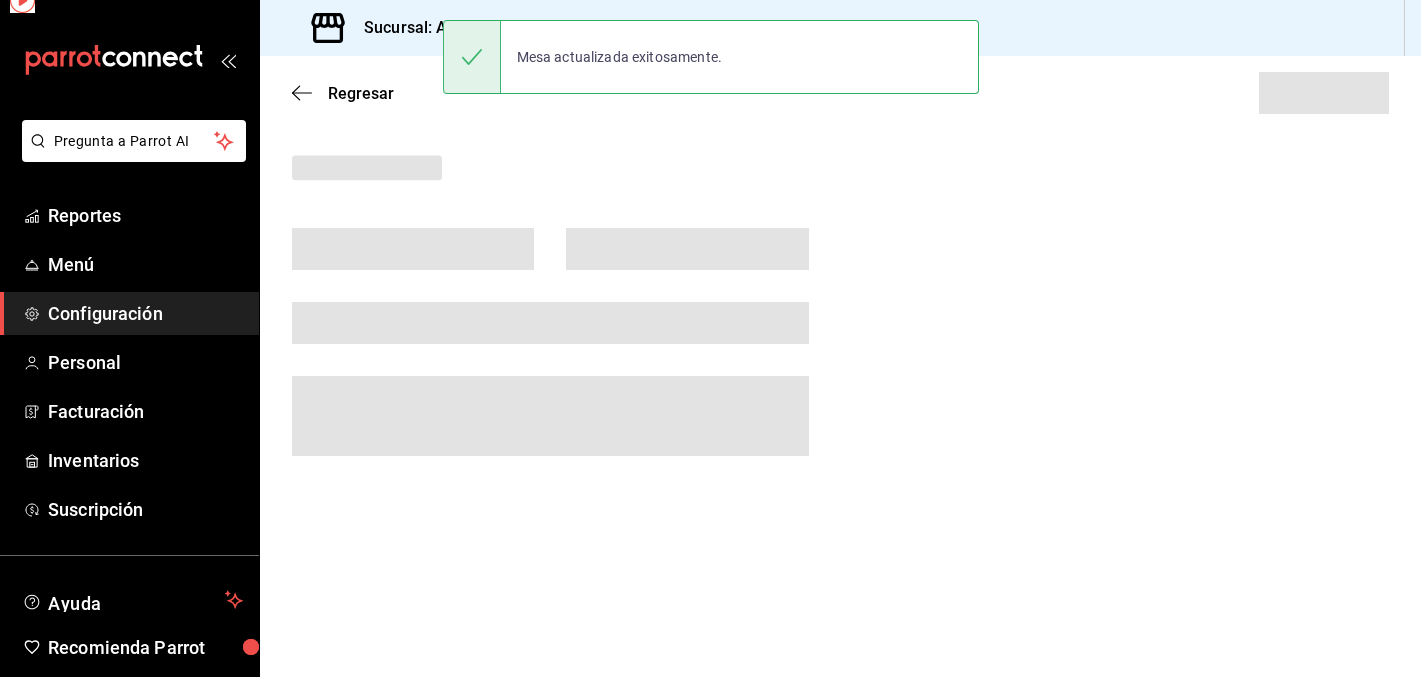 scroll, scrollTop: 0, scrollLeft: 0, axis: both 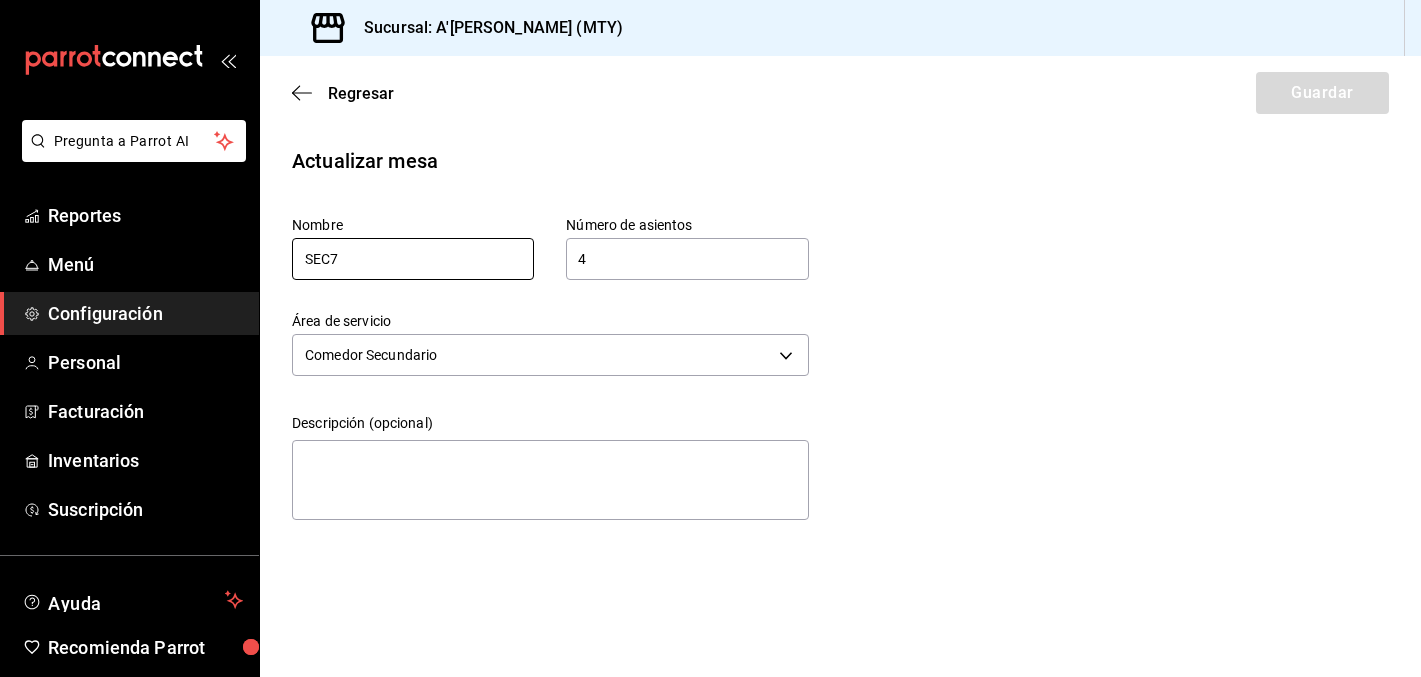 click on "SEC7" at bounding box center (413, 259) 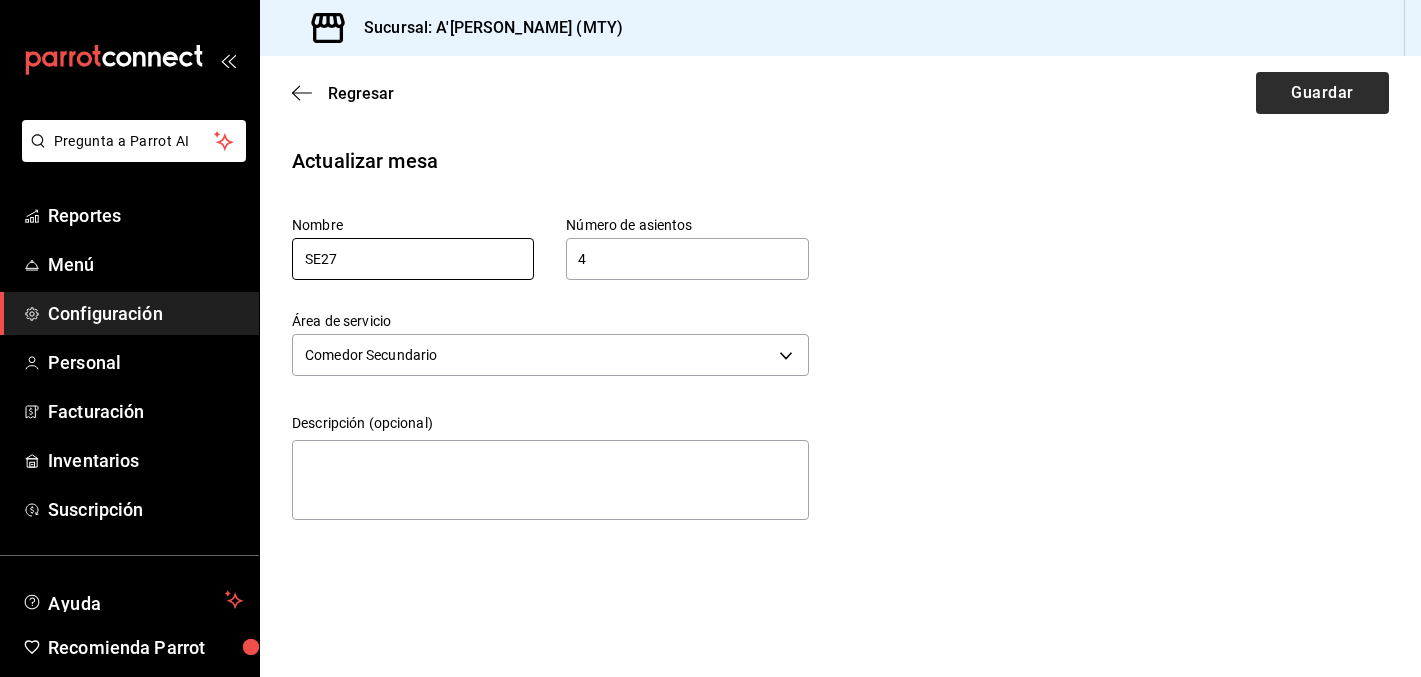 type on "SE27" 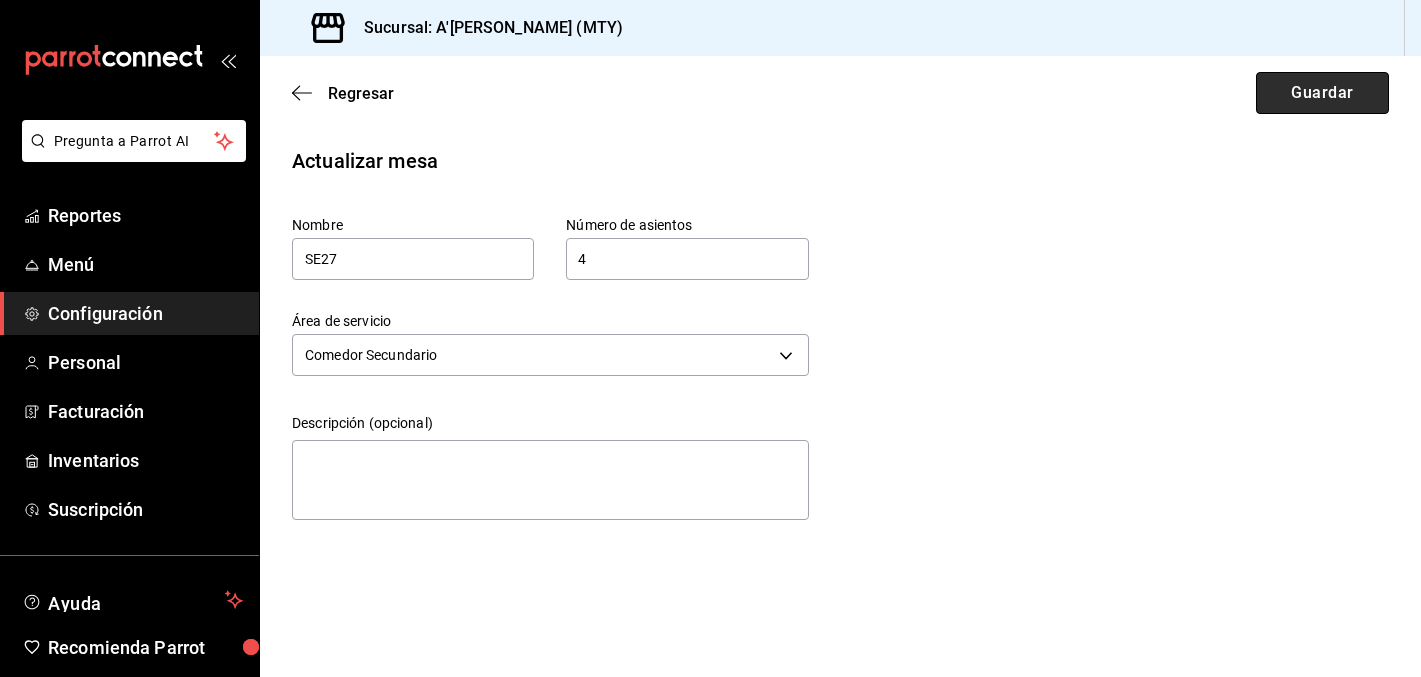 click on "Guardar" at bounding box center [1322, 93] 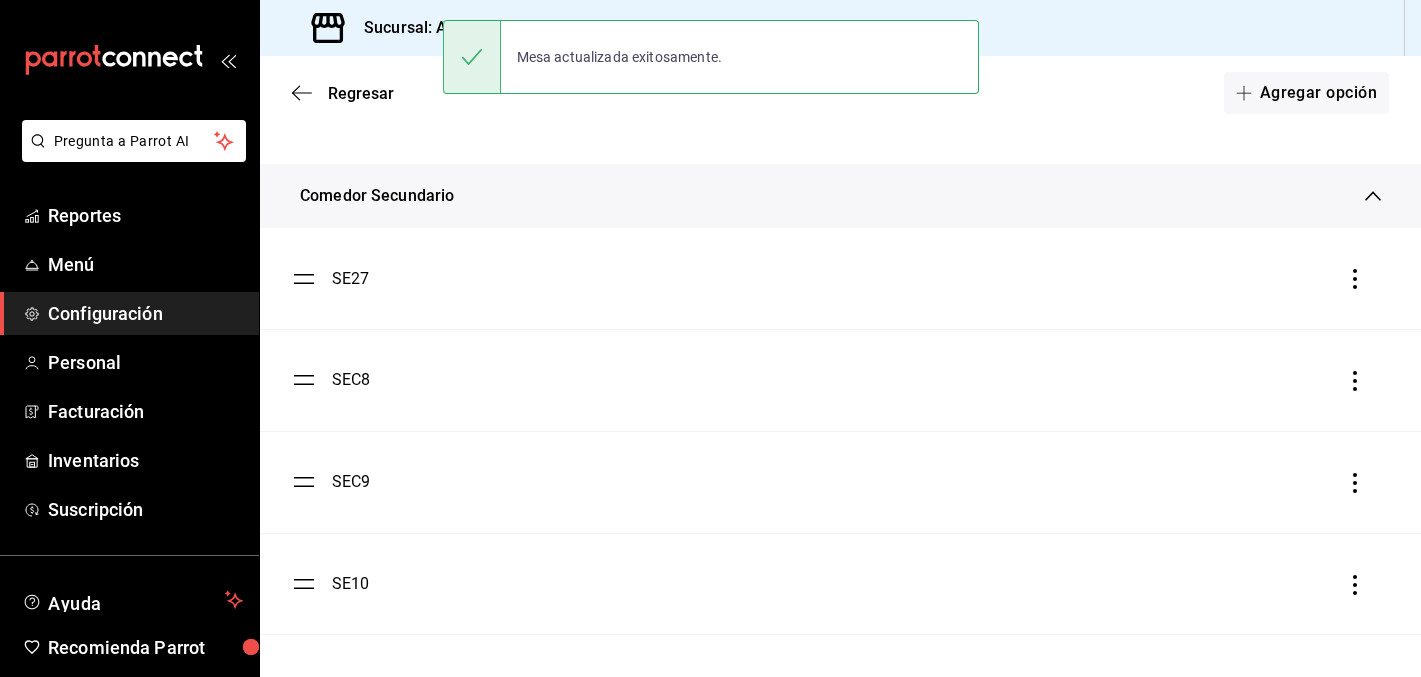 scroll, scrollTop: 961, scrollLeft: 0, axis: vertical 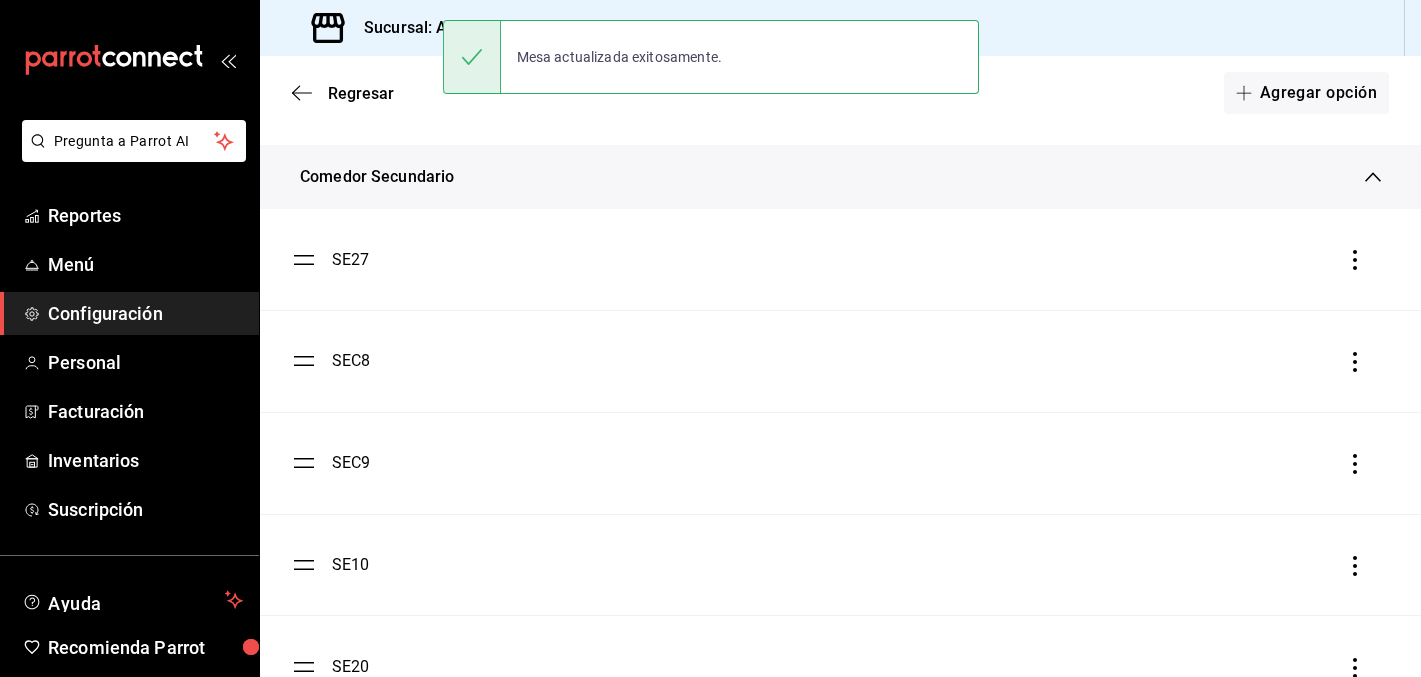 click on "SE27" at bounding box center (351, 260) 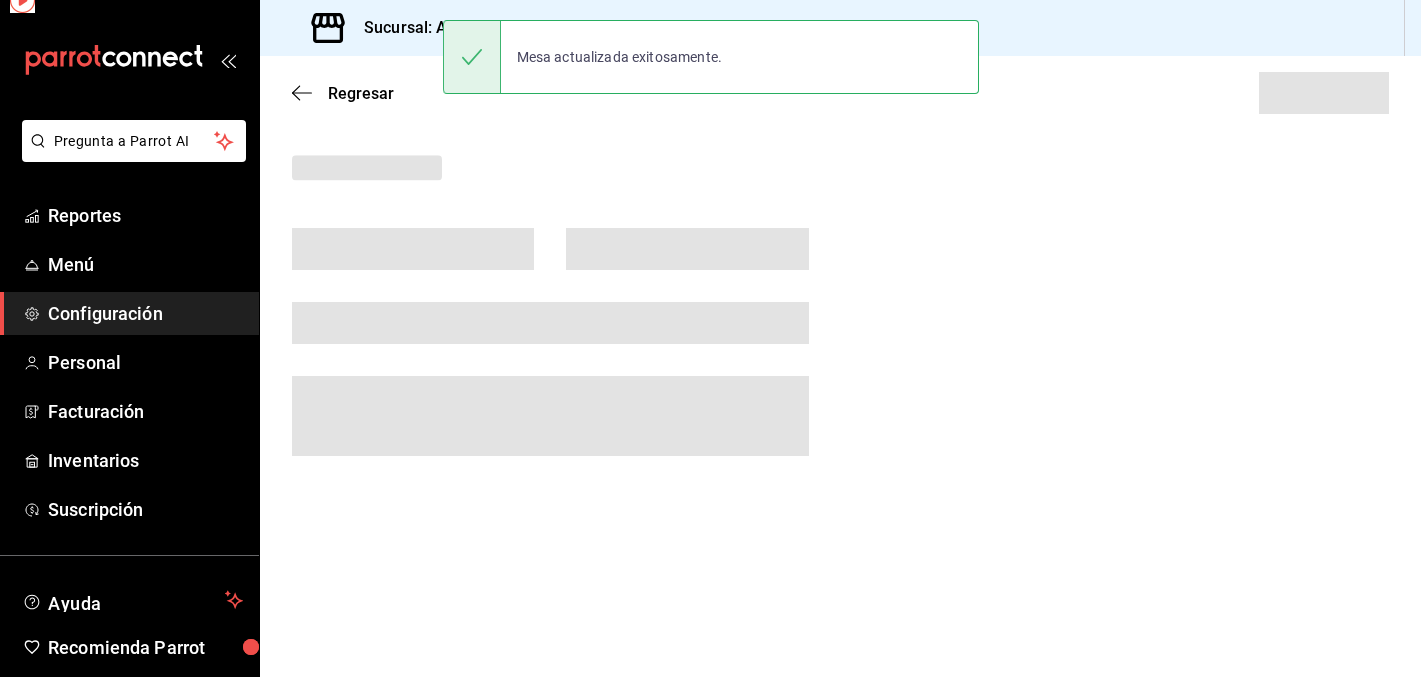 scroll, scrollTop: 0, scrollLeft: 0, axis: both 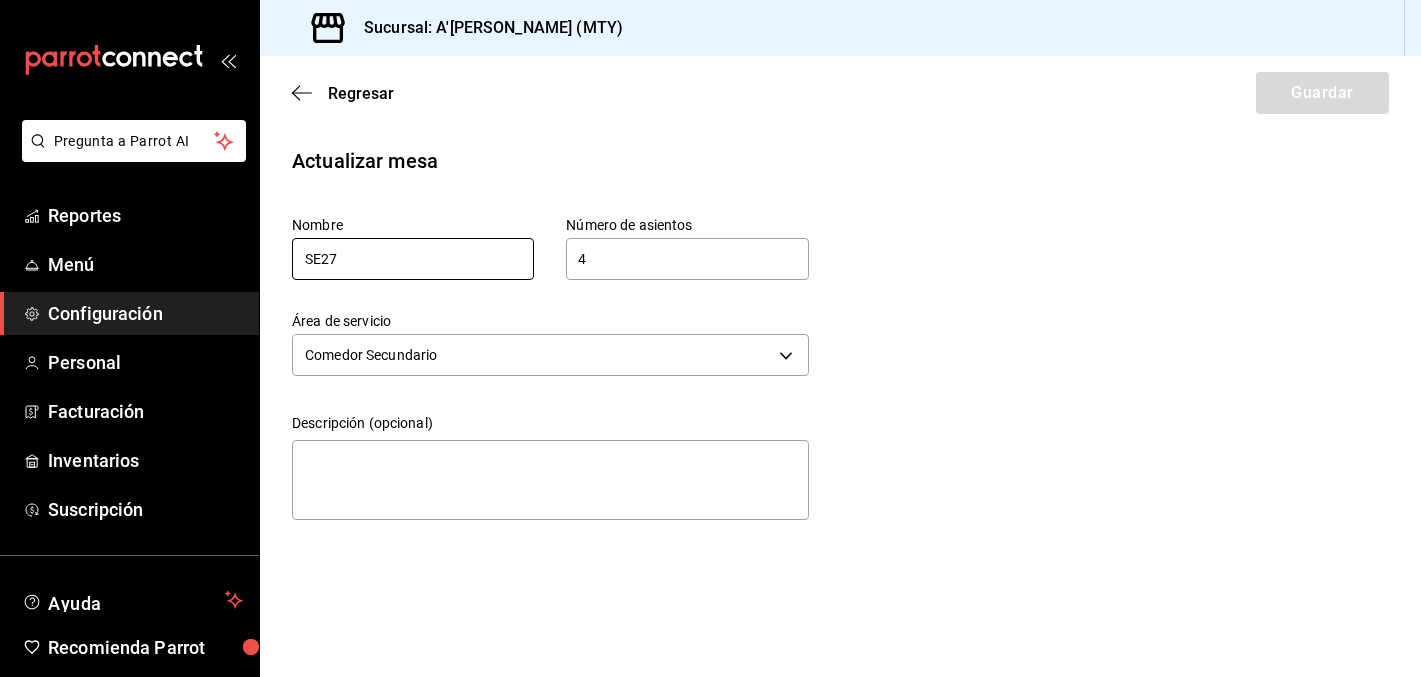click on "SE27" at bounding box center [413, 259] 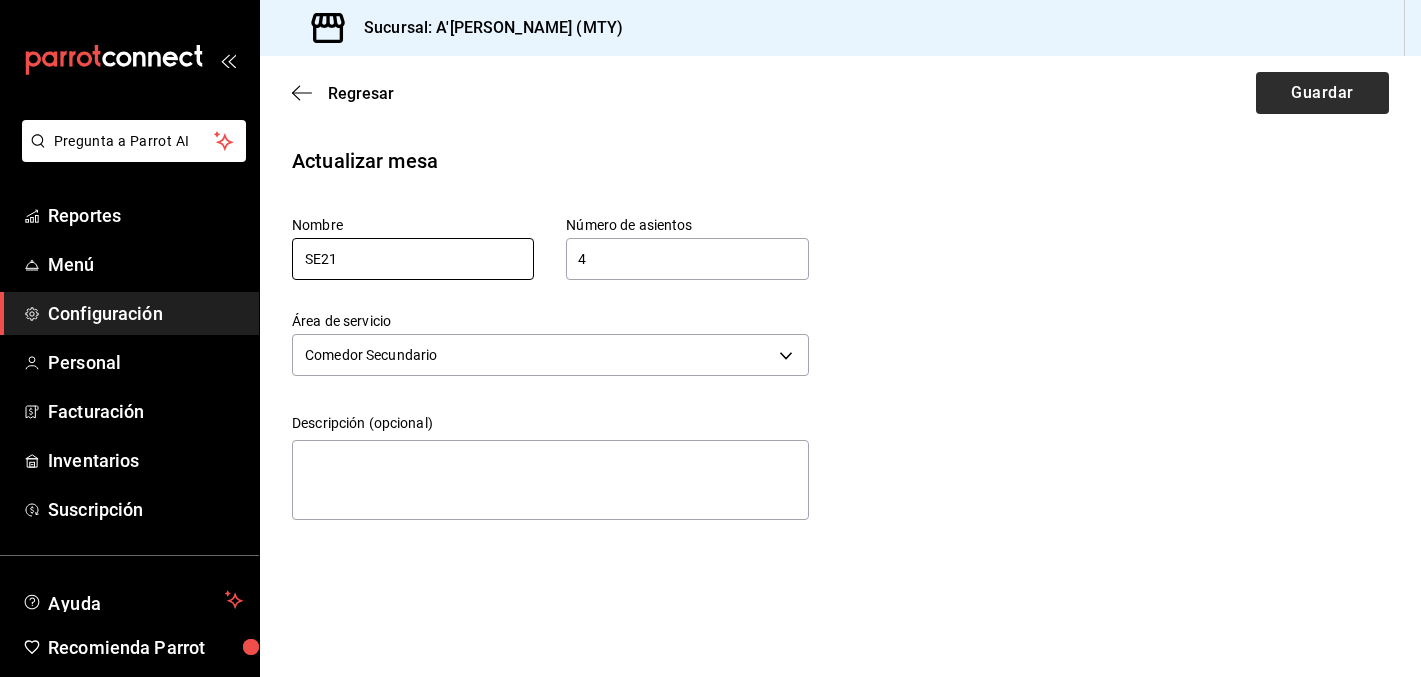 type on "SE21" 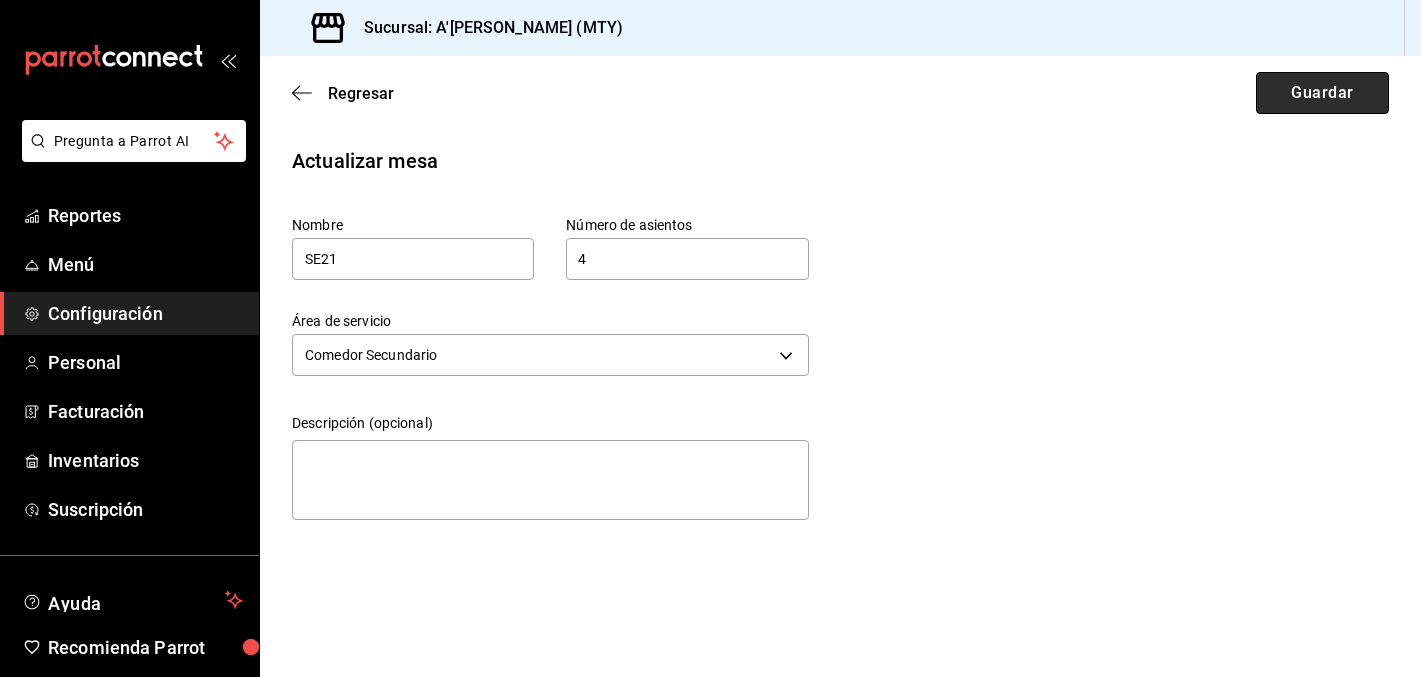 click on "Guardar" at bounding box center [1322, 93] 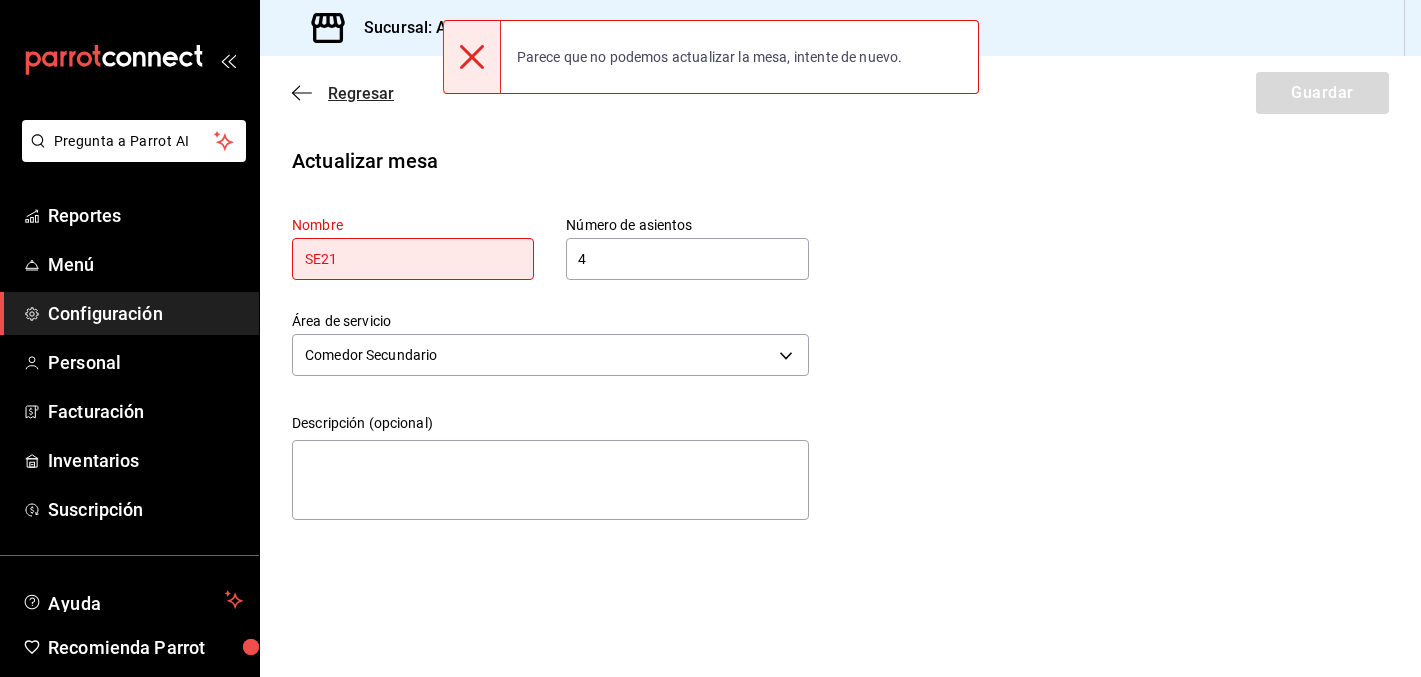 click on "Regresar" at bounding box center (361, 93) 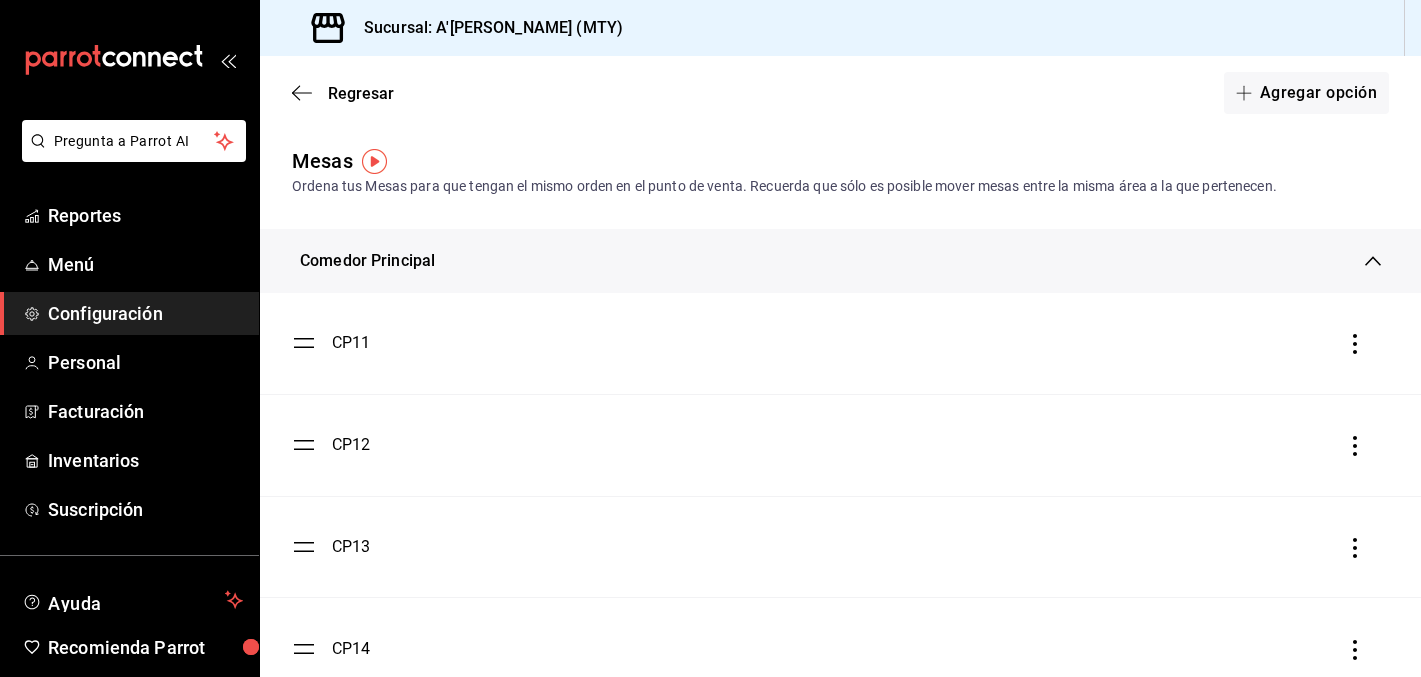 click on "CP11" at bounding box center [351, 343] 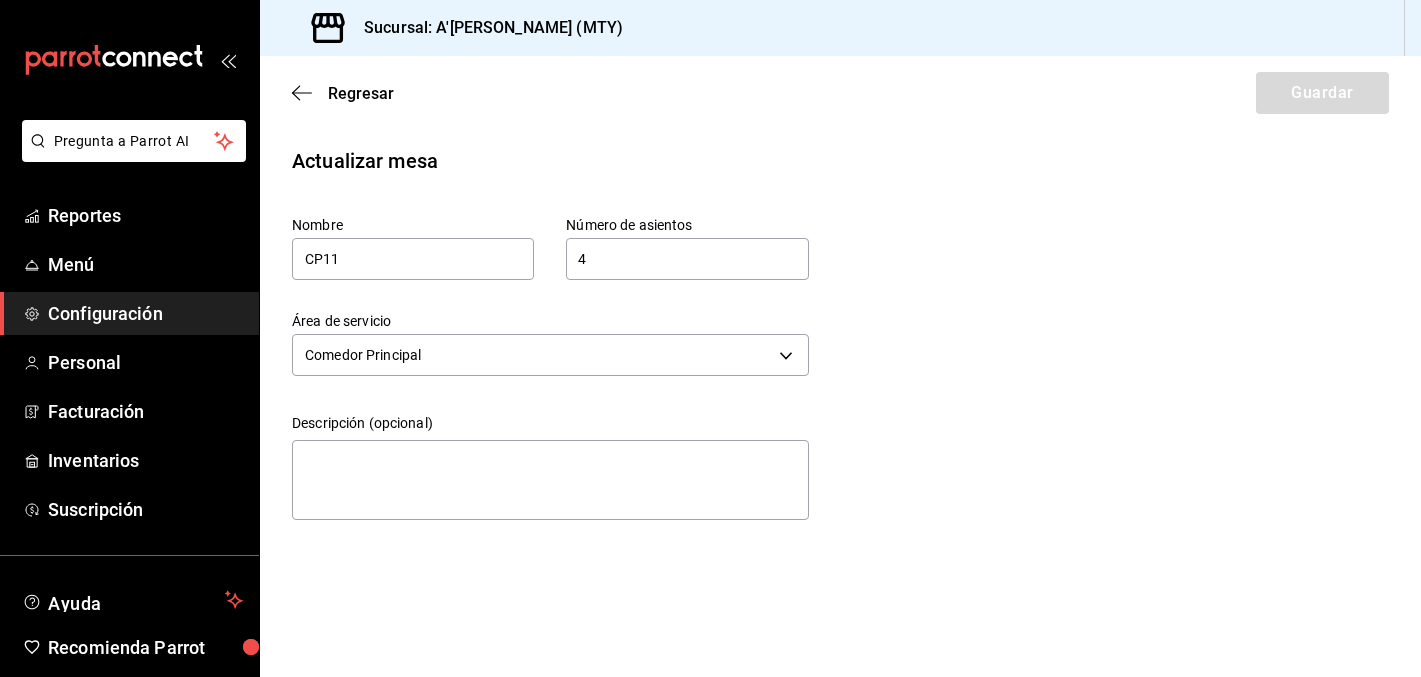 click on "Regresar Guardar" at bounding box center (840, 93) 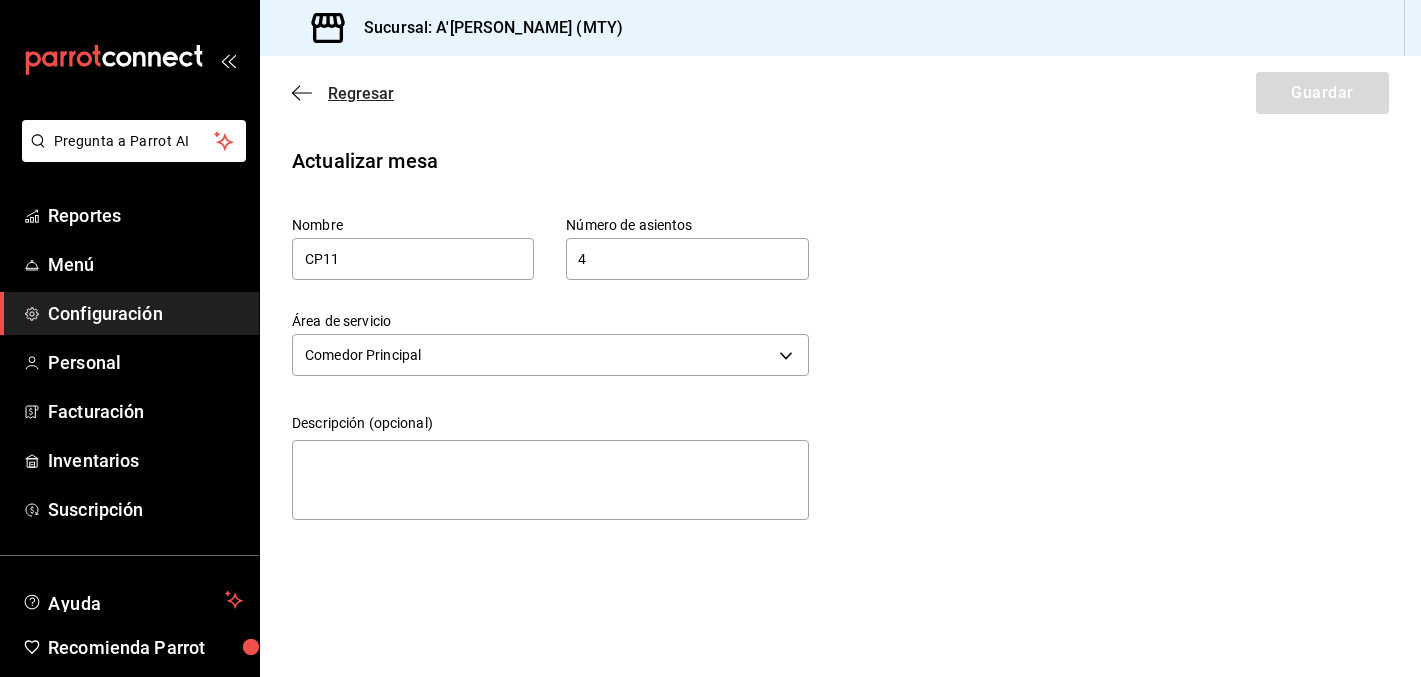 click 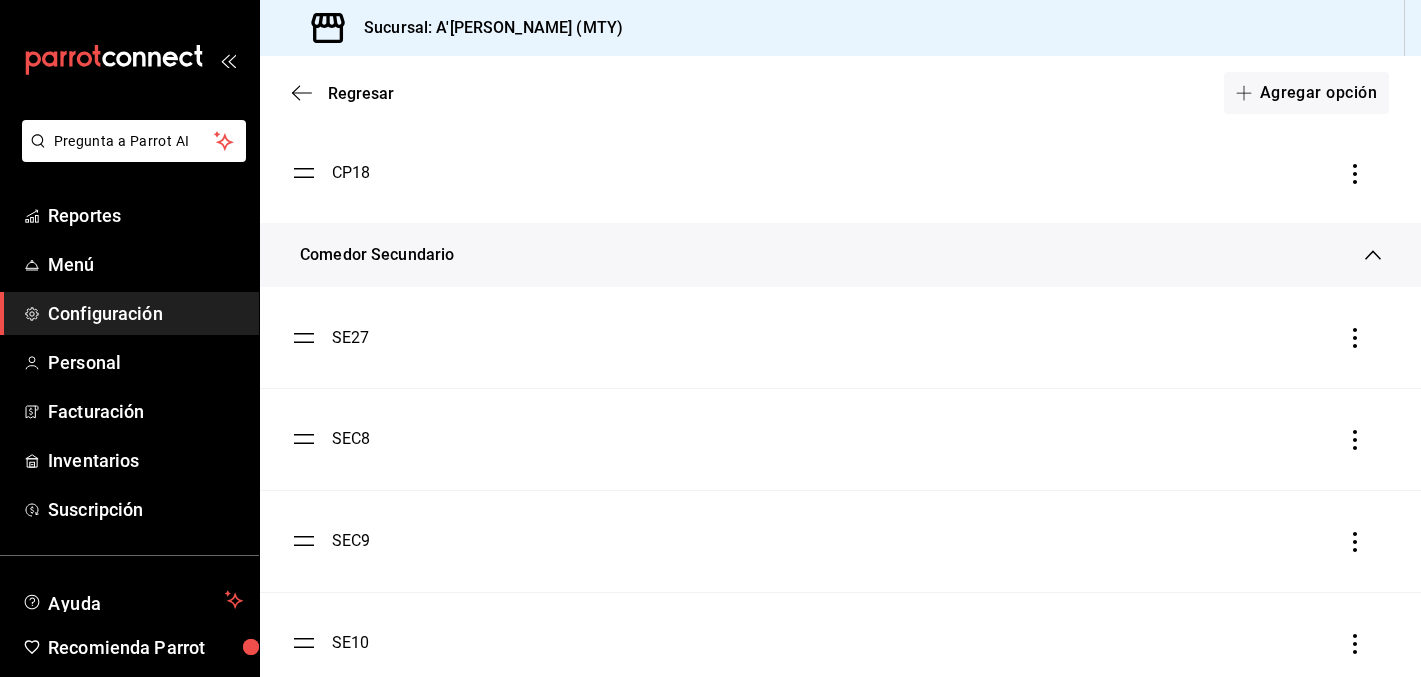 scroll, scrollTop: 886, scrollLeft: 0, axis: vertical 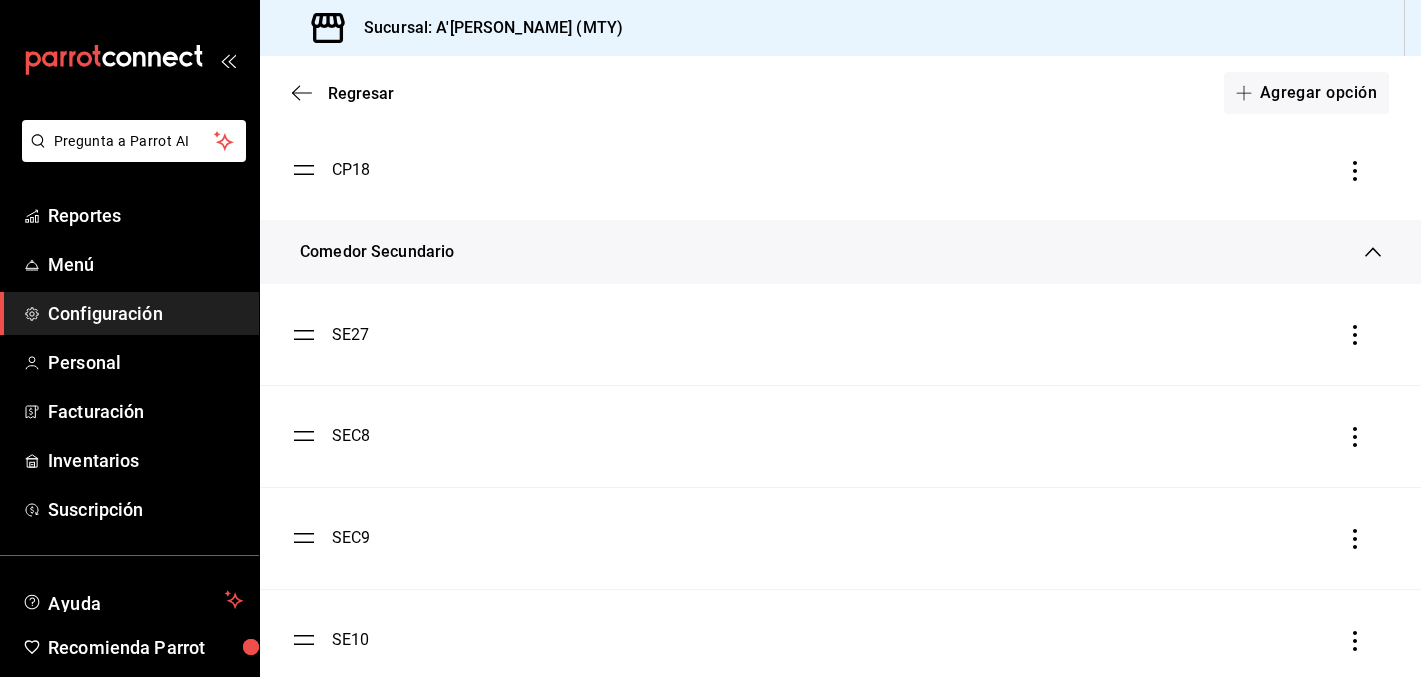 click on "SE27" at bounding box center [351, 335] 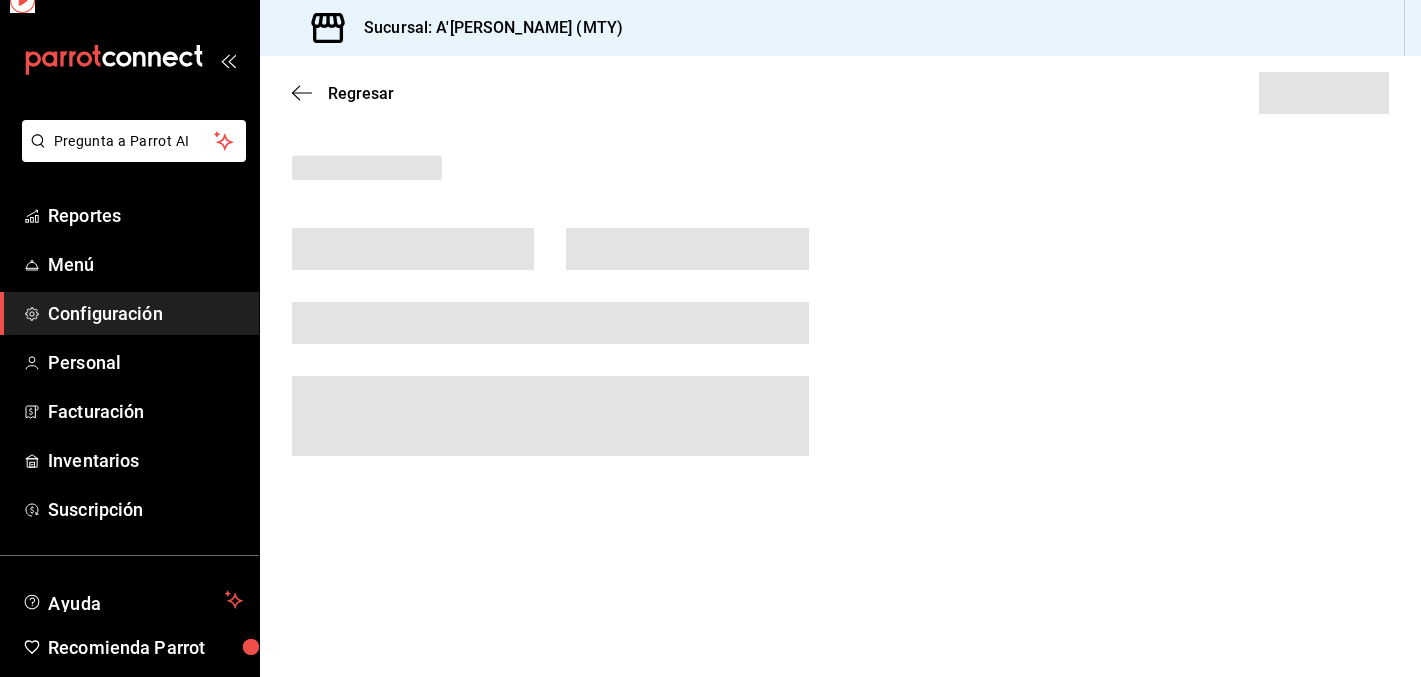 scroll, scrollTop: 0, scrollLeft: 0, axis: both 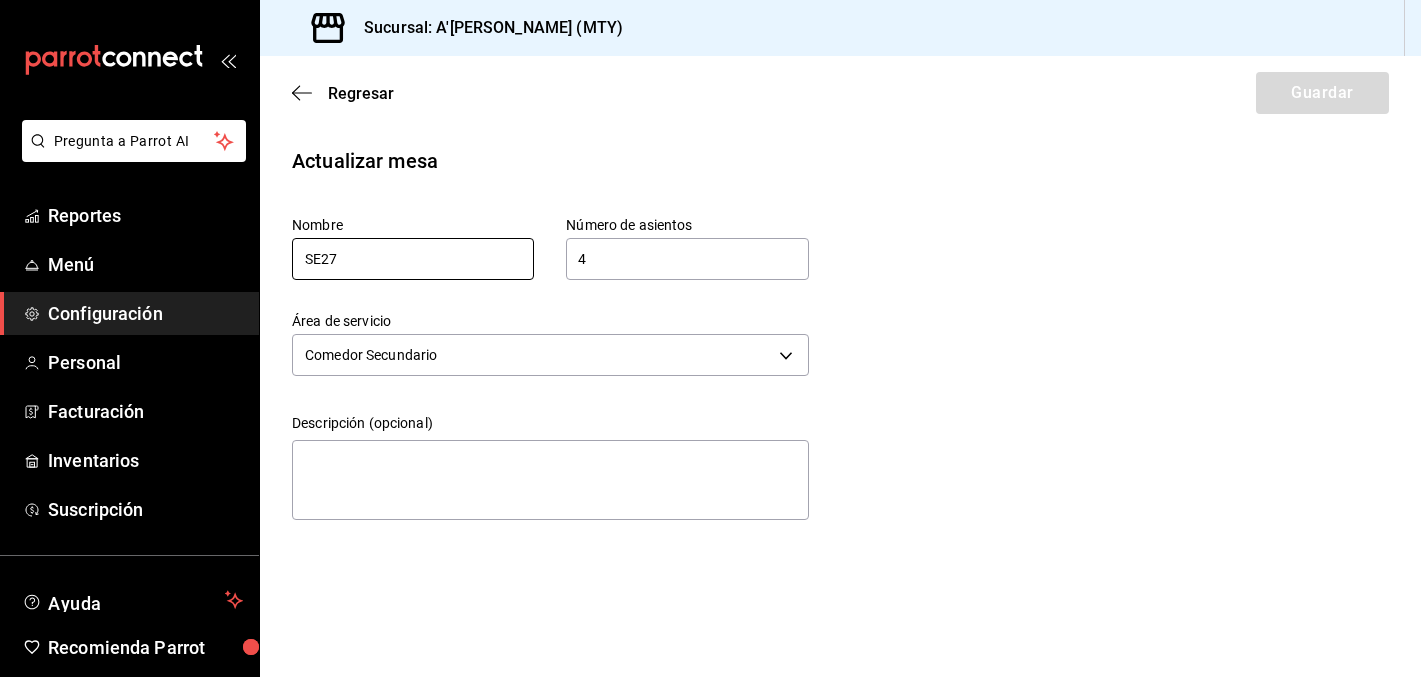 click on "SE27" at bounding box center [413, 259] 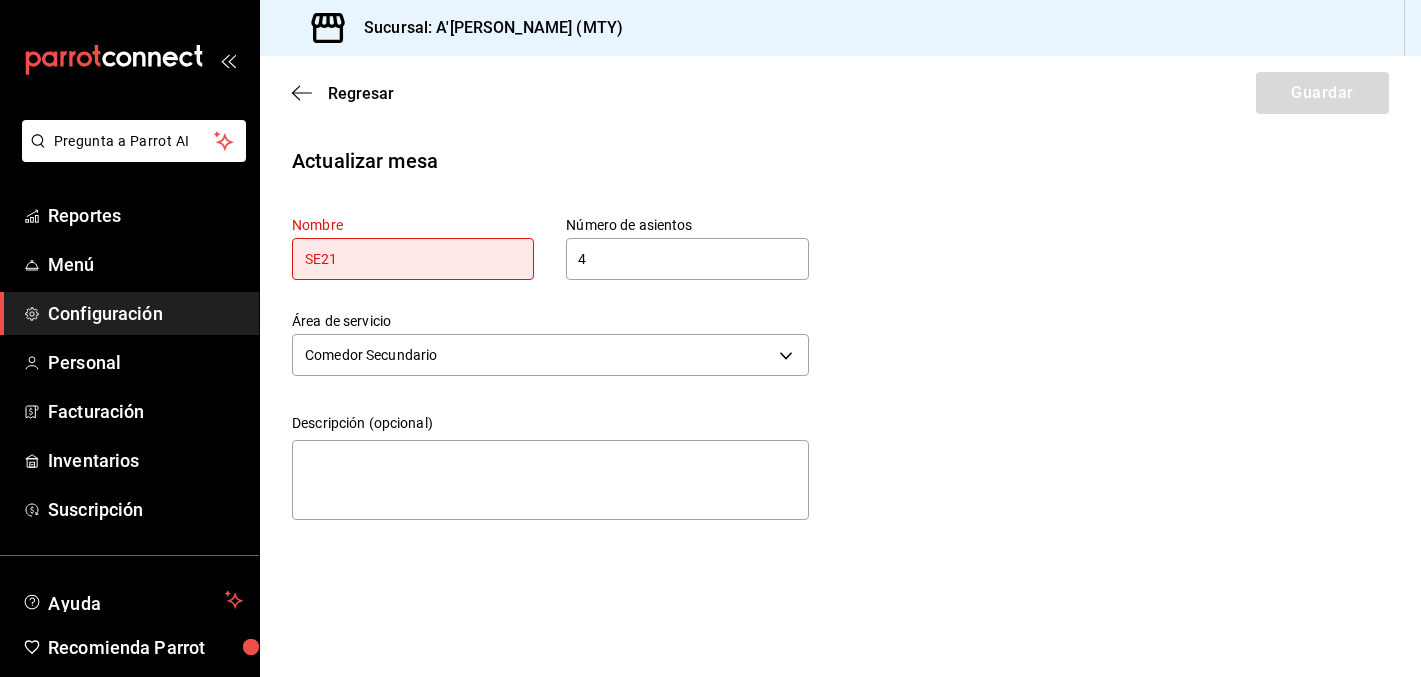 type on "SE21" 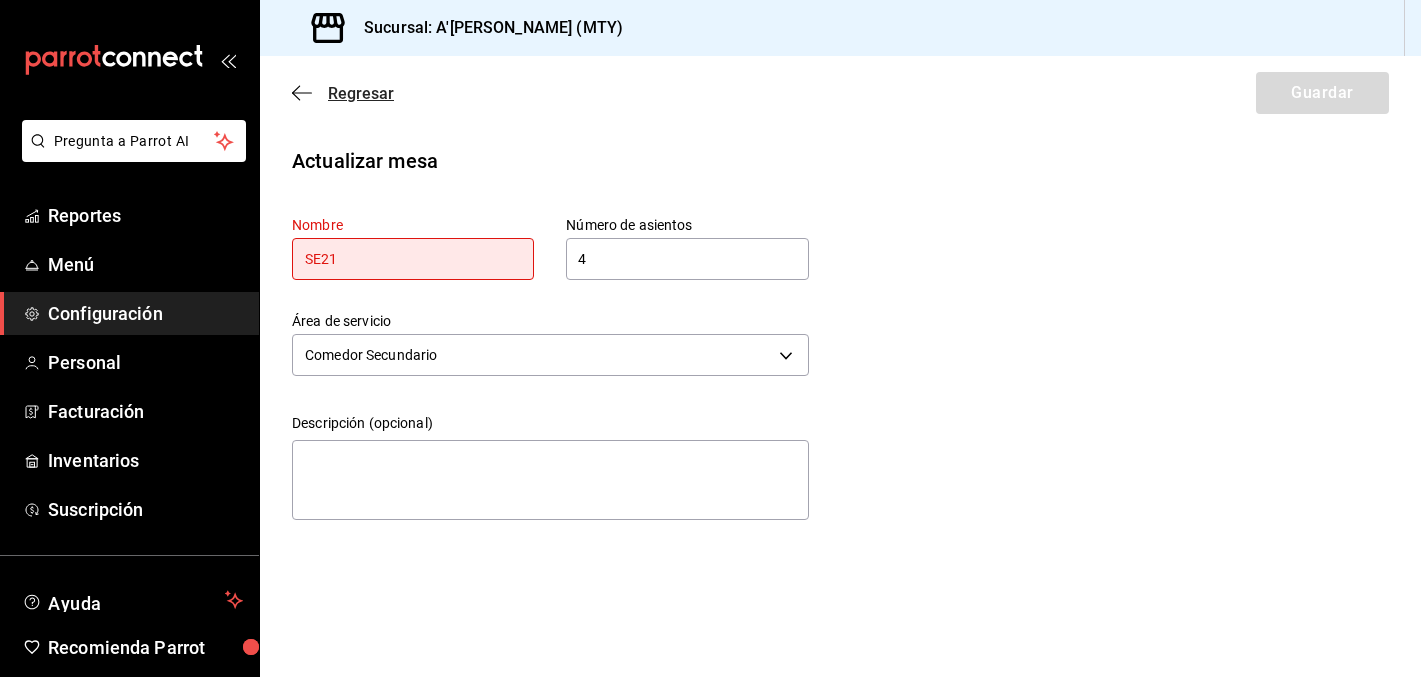 click on "Regresar" at bounding box center (361, 93) 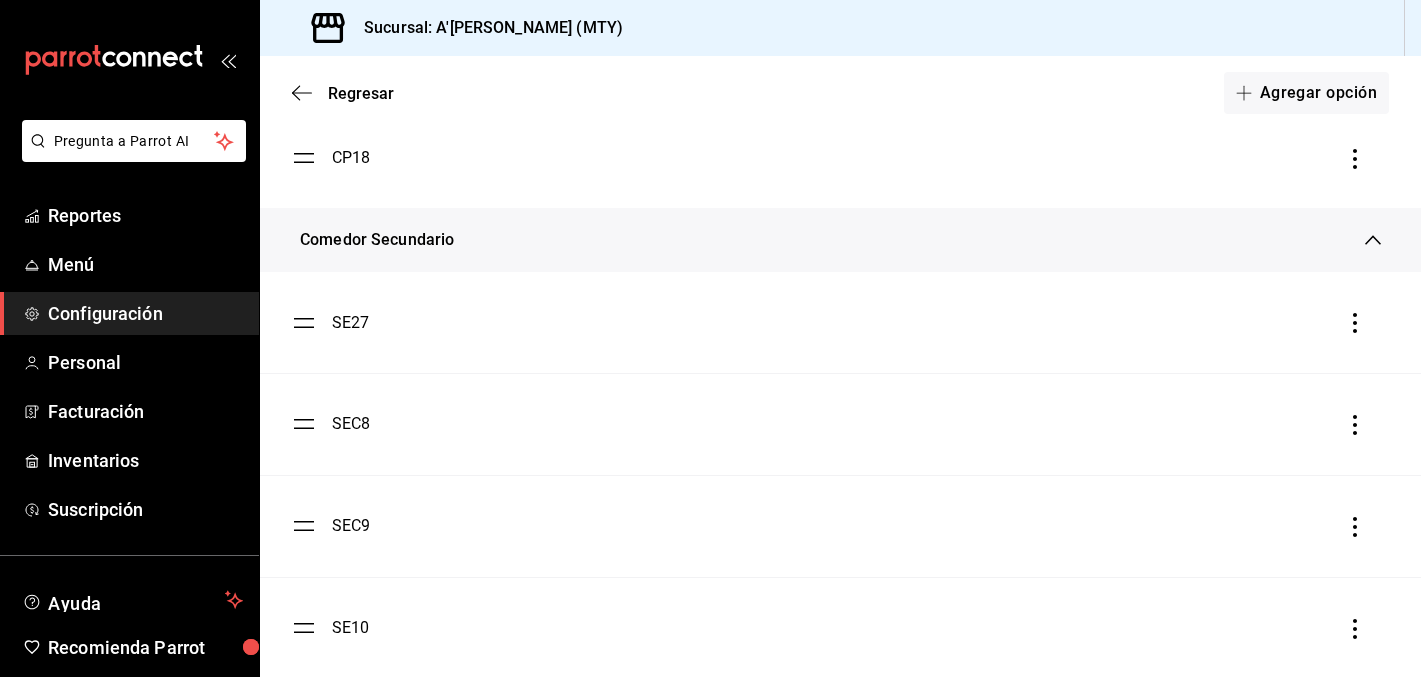 scroll, scrollTop: 903, scrollLeft: 0, axis: vertical 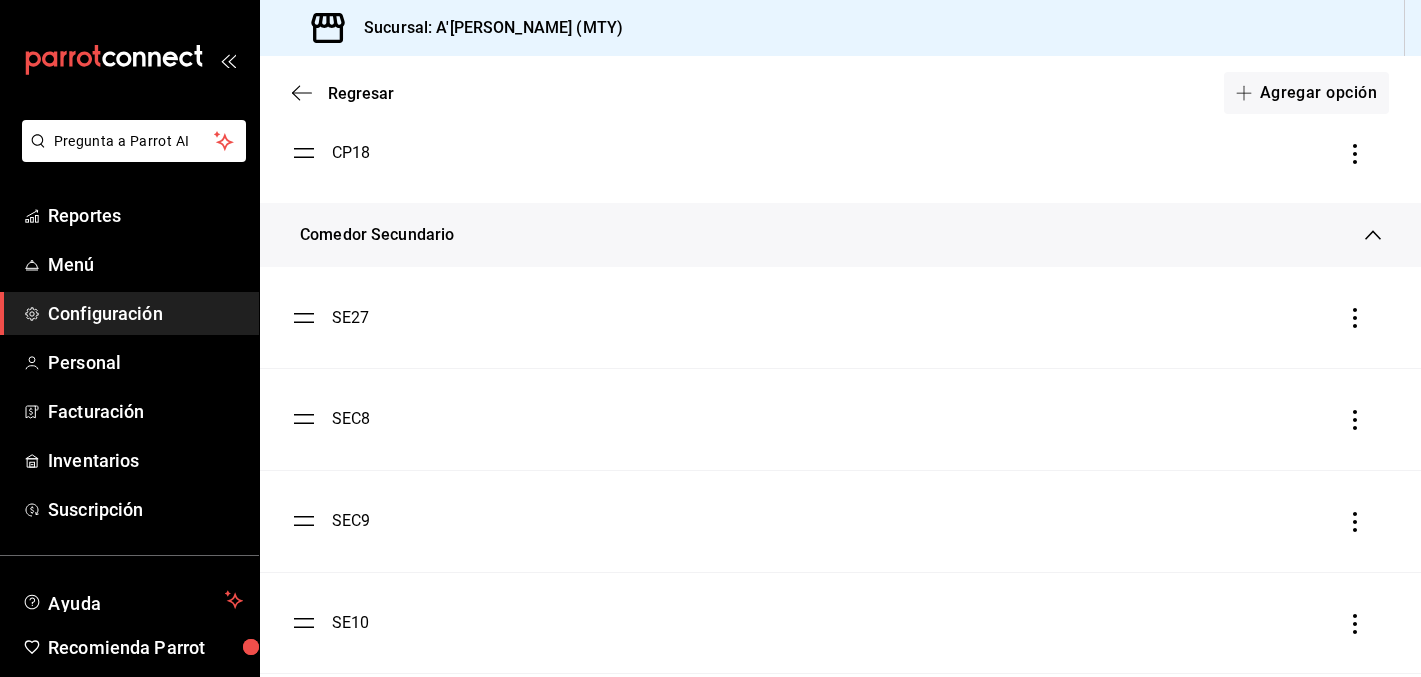 click on "SEC8" at bounding box center (351, 419) 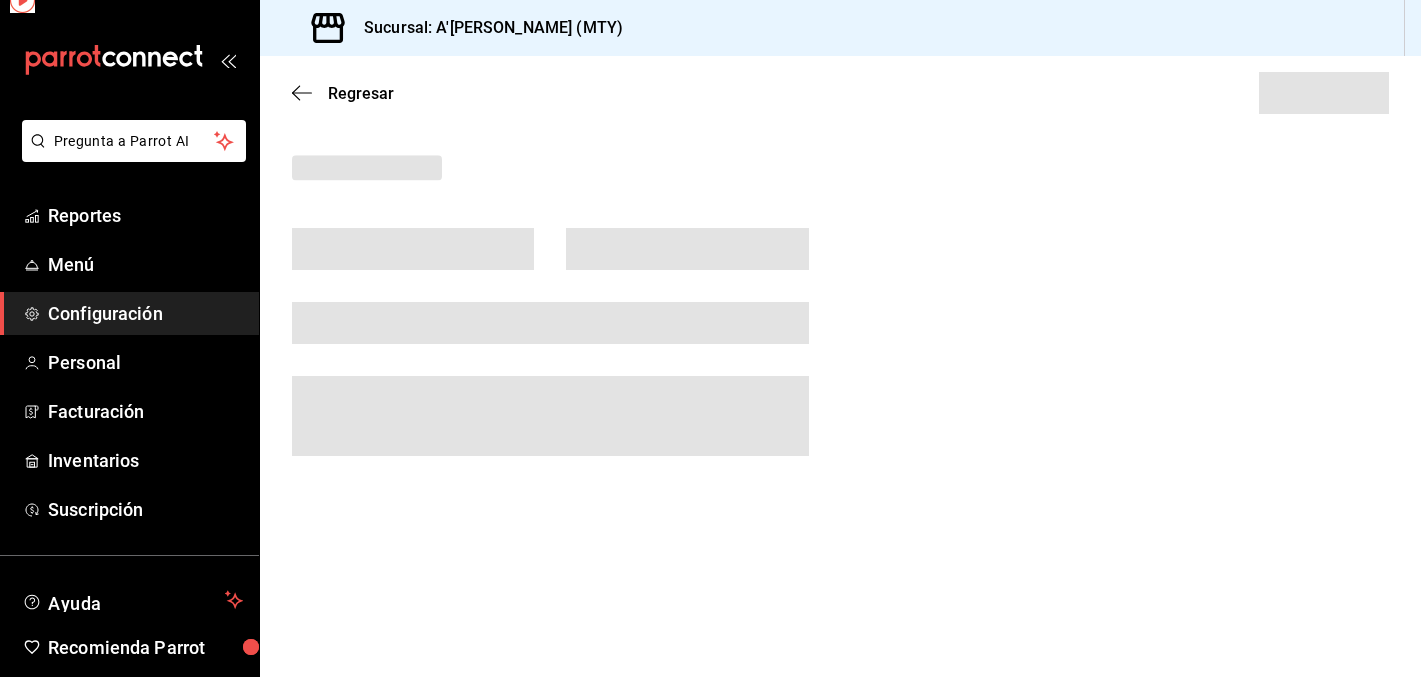 scroll, scrollTop: 0, scrollLeft: 0, axis: both 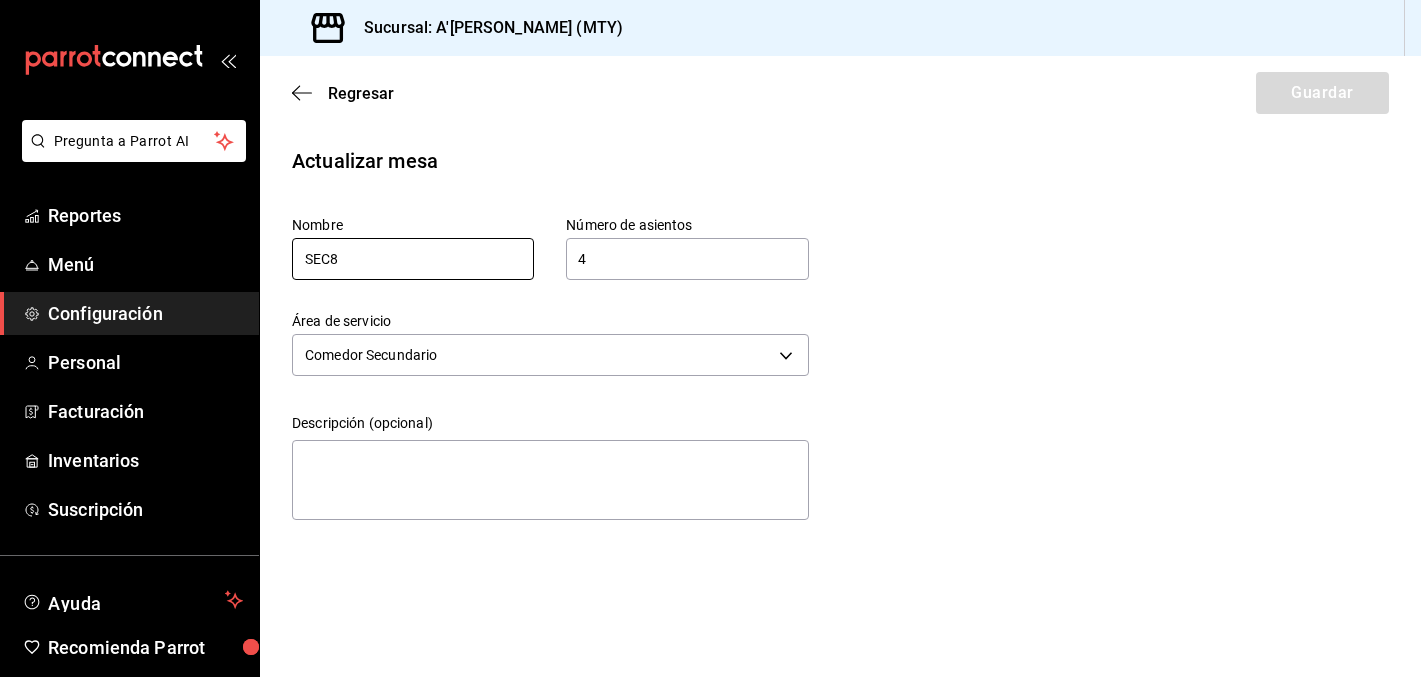 click on "SEC8" at bounding box center (413, 259) 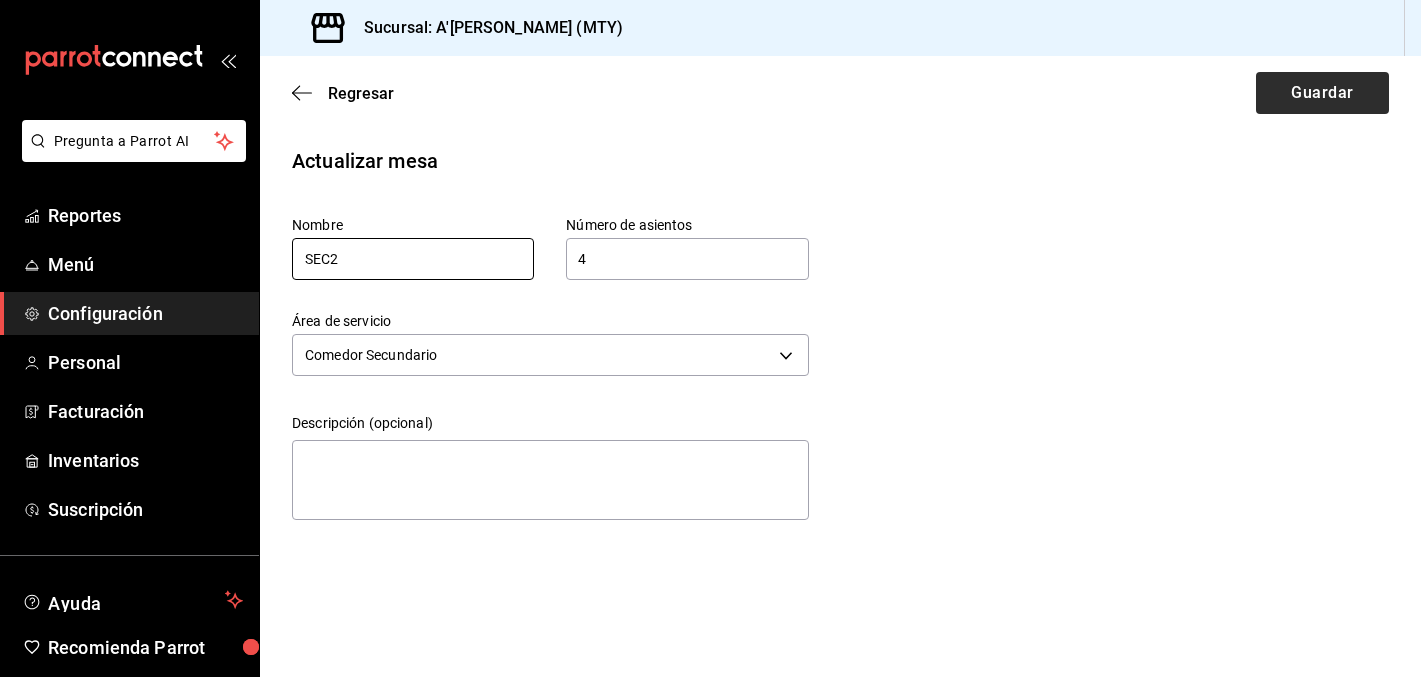 type on "SEC2" 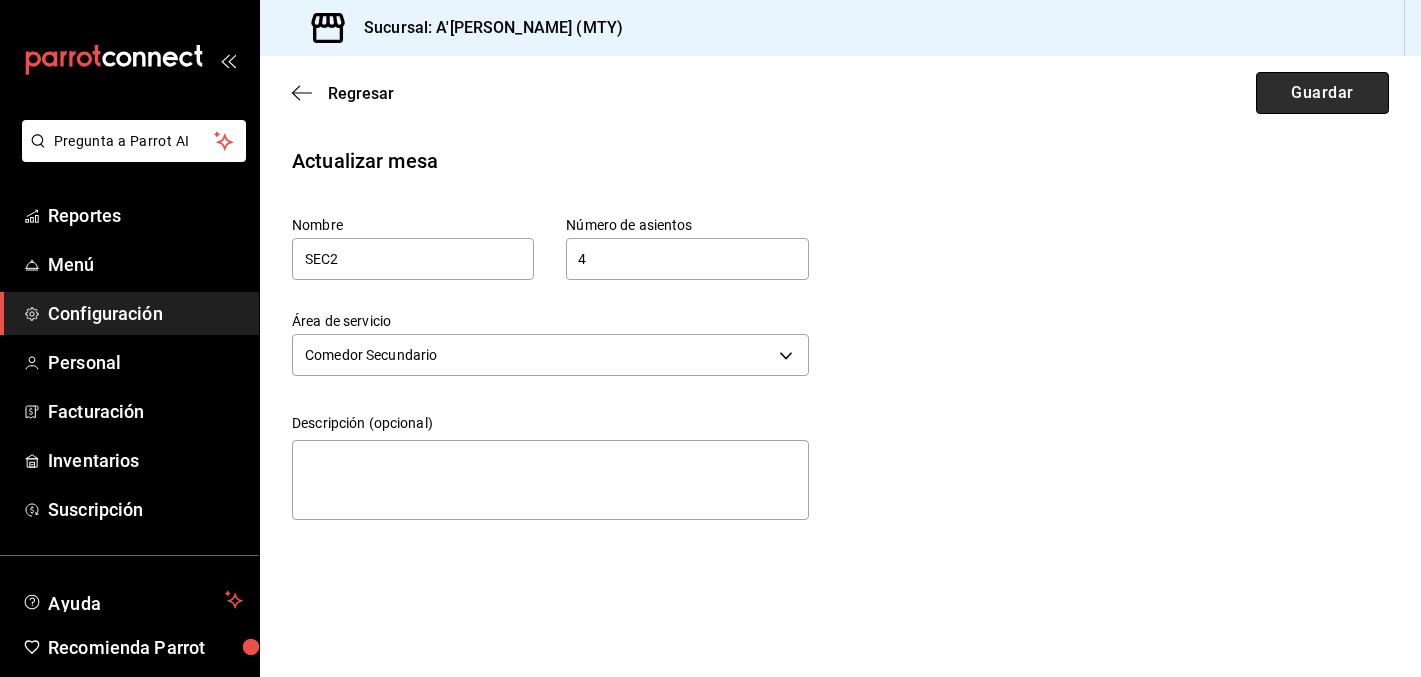click on "Guardar" at bounding box center [1322, 93] 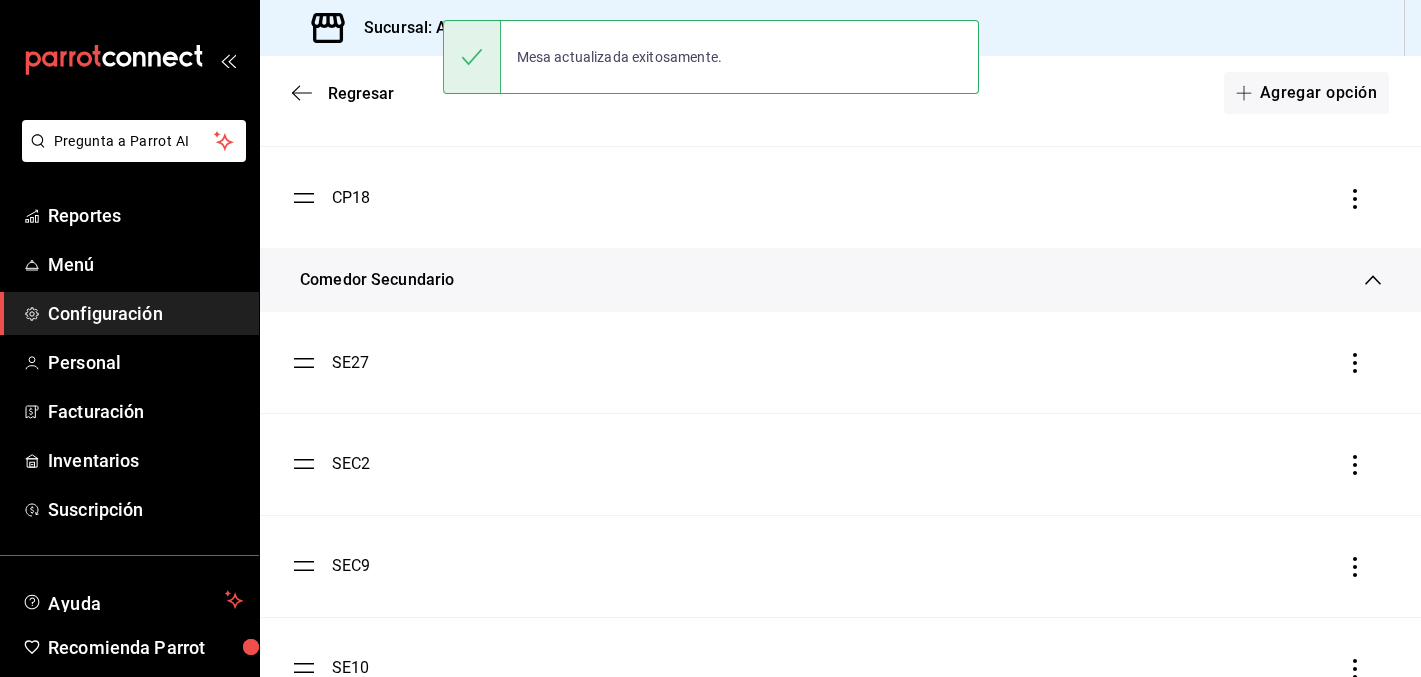 scroll, scrollTop: 859, scrollLeft: 0, axis: vertical 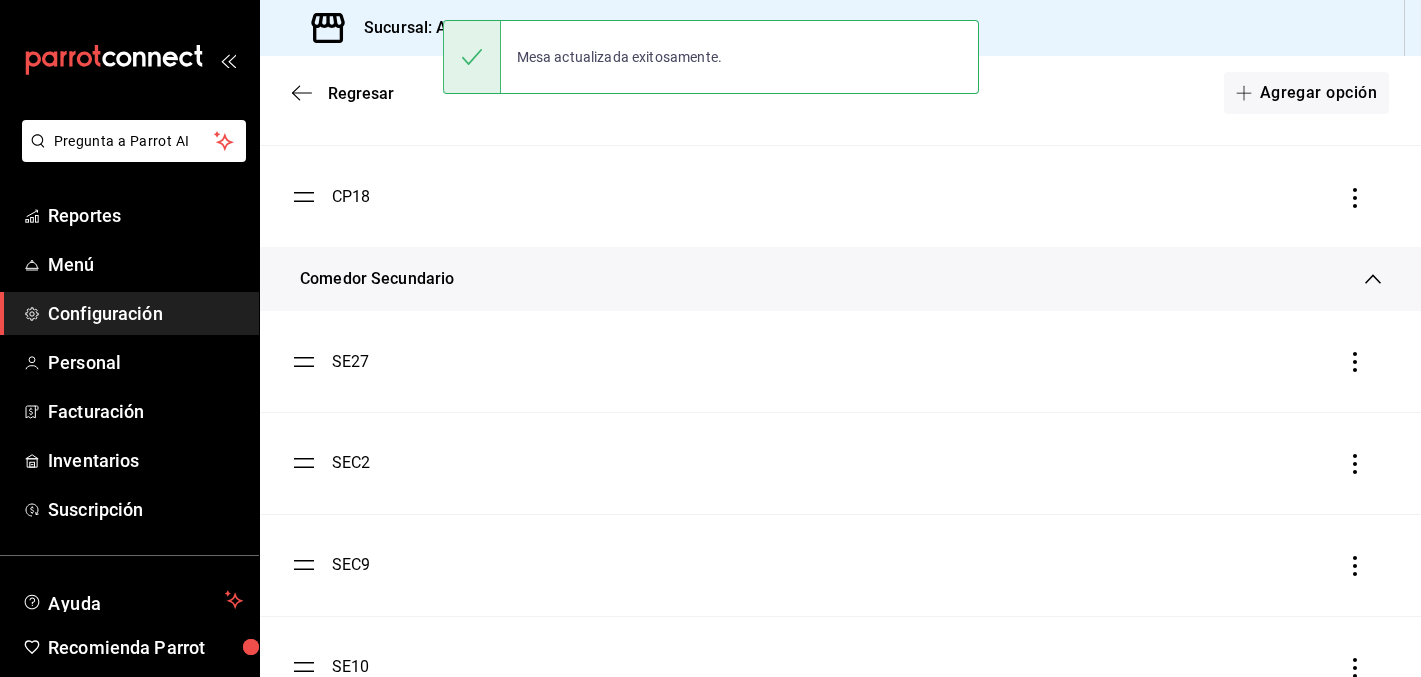 click on "SEC2" at bounding box center (351, 463) 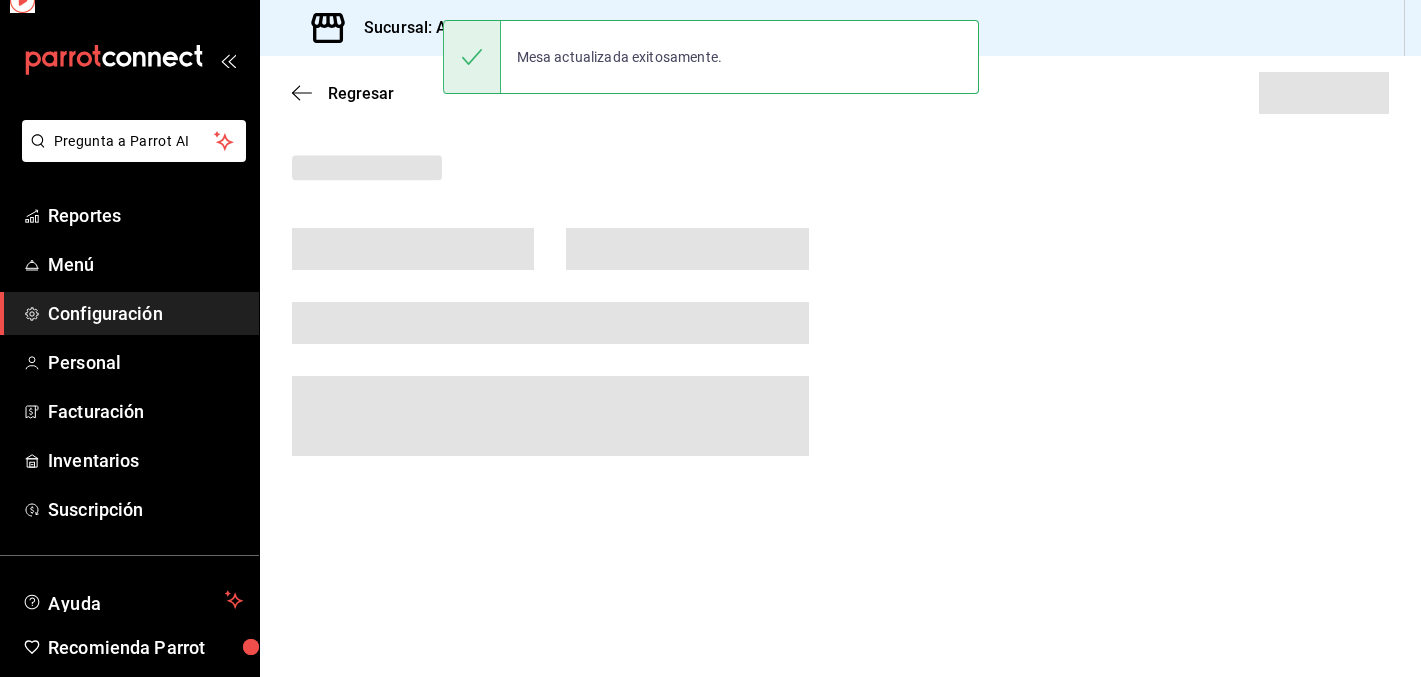 scroll, scrollTop: 0, scrollLeft: 0, axis: both 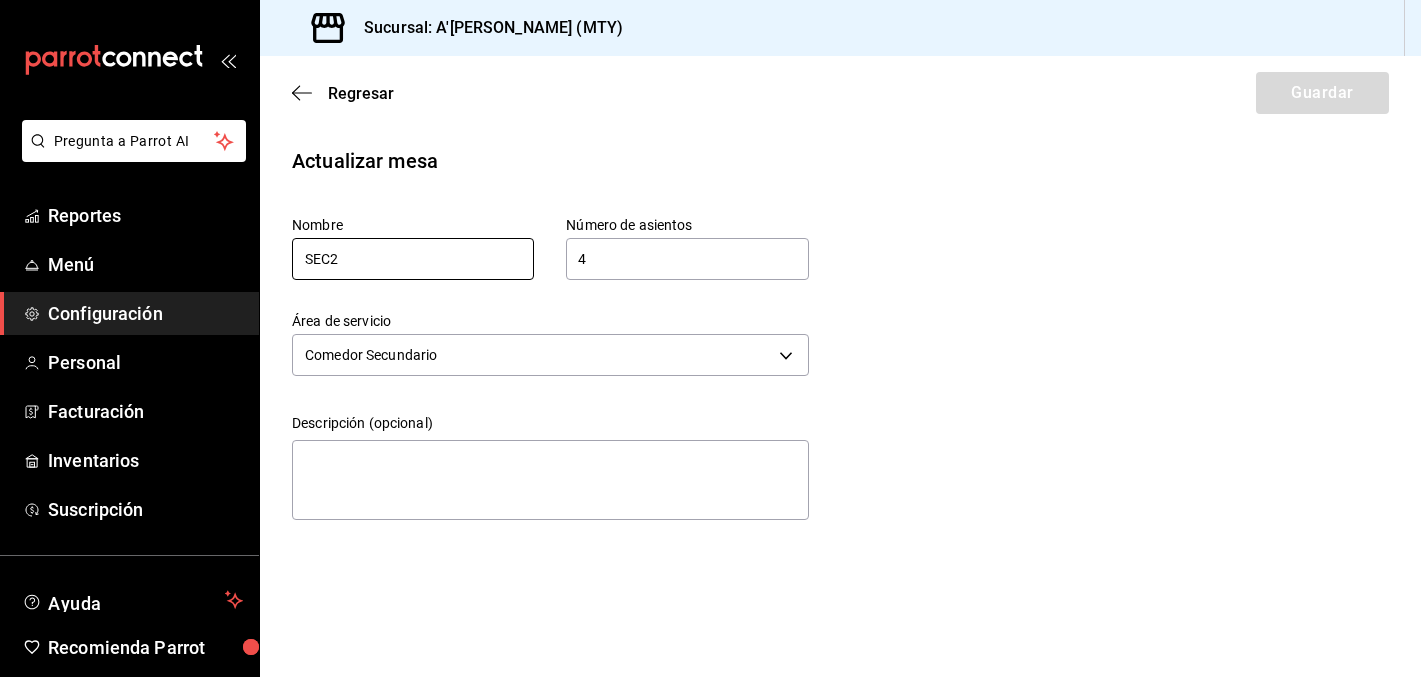 click on "SEC2" at bounding box center [413, 259] 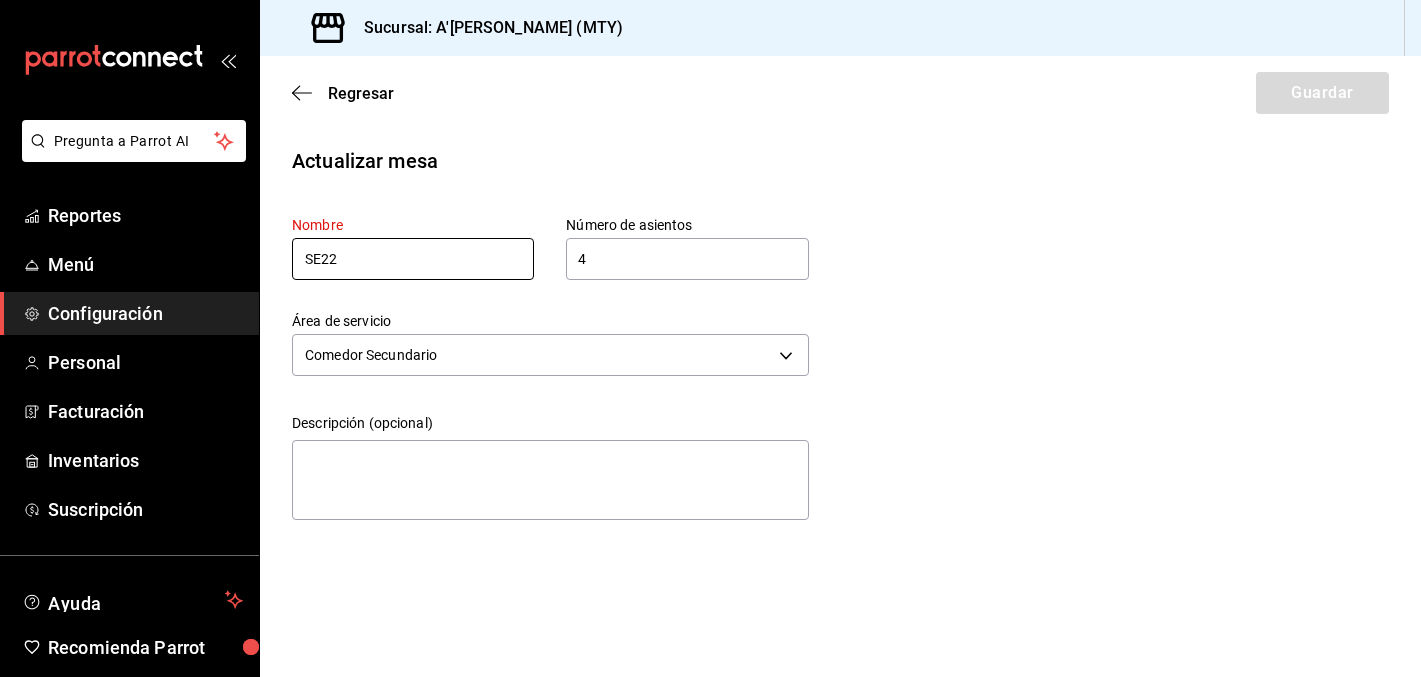type on "SE22" 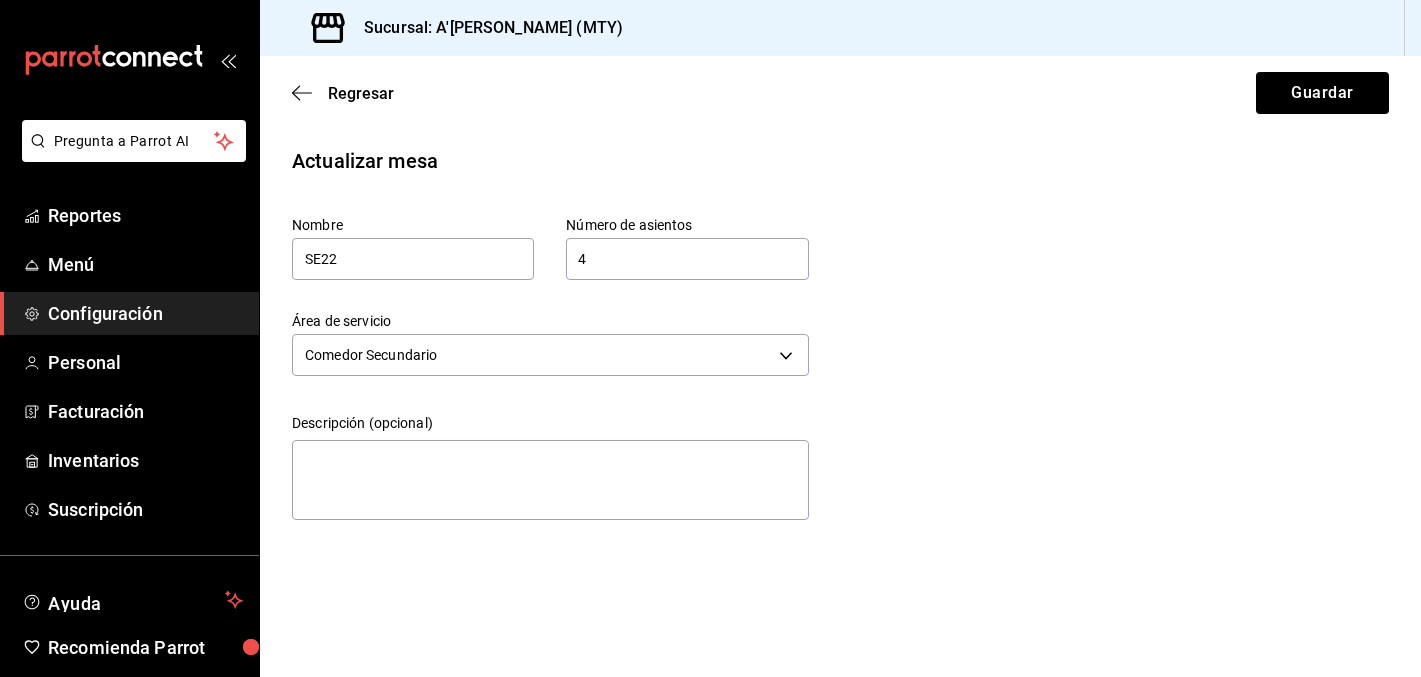 click on "Actualizar mesa Nombre SE22 Número de asientos 4 Número de asientos Área de servicio Comedor Secundario 9a617e63-d949-444c-940d-9e042e64a882 Descripción (opcional) x" at bounding box center (840, 337) 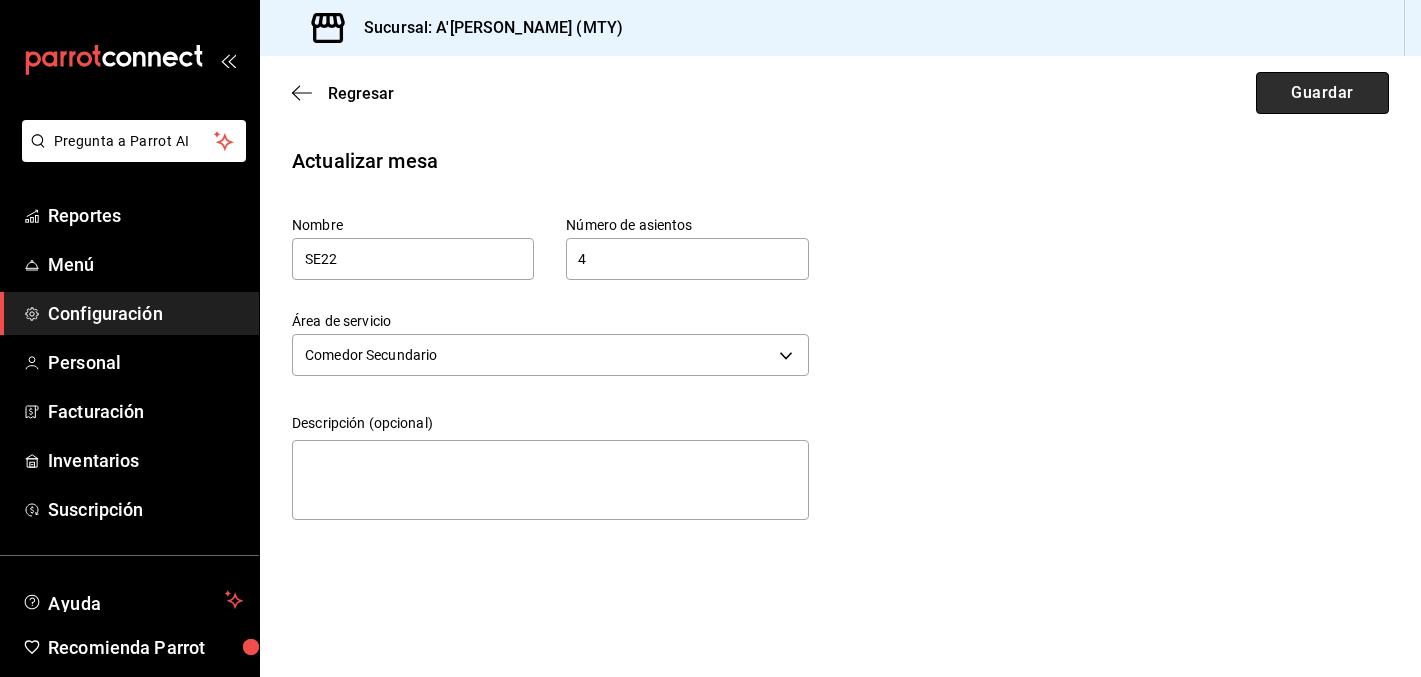 click on "Guardar" at bounding box center [1322, 93] 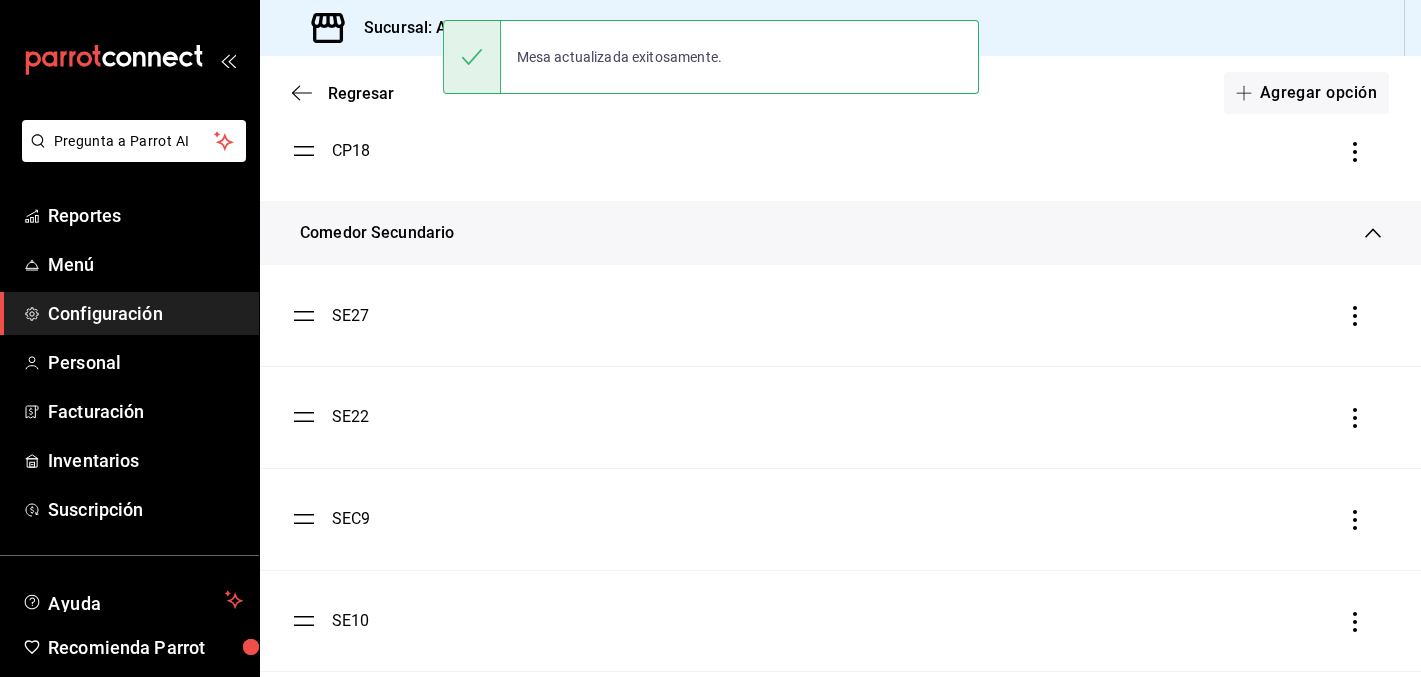 scroll, scrollTop: 909, scrollLeft: 0, axis: vertical 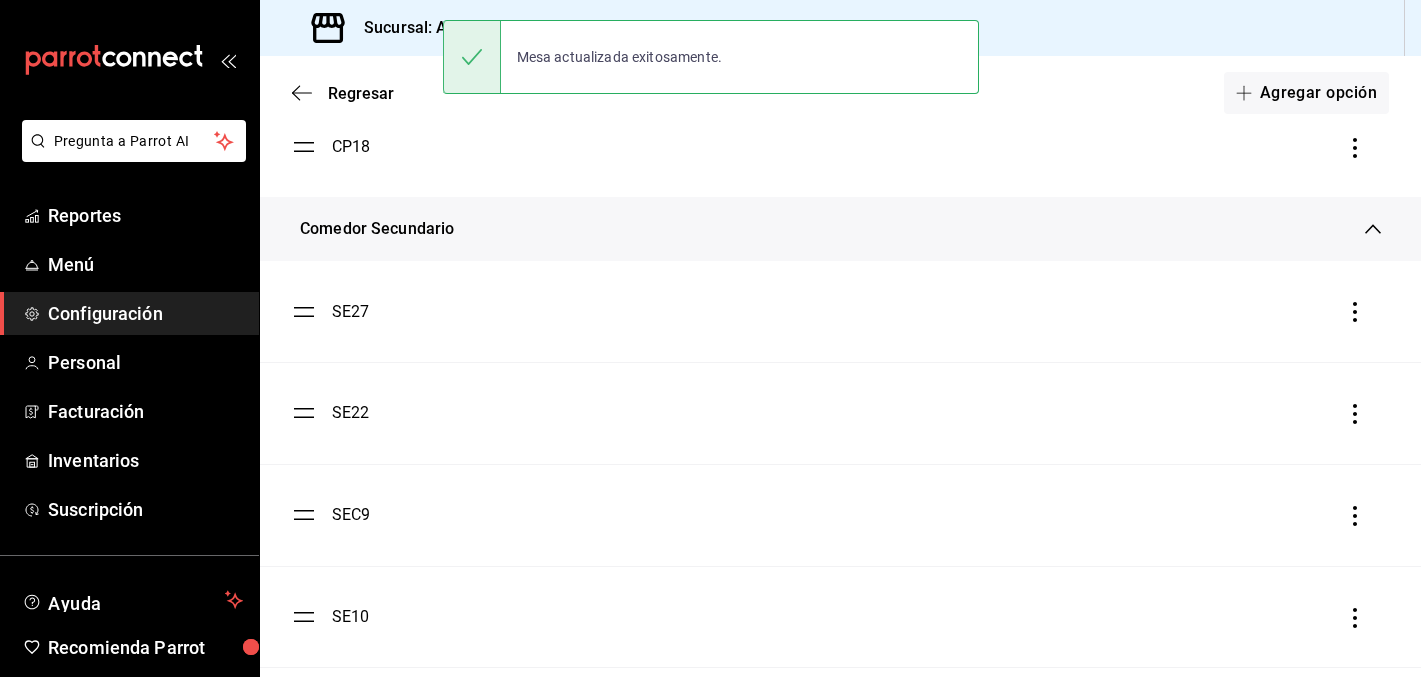 click on "SE27" at bounding box center (351, 312) 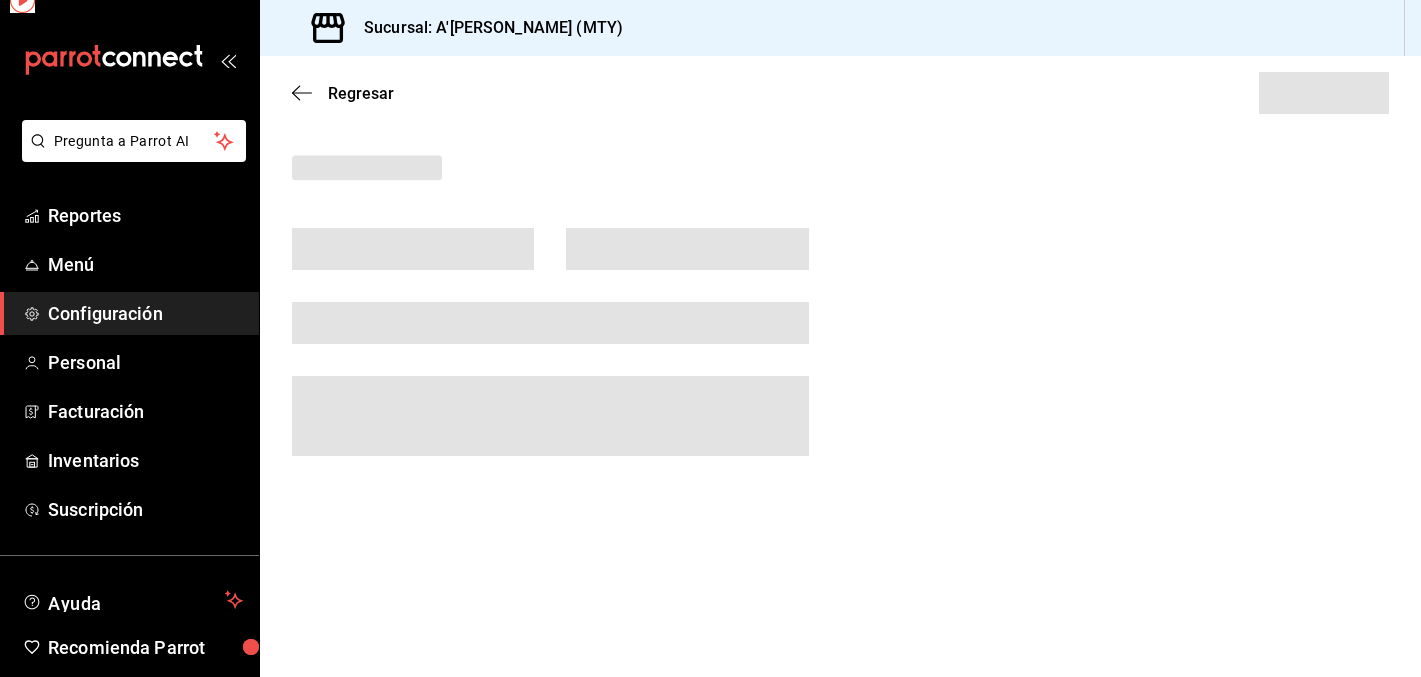 scroll, scrollTop: 0, scrollLeft: 0, axis: both 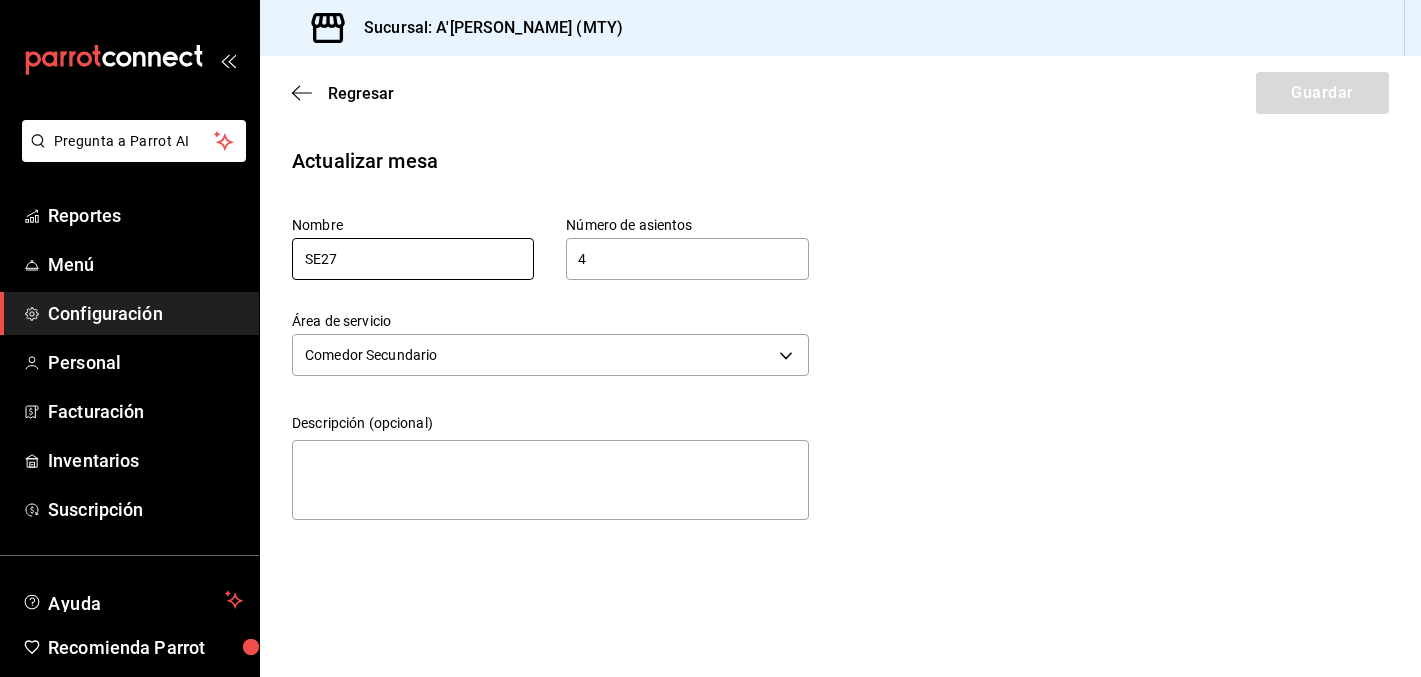click on "SE27" at bounding box center (413, 259) 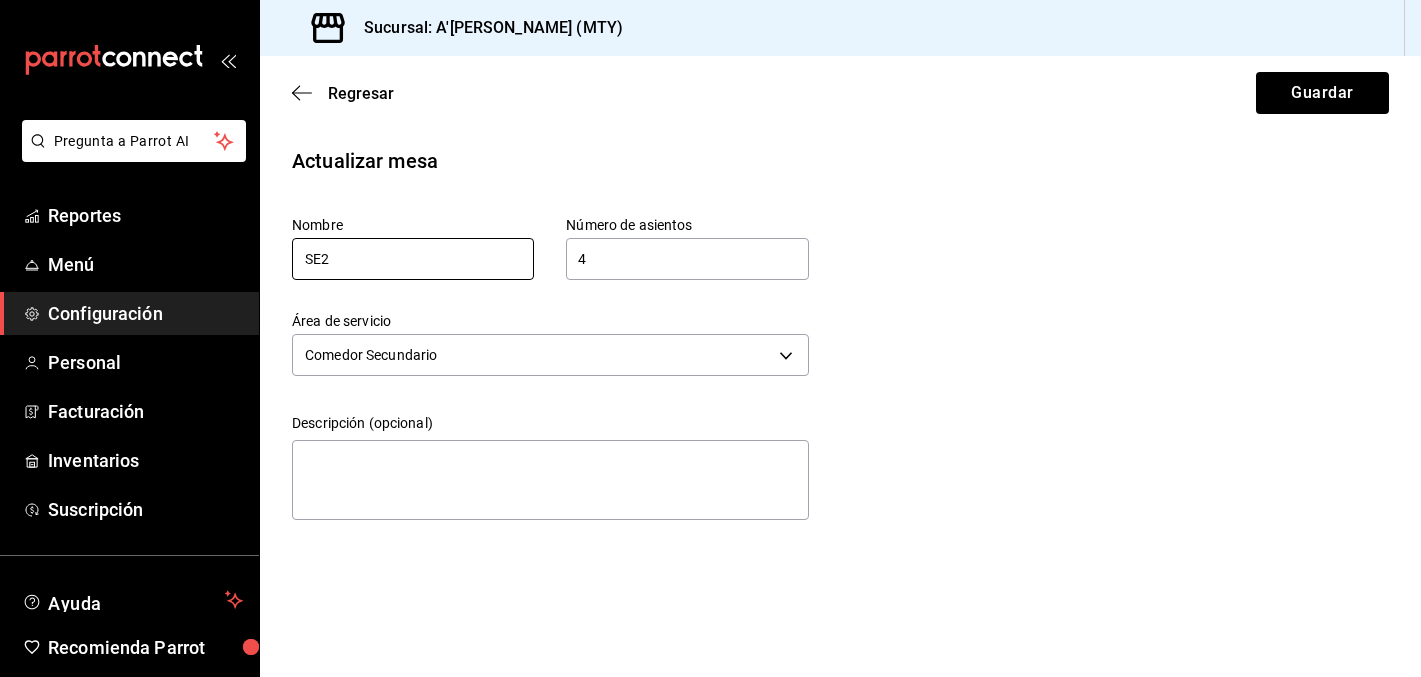 type on "SE21" 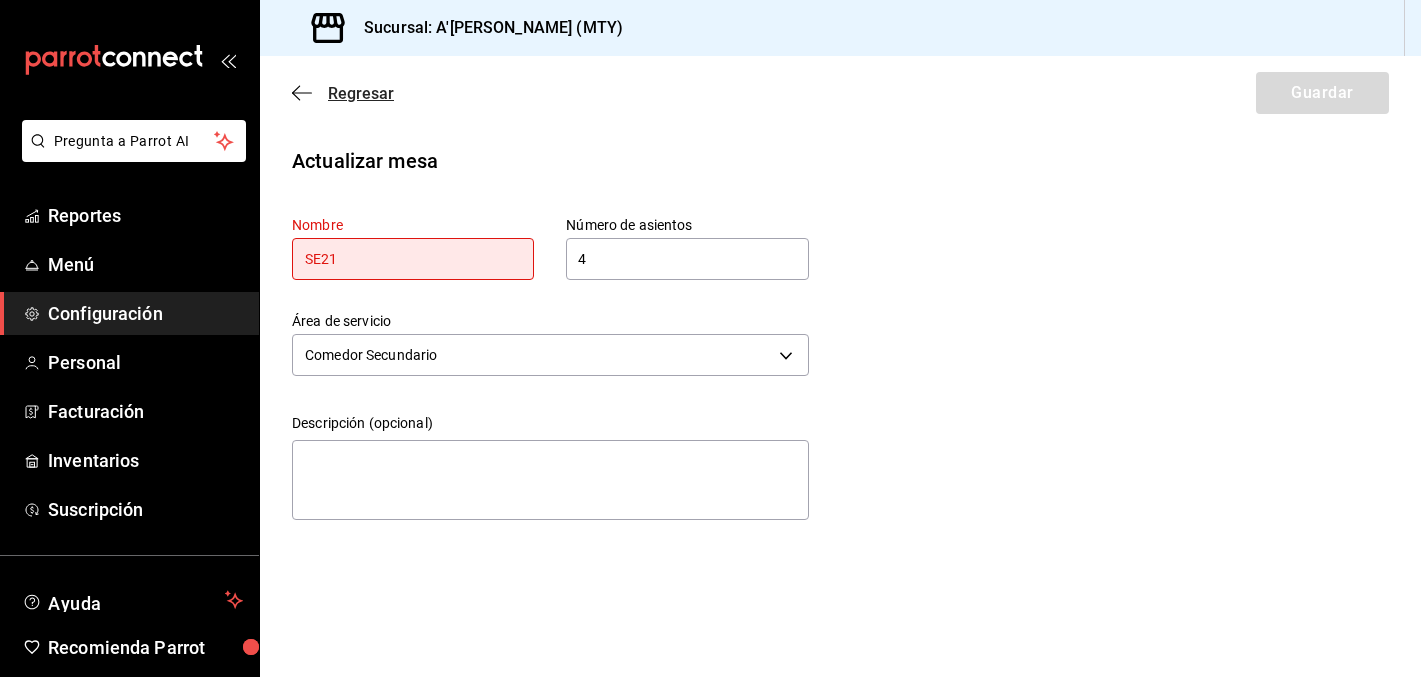 click on "Regresar" at bounding box center [361, 93] 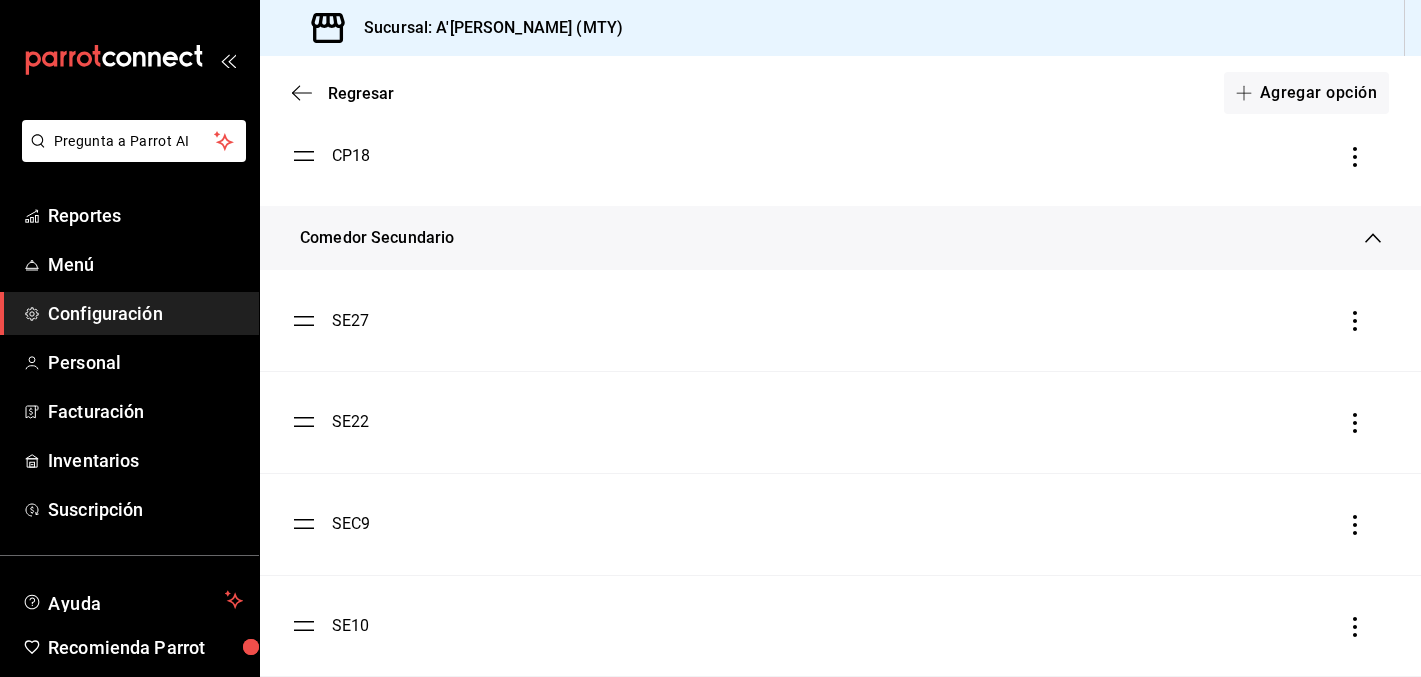 scroll, scrollTop: 1192, scrollLeft: 0, axis: vertical 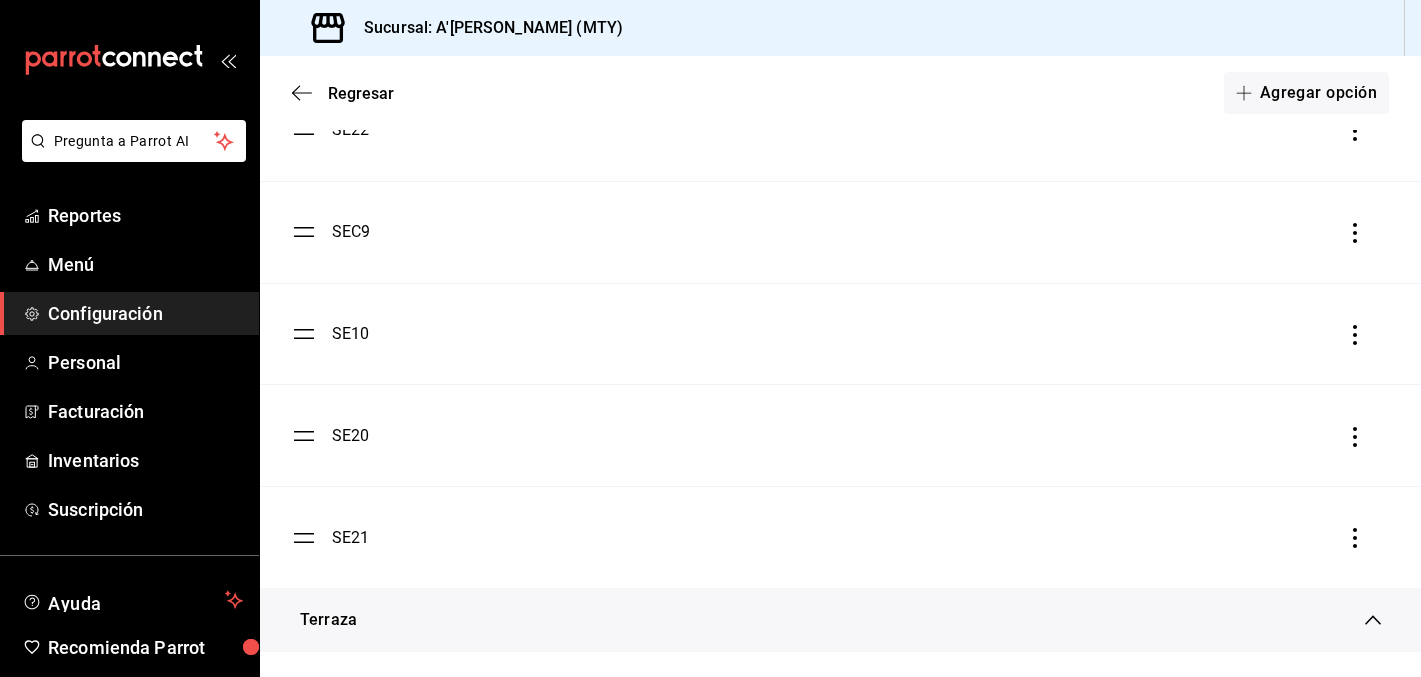 click on "SE21" at bounding box center [351, 538] 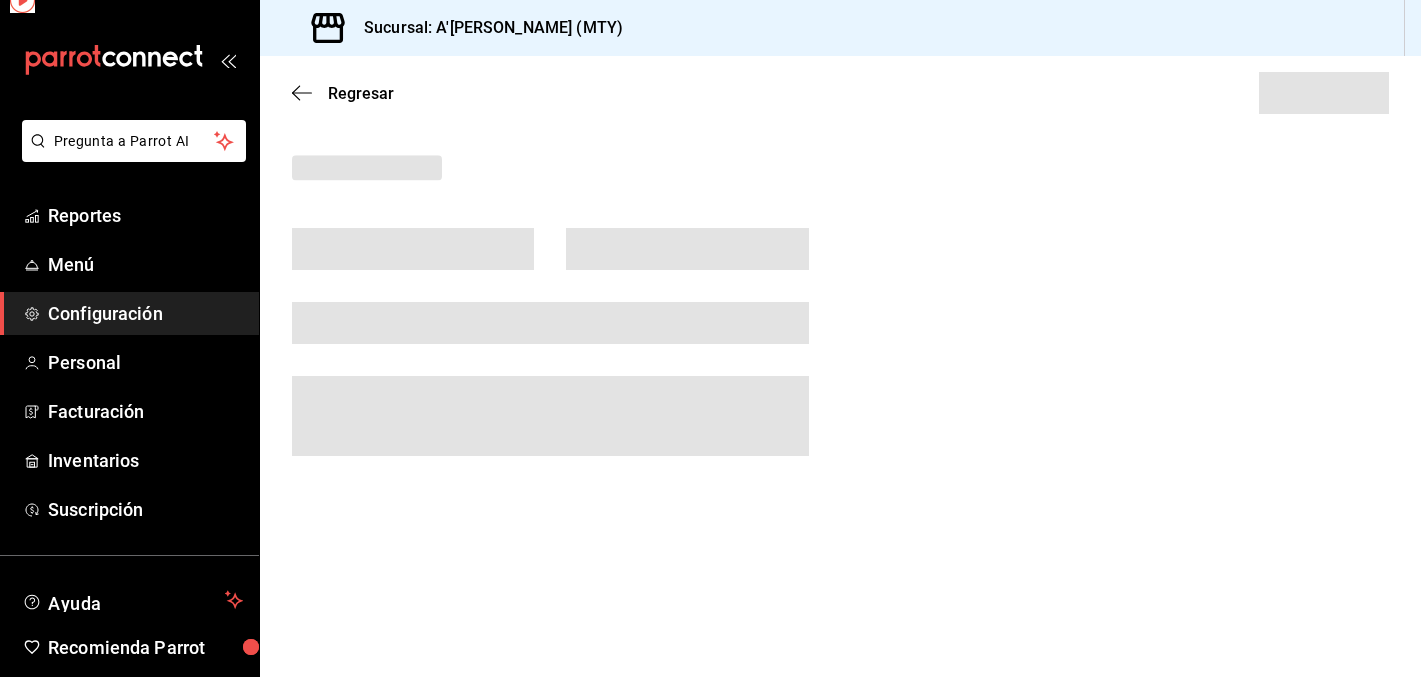 scroll, scrollTop: 0, scrollLeft: 0, axis: both 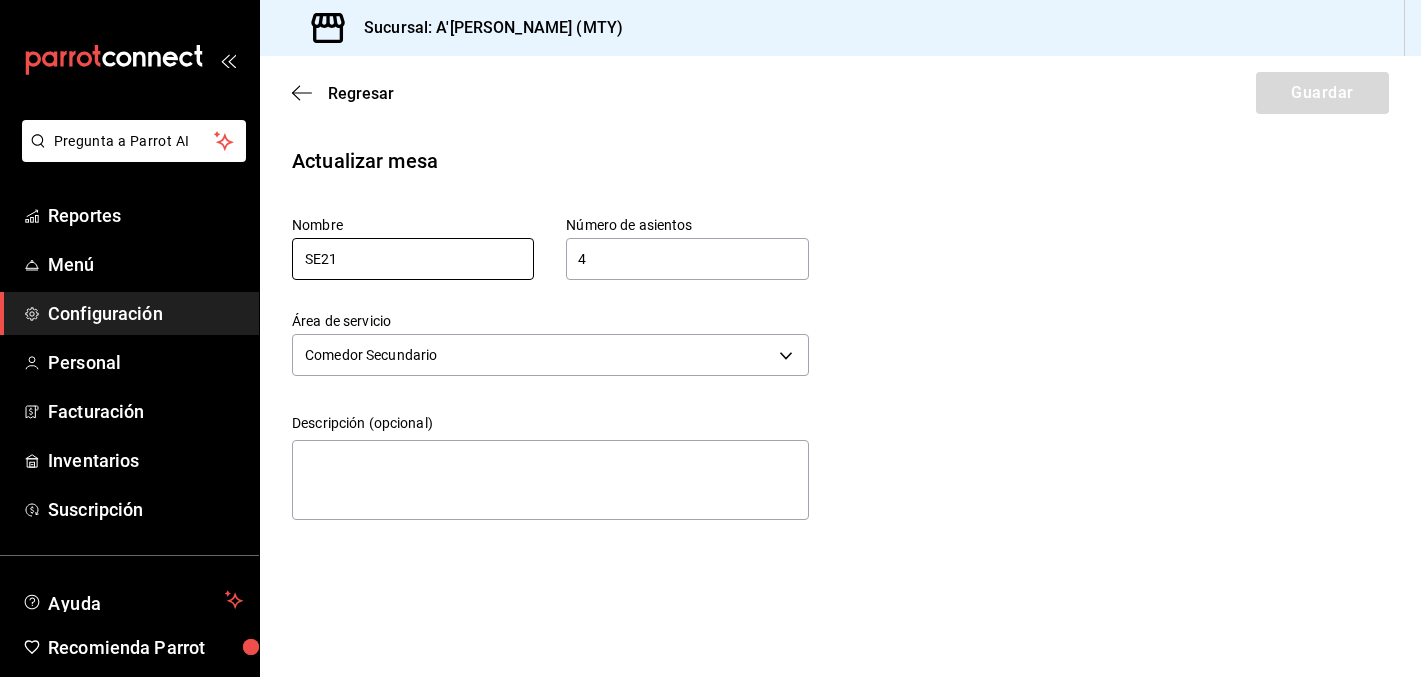 click on "SE21" at bounding box center [413, 259] 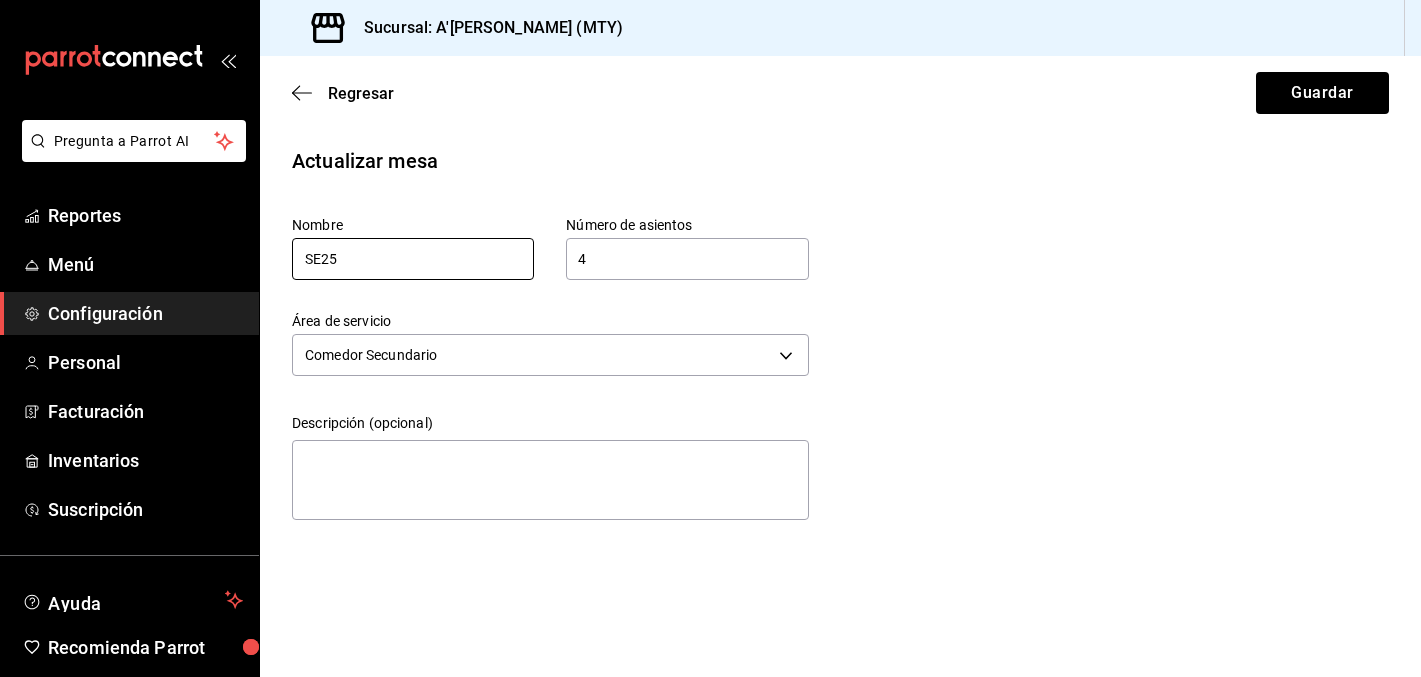 type on "SE25" 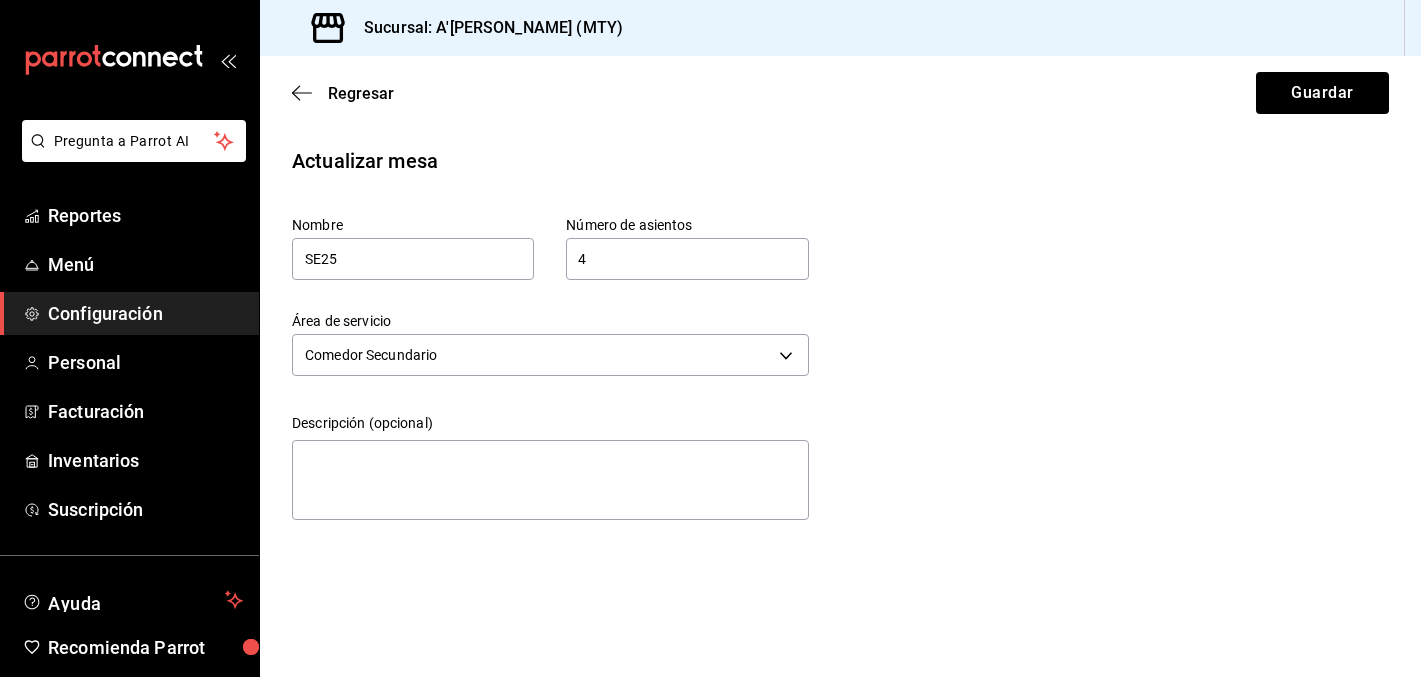 click on "Regresar Guardar" at bounding box center [840, 93] 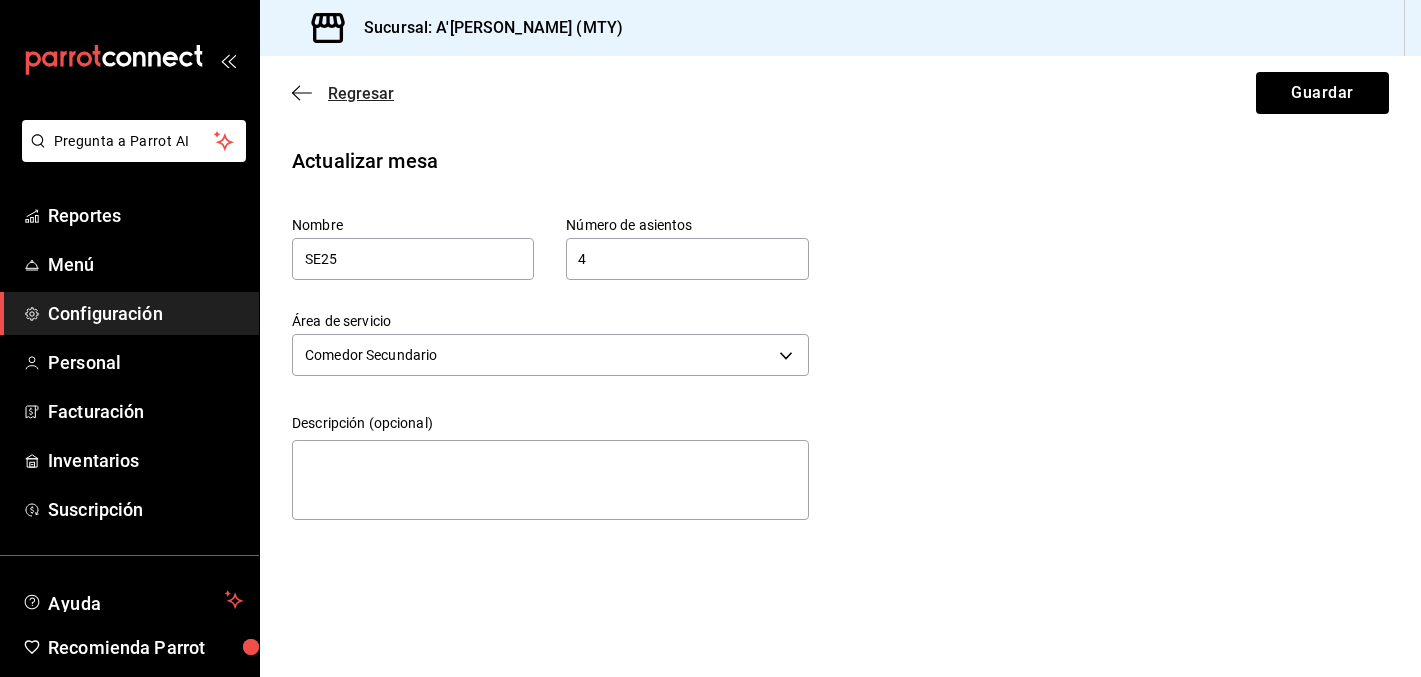 click on "Regresar" at bounding box center [361, 93] 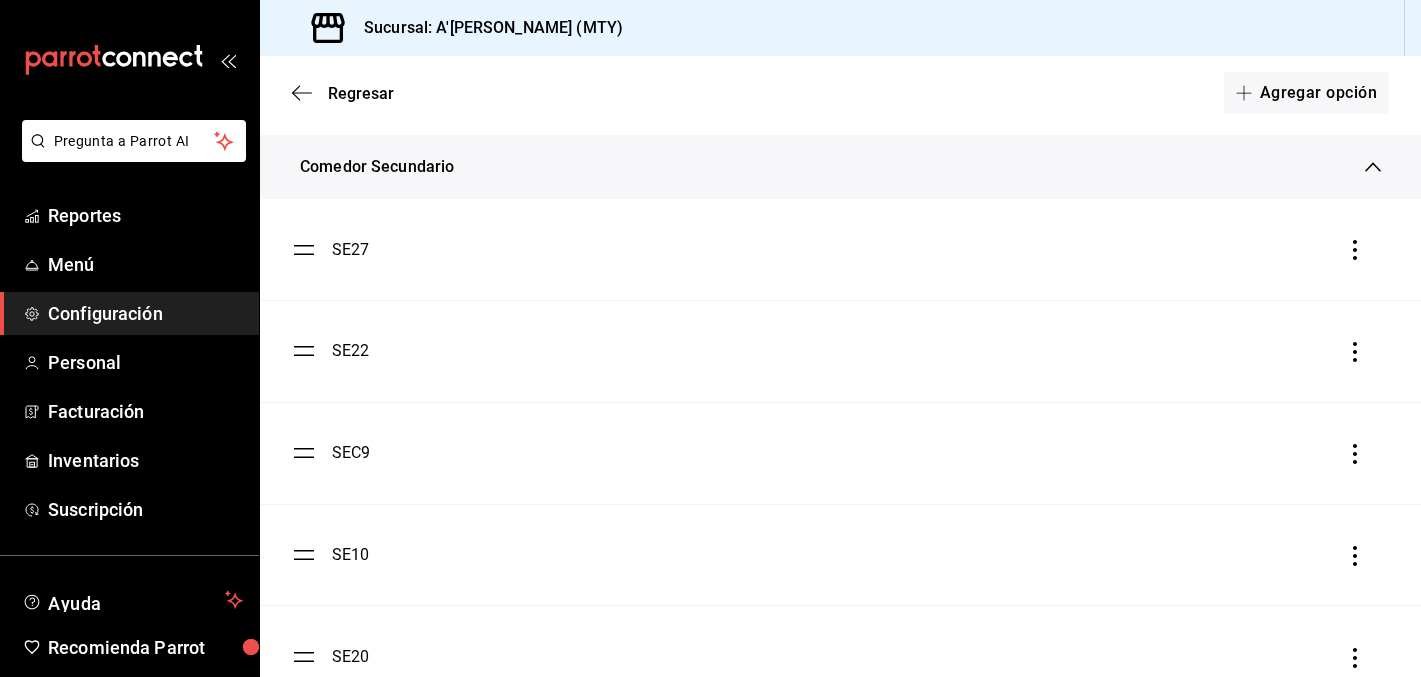 scroll, scrollTop: 976, scrollLeft: 0, axis: vertical 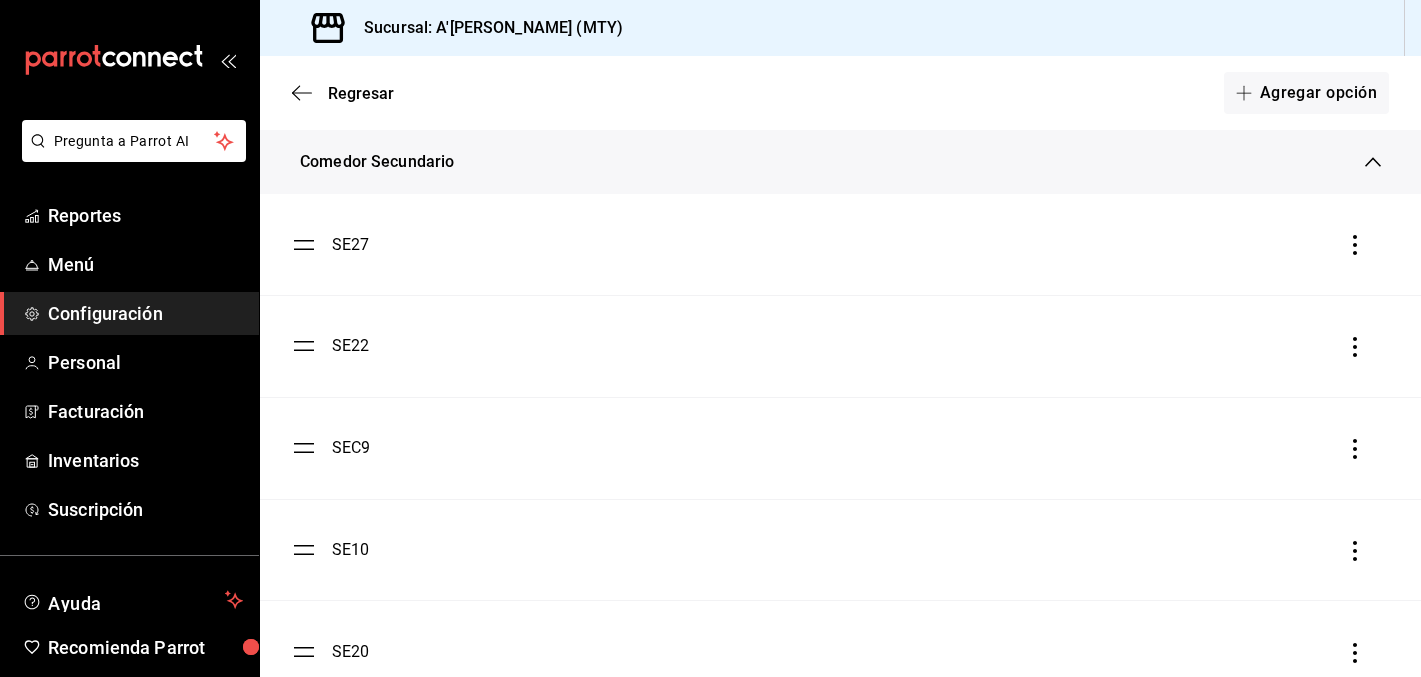 click on "SE27" at bounding box center [351, 245] 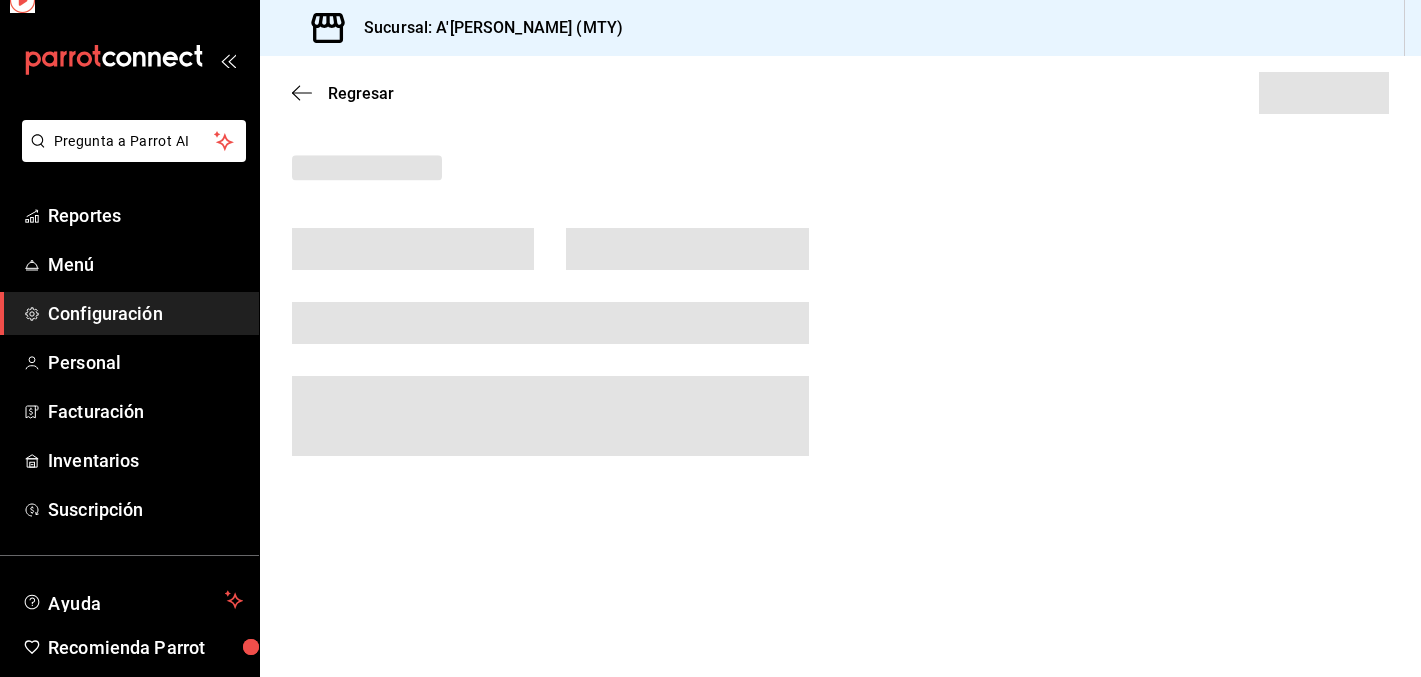 scroll, scrollTop: 0, scrollLeft: 0, axis: both 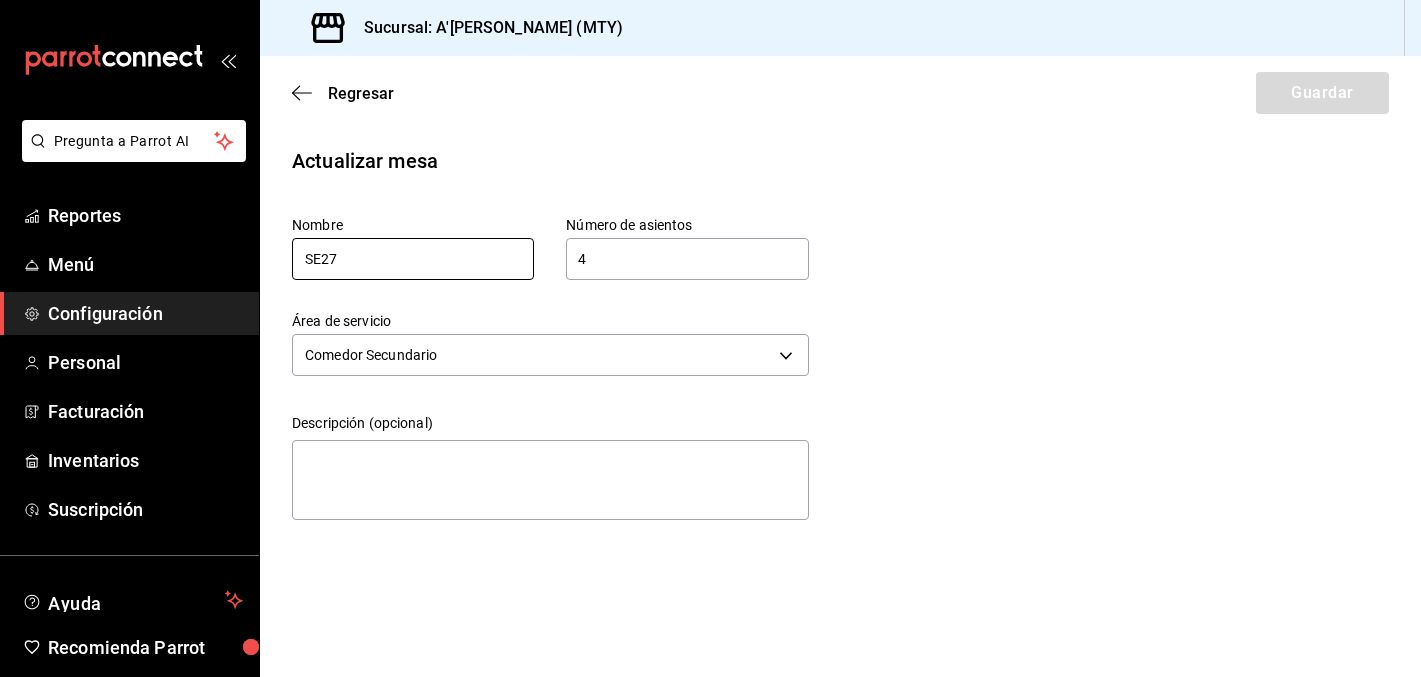 click on "SE27" at bounding box center (413, 259) 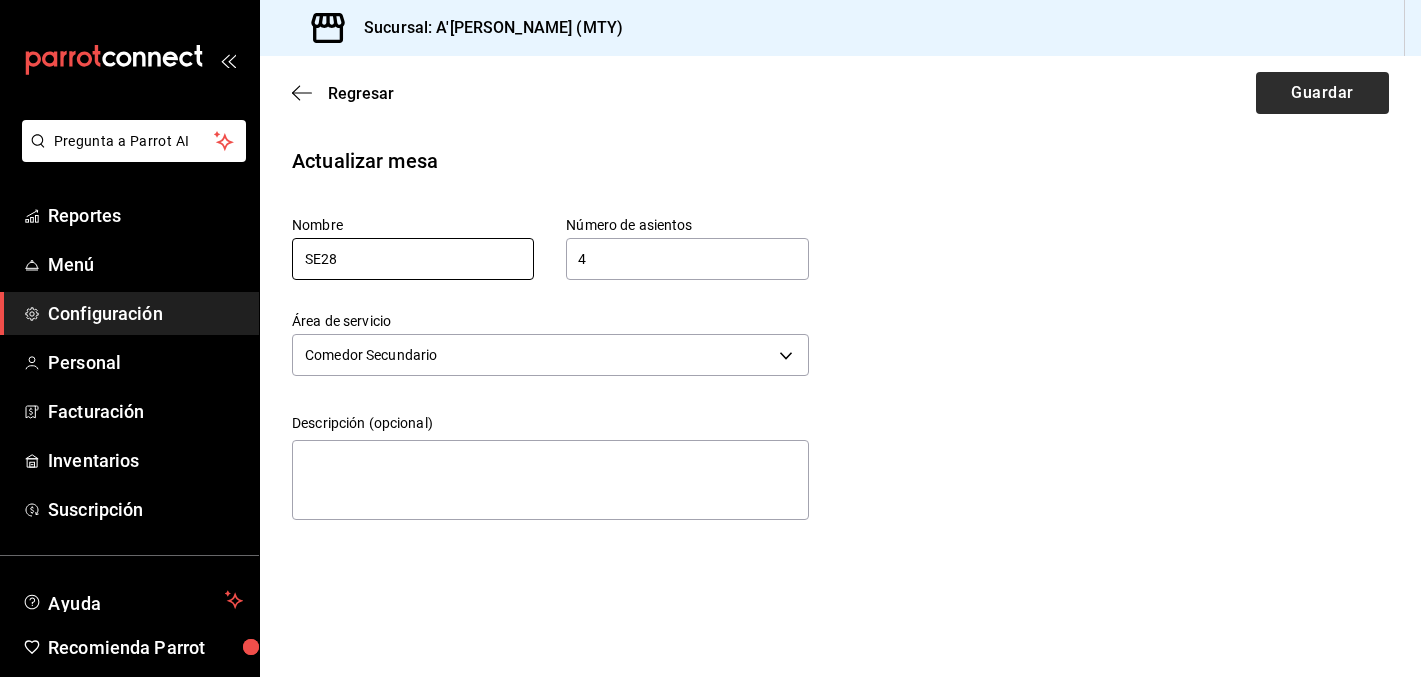 type on "SE28" 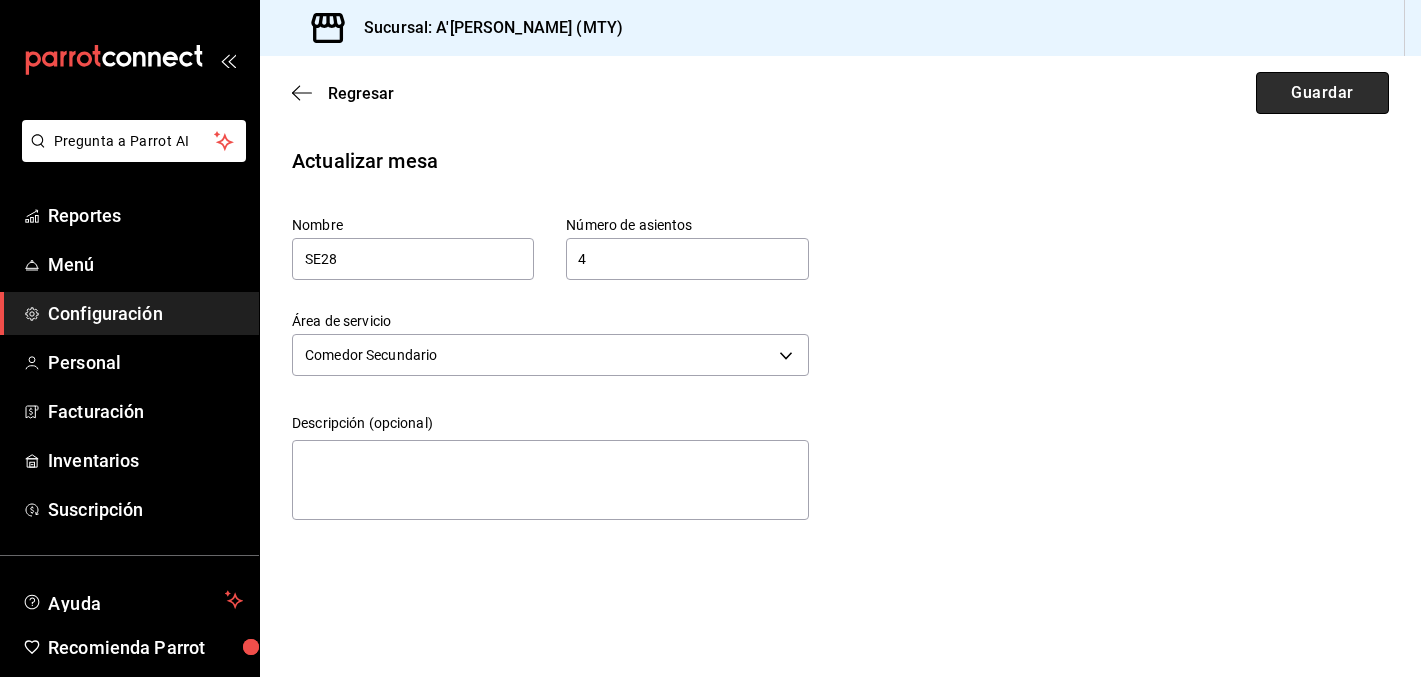 click on "Guardar" at bounding box center (1322, 93) 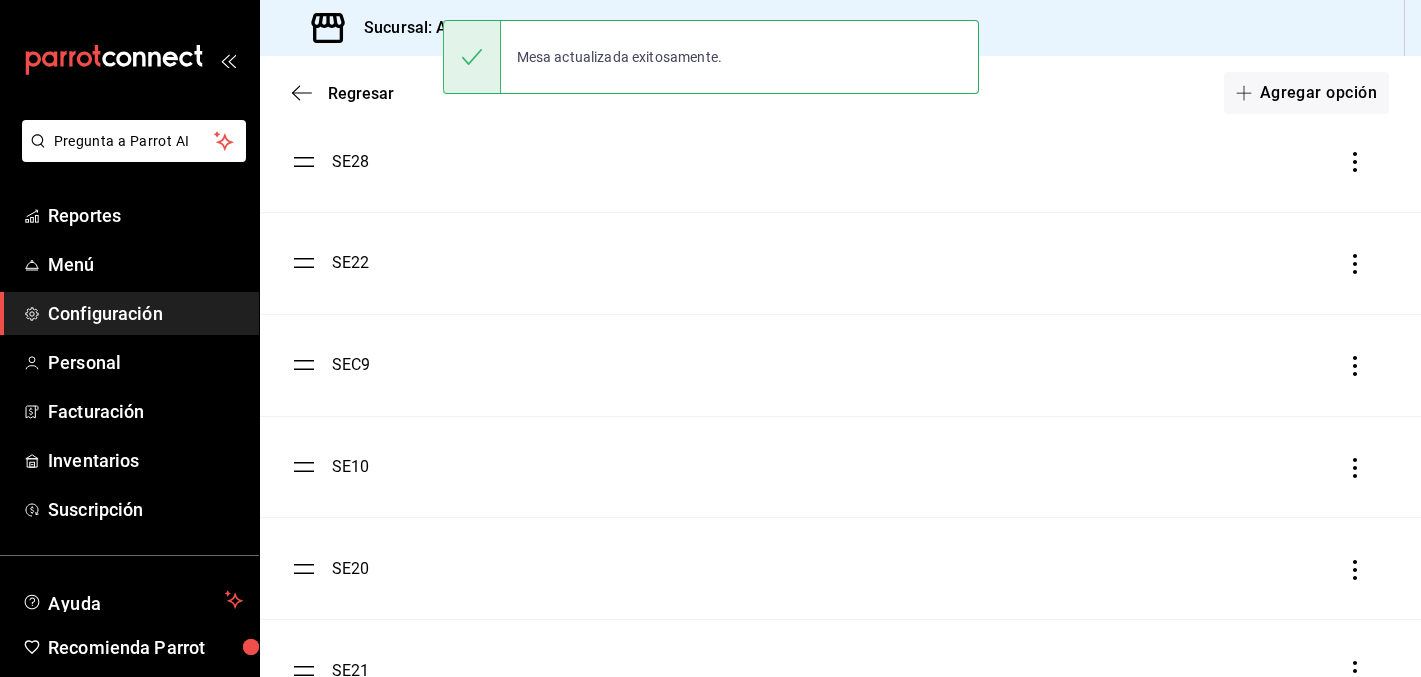 scroll, scrollTop: 1028, scrollLeft: 0, axis: vertical 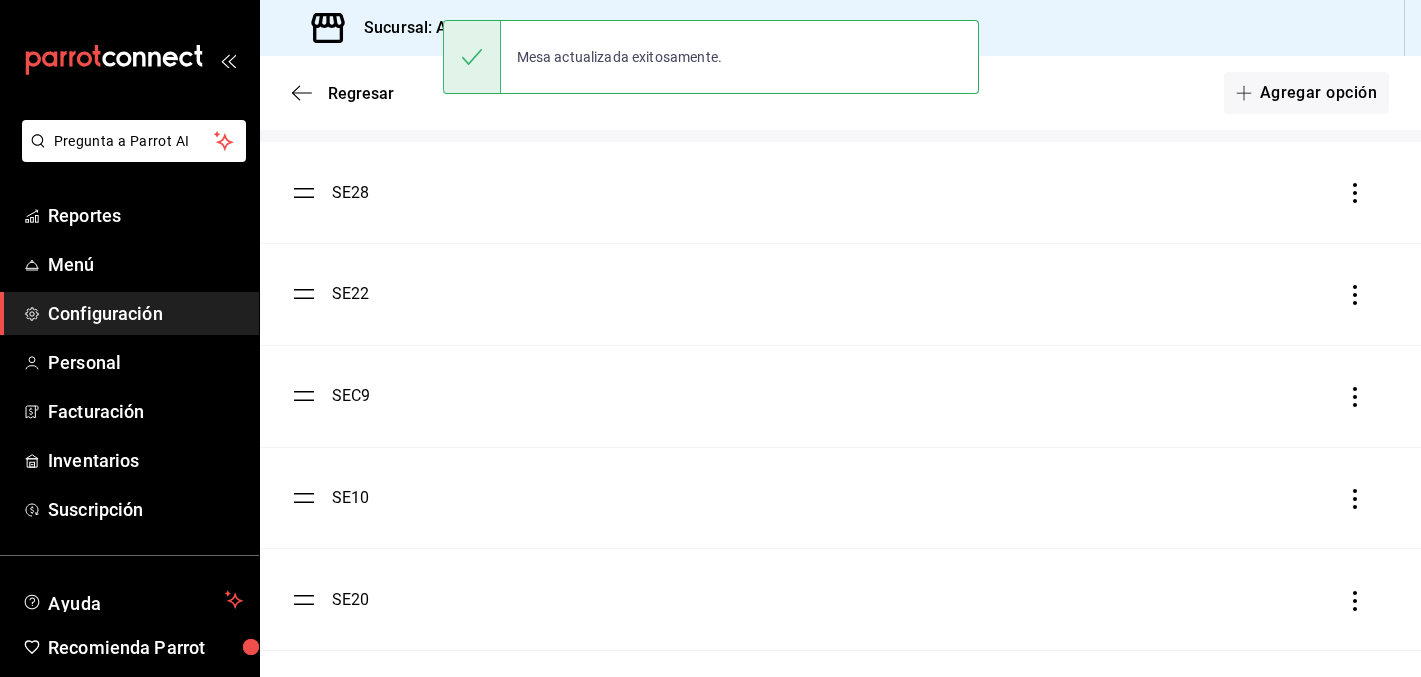 click on "SE22" at bounding box center (351, 294) 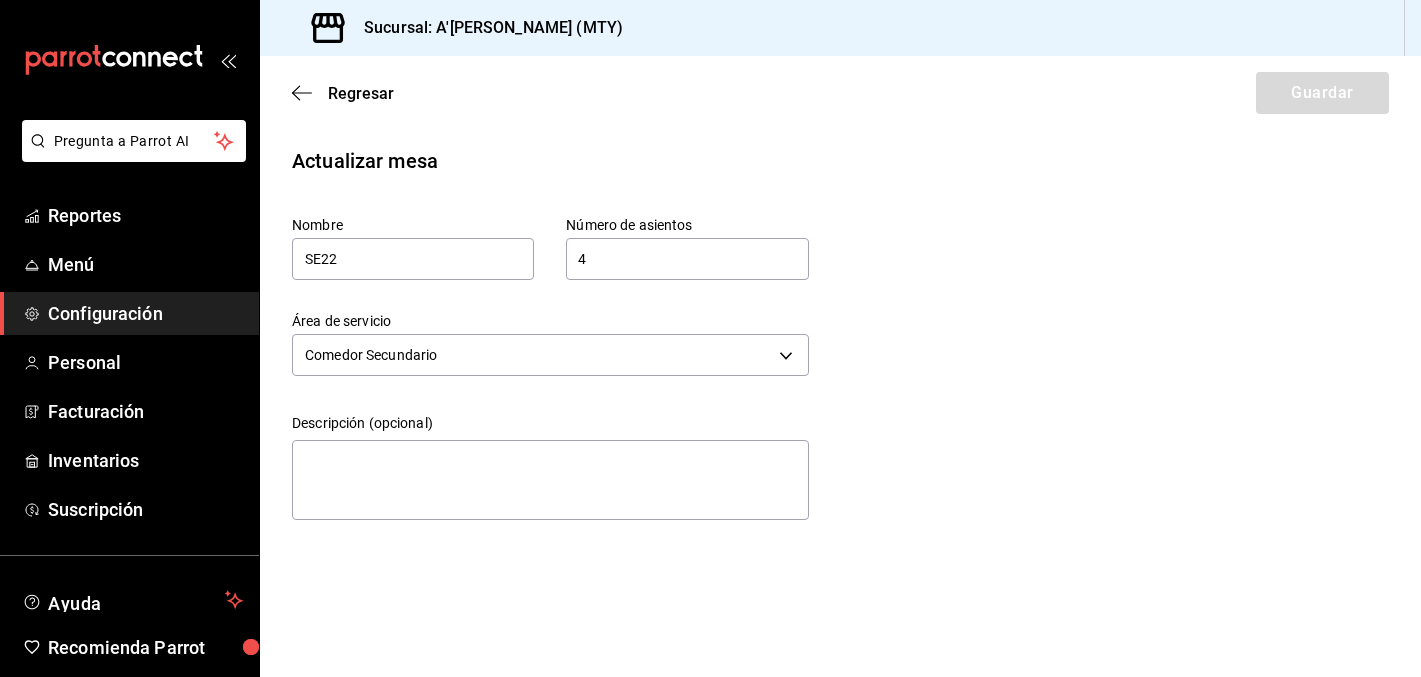 scroll, scrollTop: 0, scrollLeft: 0, axis: both 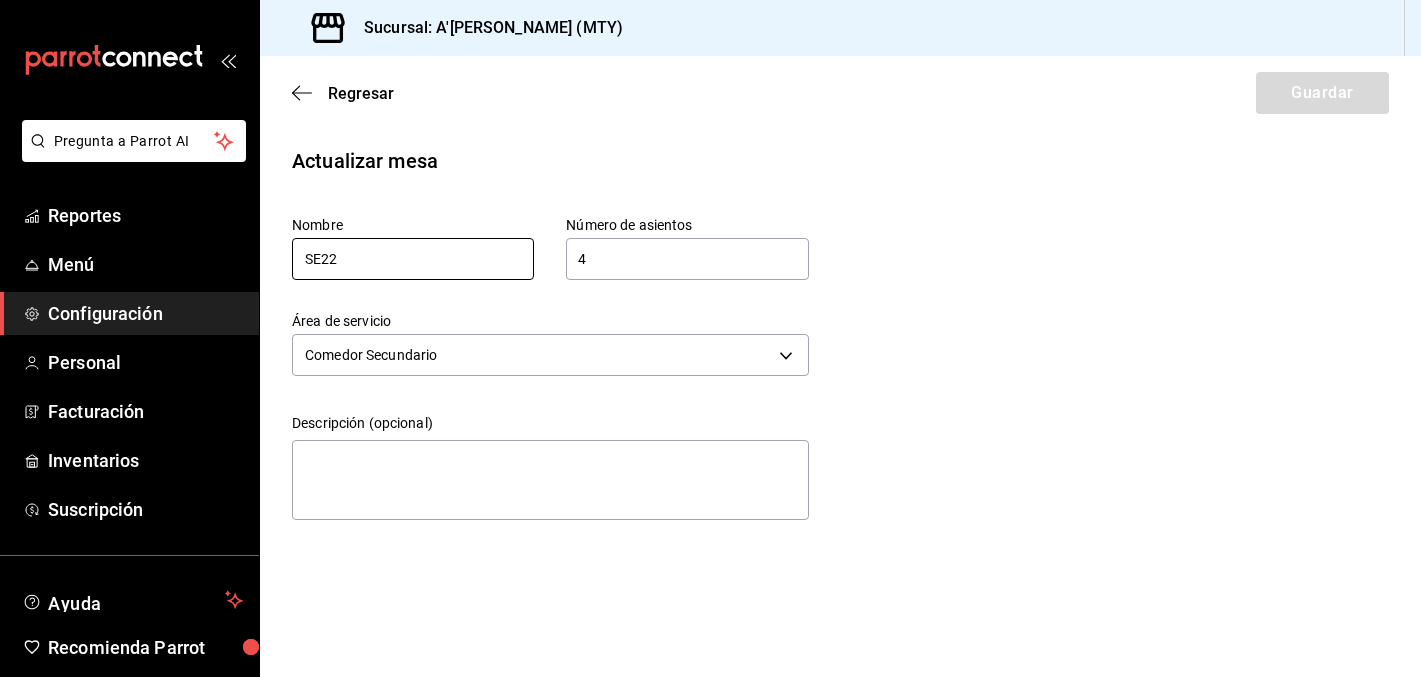 click on "SE22" at bounding box center (413, 259) 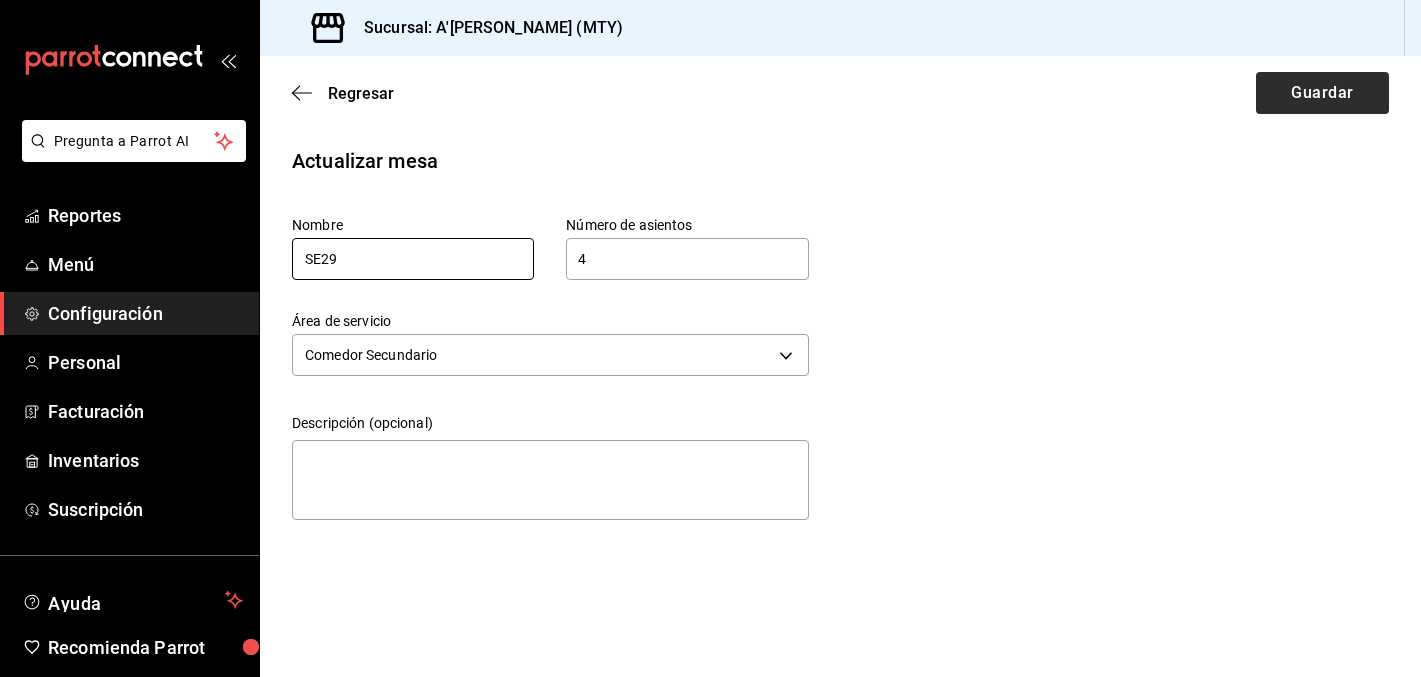 type on "SE29" 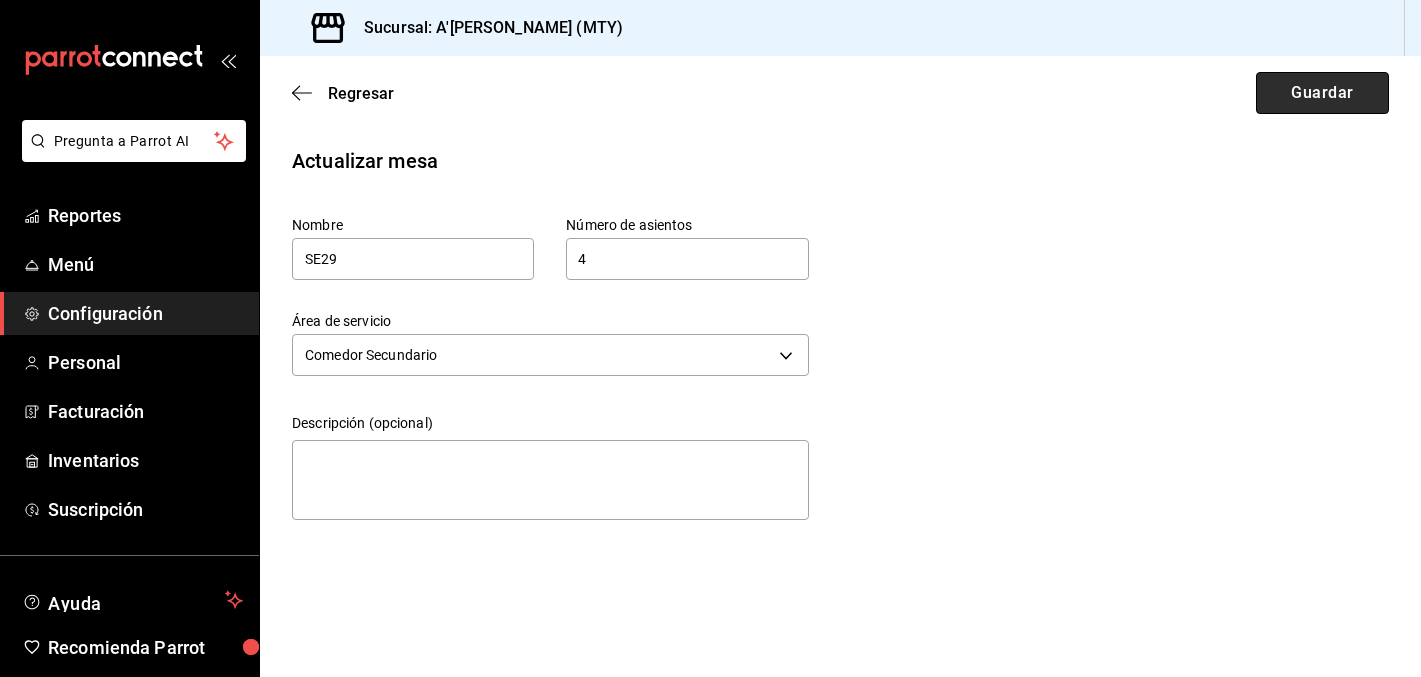 click on "Guardar" at bounding box center [1322, 93] 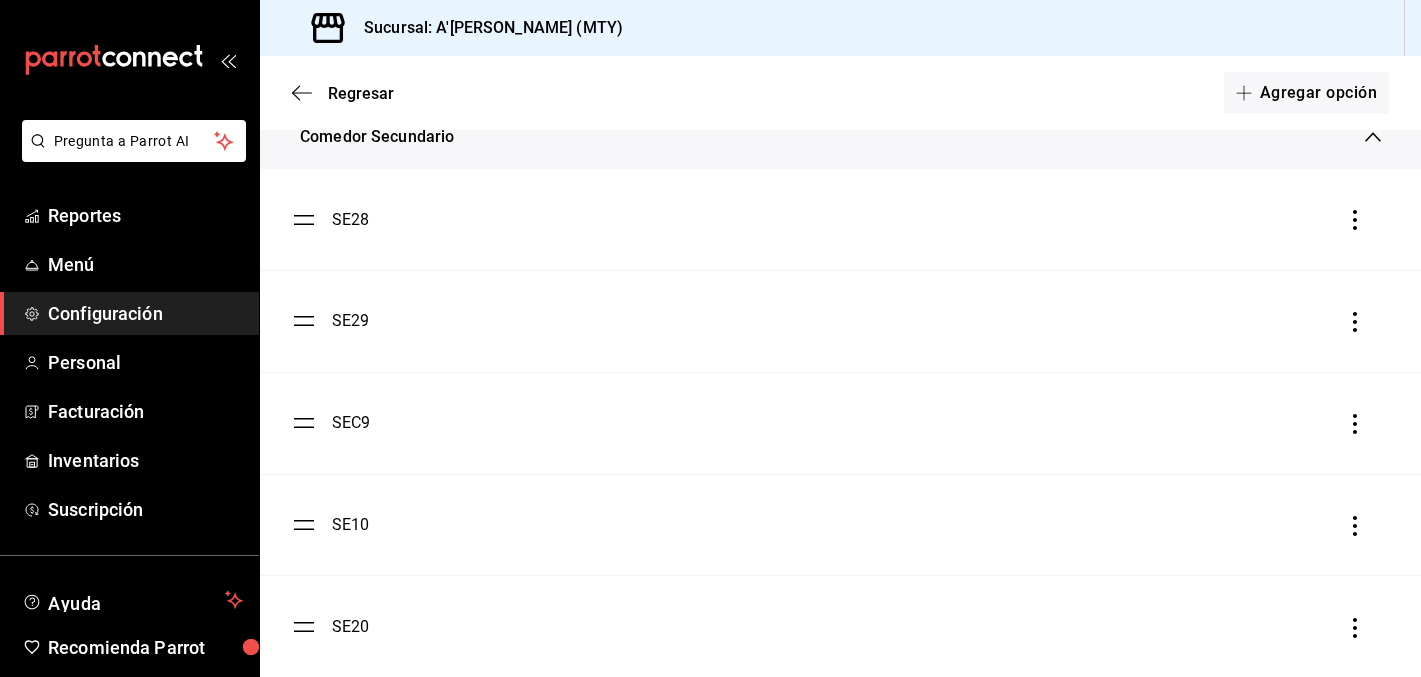 scroll, scrollTop: 994, scrollLeft: 0, axis: vertical 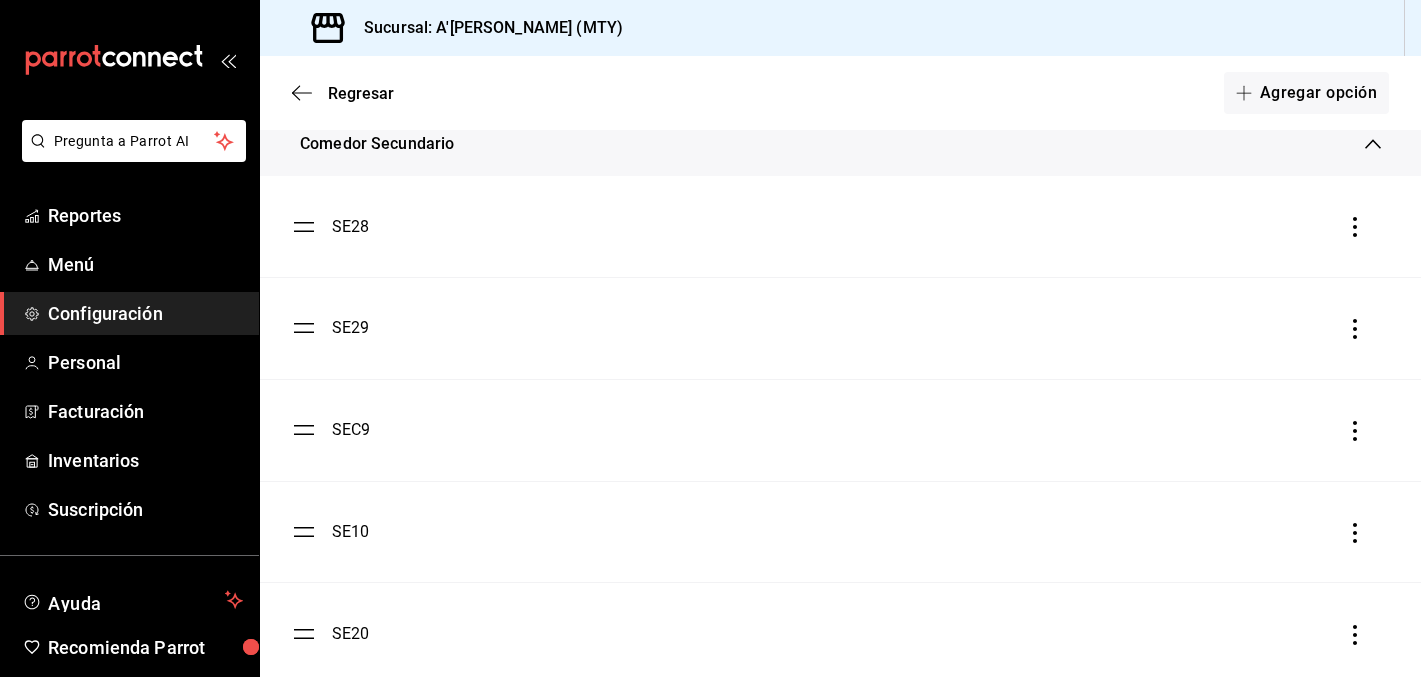 click on "SE28" at bounding box center (351, 227) 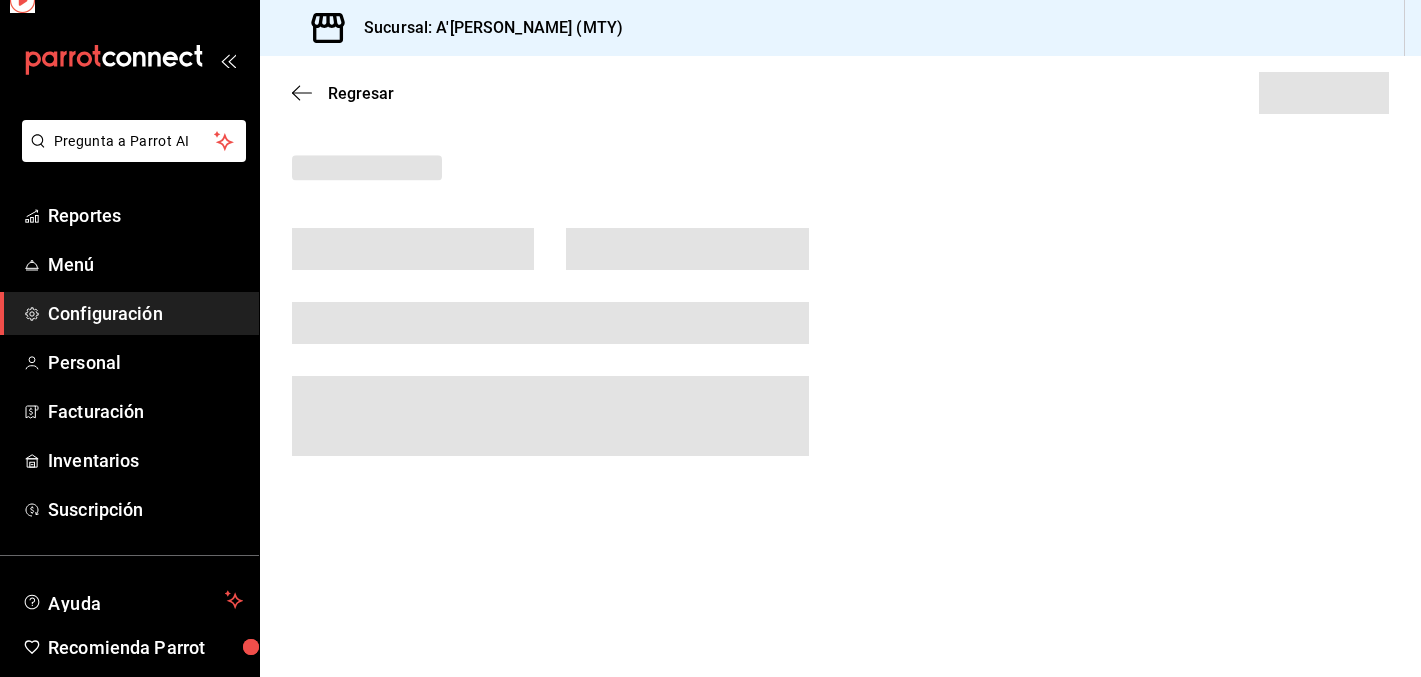 scroll, scrollTop: 0, scrollLeft: 0, axis: both 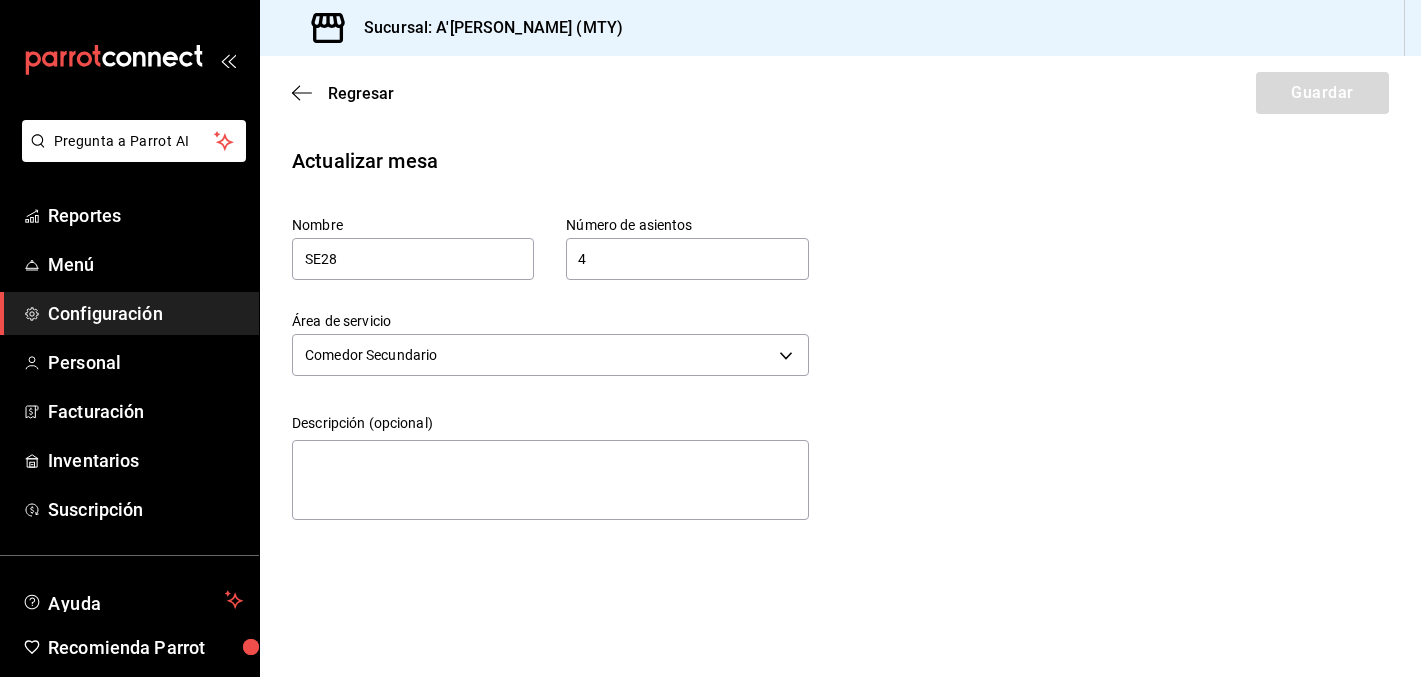 click on "Regresar Guardar" at bounding box center [840, 93] 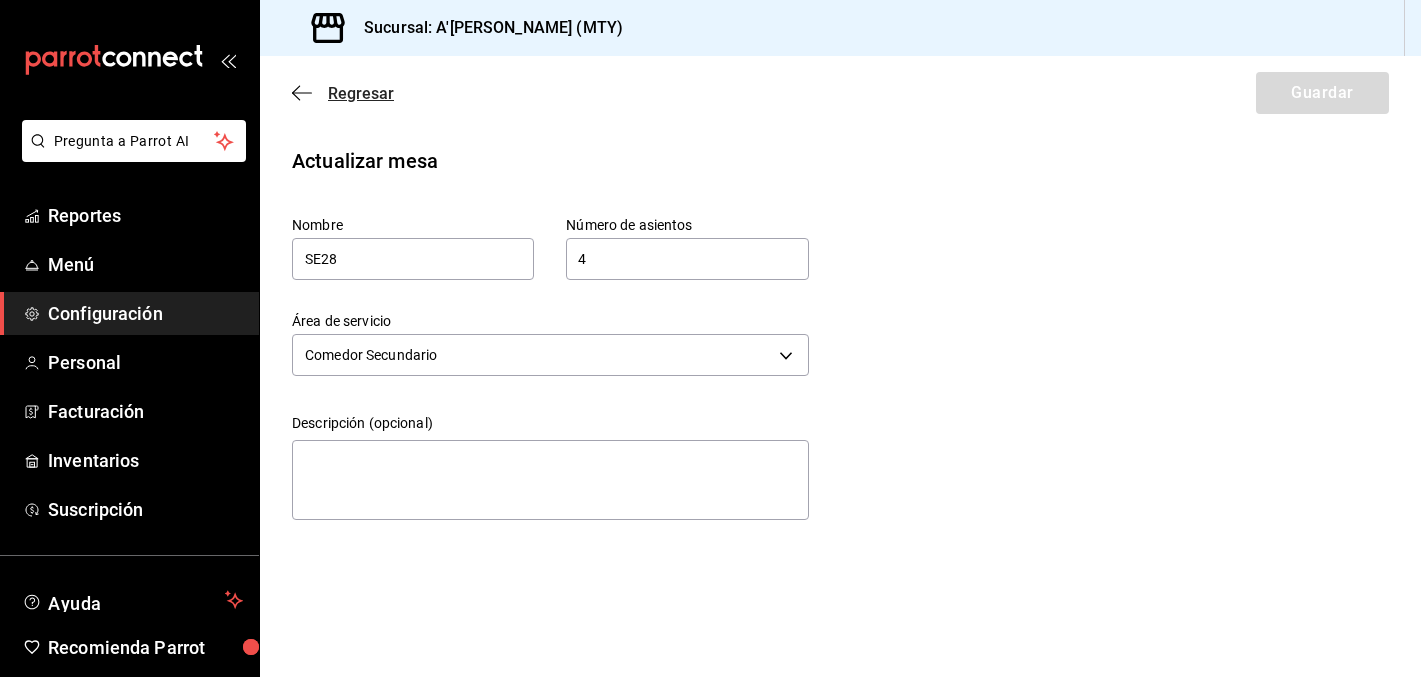 click 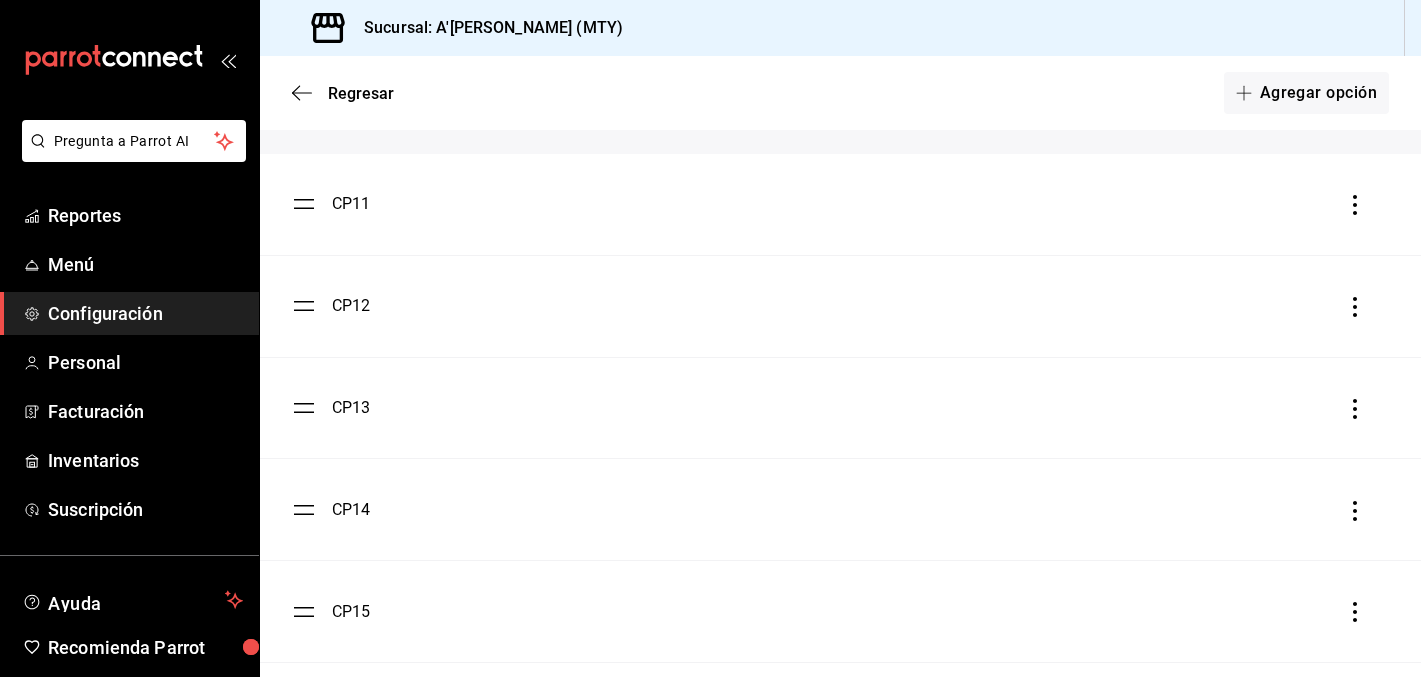 scroll, scrollTop: 121, scrollLeft: 0, axis: vertical 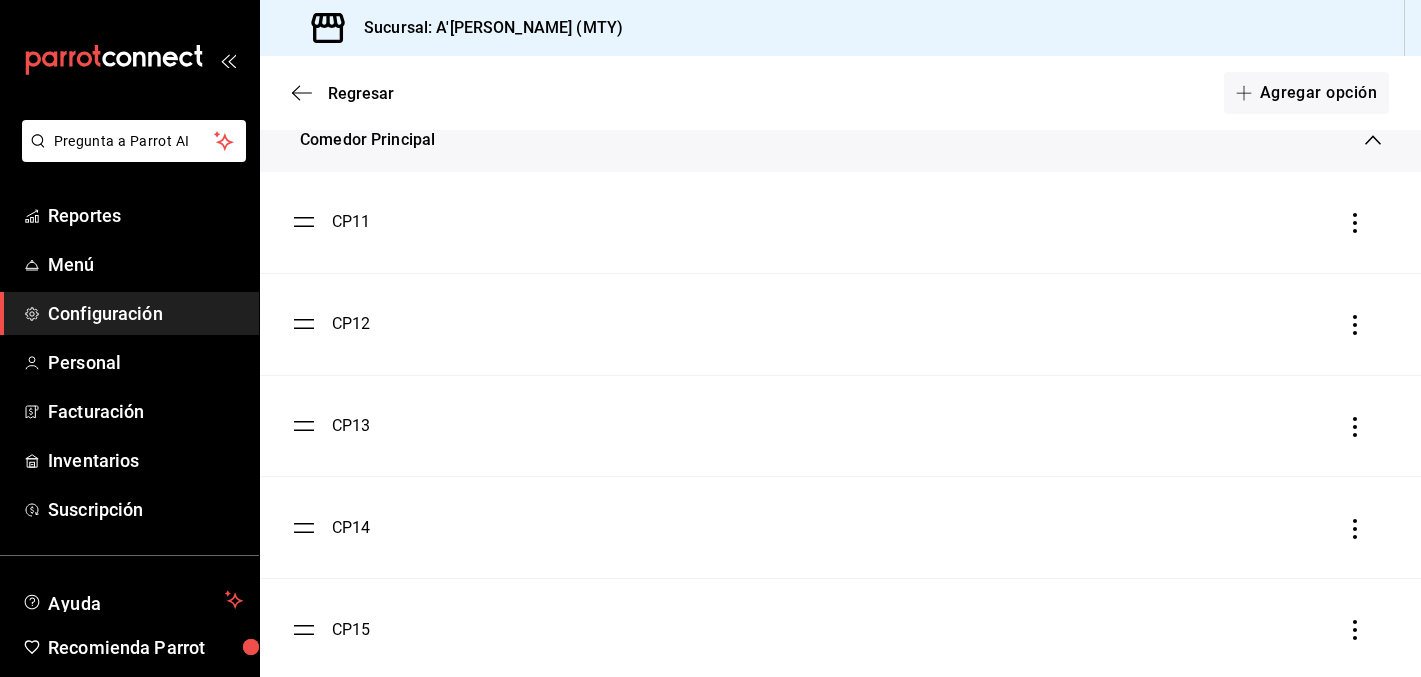 click on "Comedor Principal" at bounding box center (840, 140) 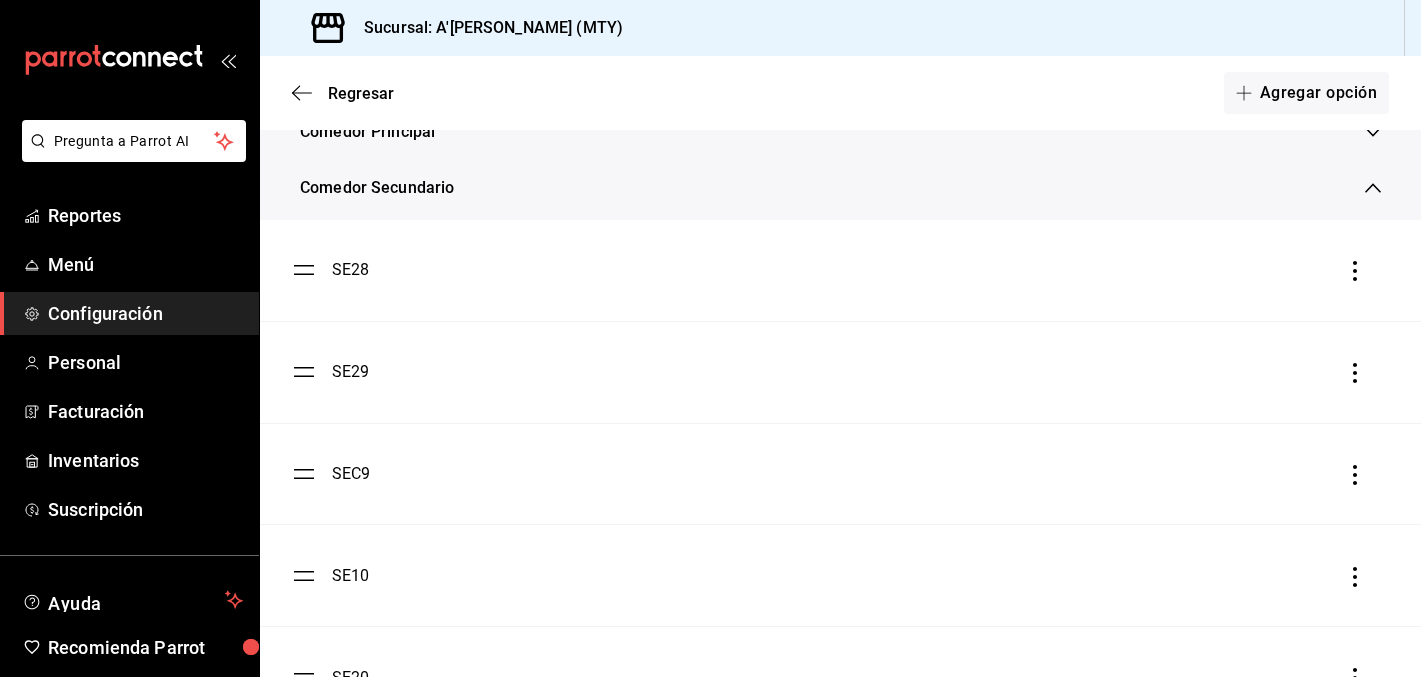 click on "Comedor Secundario" at bounding box center (377, 188) 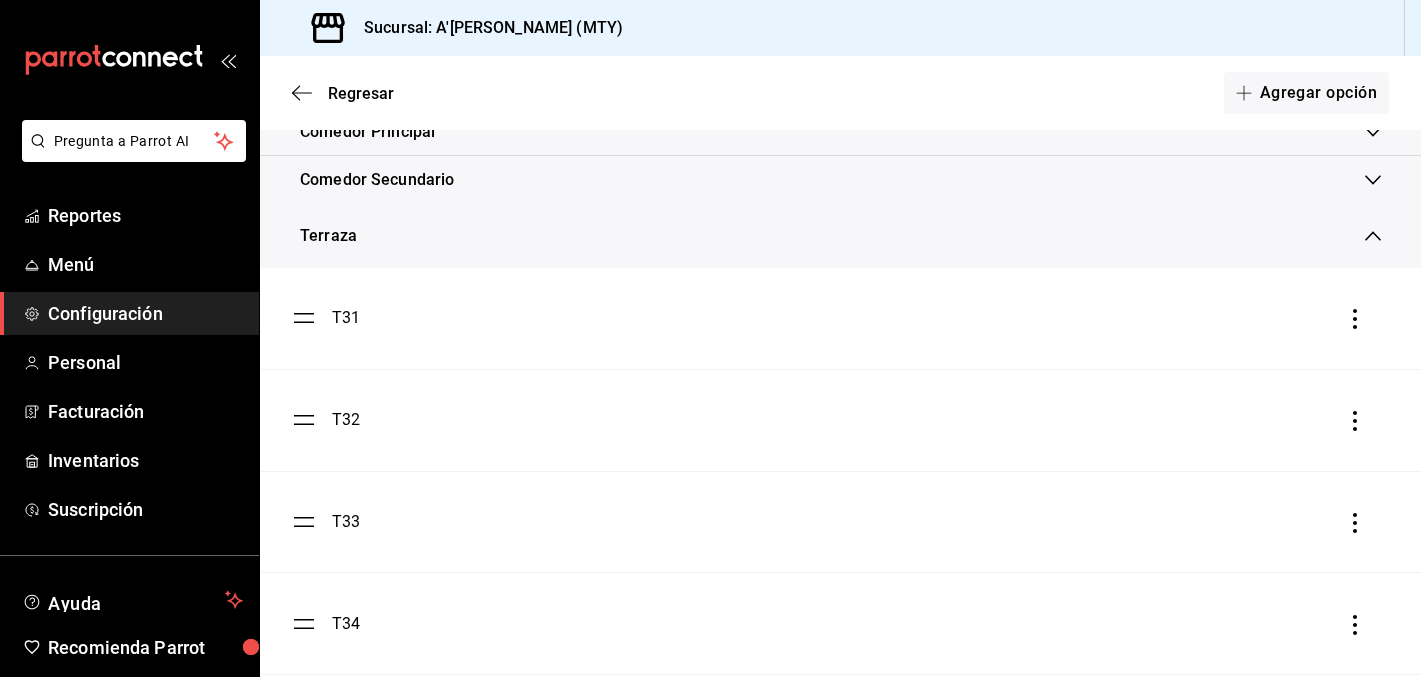 click on "Comedor Secundario" at bounding box center [377, 180] 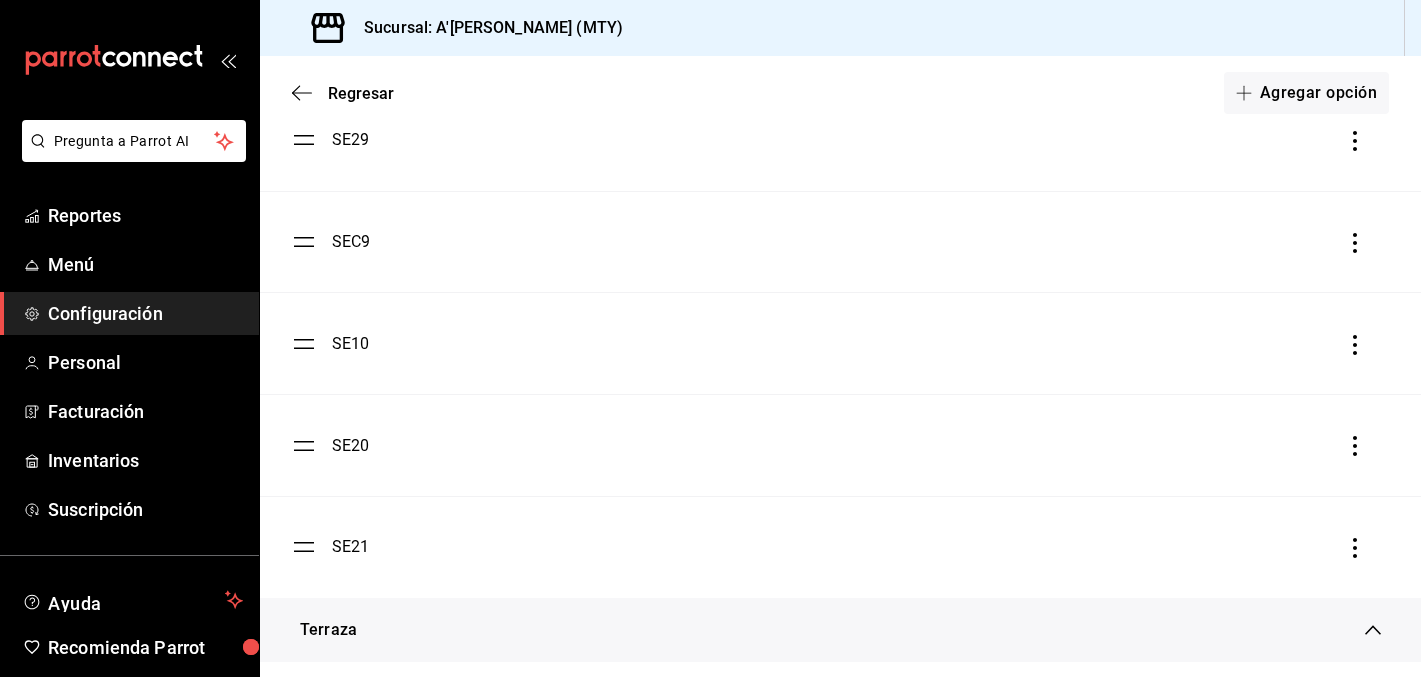 scroll, scrollTop: 368, scrollLeft: 0, axis: vertical 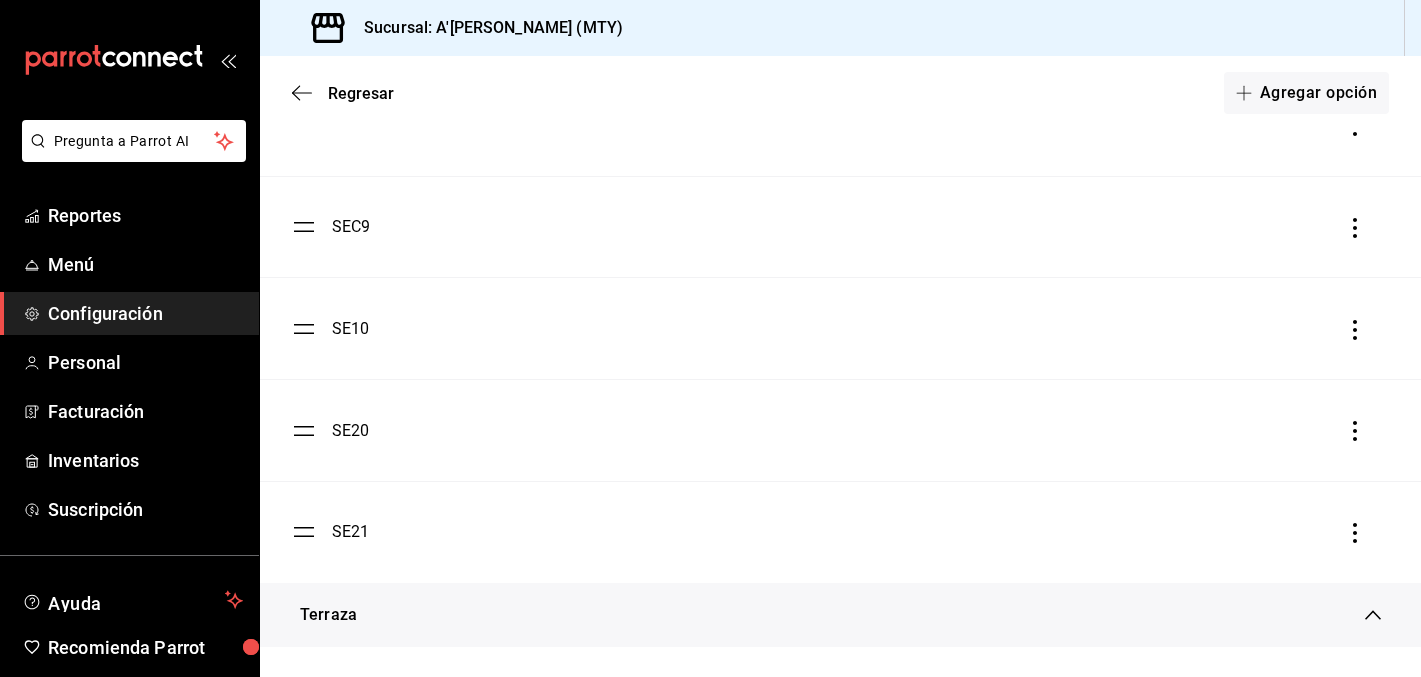 click on "SEC9" at bounding box center (840, 227) 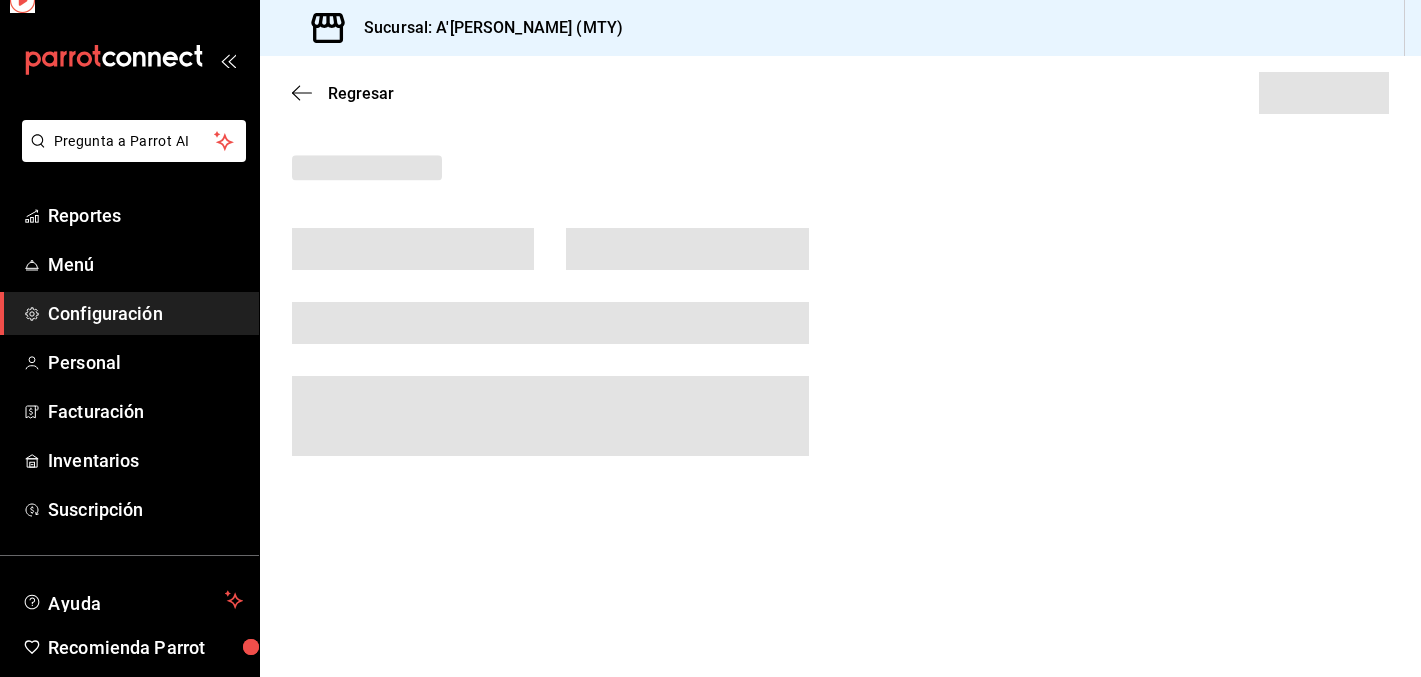 scroll, scrollTop: 0, scrollLeft: 0, axis: both 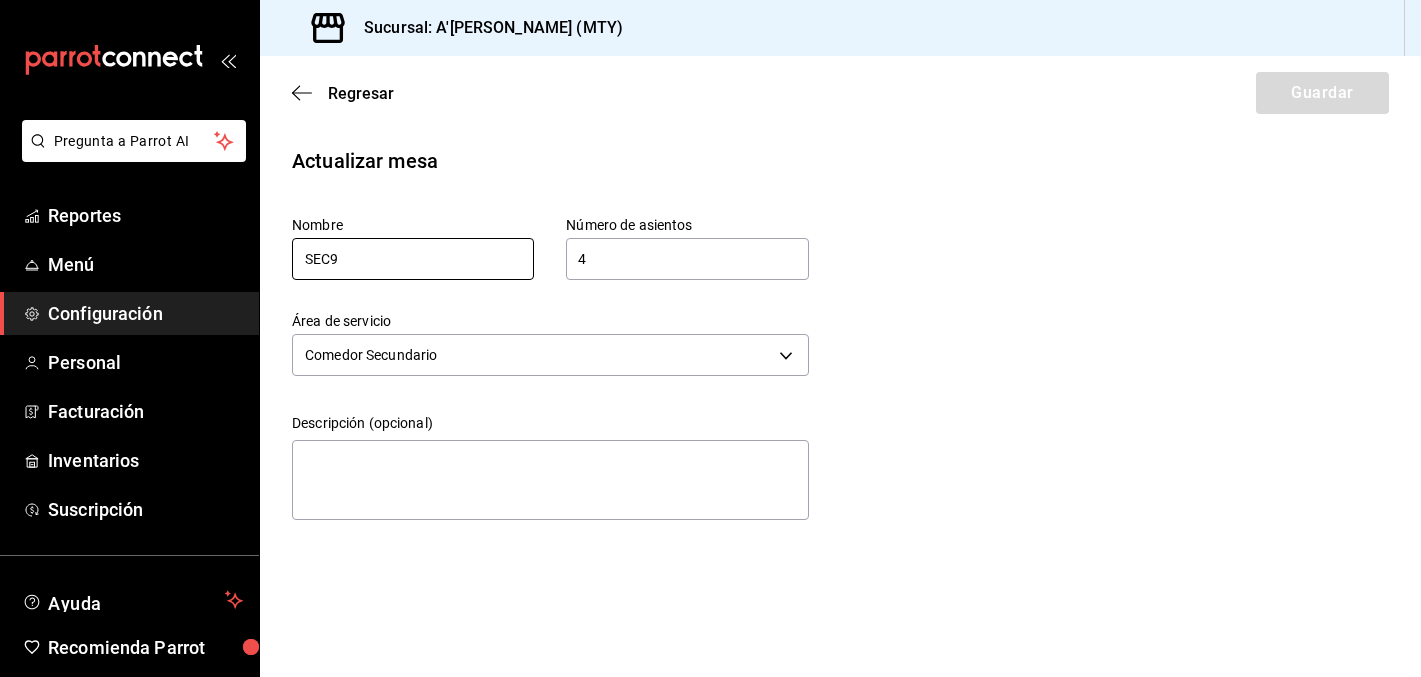click on "SEC9" at bounding box center (413, 259) 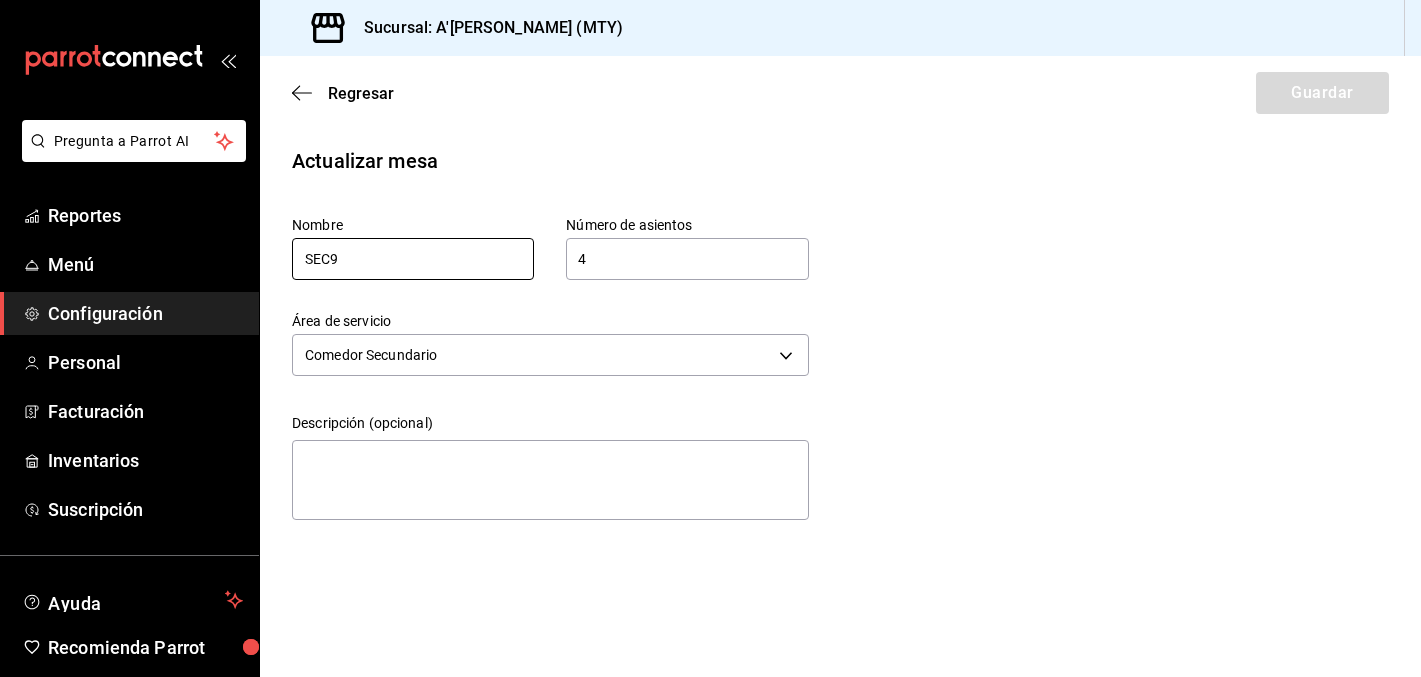 click on "SEC9" at bounding box center (413, 259) 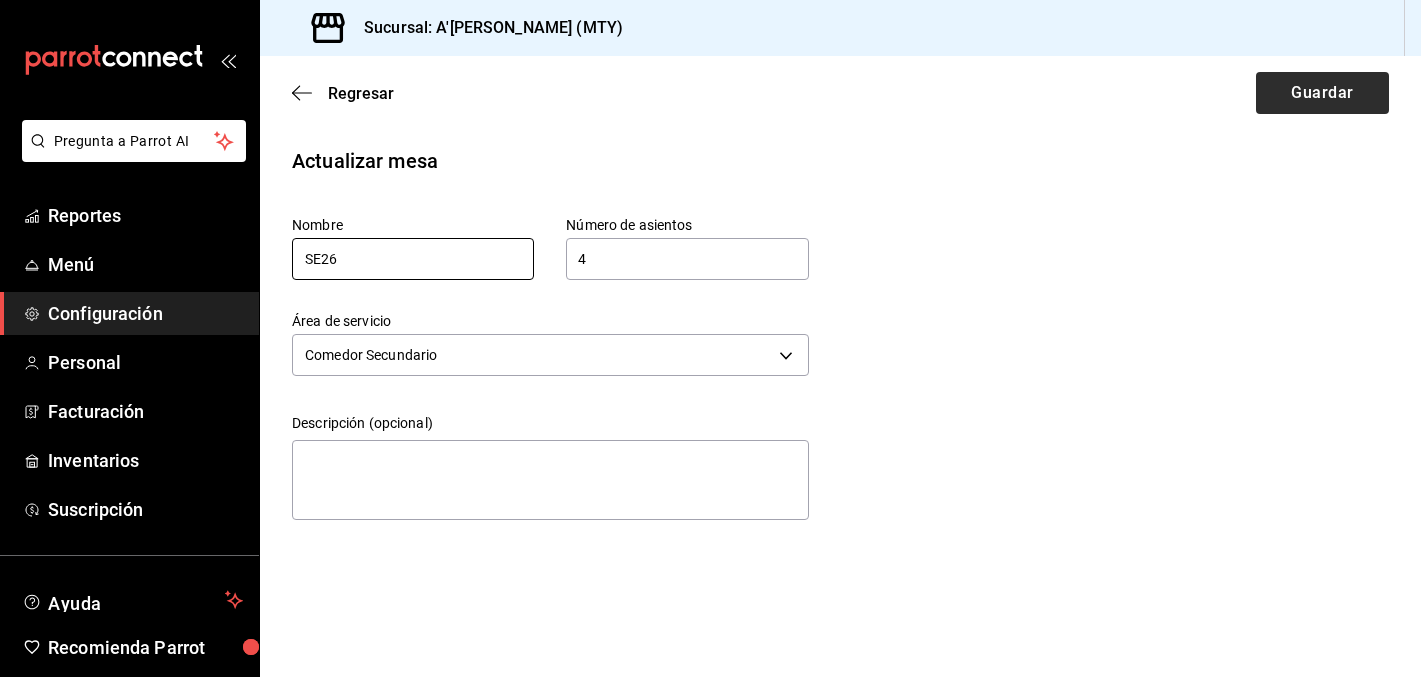 type on "SE26" 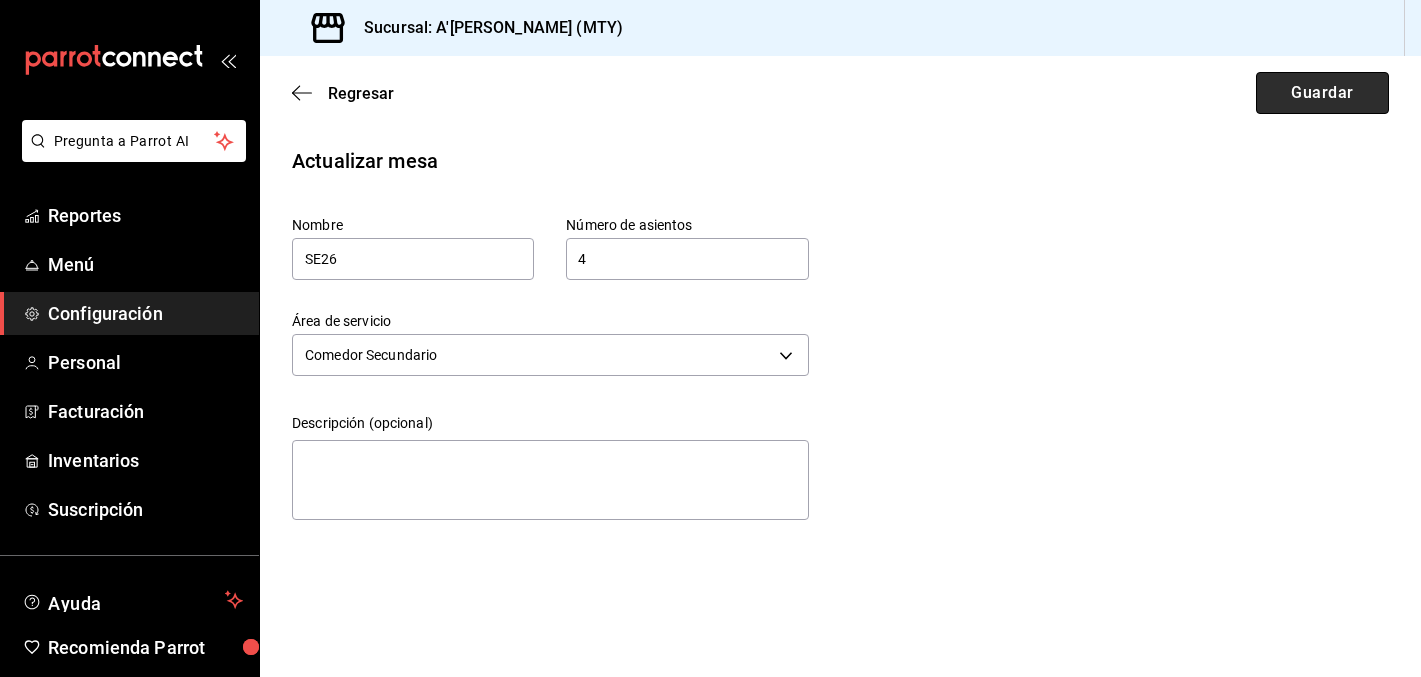 click on "Guardar" at bounding box center (1322, 93) 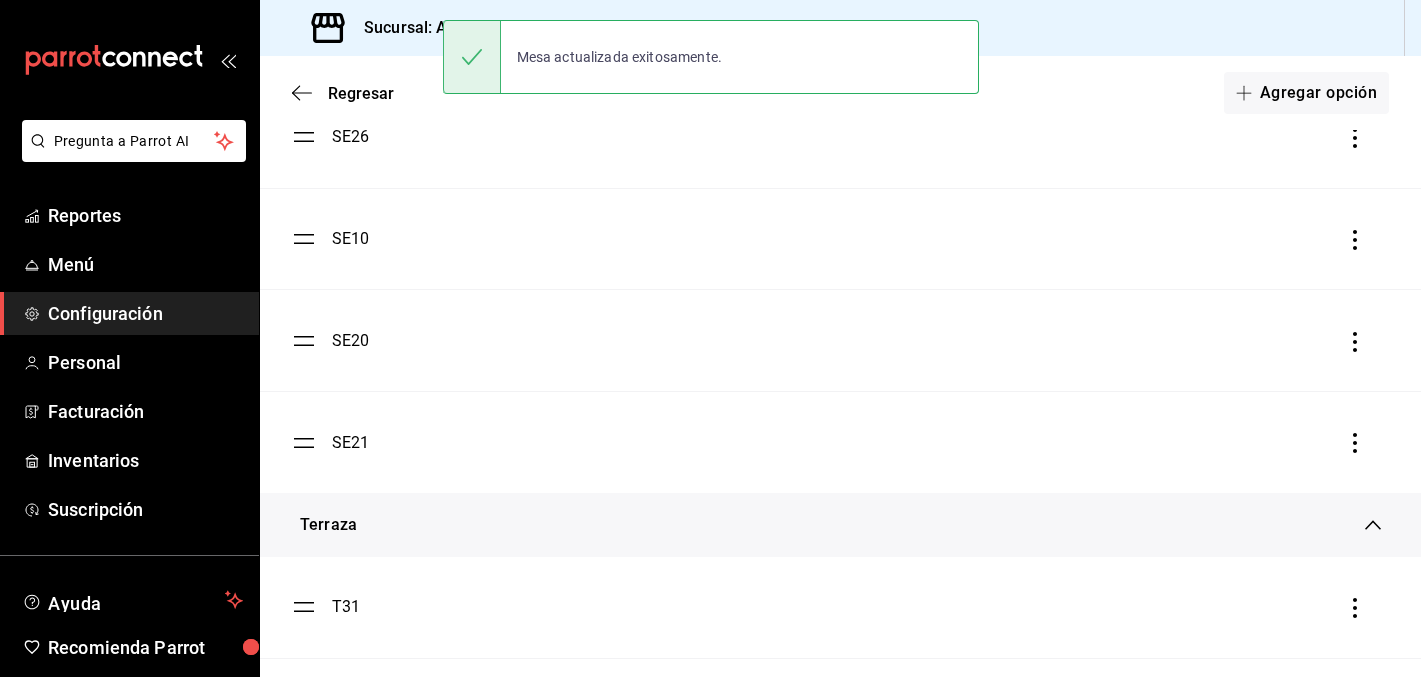scroll, scrollTop: 1258, scrollLeft: 0, axis: vertical 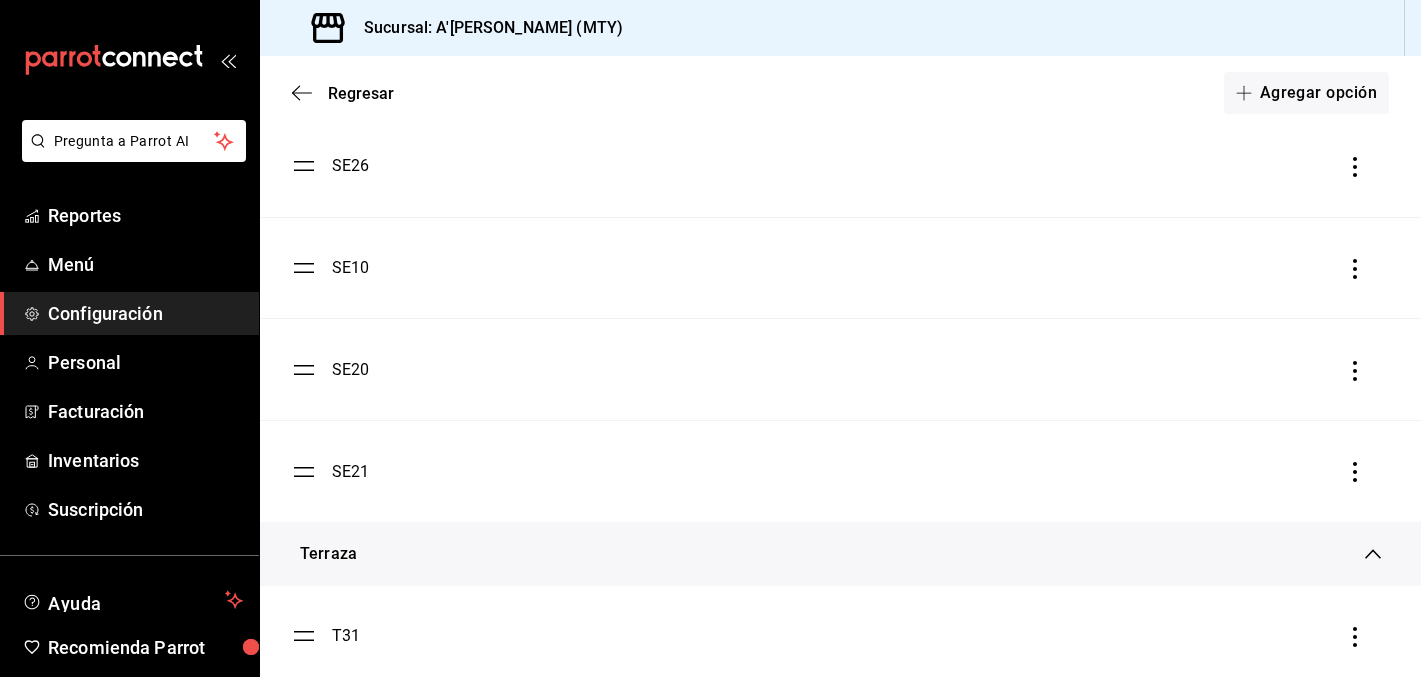 click on "SE10" at bounding box center (351, 268) 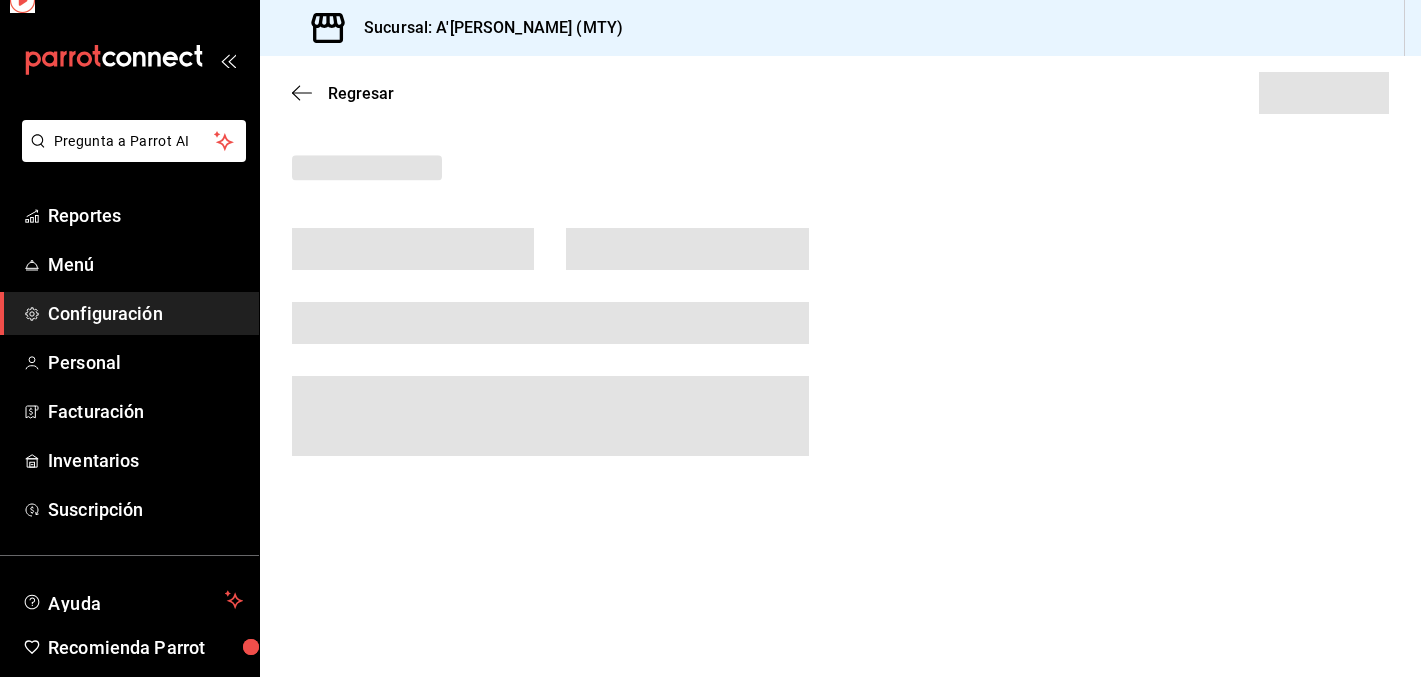 scroll, scrollTop: 0, scrollLeft: 0, axis: both 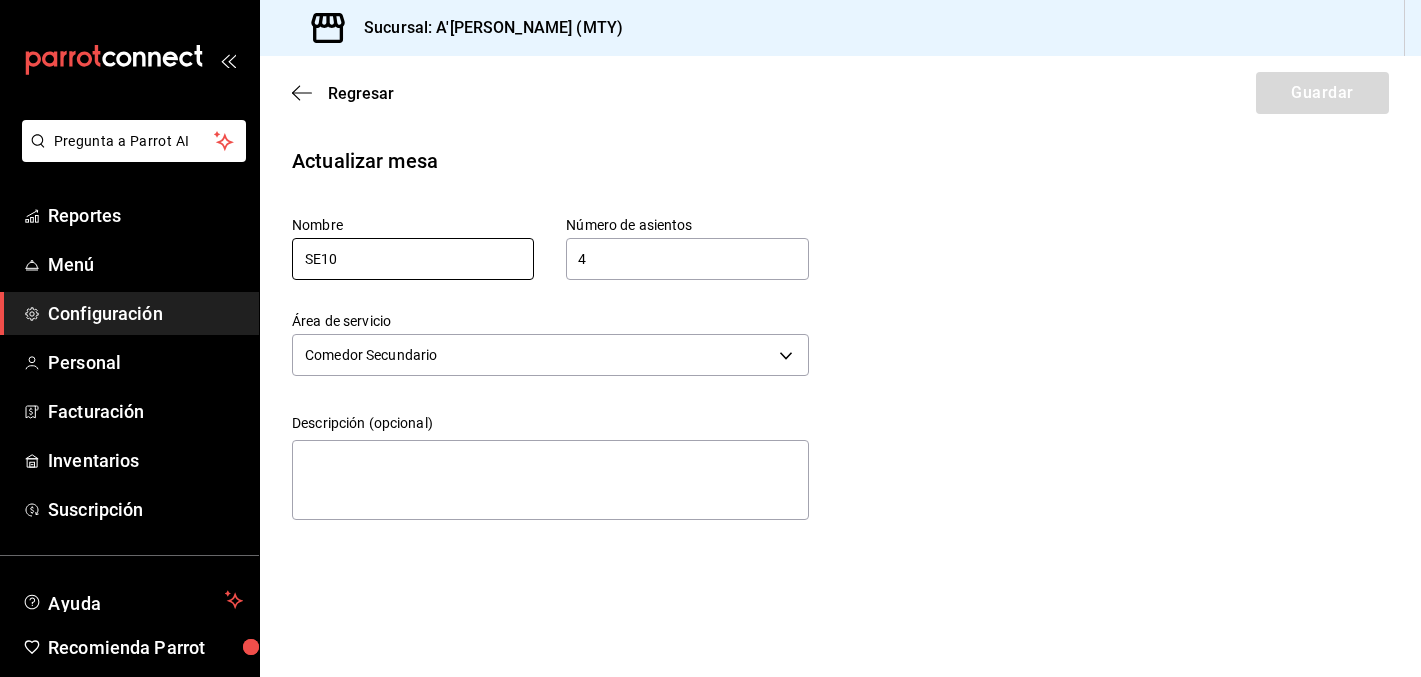 click on "SE10" at bounding box center (413, 259) 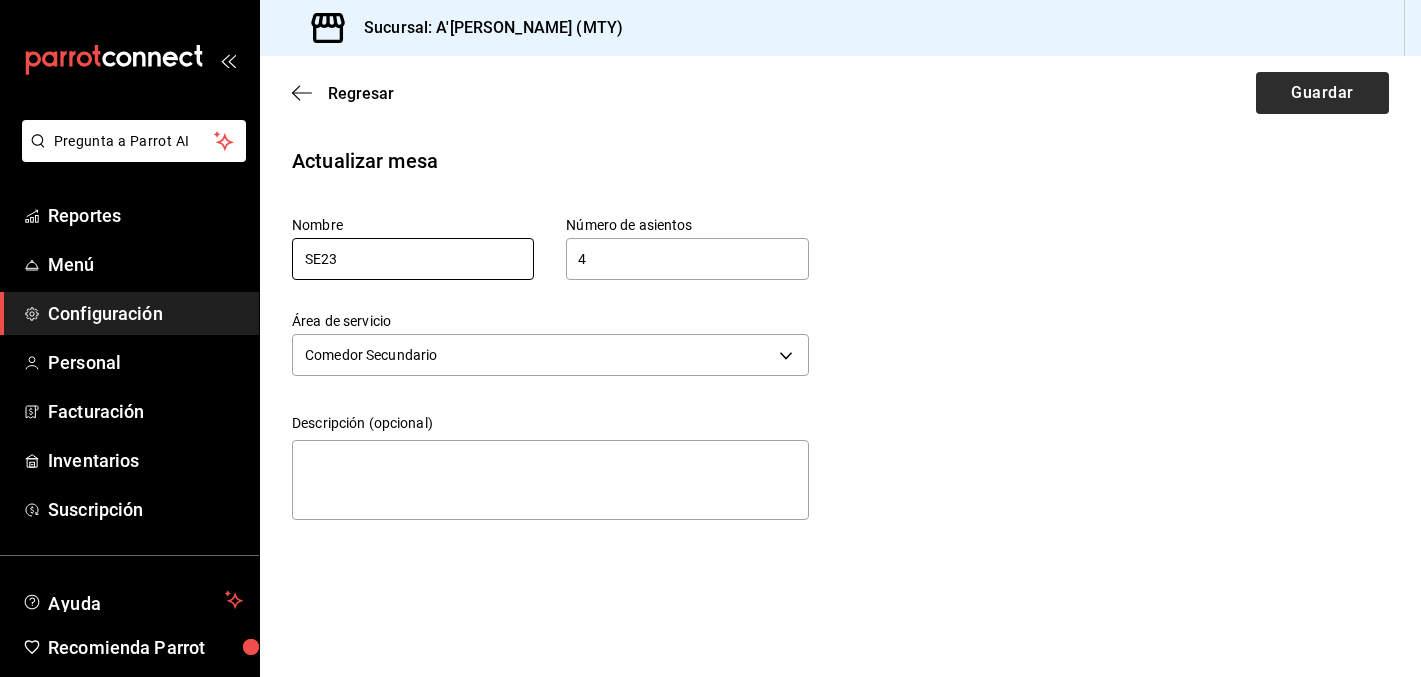 type on "SE23" 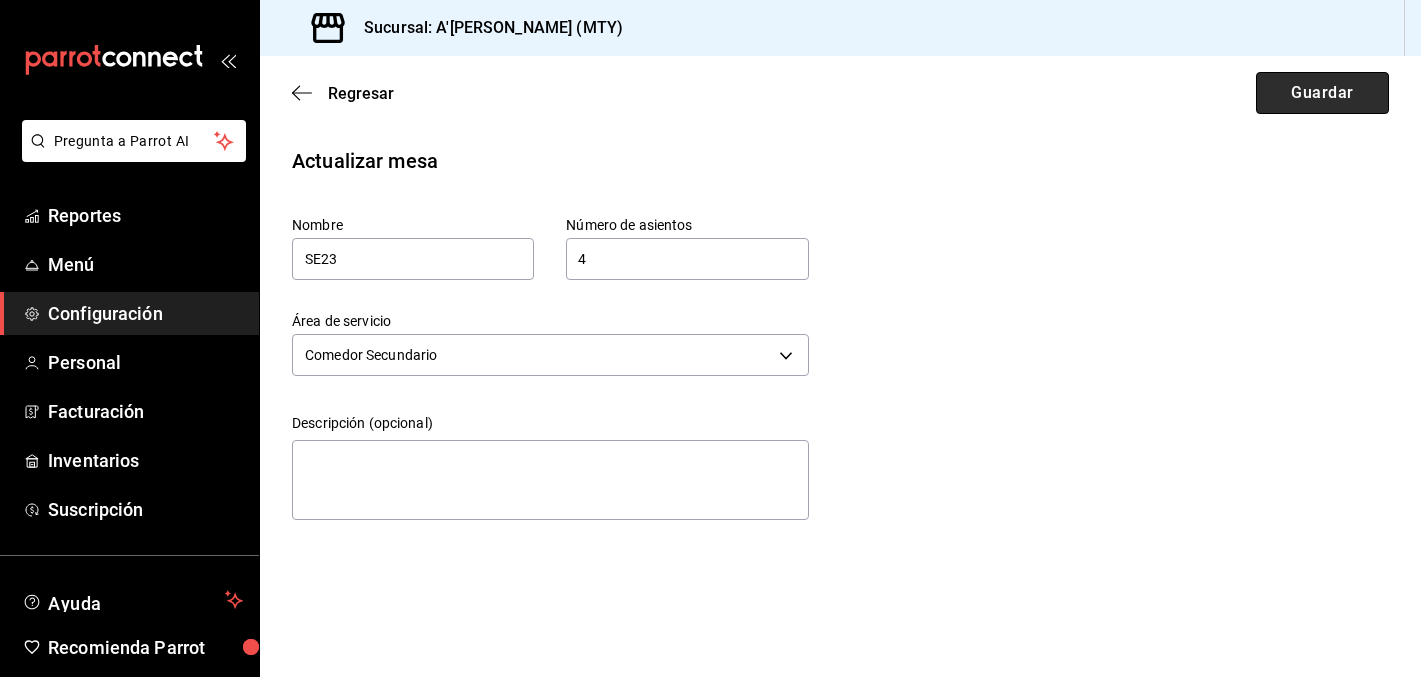 click on "Guardar" at bounding box center (1322, 93) 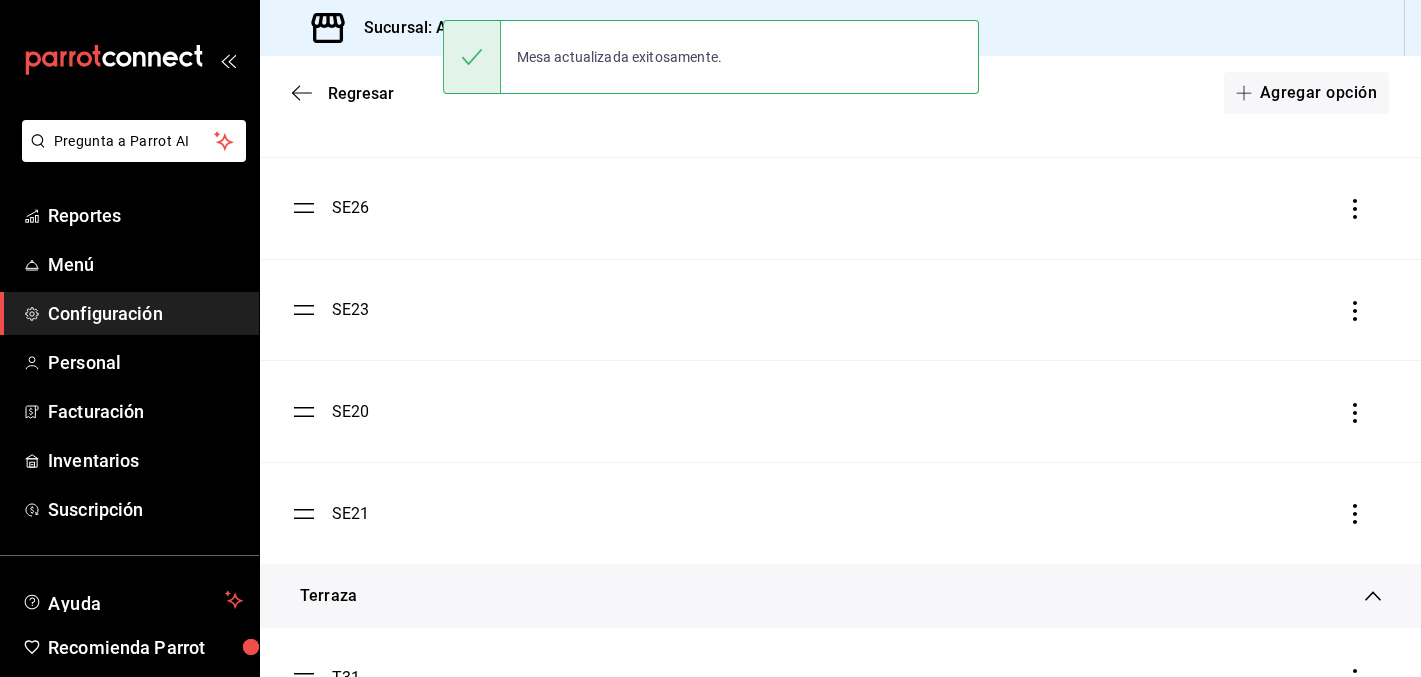 scroll, scrollTop: 1217, scrollLeft: 0, axis: vertical 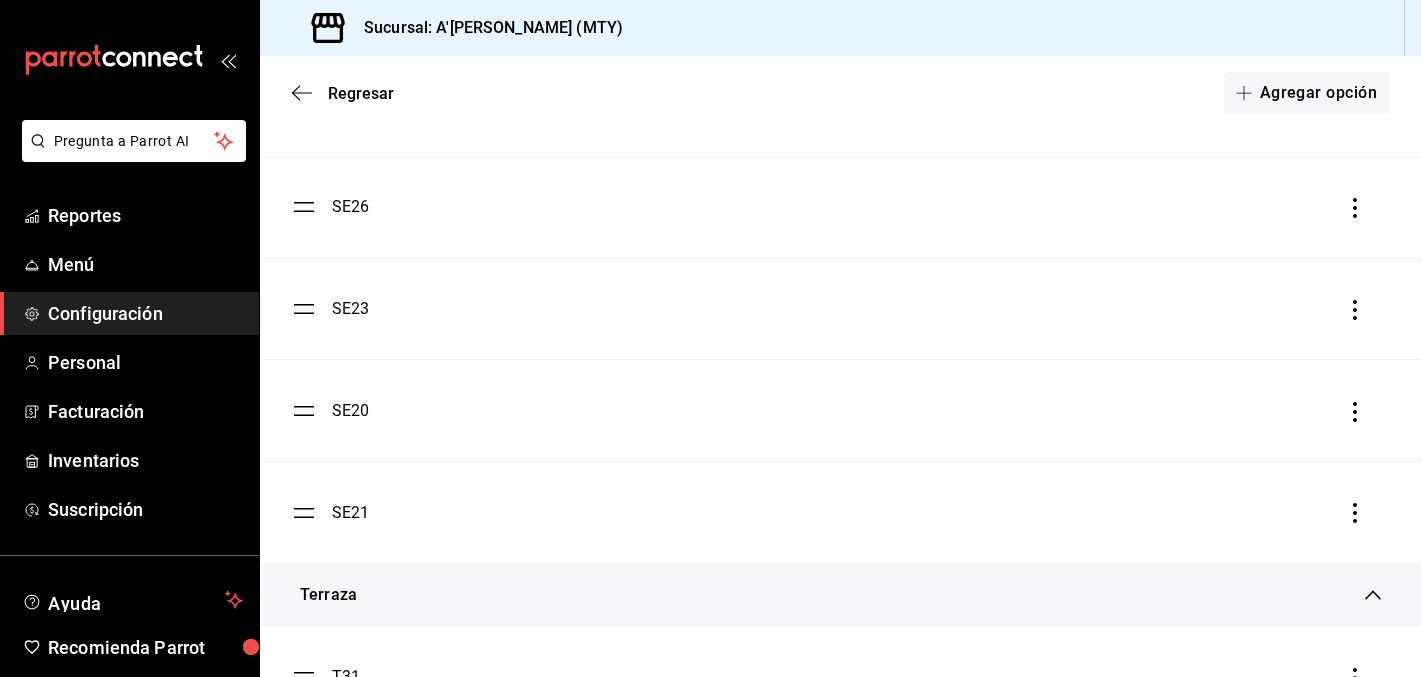 click on "SE20" at bounding box center (351, 411) 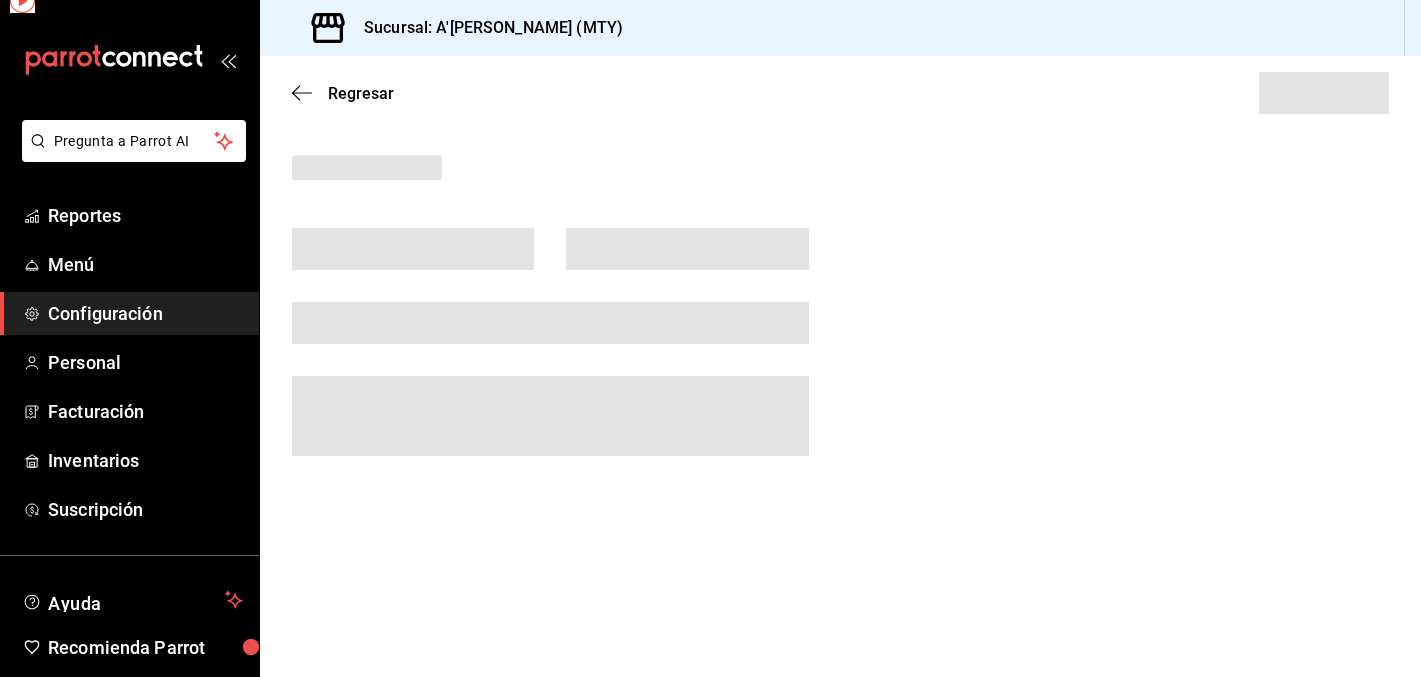scroll, scrollTop: 0, scrollLeft: 0, axis: both 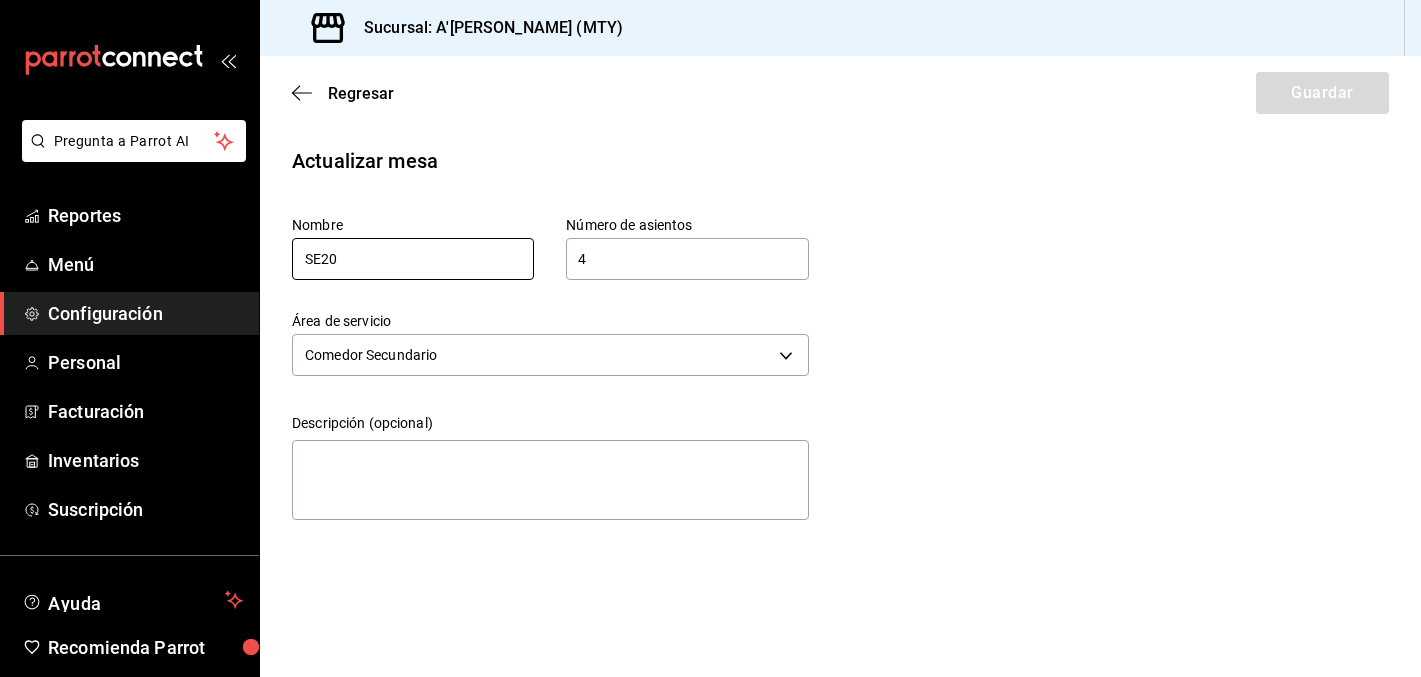 click on "SE20" at bounding box center [413, 259] 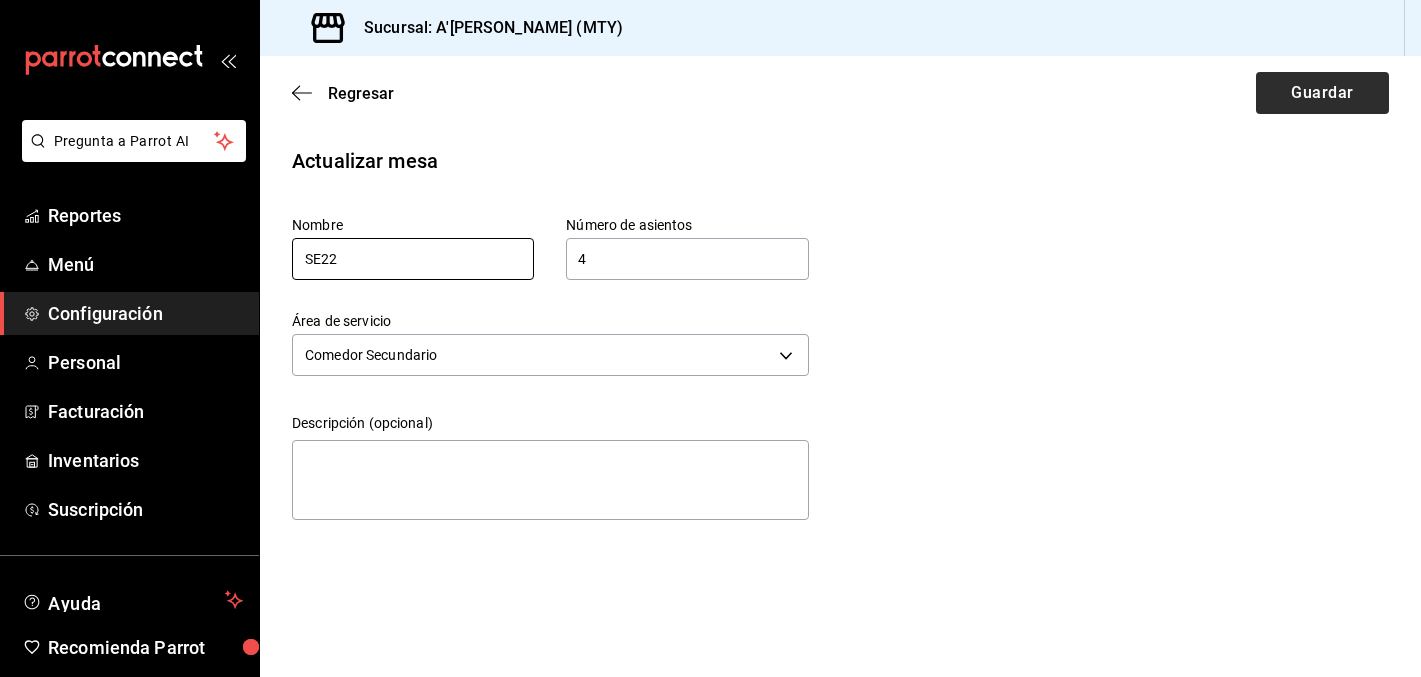 type on "SE22" 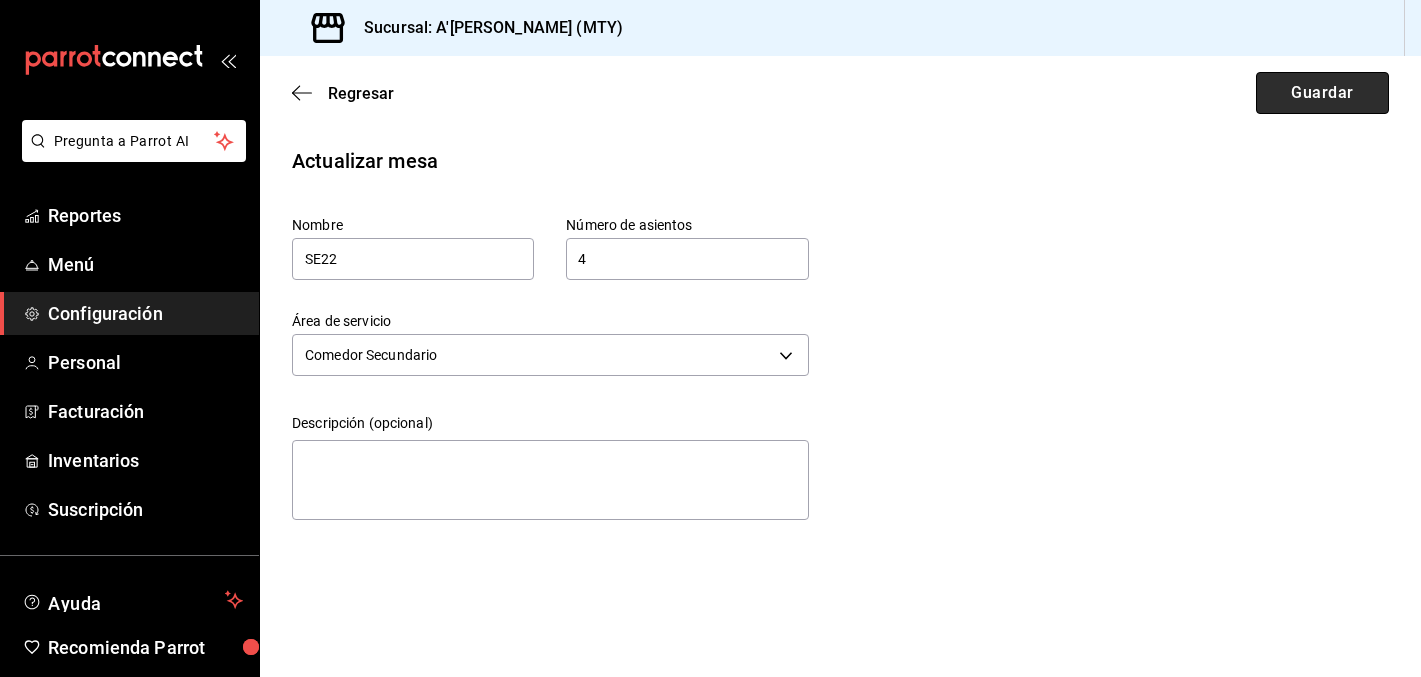 click on "Guardar" at bounding box center [1322, 93] 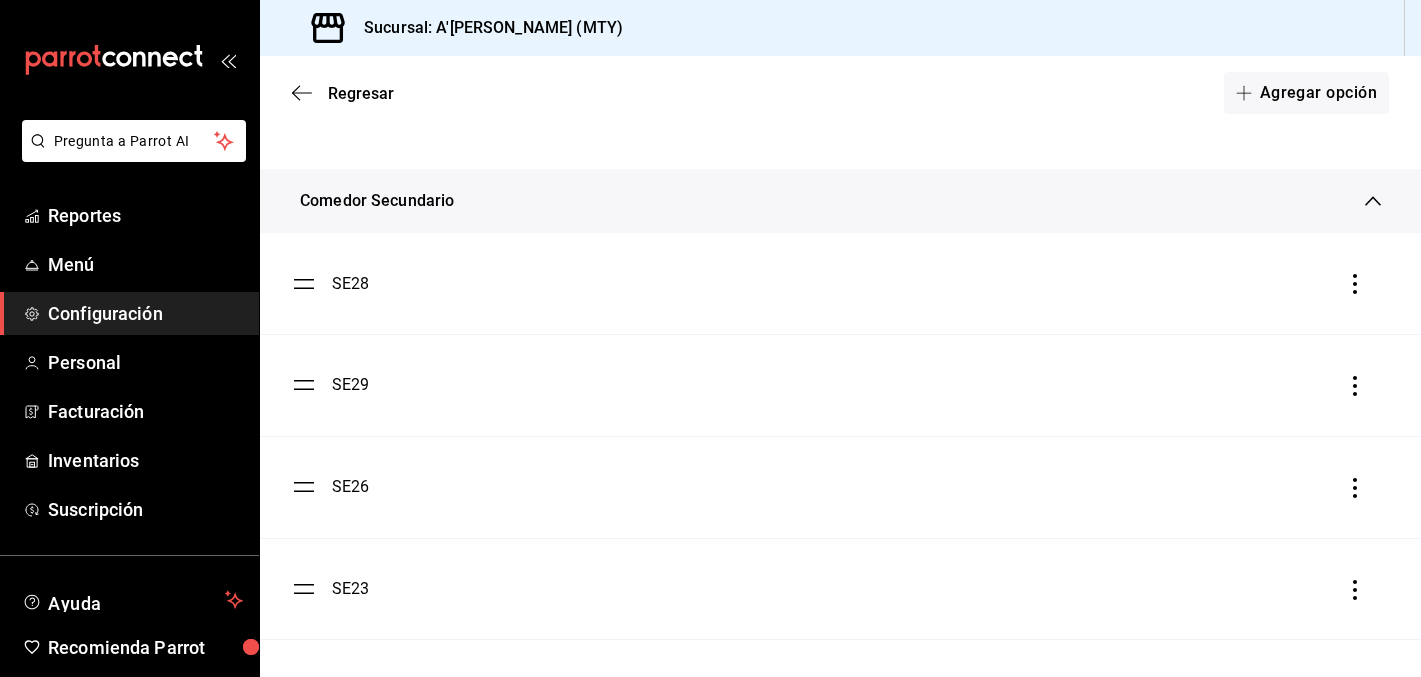 scroll, scrollTop: 936, scrollLeft: 0, axis: vertical 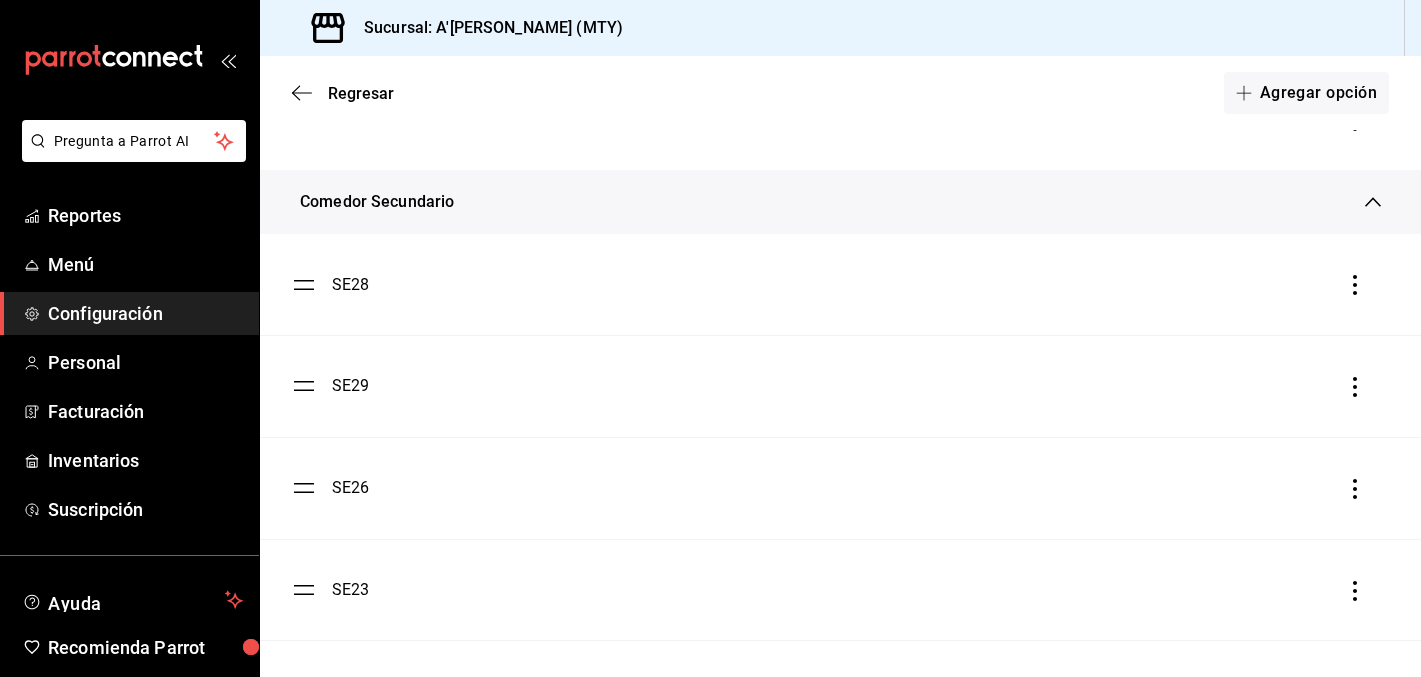 click on "SE28" at bounding box center (351, 285) 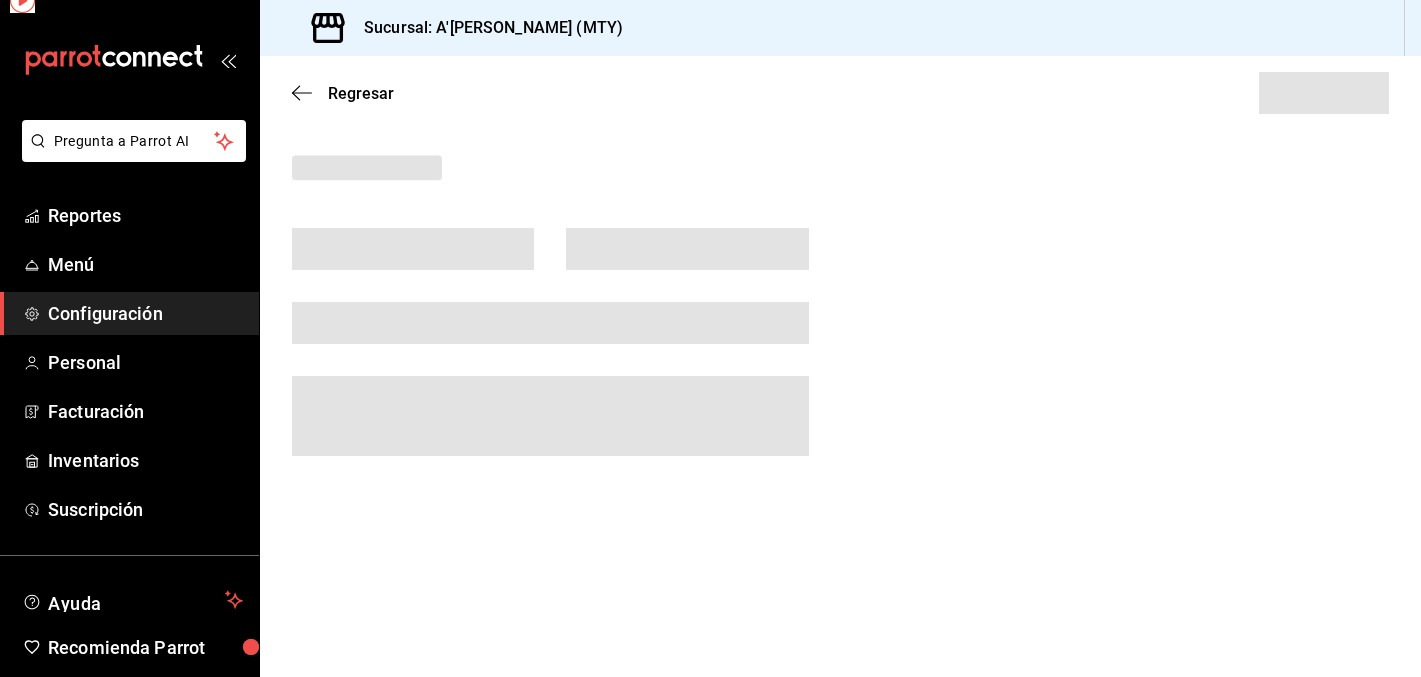 scroll, scrollTop: 0, scrollLeft: 0, axis: both 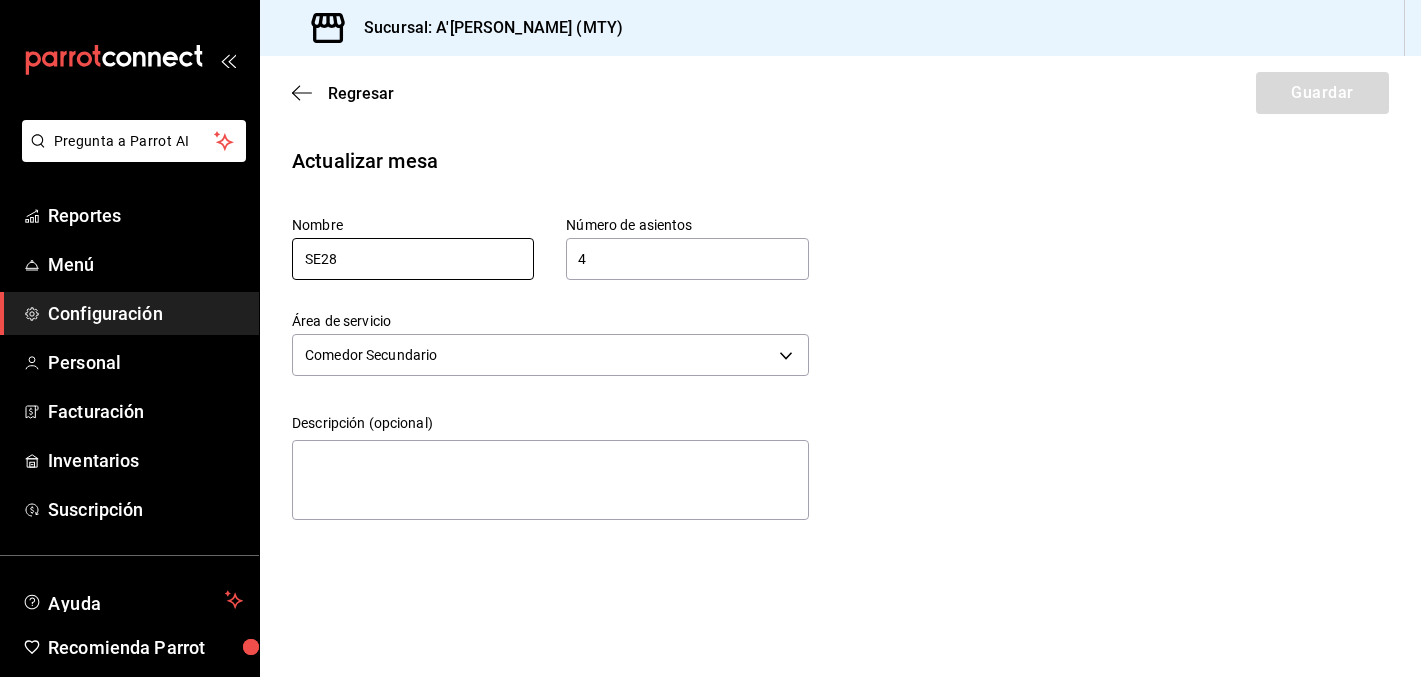 click on "SE28" at bounding box center [413, 259] 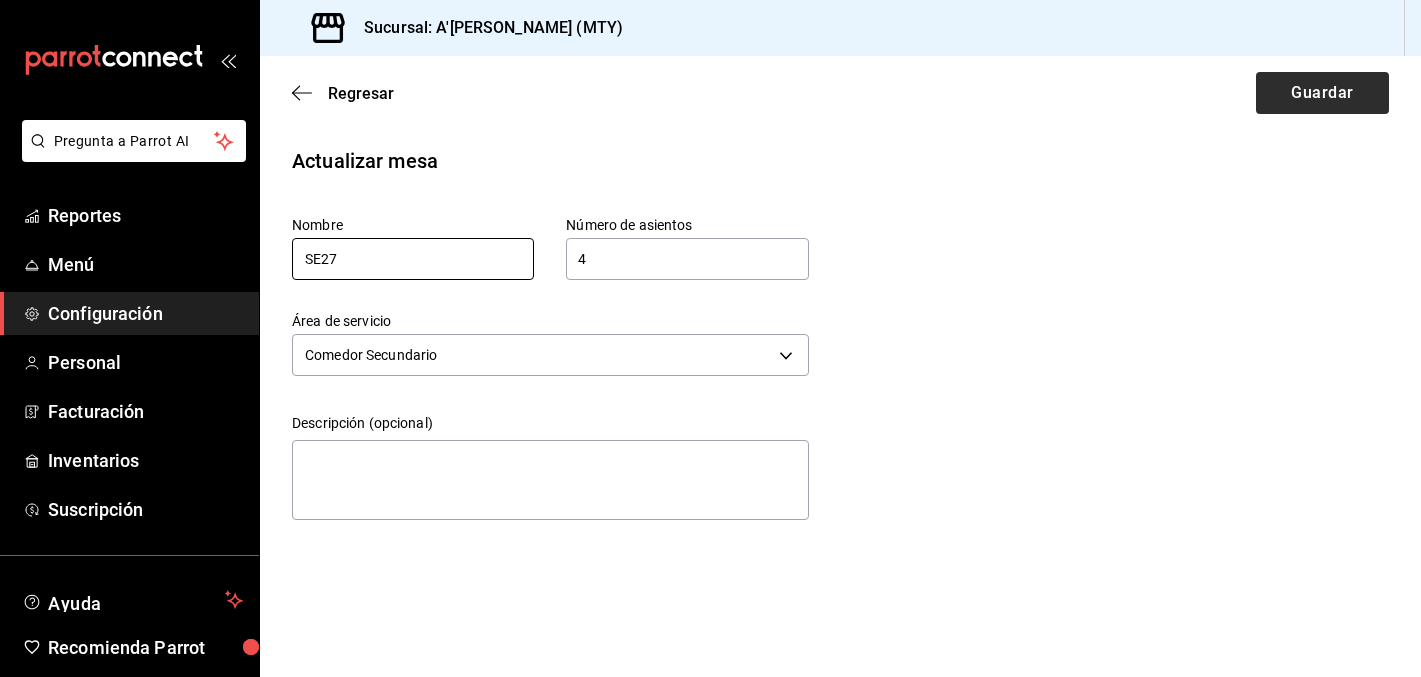 type on "SE27" 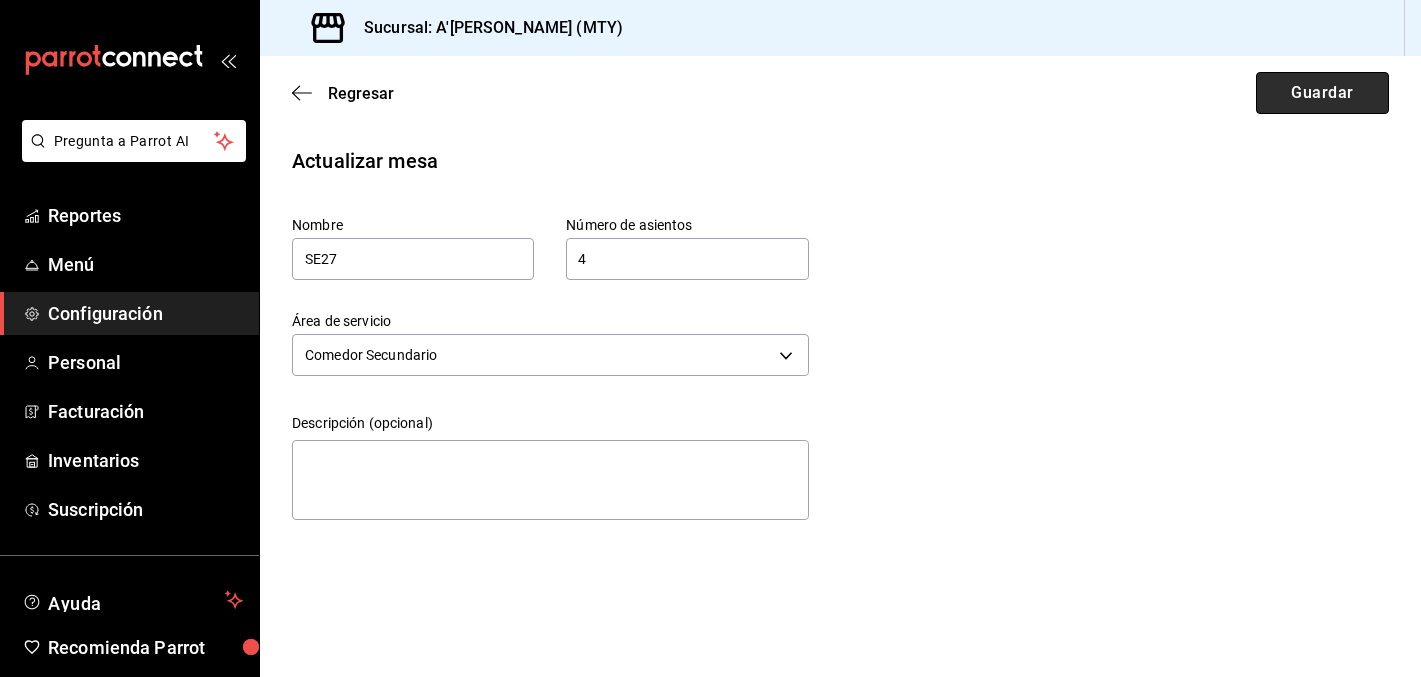 click on "Guardar" at bounding box center [1322, 93] 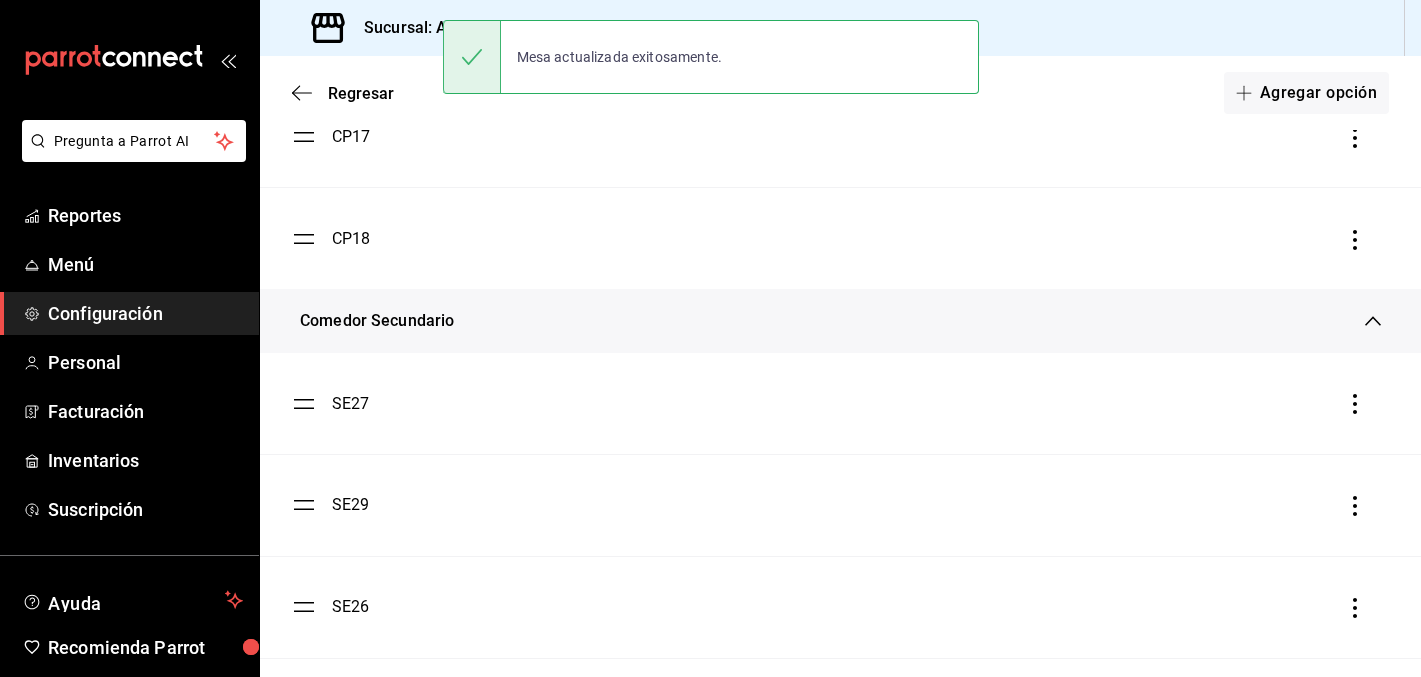 scroll, scrollTop: 891, scrollLeft: 0, axis: vertical 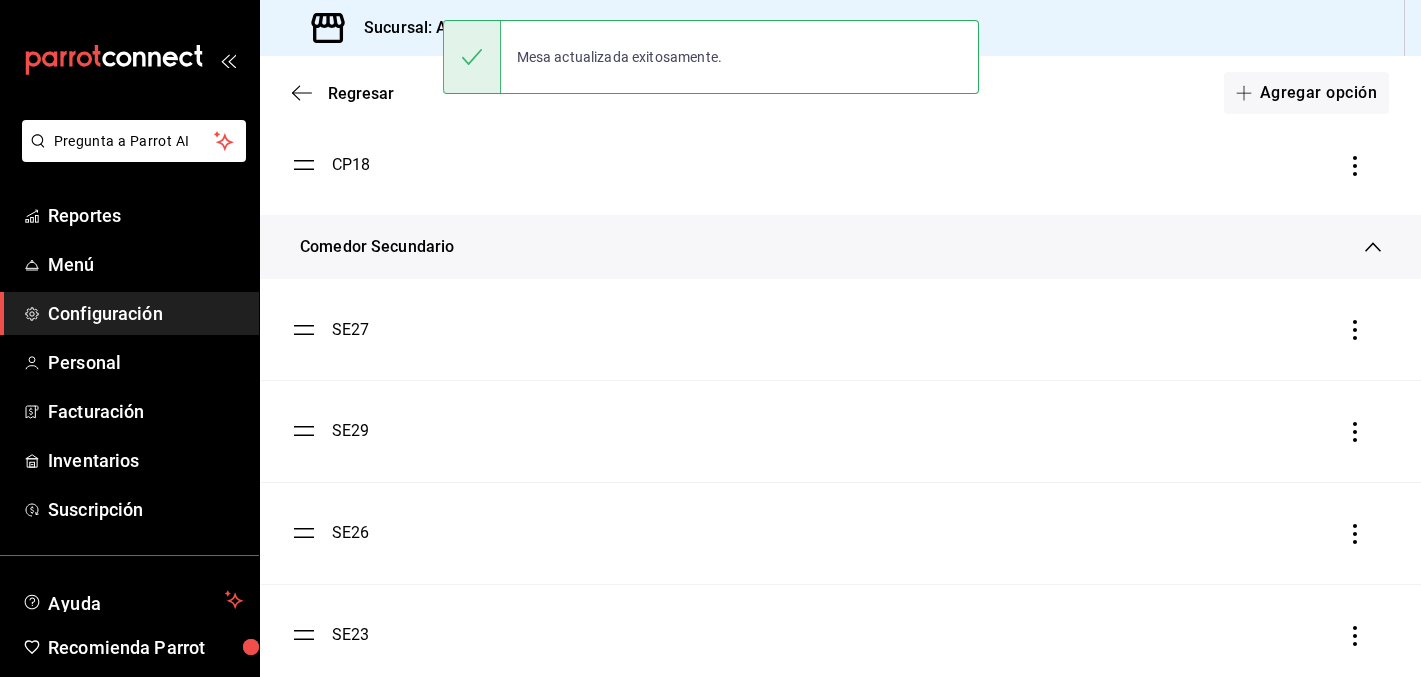 click on "SE29" at bounding box center (351, 431) 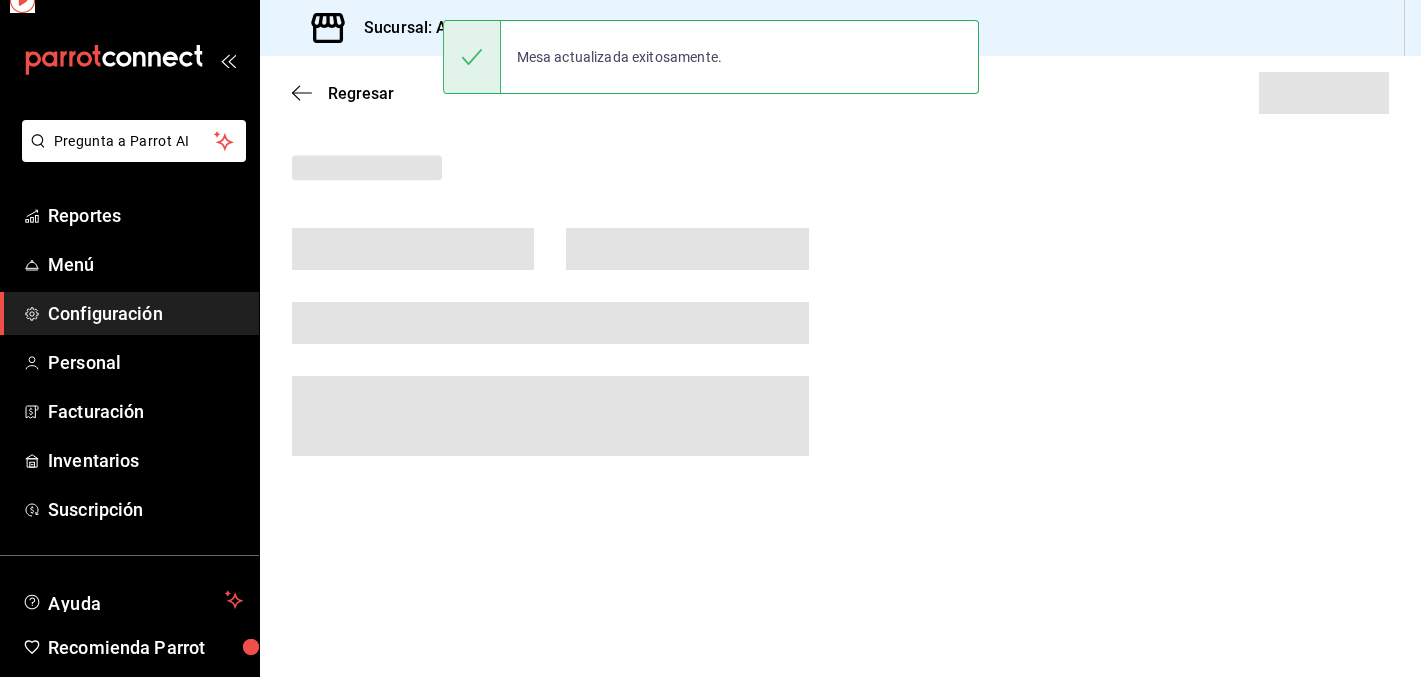 scroll, scrollTop: 0, scrollLeft: 0, axis: both 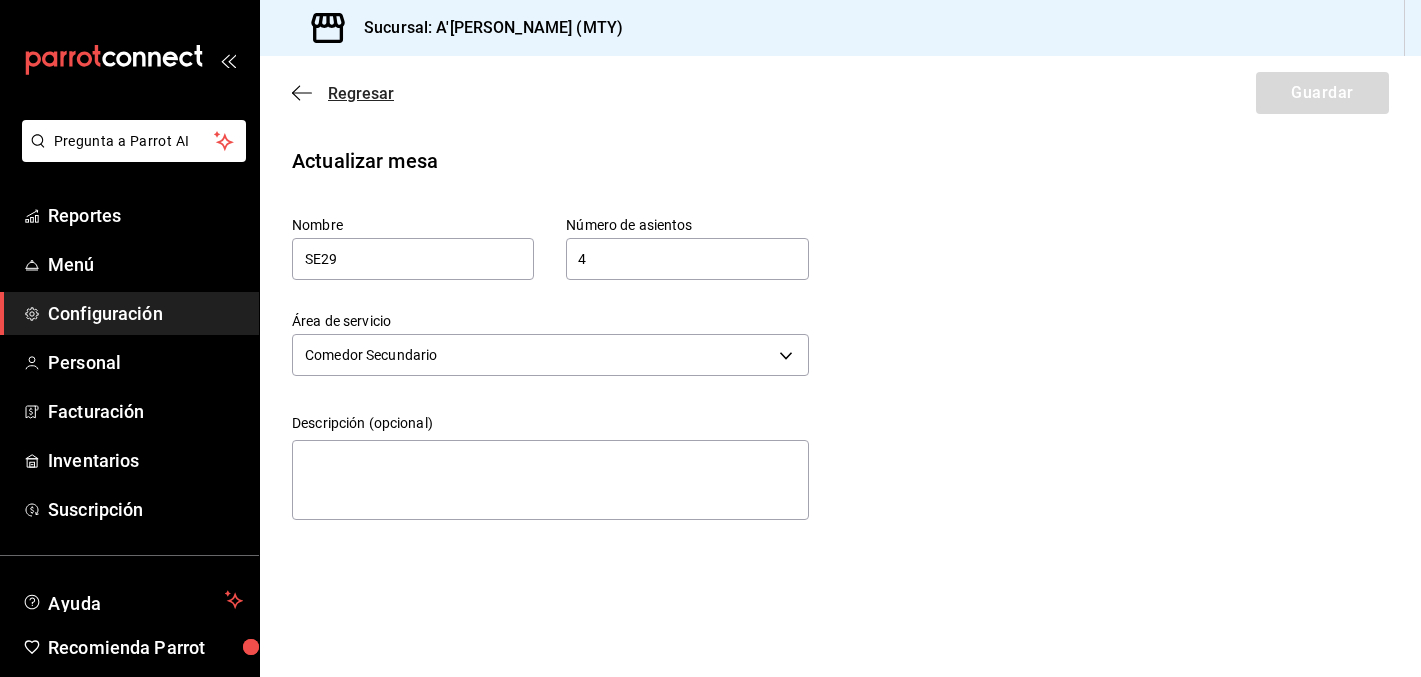 click 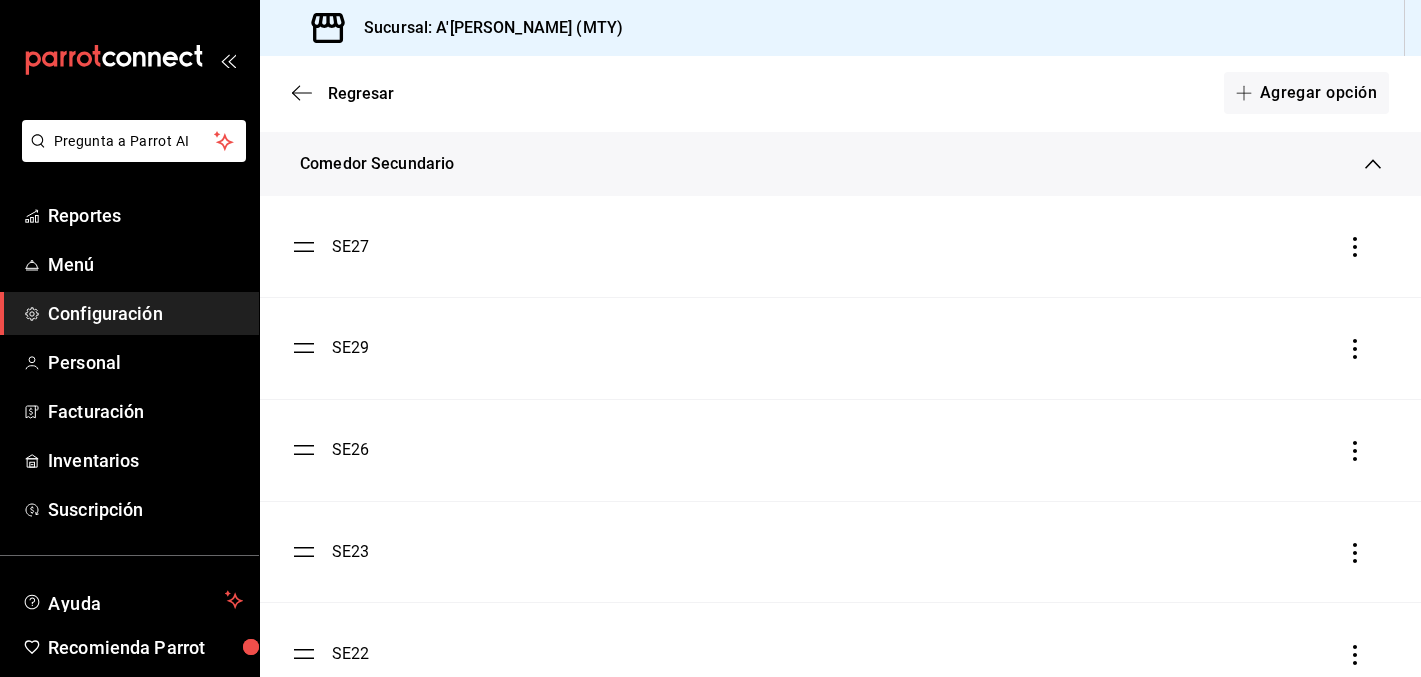 scroll, scrollTop: 976, scrollLeft: 0, axis: vertical 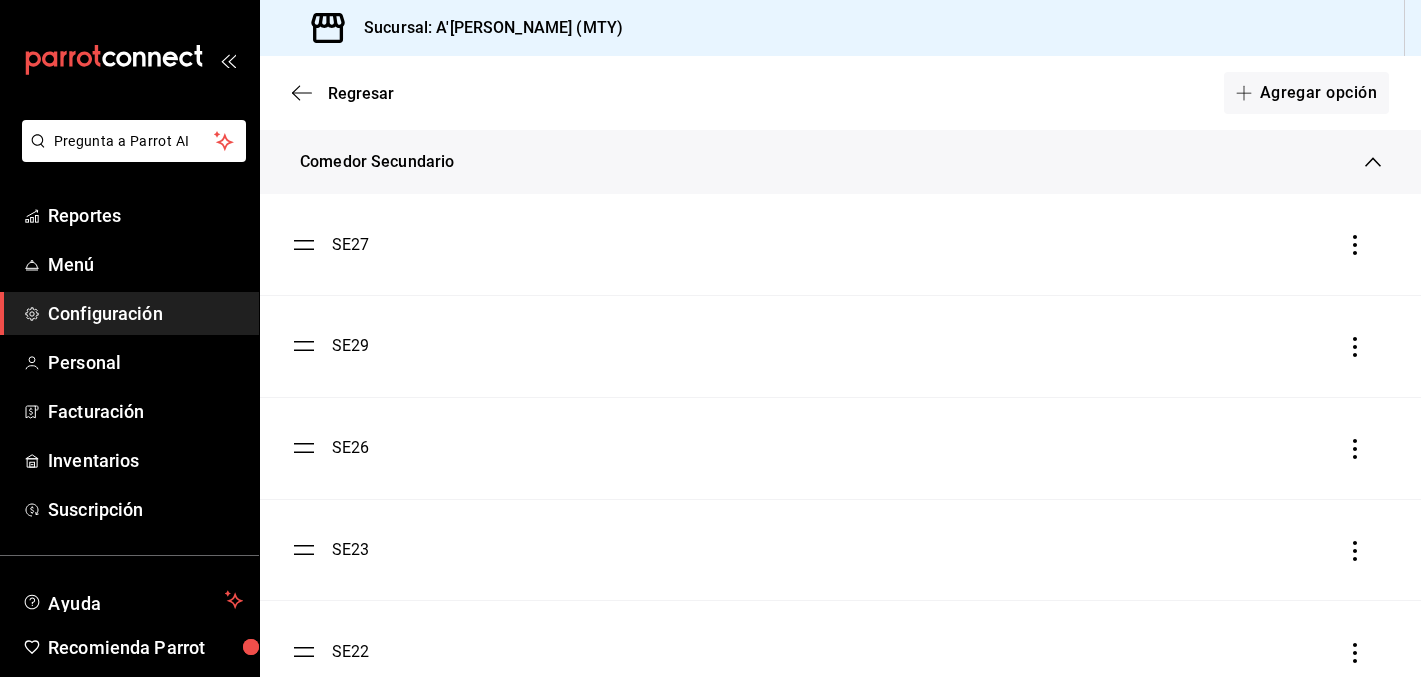 click on "SE27" at bounding box center [351, 245] 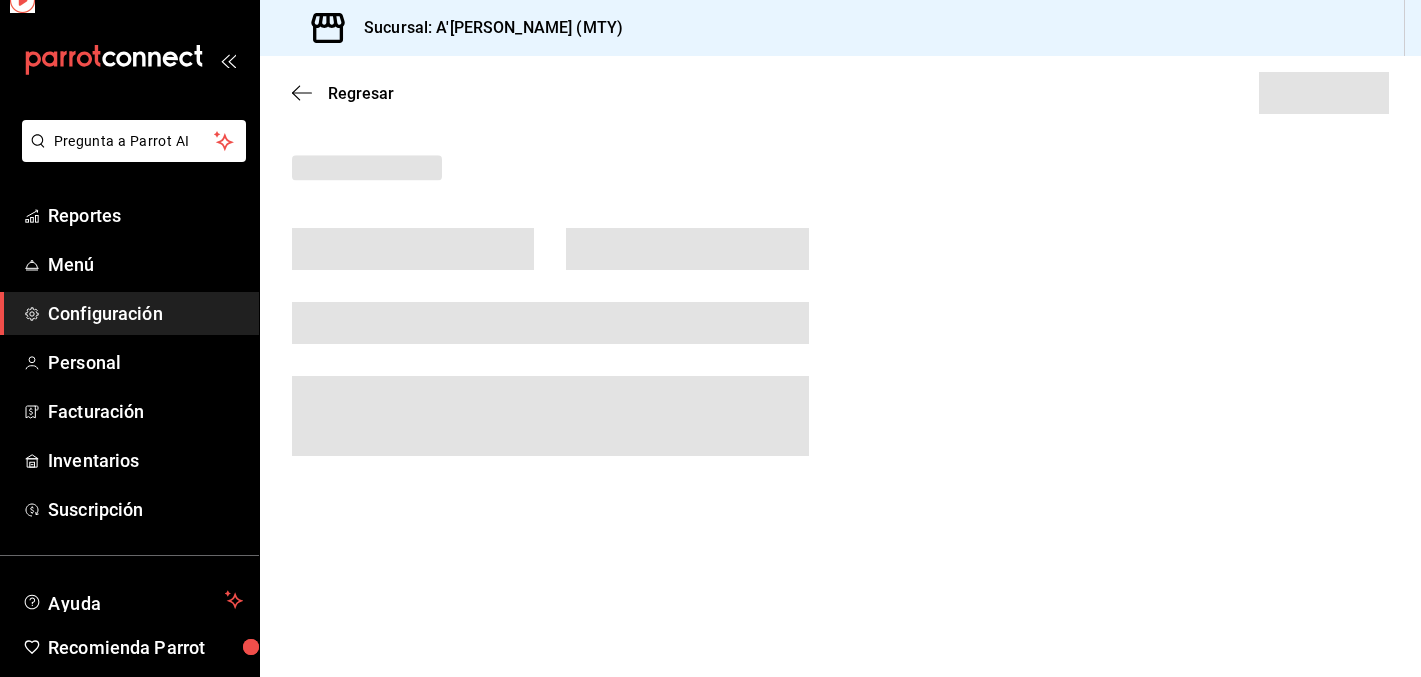 scroll, scrollTop: 0, scrollLeft: 0, axis: both 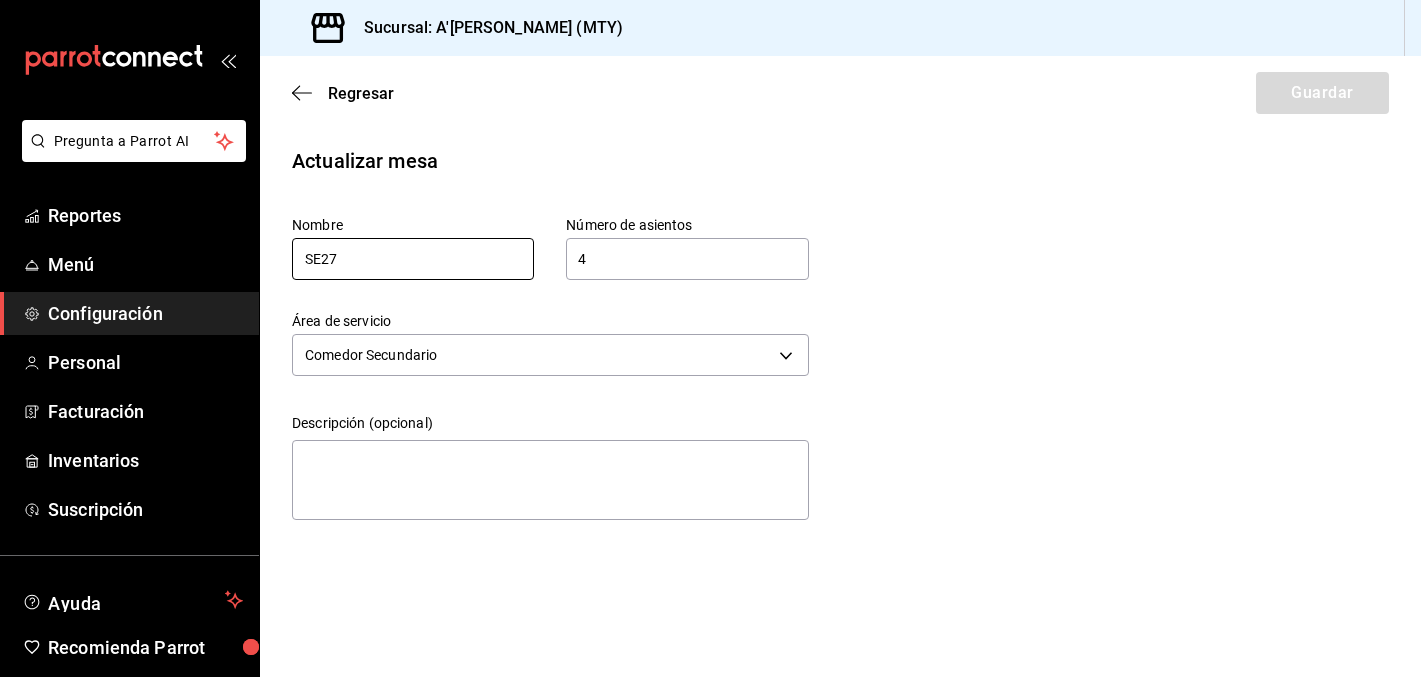 click on "SE27" at bounding box center (413, 259) 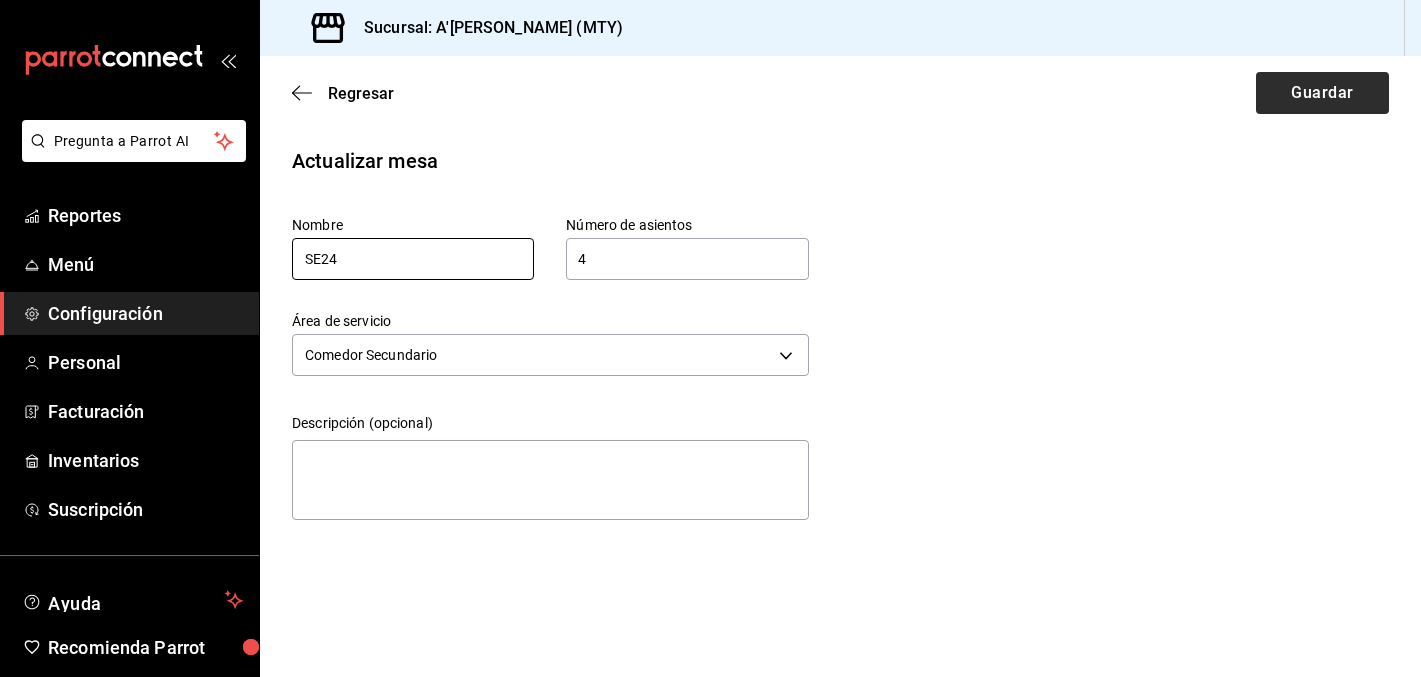 type on "SE24" 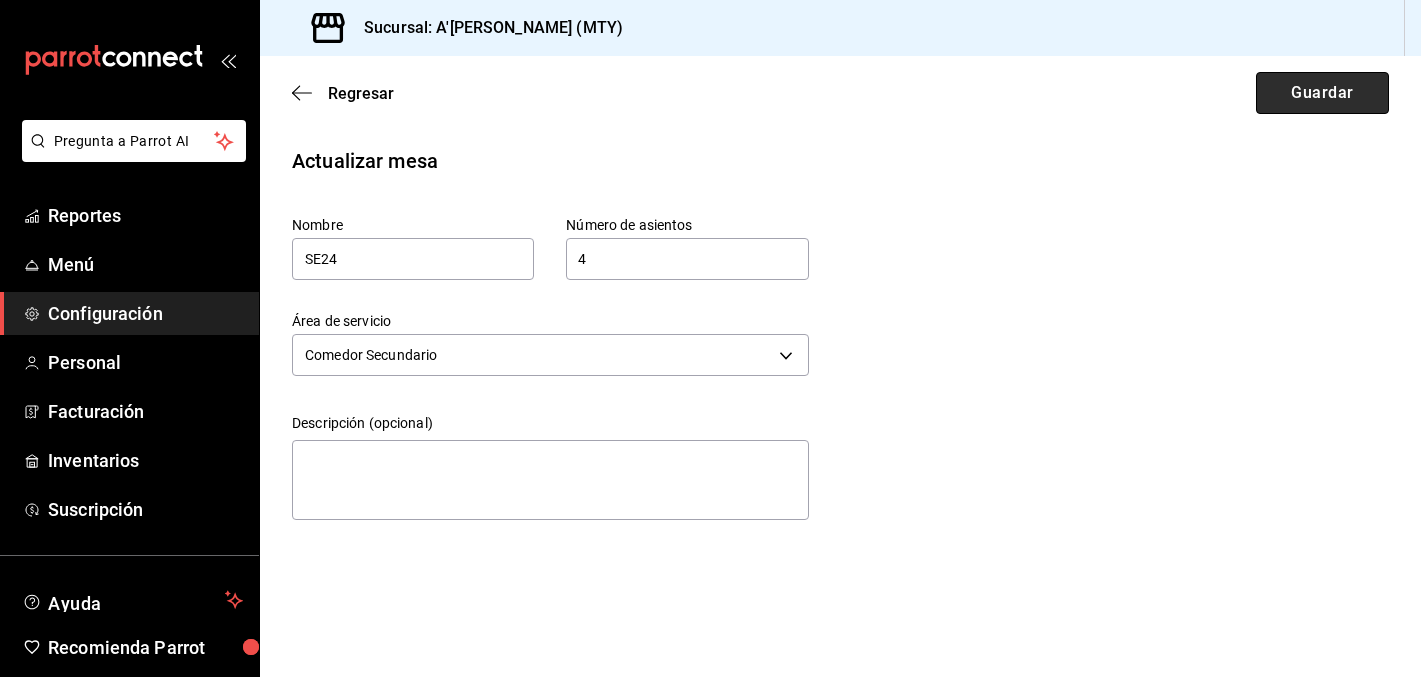 click on "Guardar" at bounding box center (1322, 93) 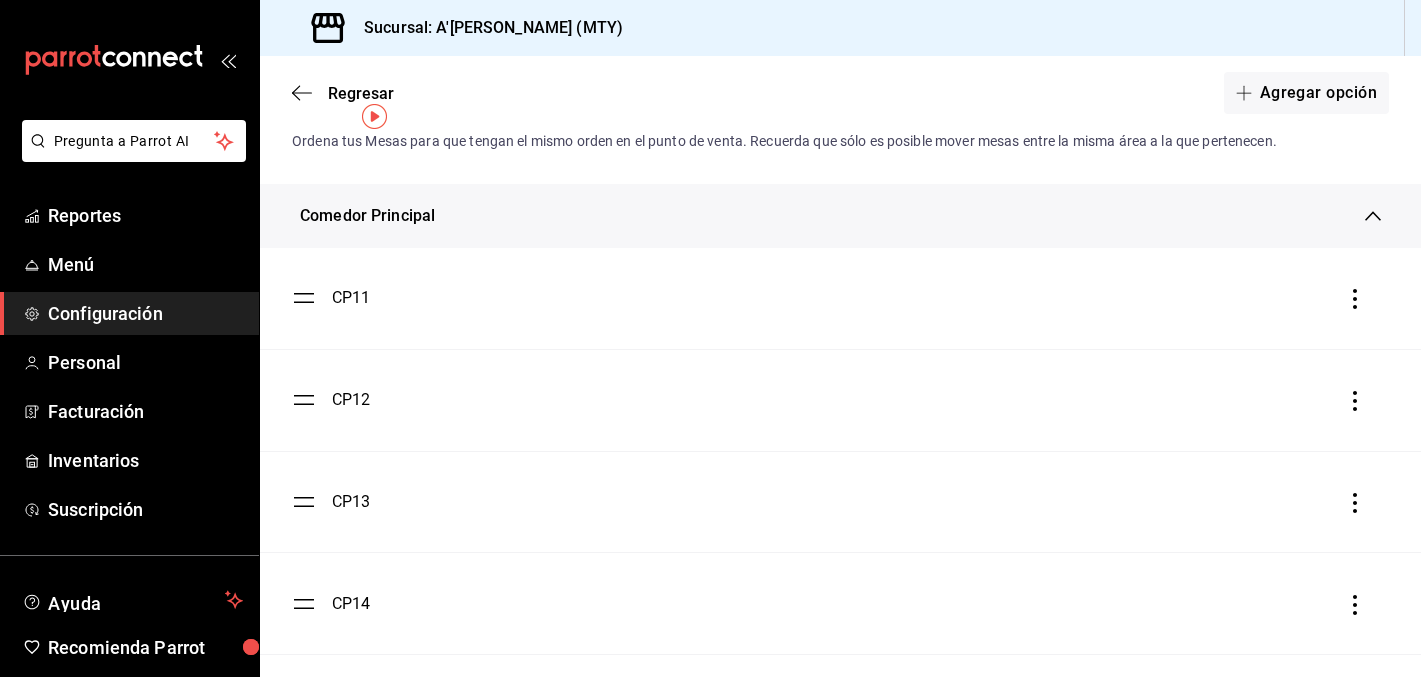scroll, scrollTop: 47, scrollLeft: 0, axis: vertical 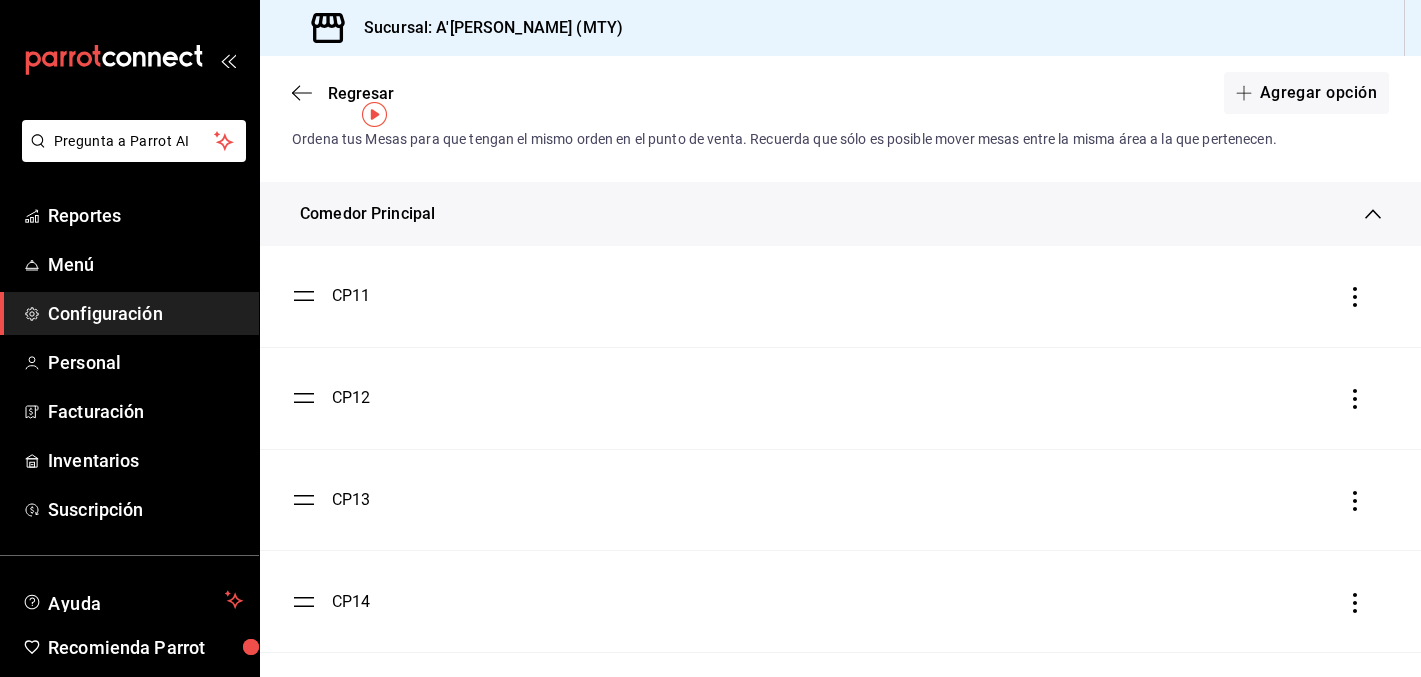 click on "Comedor Principal" at bounding box center [367, 214] 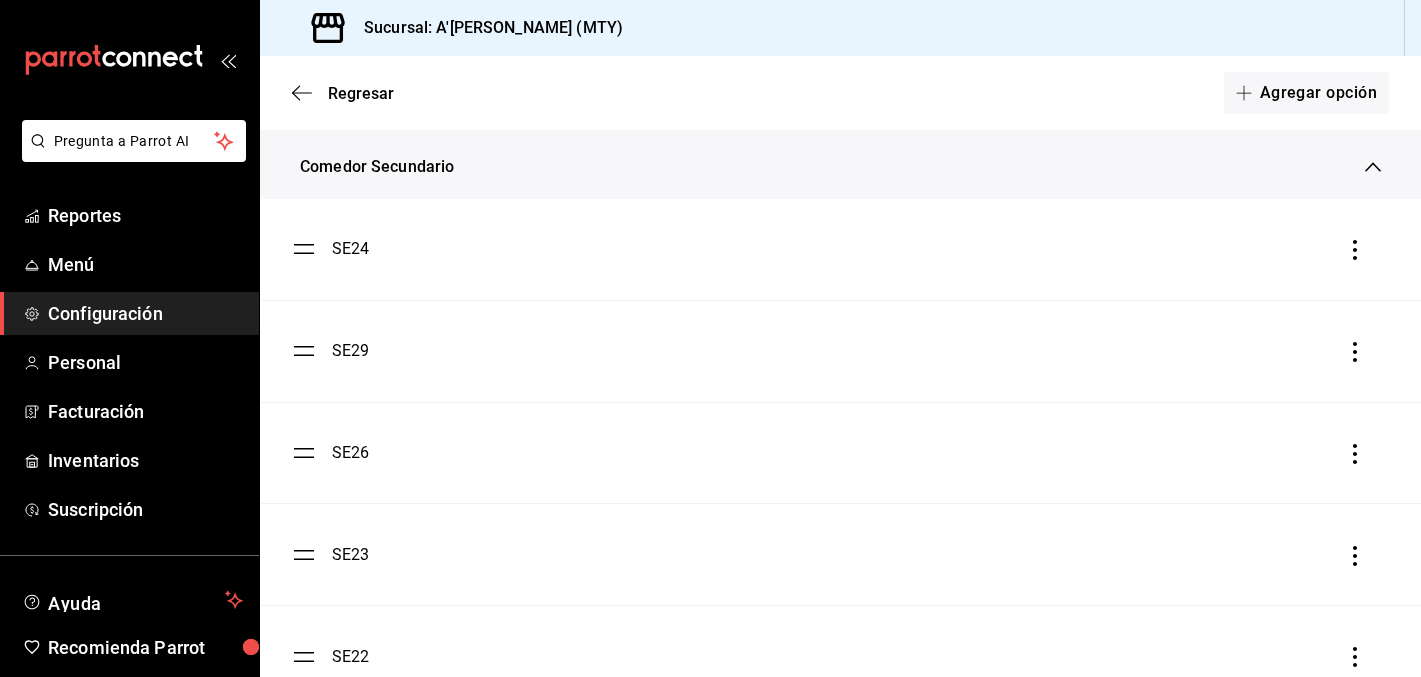 scroll, scrollTop: 151, scrollLeft: 0, axis: vertical 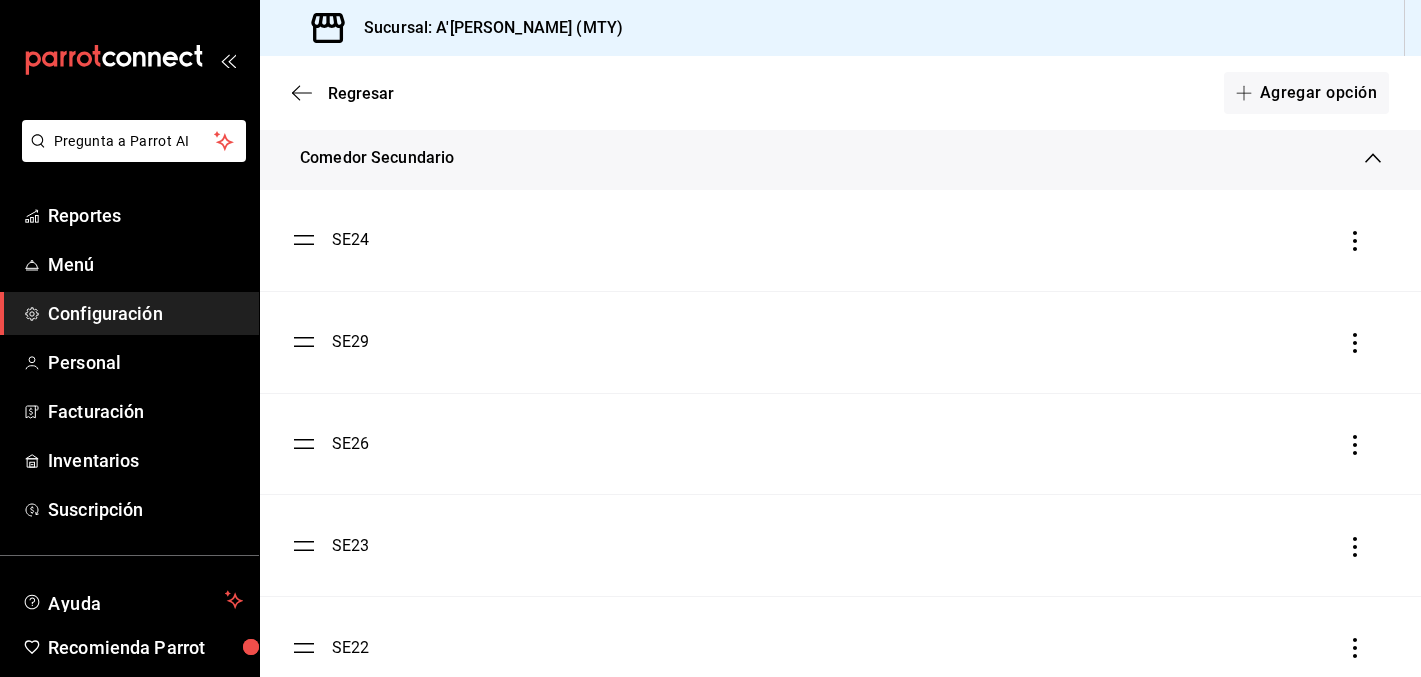 click on "SE24" at bounding box center [351, 240] 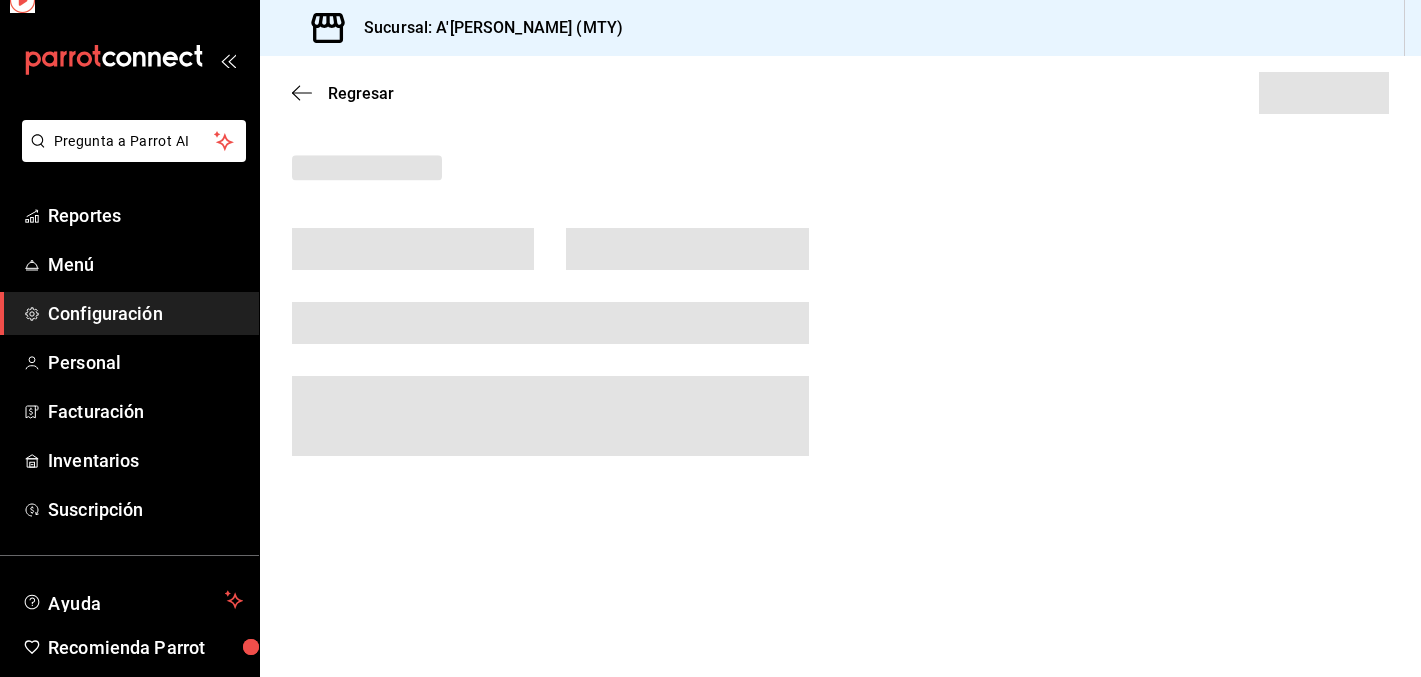 scroll, scrollTop: 0, scrollLeft: 0, axis: both 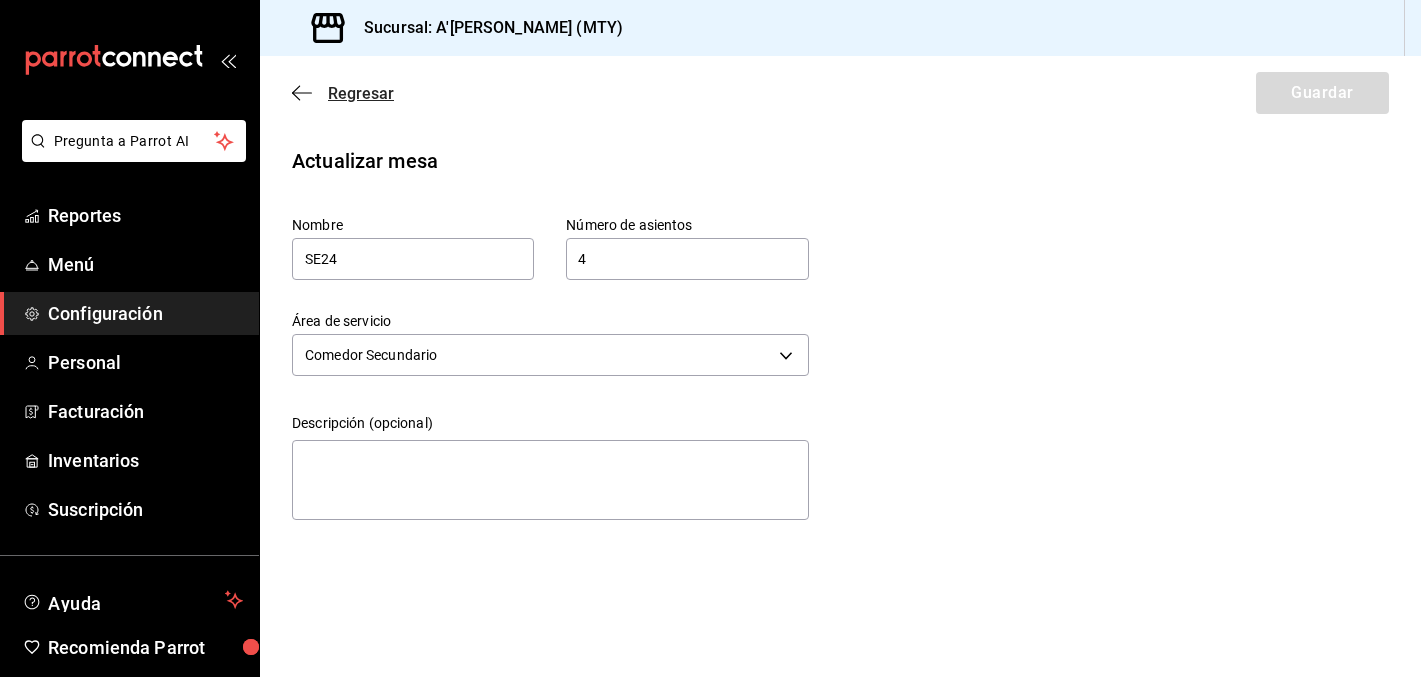 click on "Regresar" at bounding box center (361, 93) 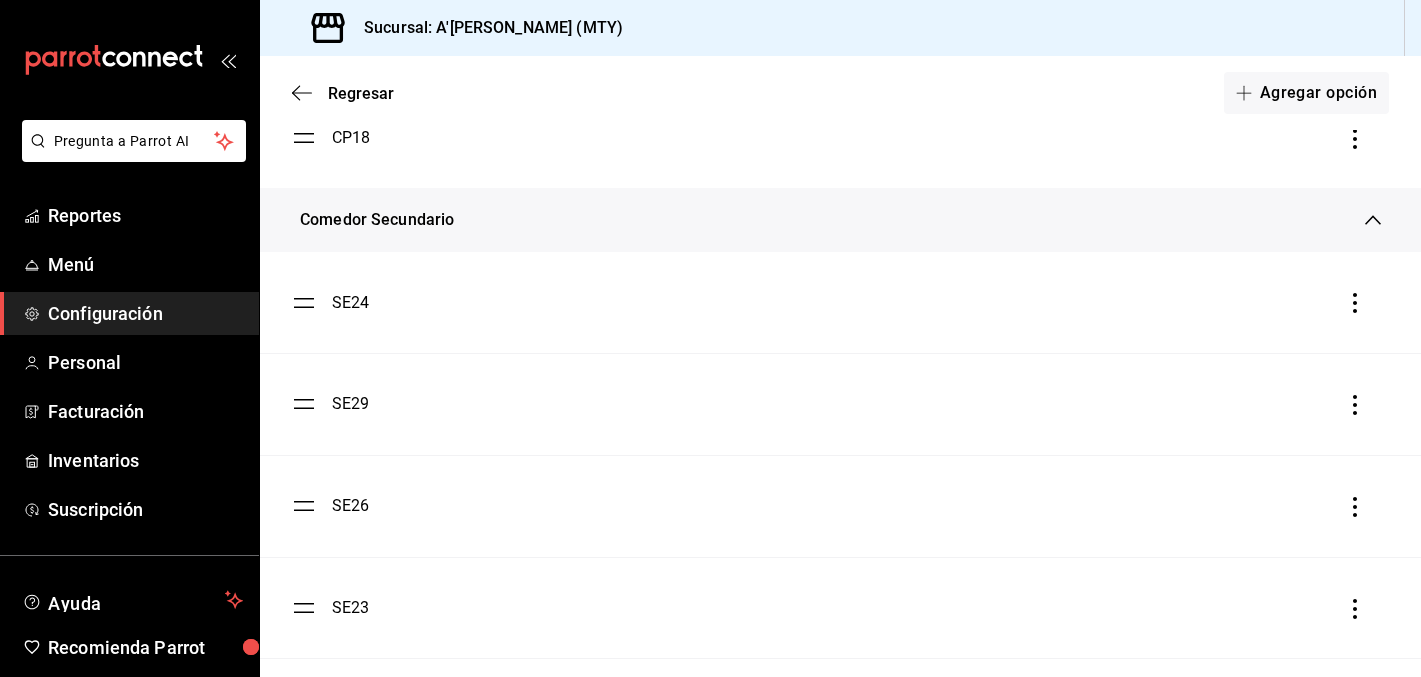 scroll, scrollTop: 913, scrollLeft: 0, axis: vertical 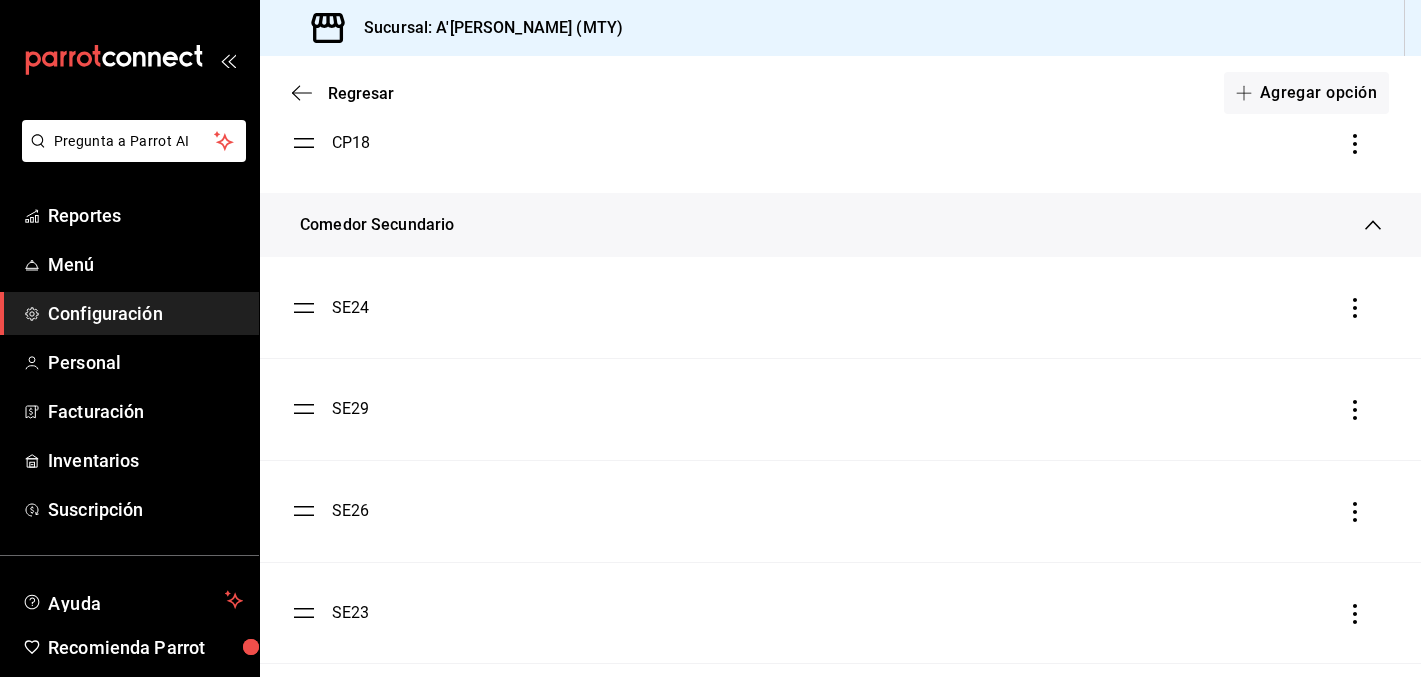 click on "SE29" at bounding box center (351, 409) 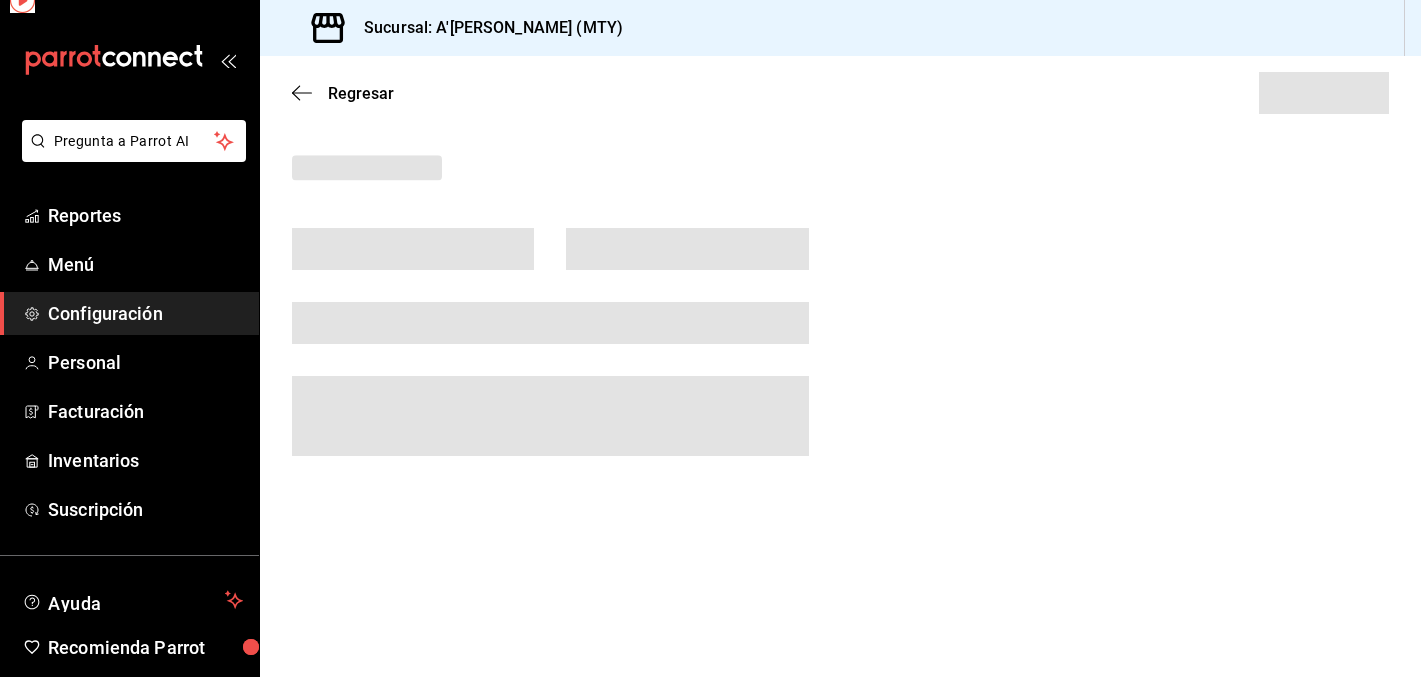 scroll, scrollTop: 0, scrollLeft: 0, axis: both 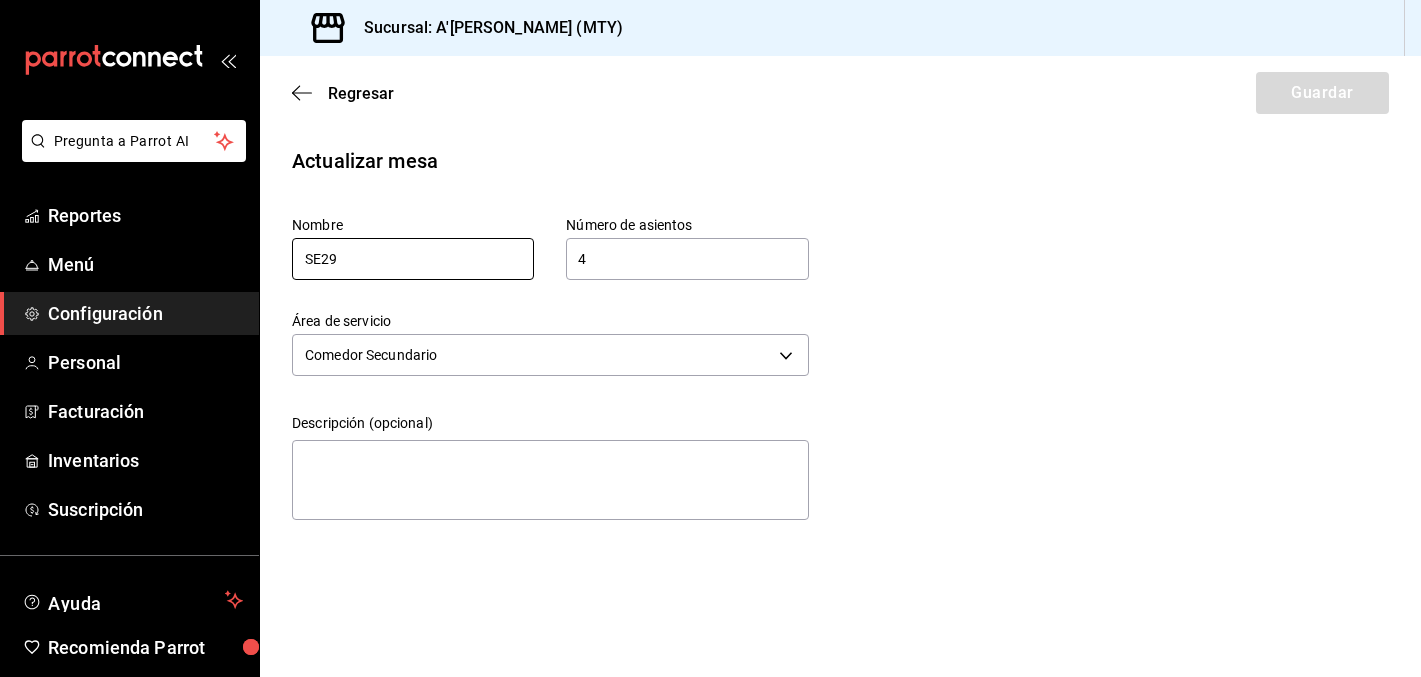 click on "SE29" at bounding box center [413, 259] 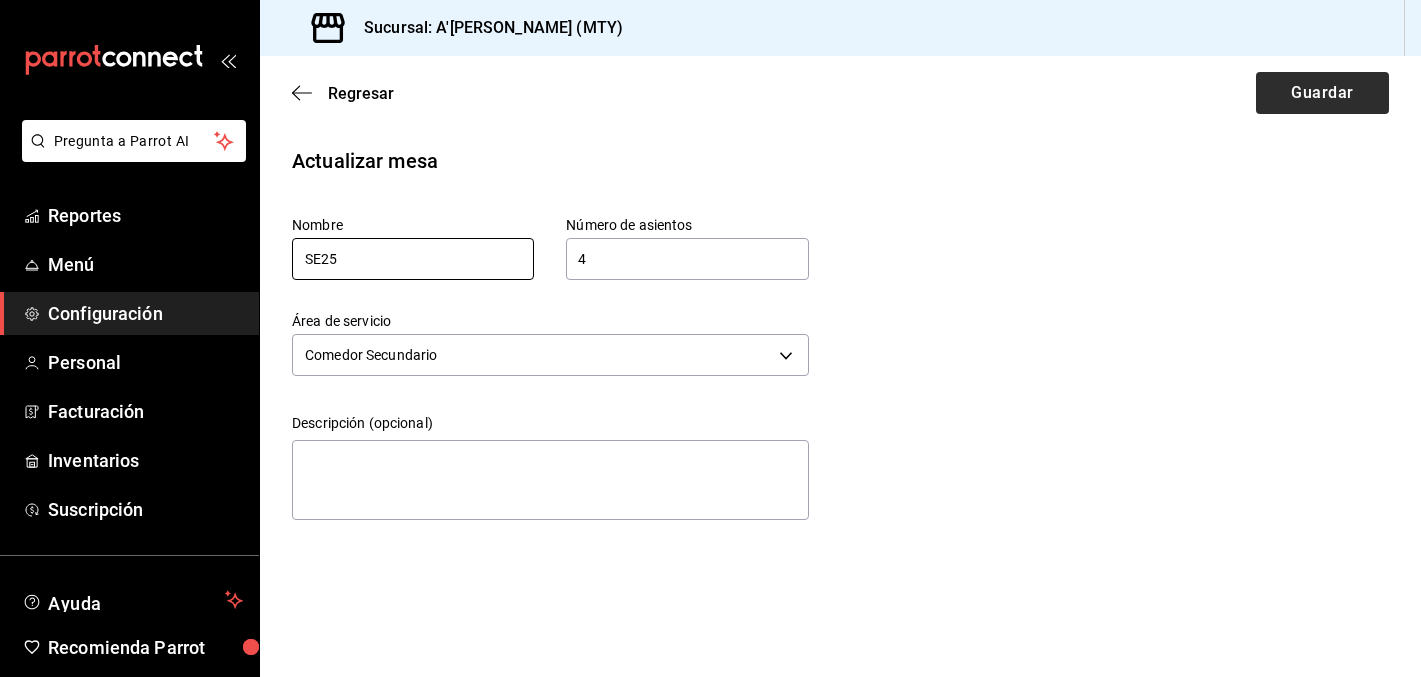 type on "SE25" 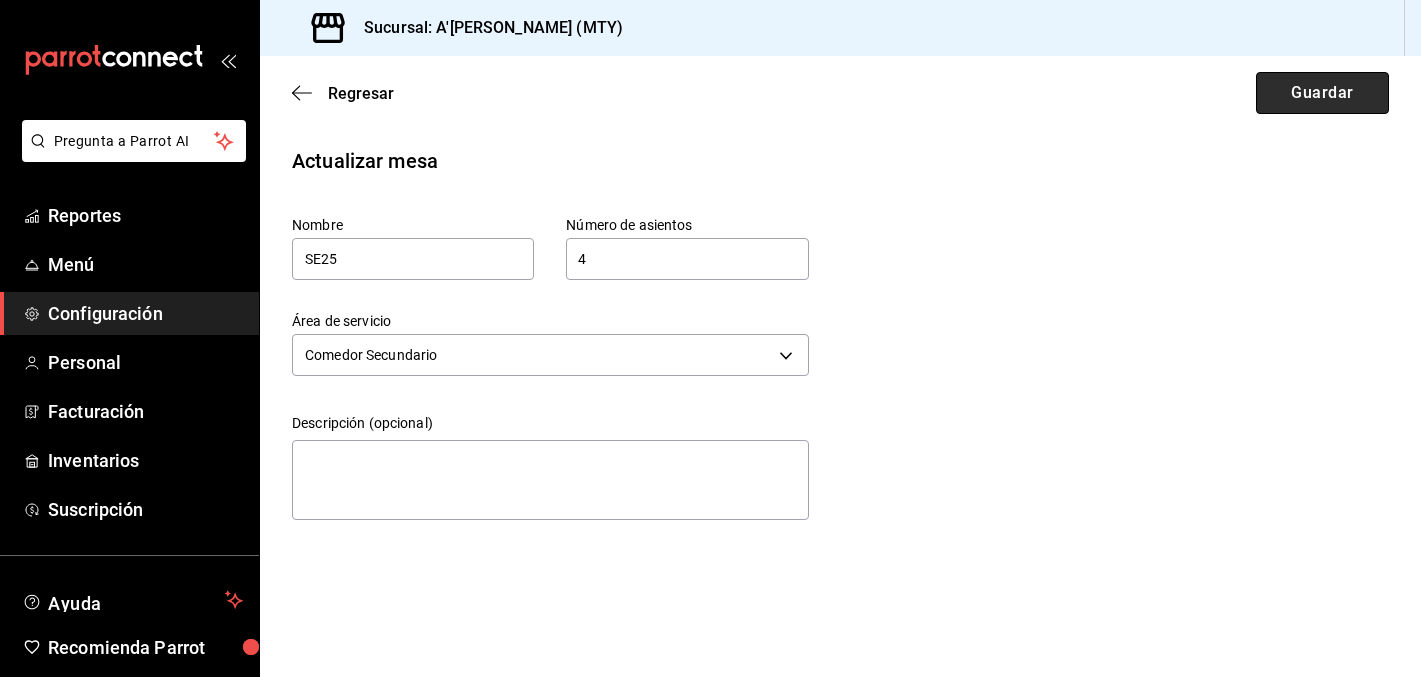 click on "Guardar" at bounding box center (1322, 93) 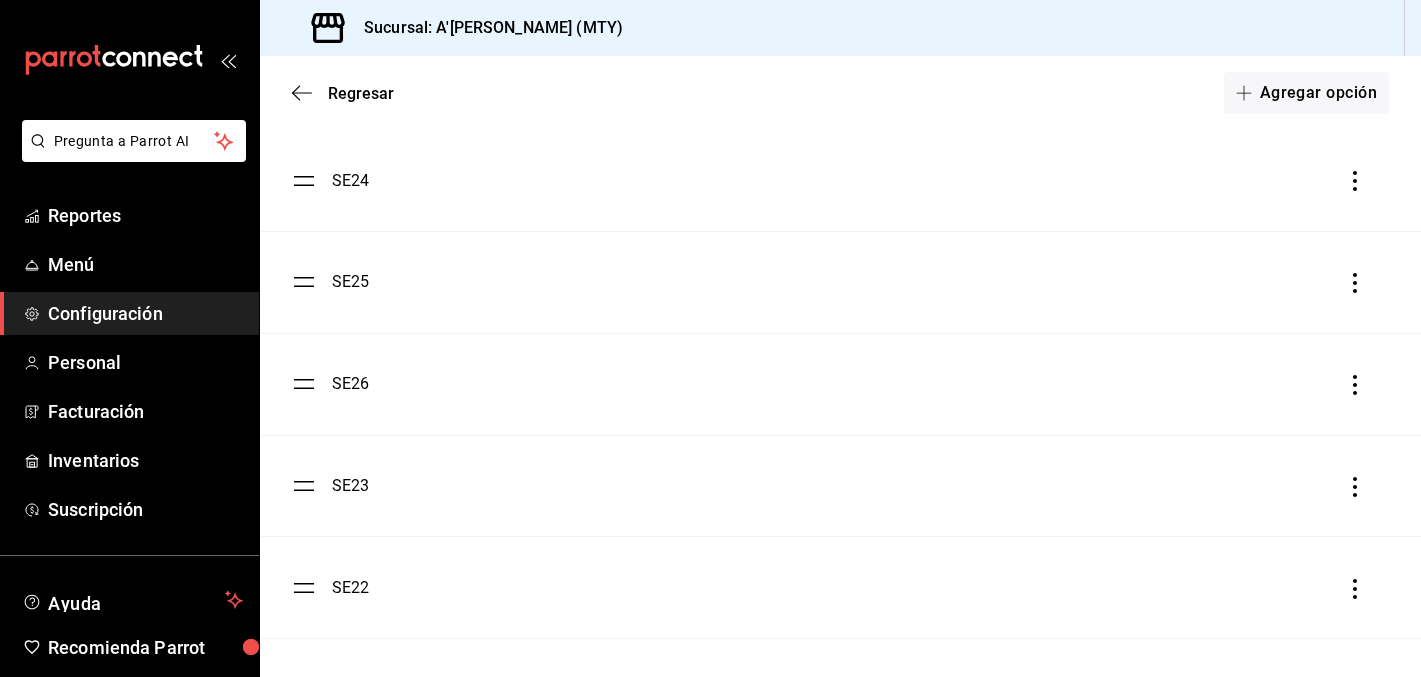 scroll, scrollTop: 971, scrollLeft: 0, axis: vertical 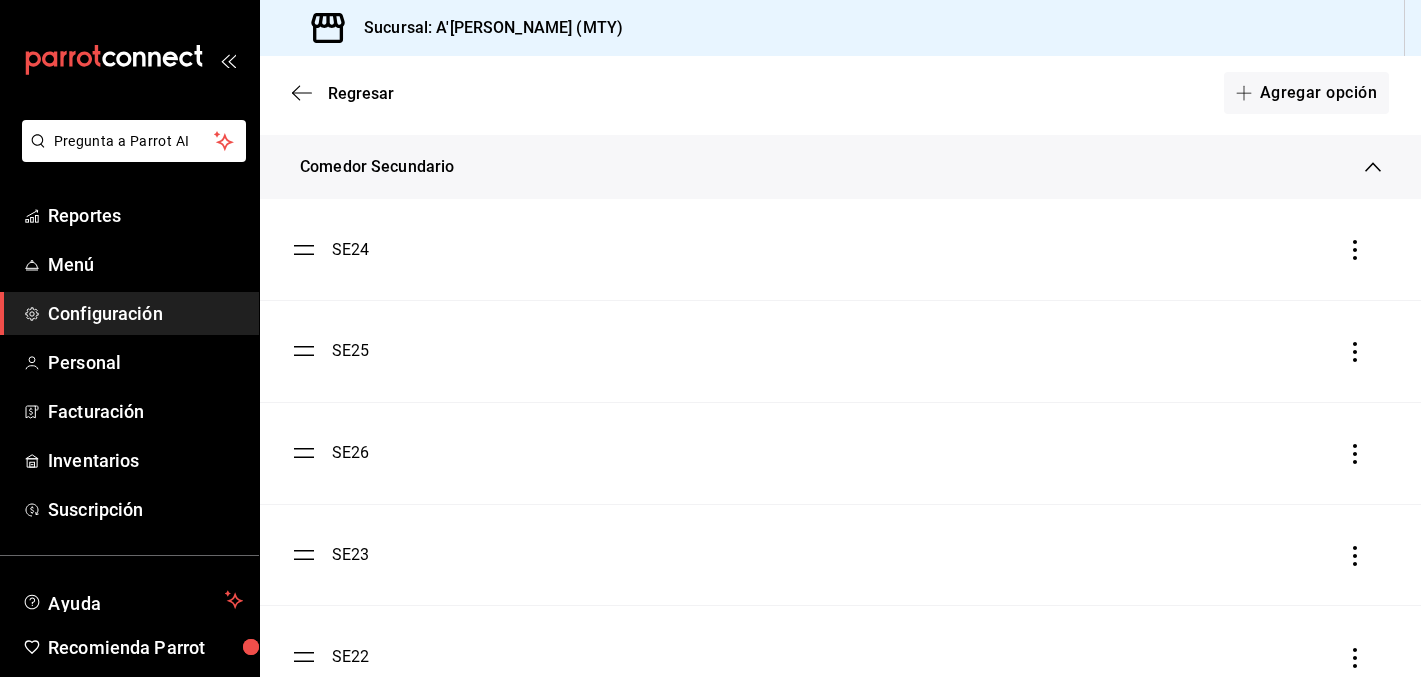 click on "SE24" at bounding box center [351, 250] 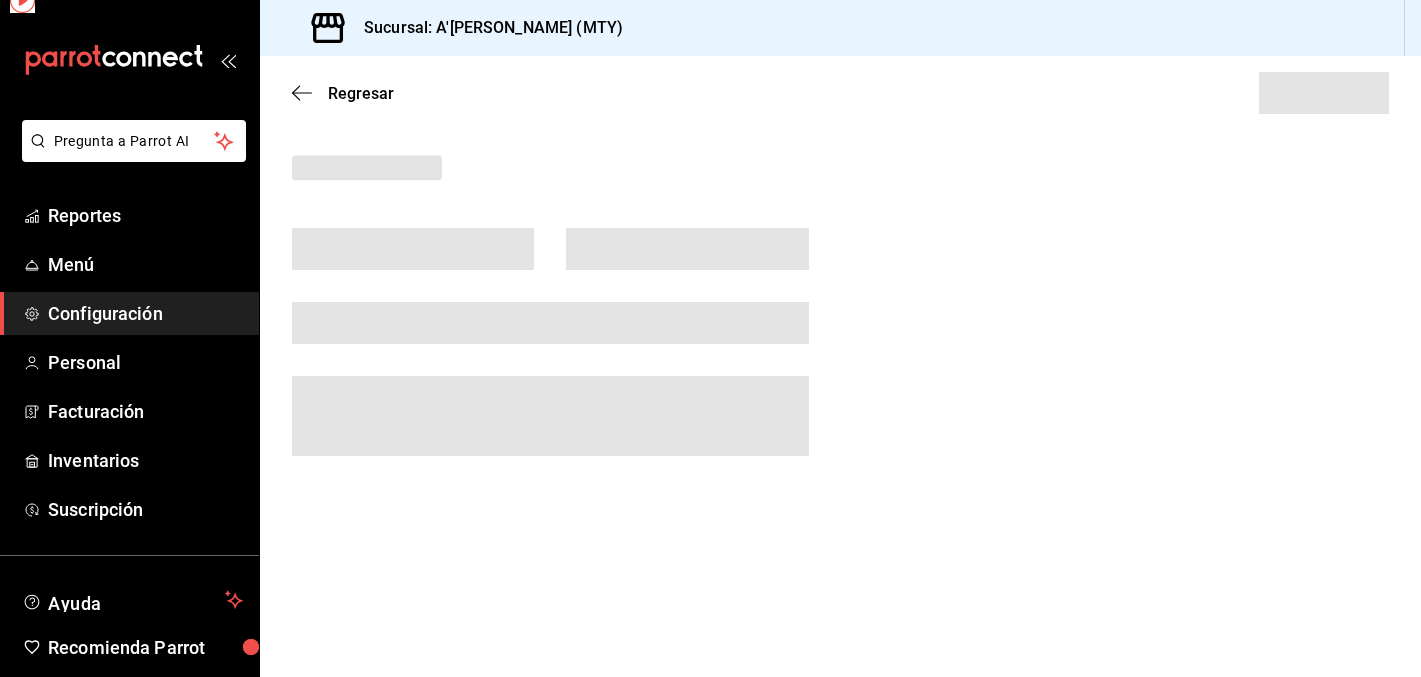 scroll, scrollTop: 0, scrollLeft: 0, axis: both 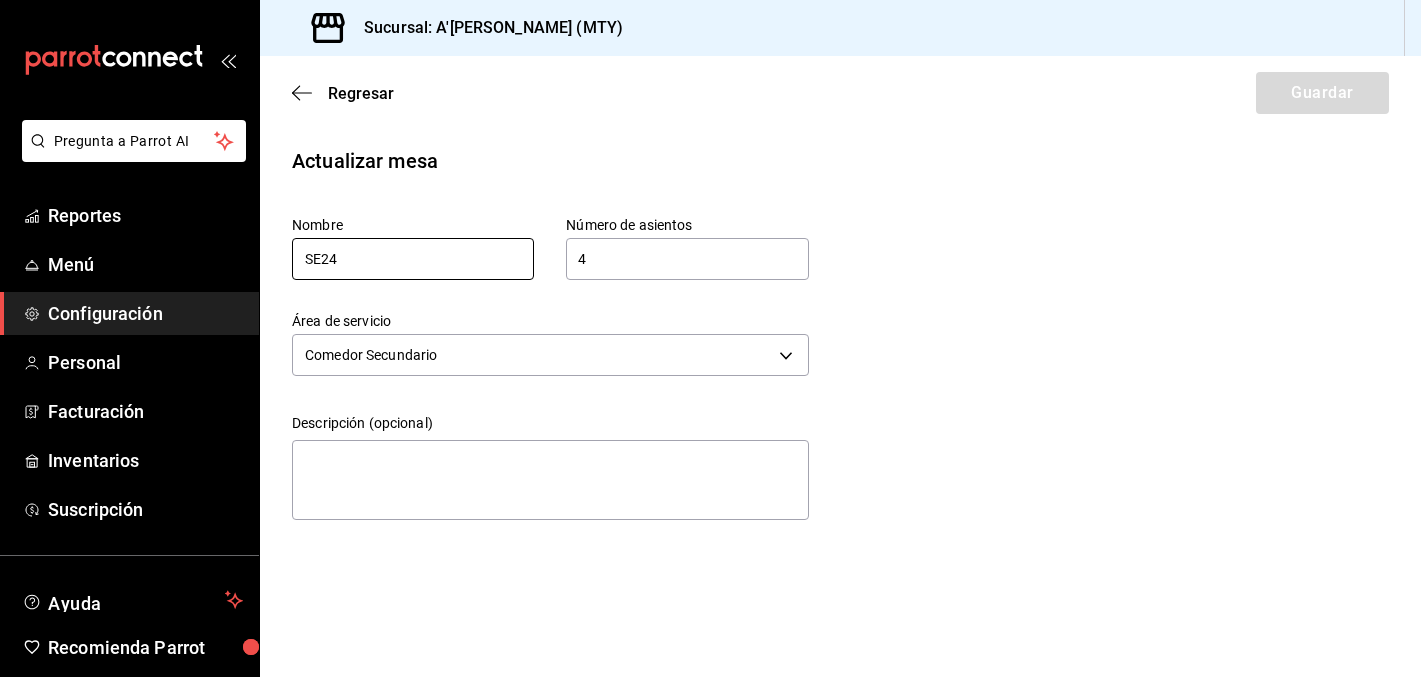 click on "SE24" at bounding box center [413, 259] 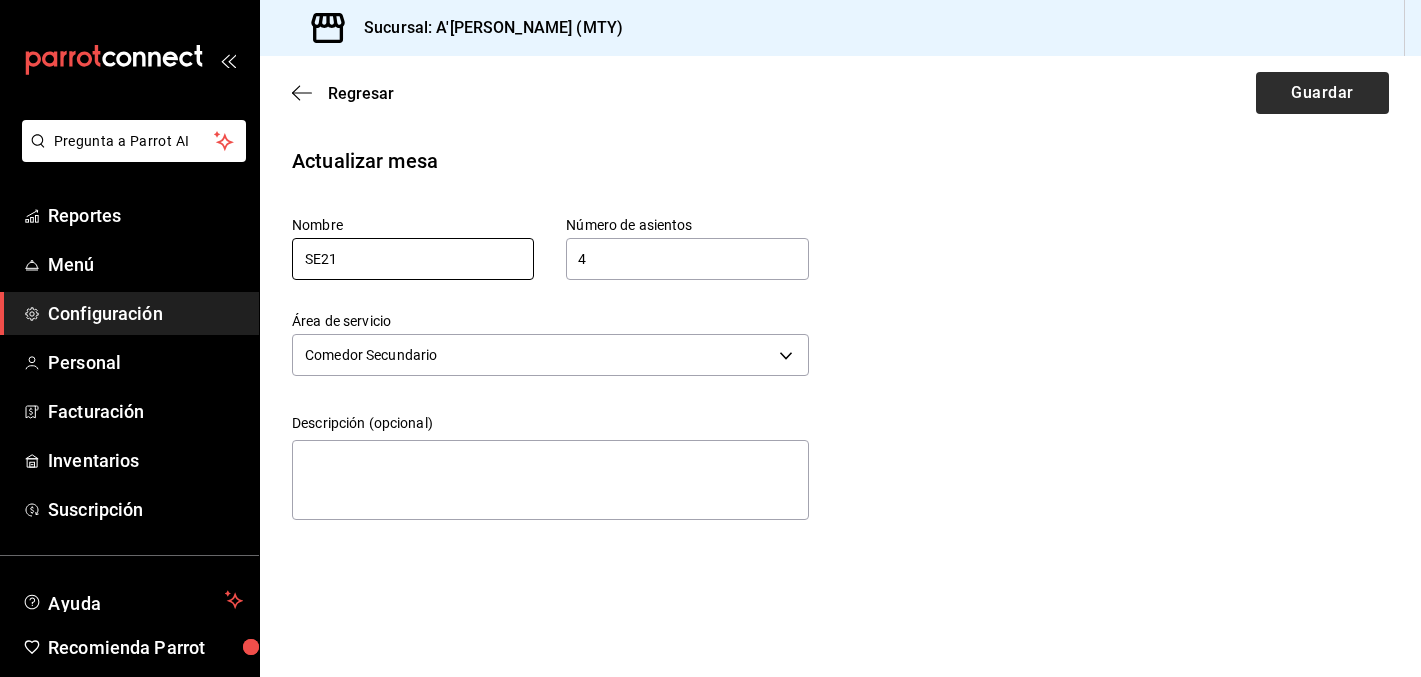 type on "SE21" 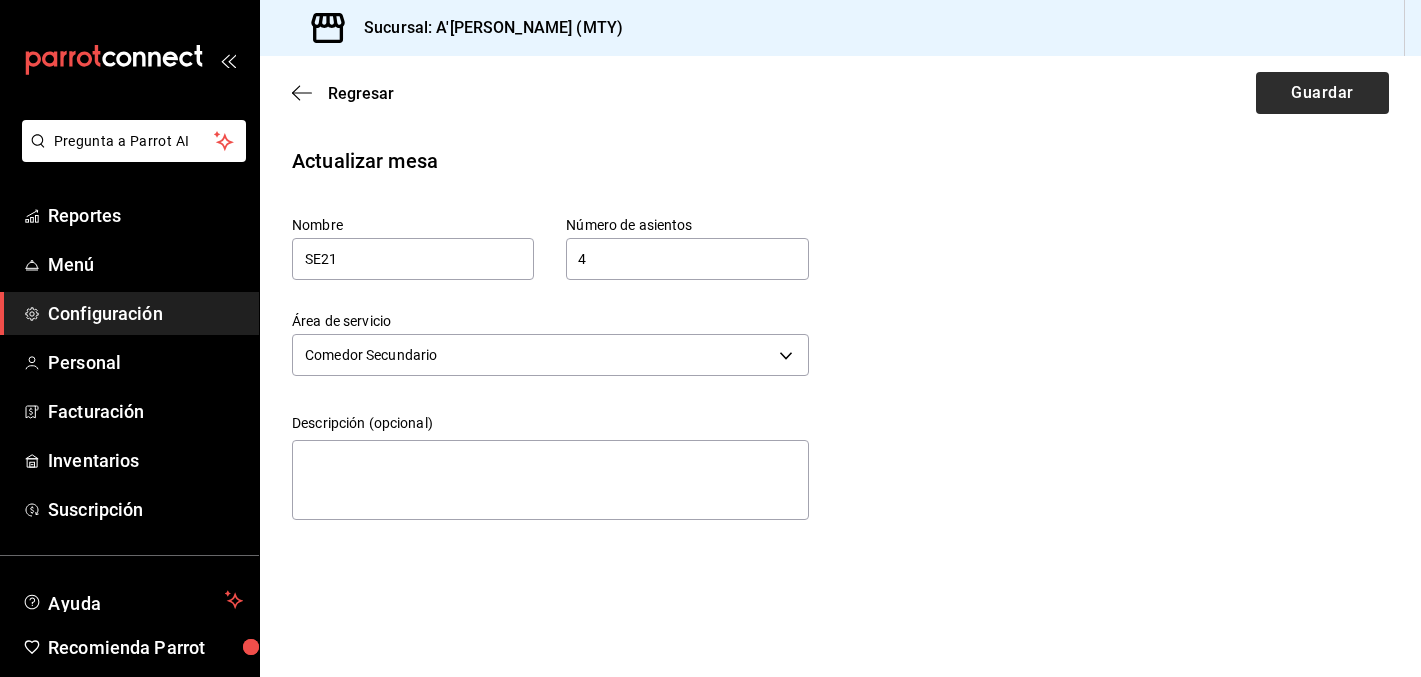 click on "Regresar Guardar" at bounding box center (840, 93) 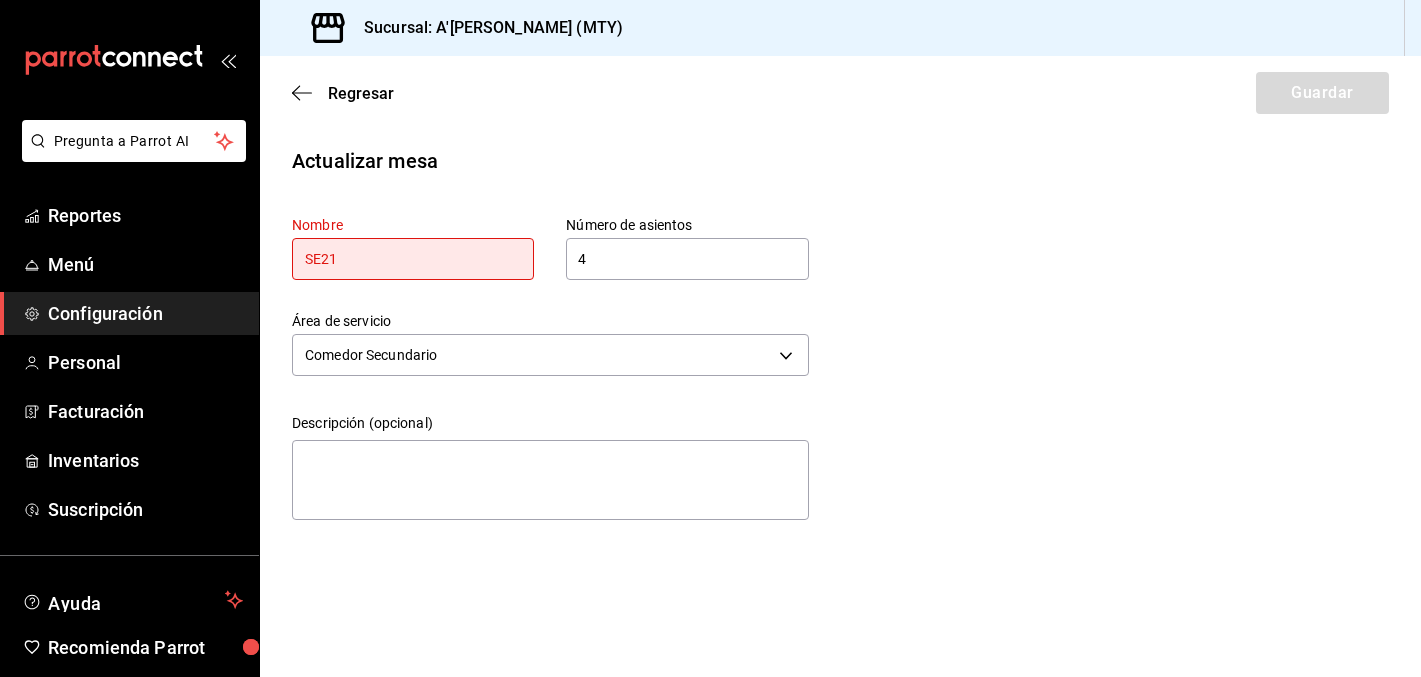 click on "SE21" at bounding box center [413, 259] 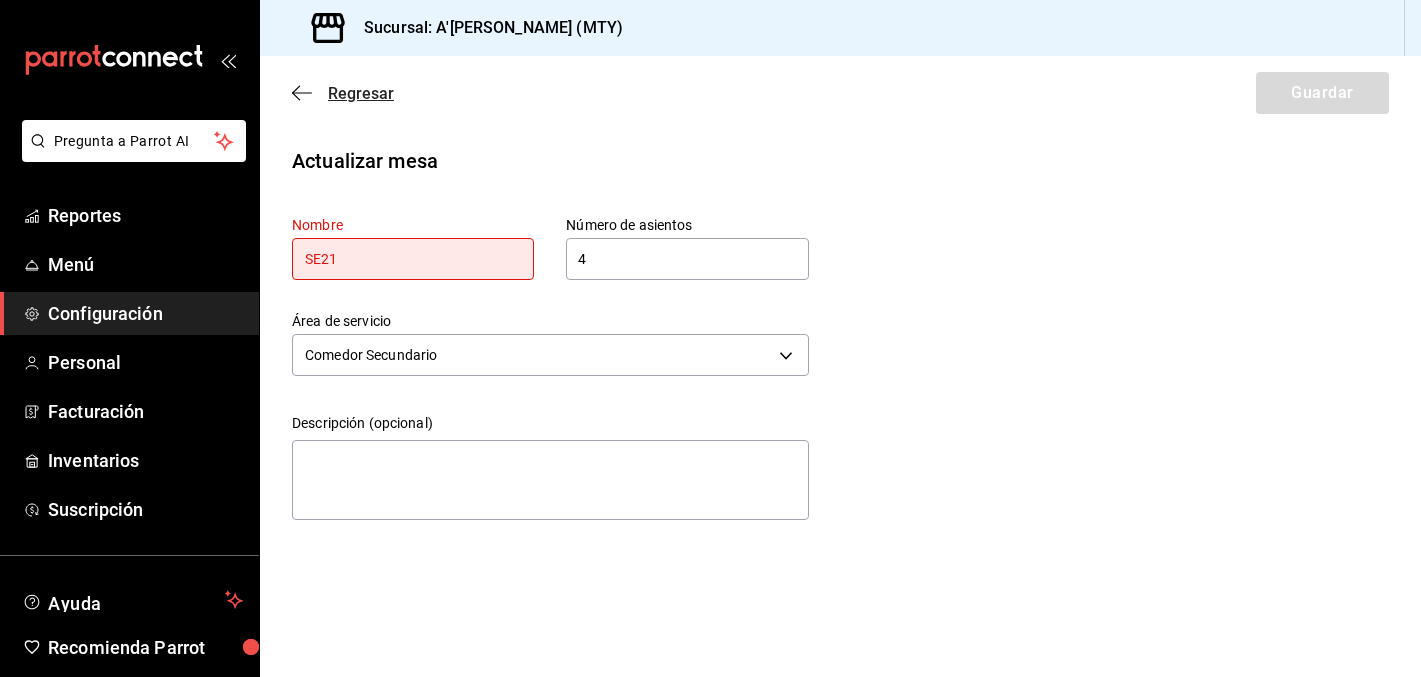 click 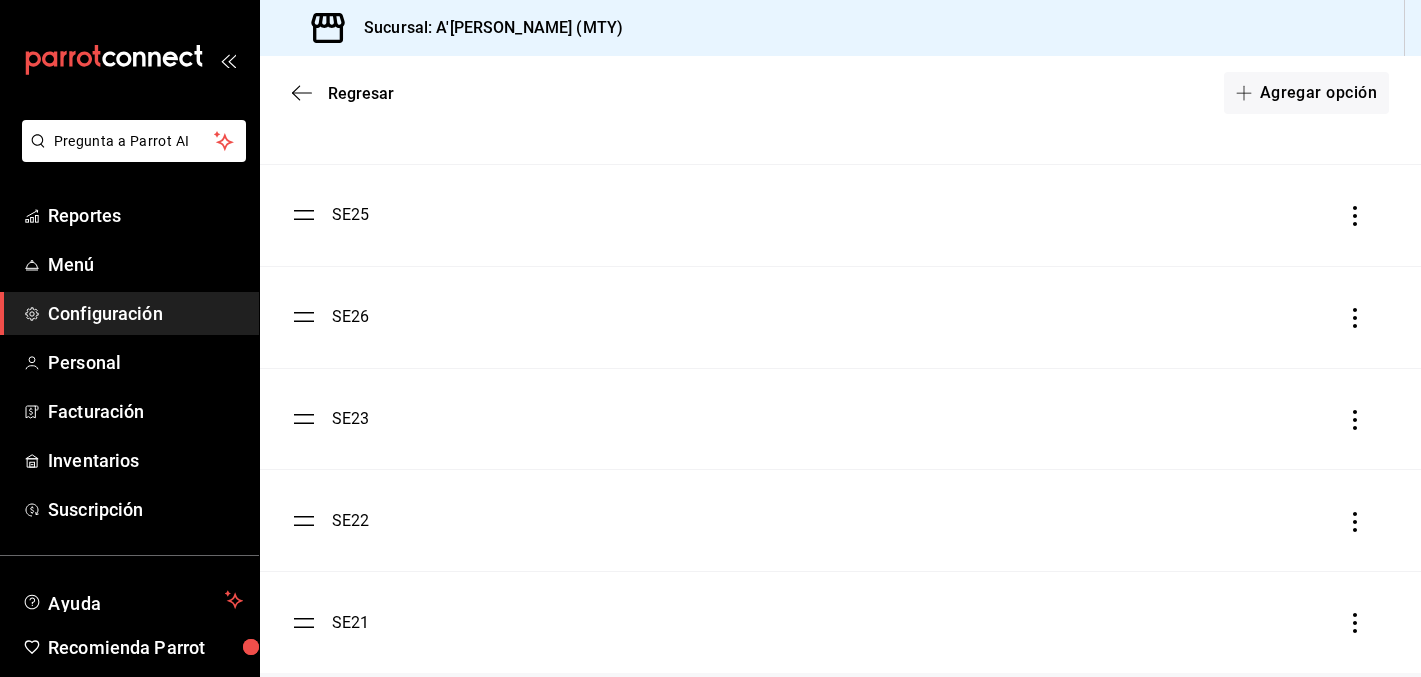 scroll, scrollTop: 1119, scrollLeft: 0, axis: vertical 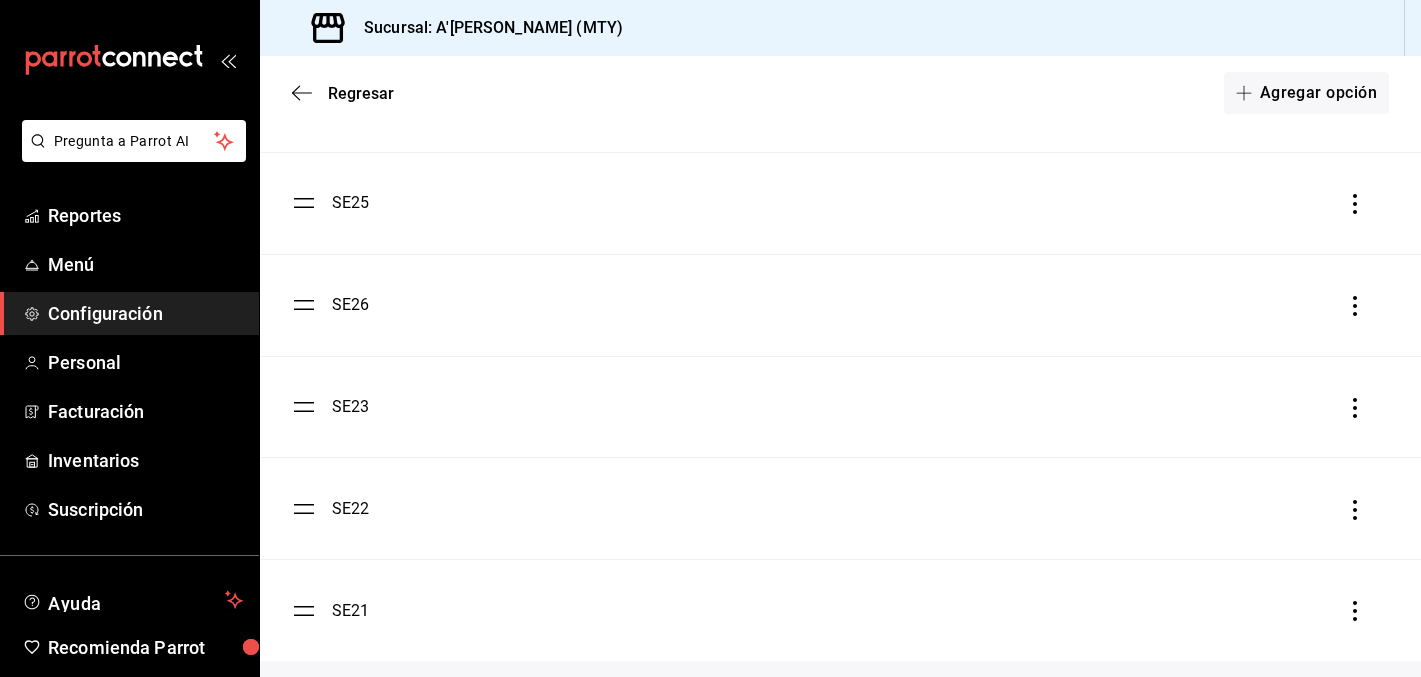 click on "SE21" at bounding box center (351, 611) 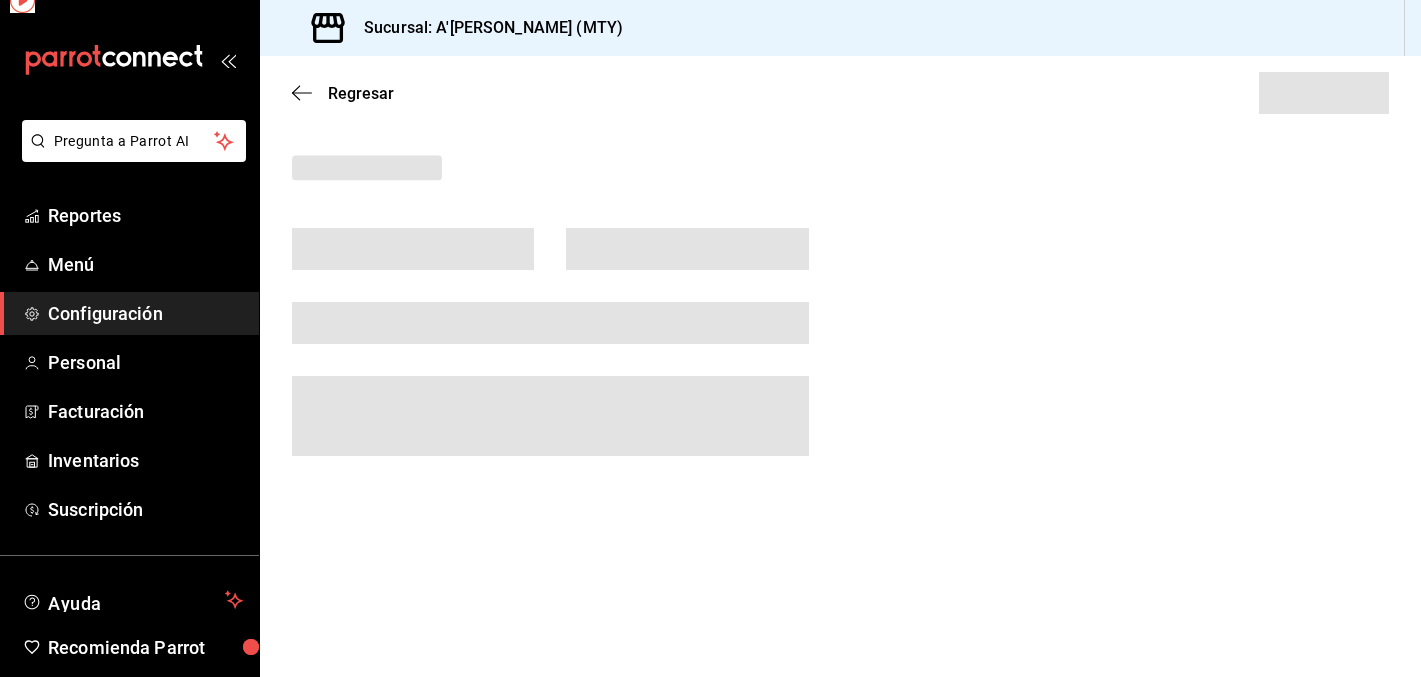 scroll, scrollTop: 0, scrollLeft: 0, axis: both 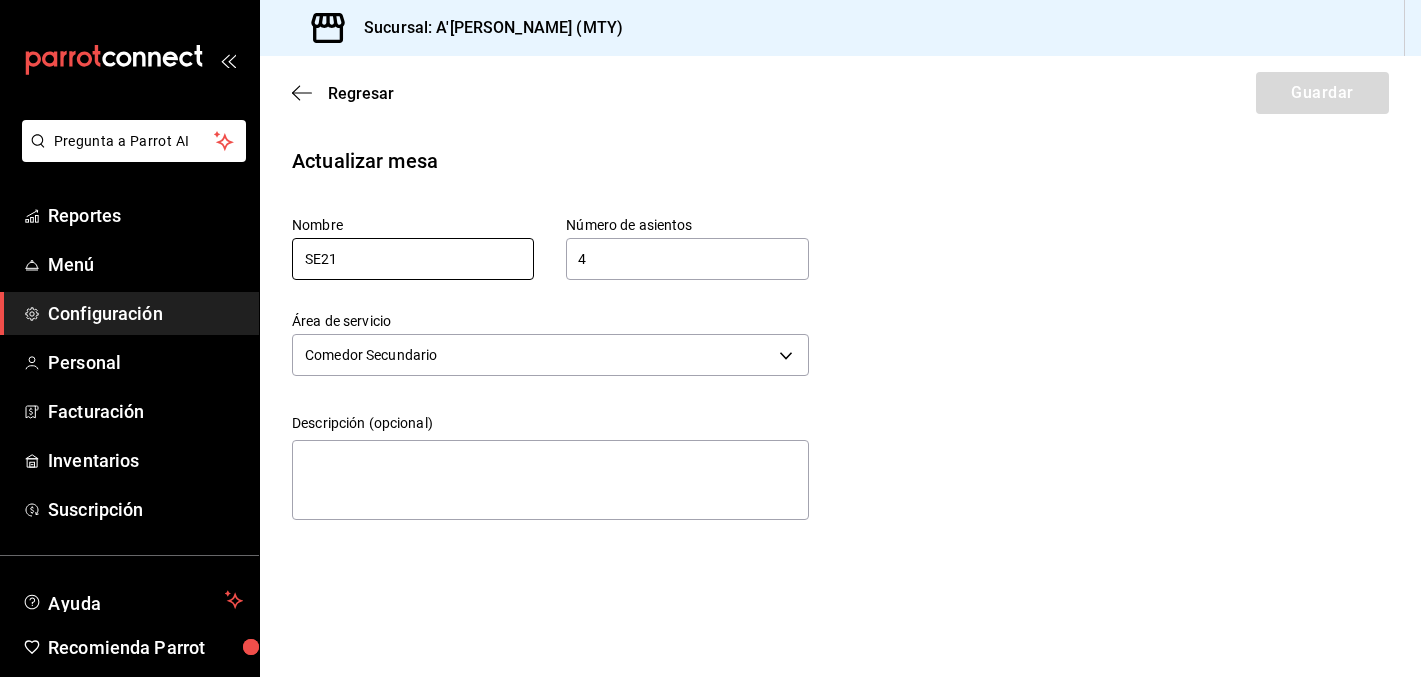 click on "SE21" at bounding box center [413, 259] 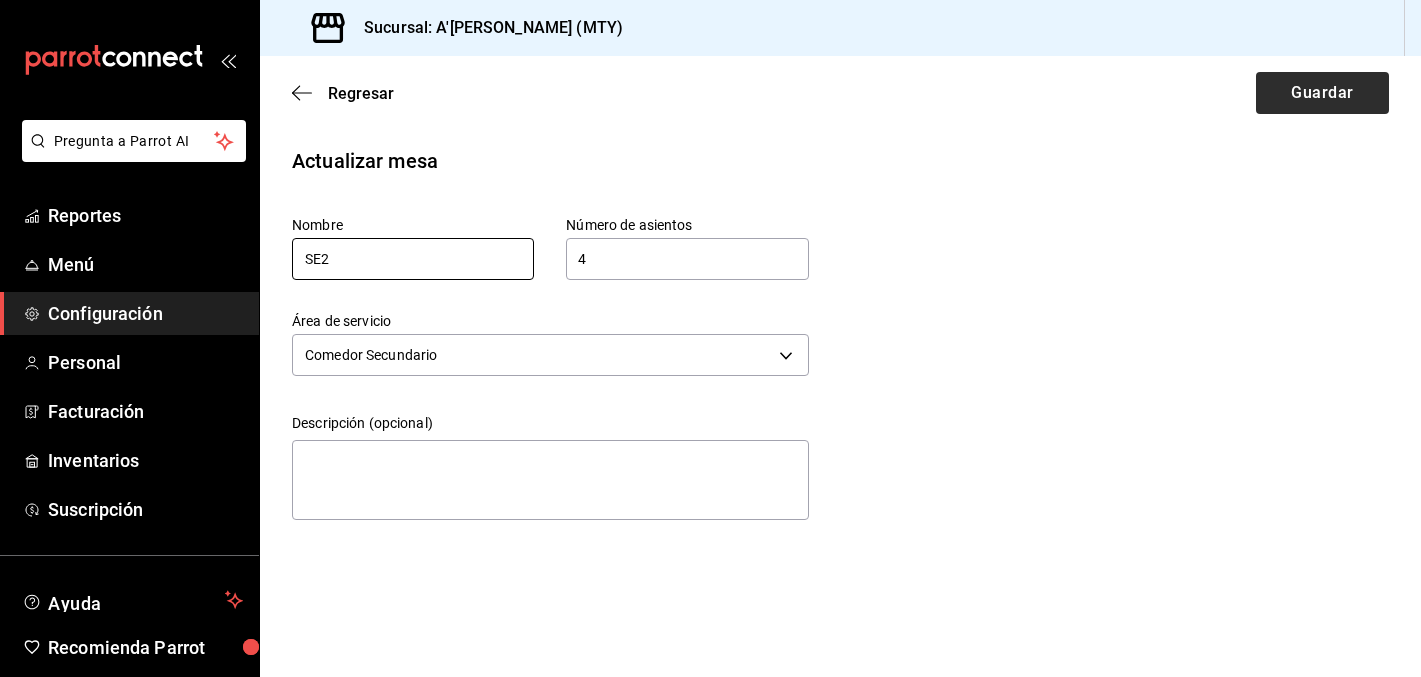 type on "SE2" 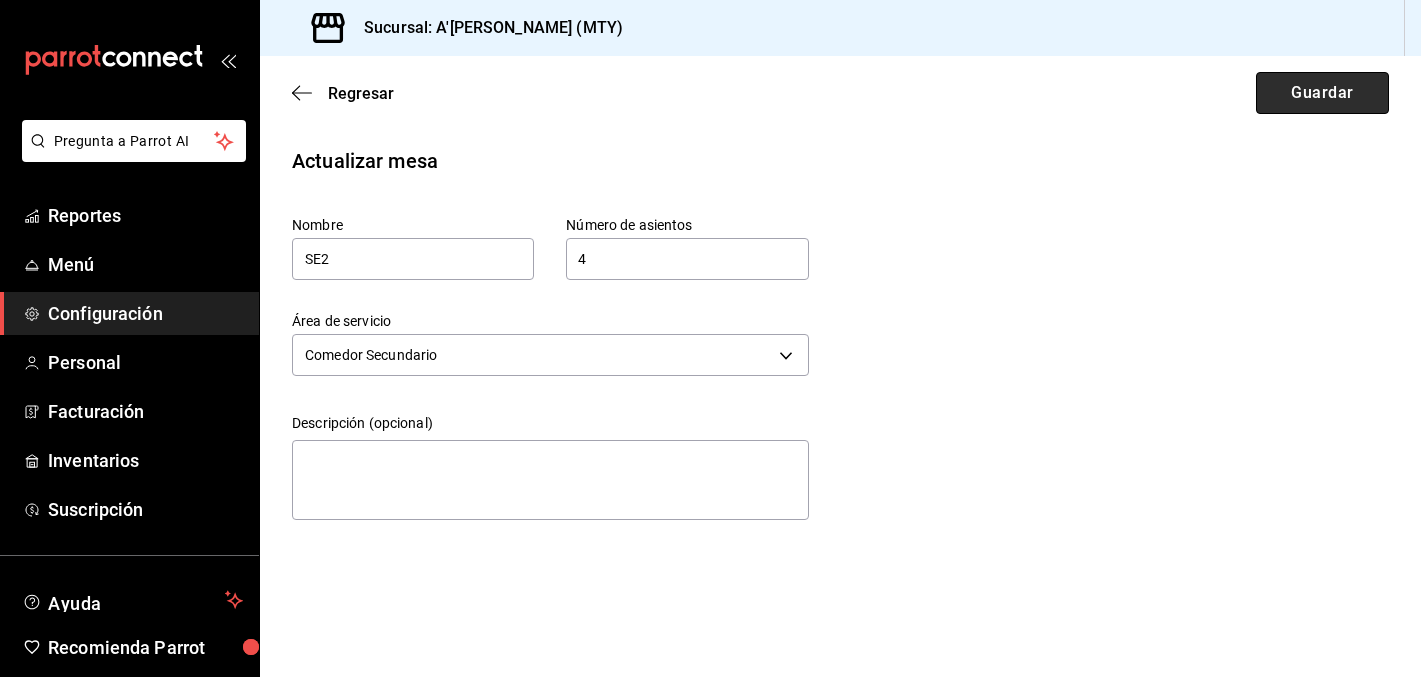 click on "Guardar" at bounding box center [1322, 93] 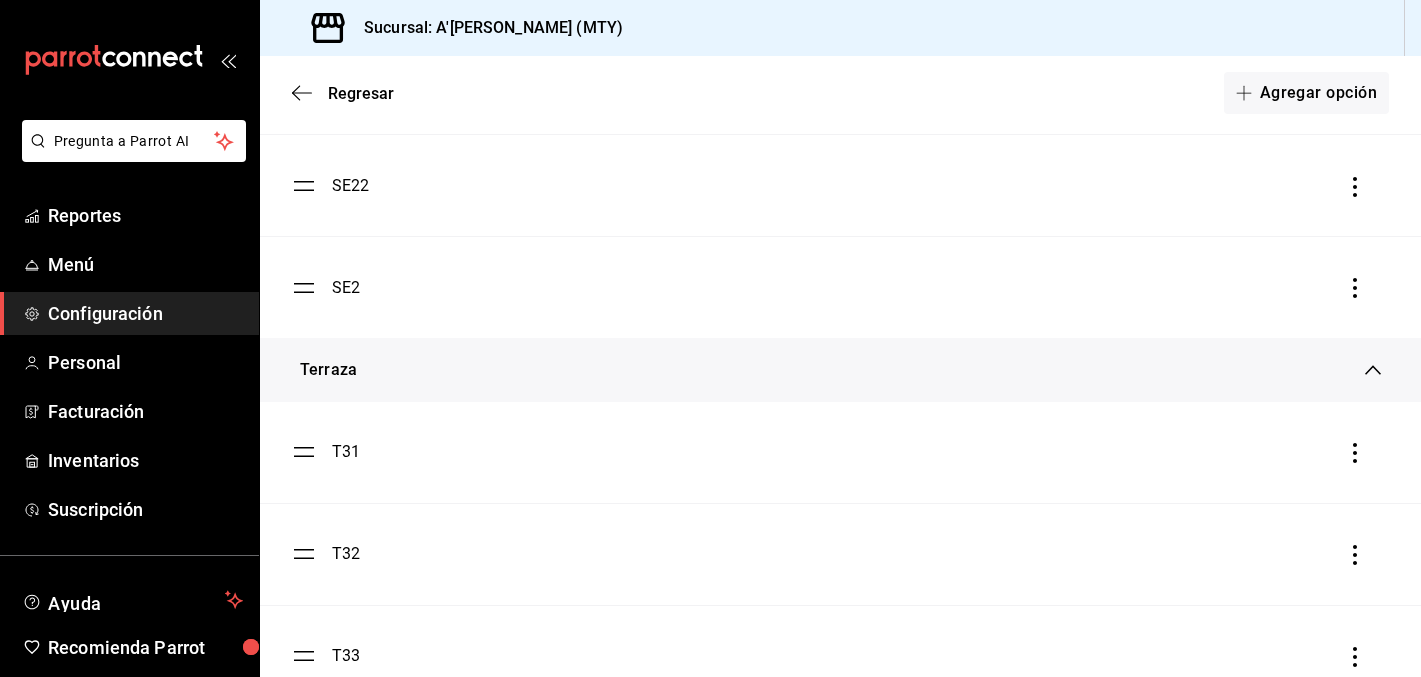 scroll, scrollTop: 1427, scrollLeft: 0, axis: vertical 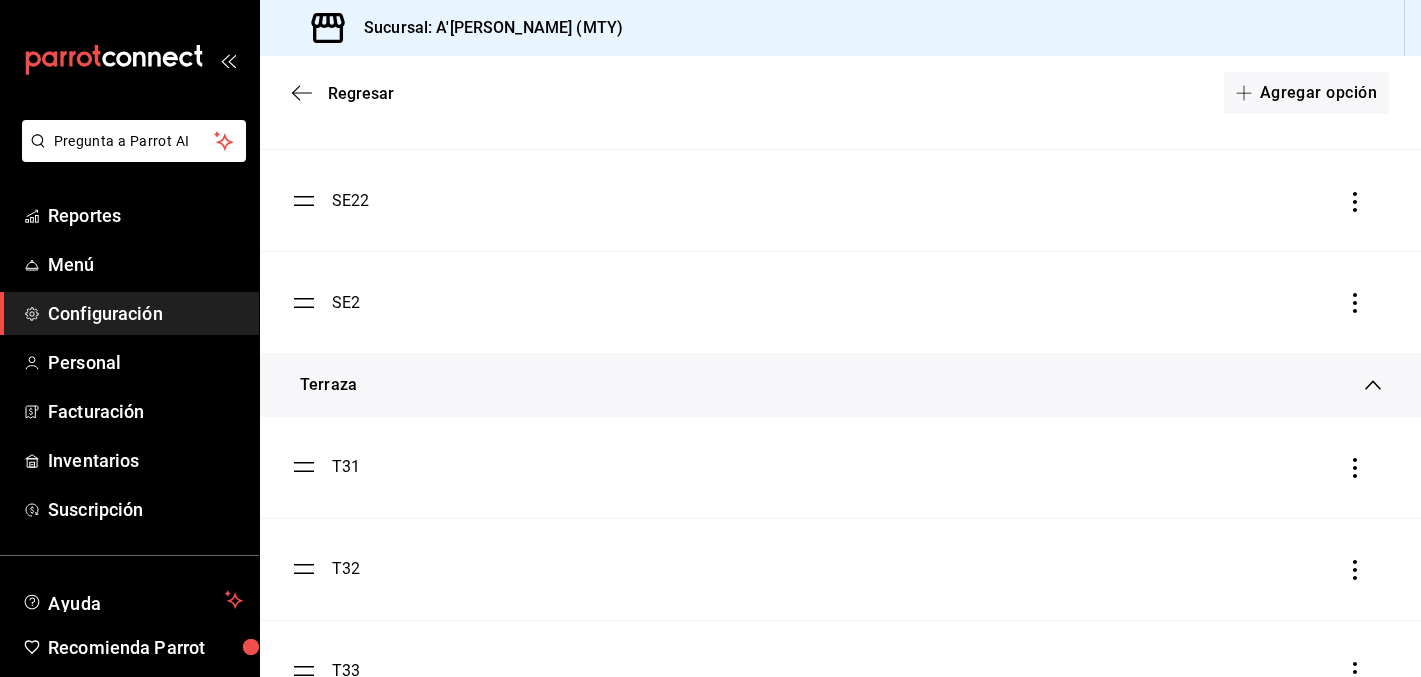 click on "SE2" at bounding box center [346, 303] 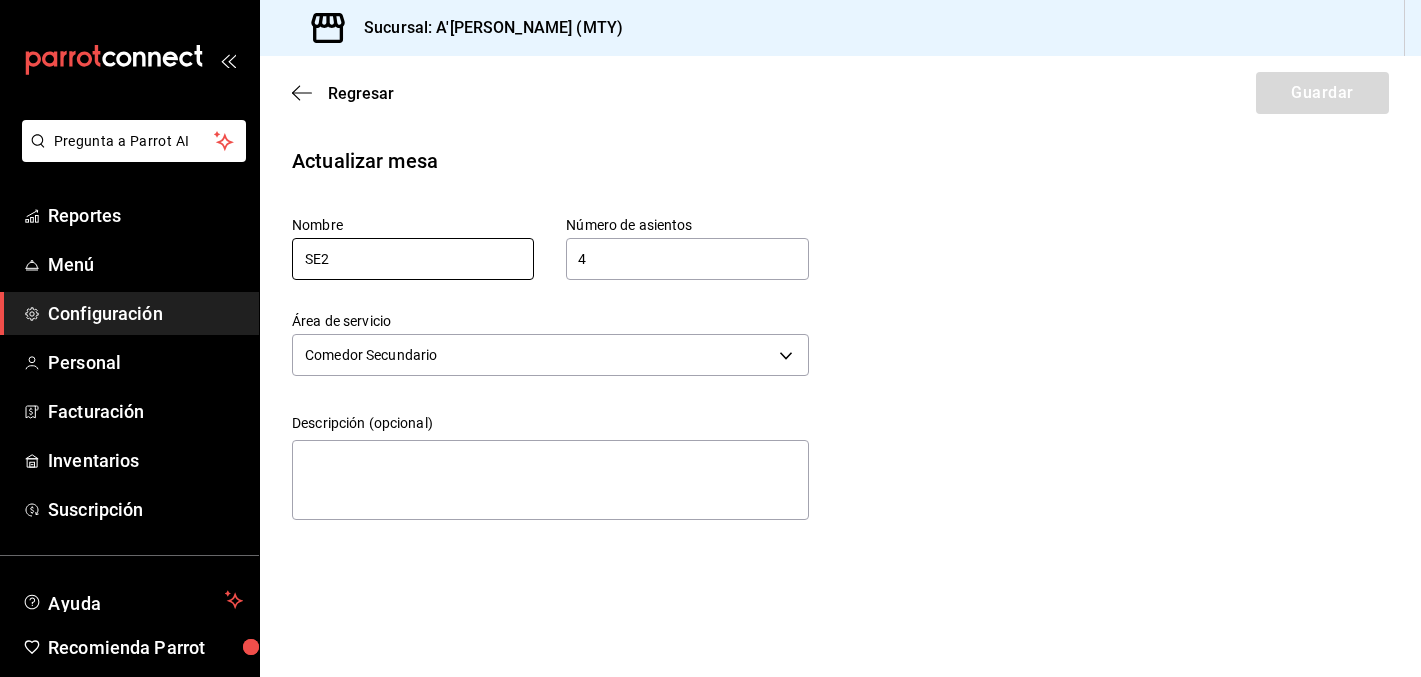 click on "SE2" at bounding box center [413, 259] 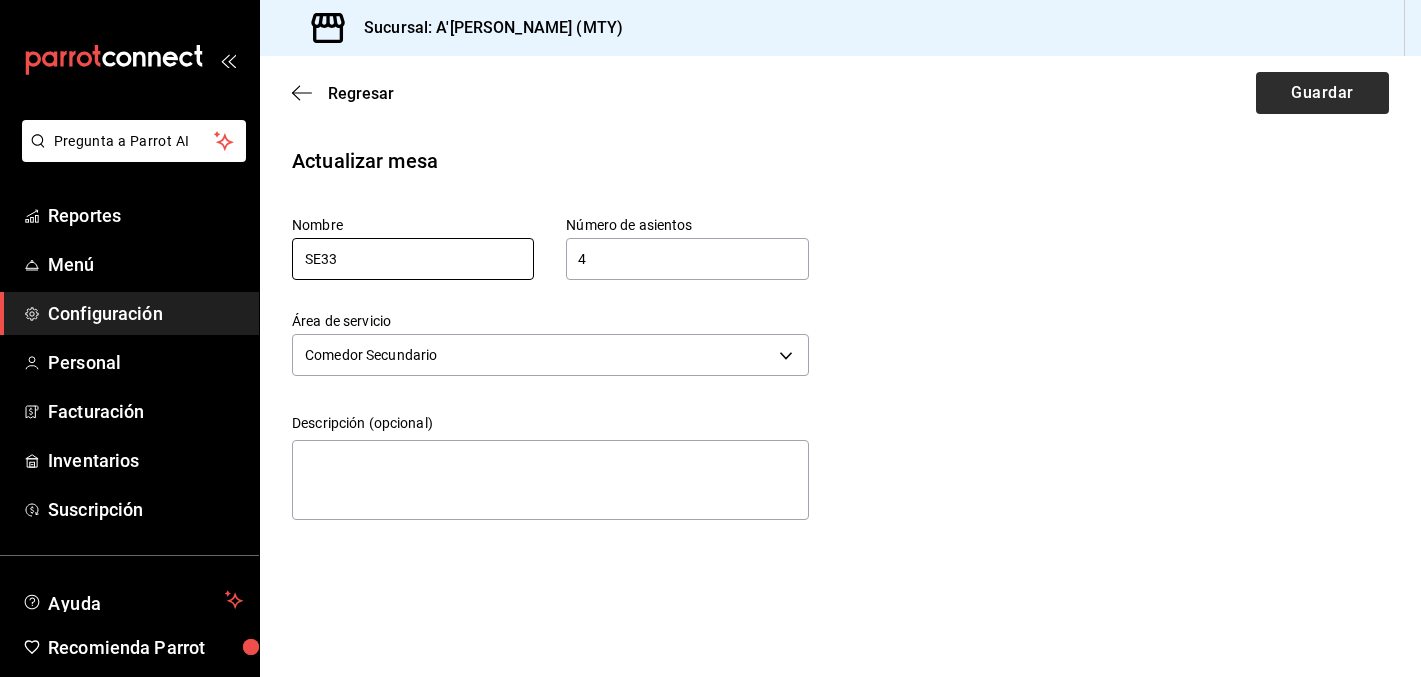 type on "SE33" 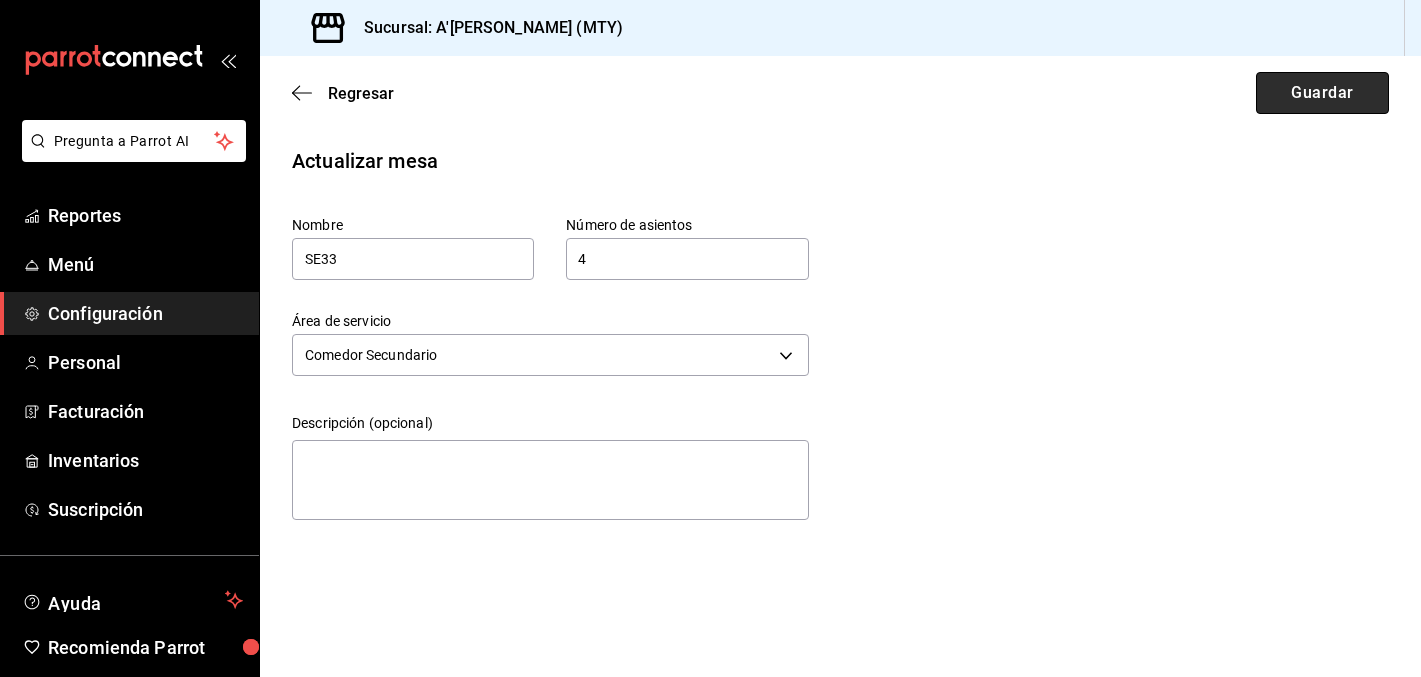 click on "Guardar" at bounding box center [1322, 93] 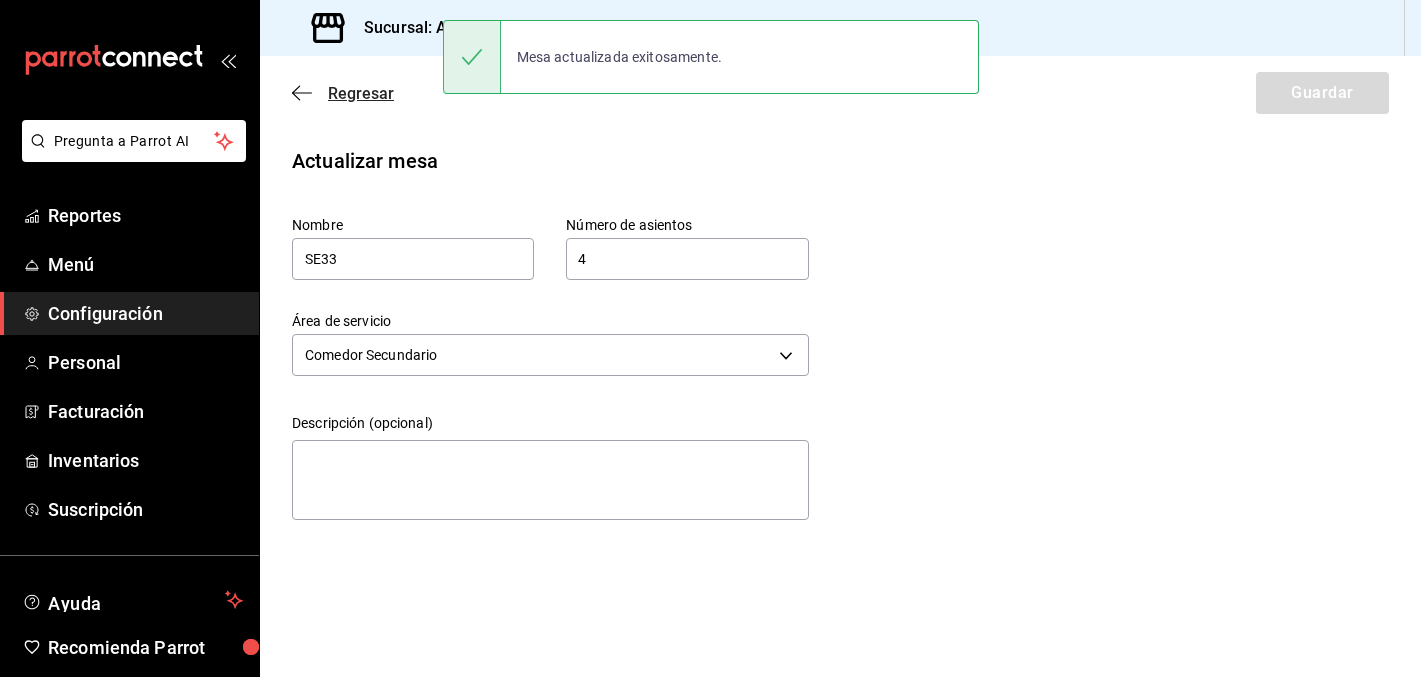 click on "Regresar" at bounding box center [361, 93] 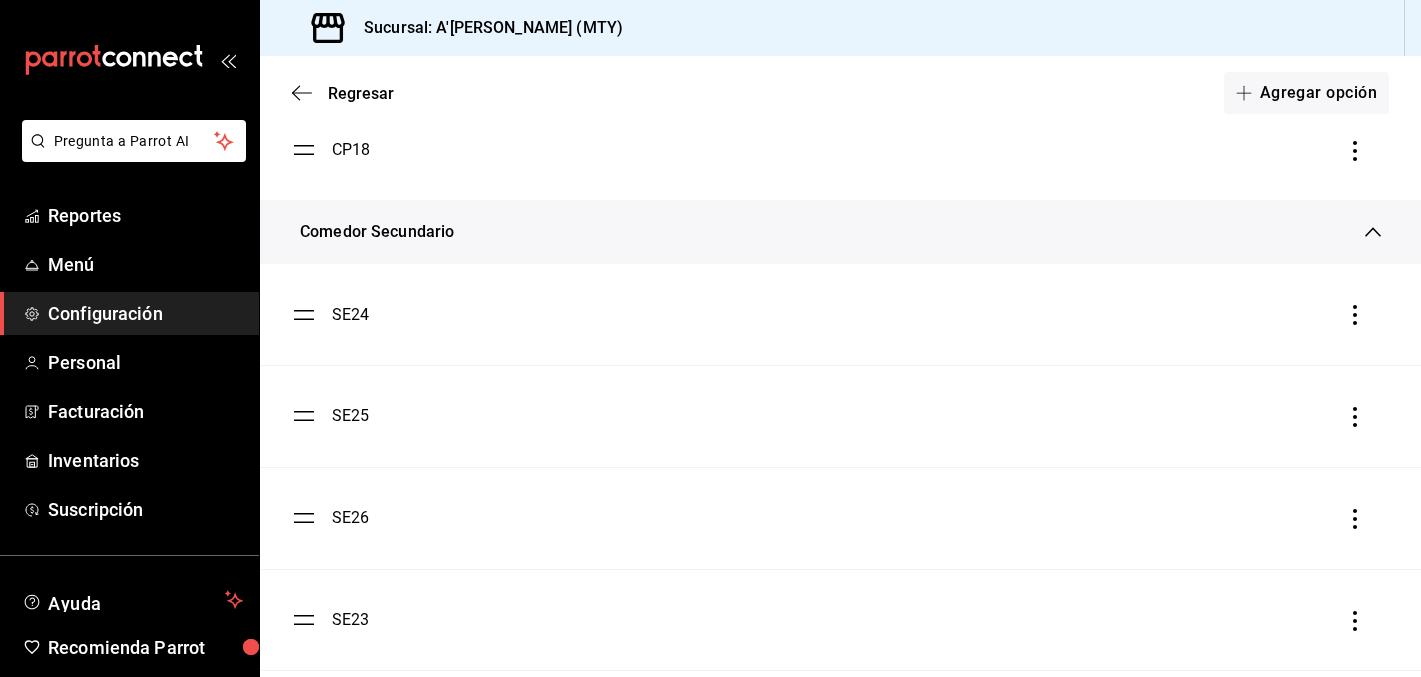scroll, scrollTop: 926, scrollLeft: 0, axis: vertical 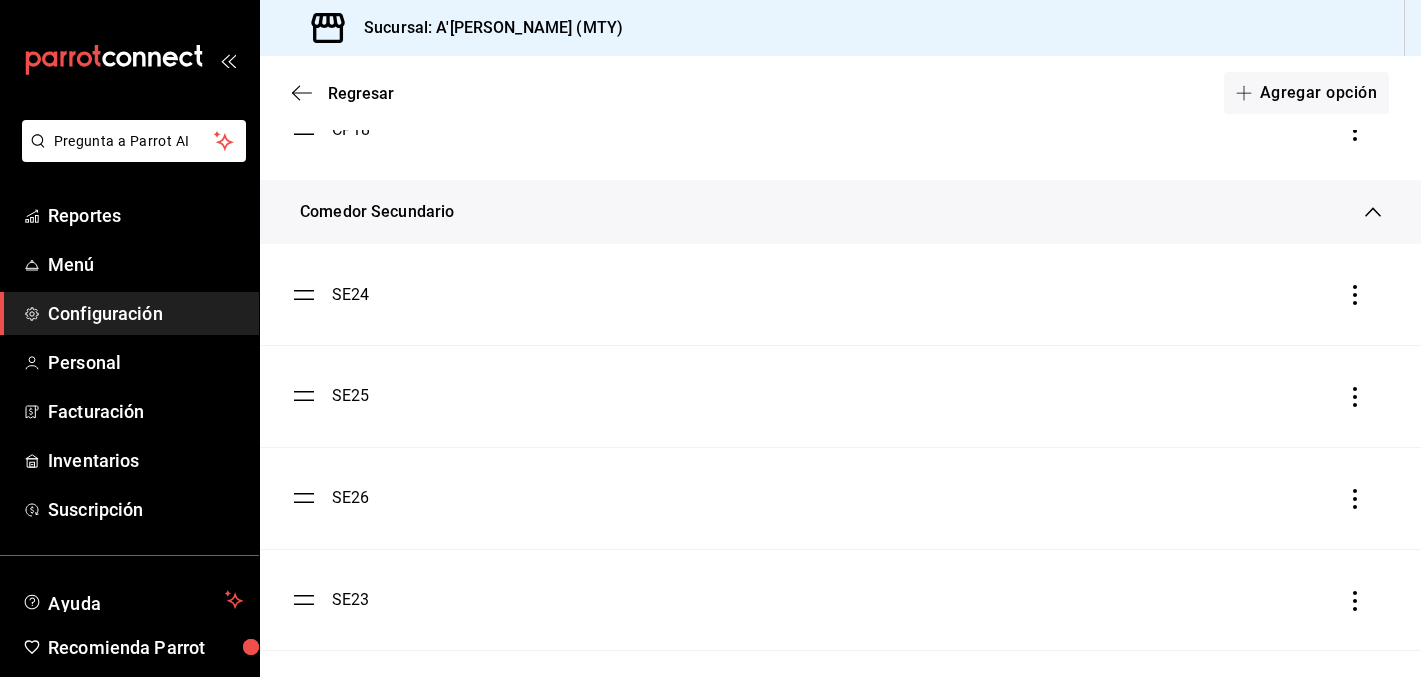 click on "SE24" at bounding box center [351, 295] 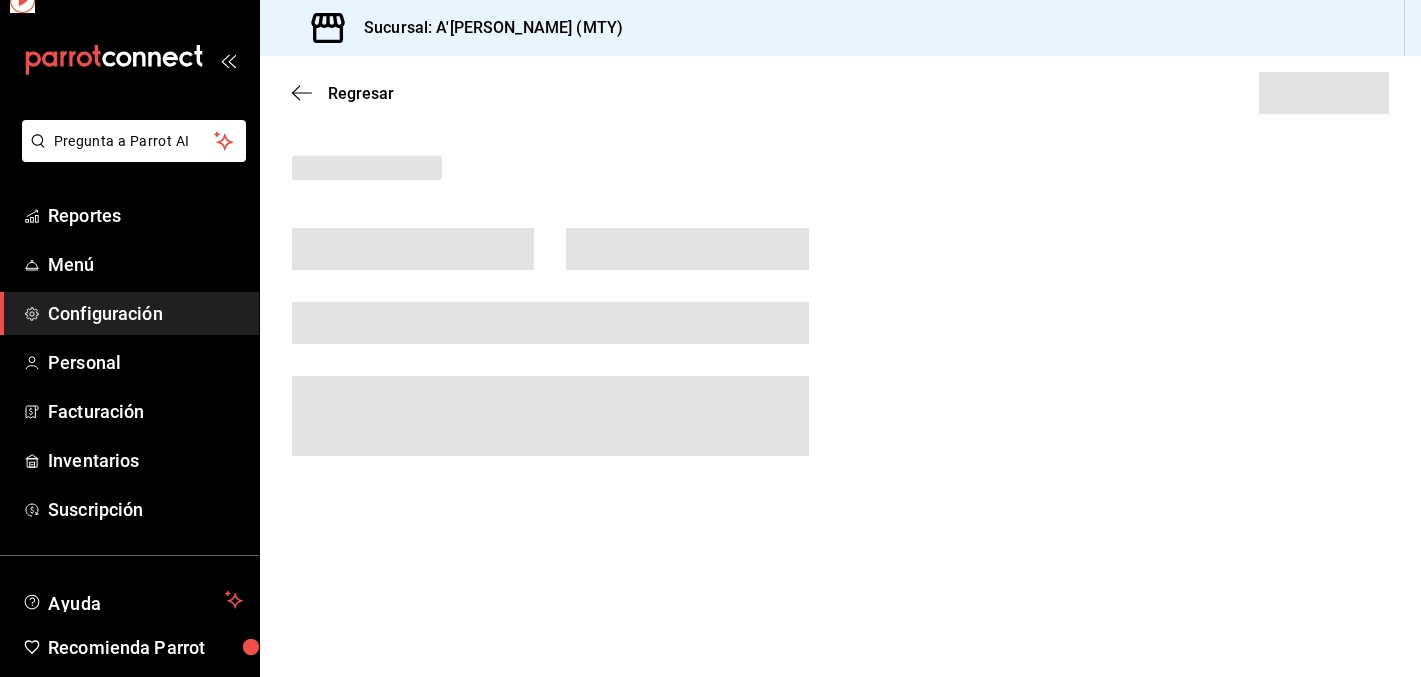 scroll, scrollTop: 0, scrollLeft: 0, axis: both 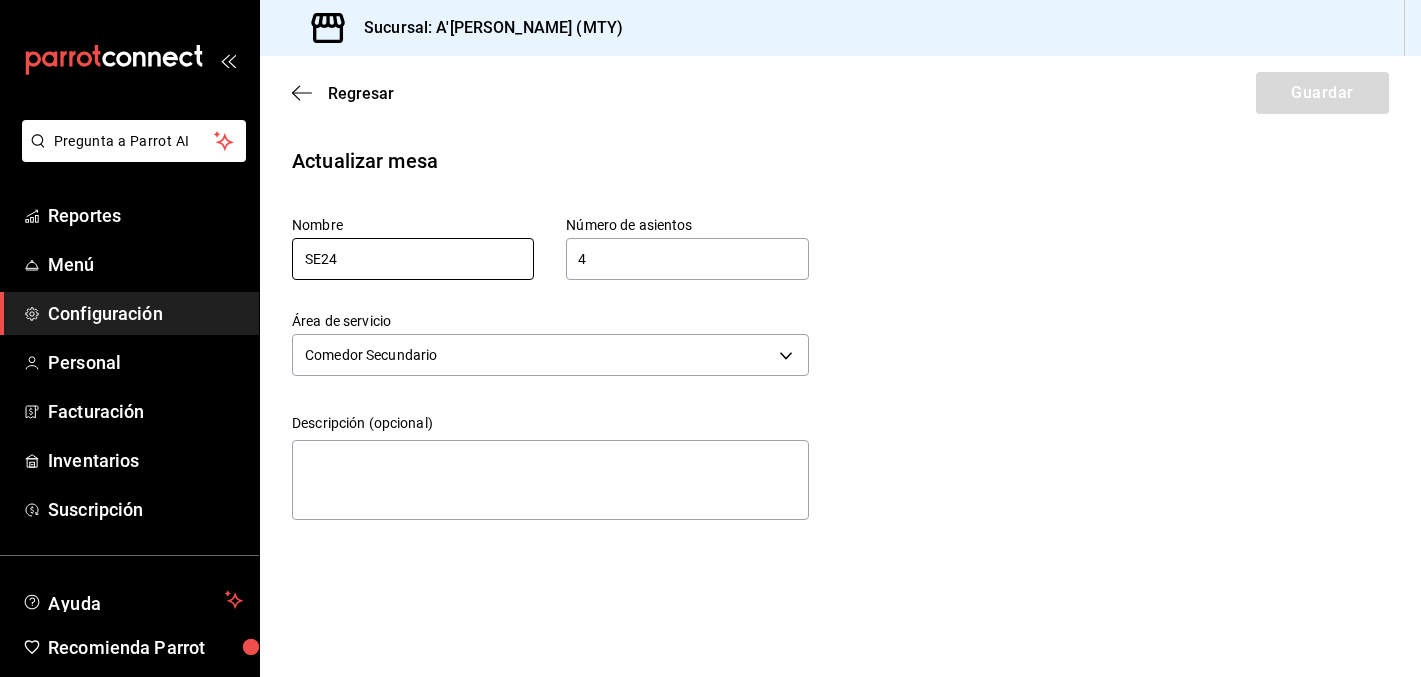 click on "SE24" at bounding box center (413, 259) 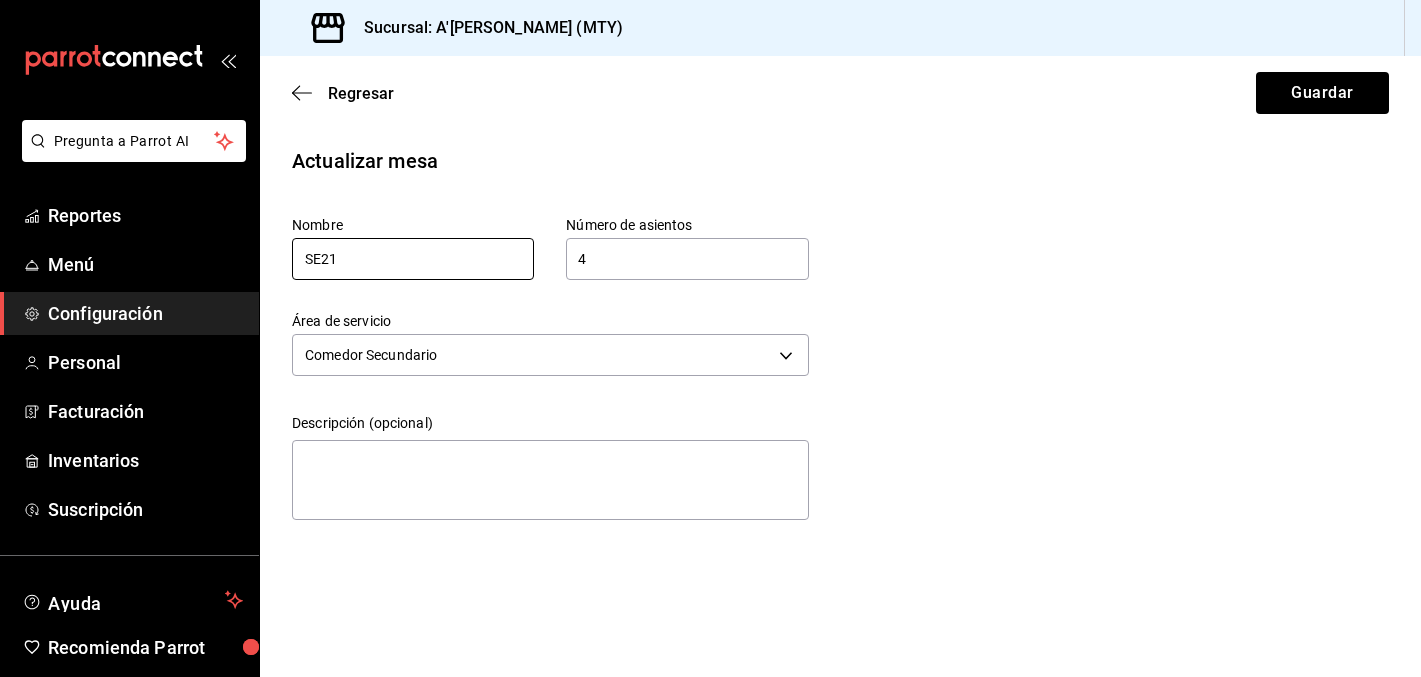 type on "SE21" 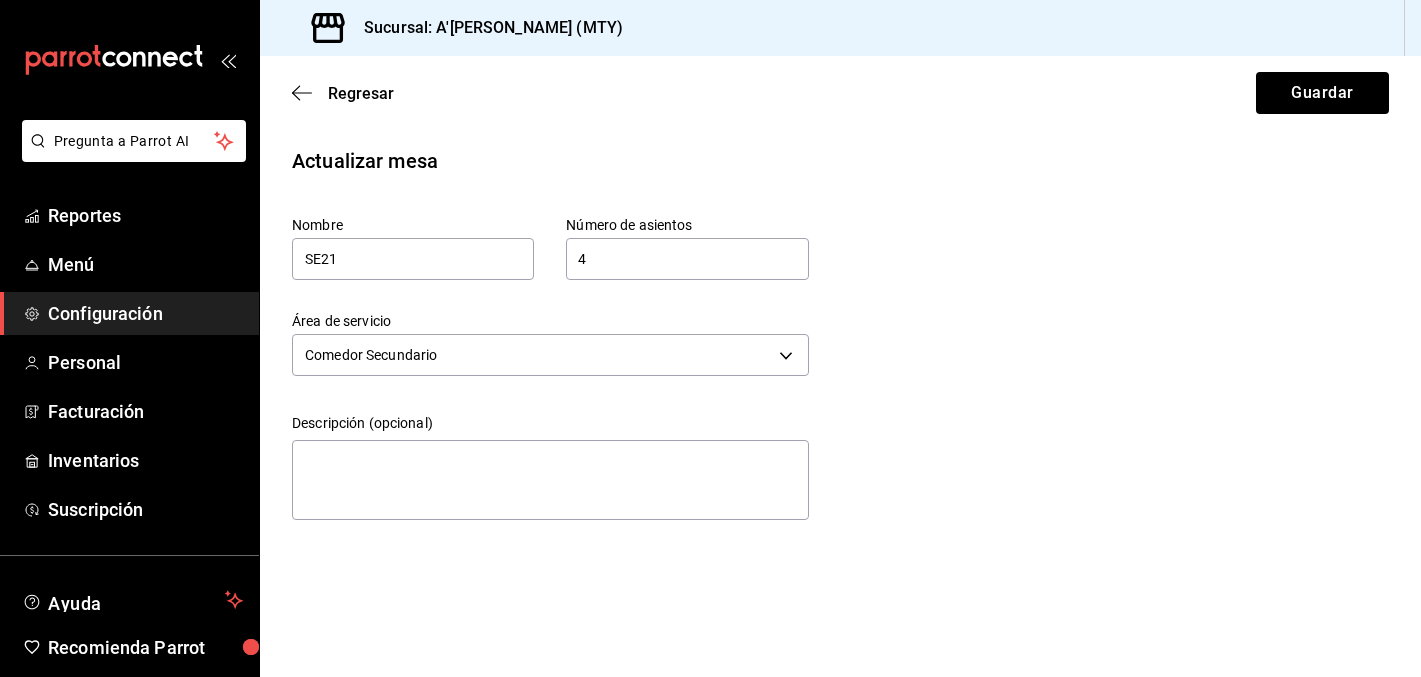 click on "Regresar Guardar" at bounding box center (840, 93) 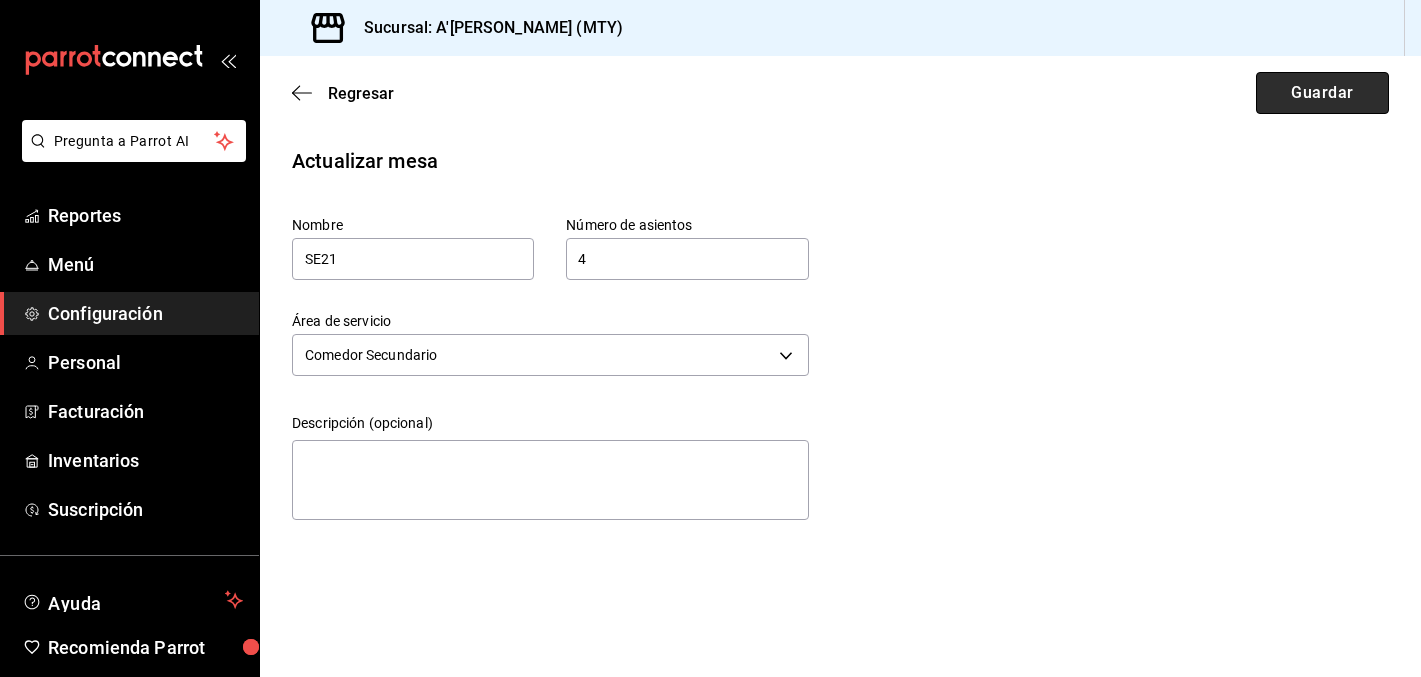 click on "Guardar" at bounding box center (1322, 93) 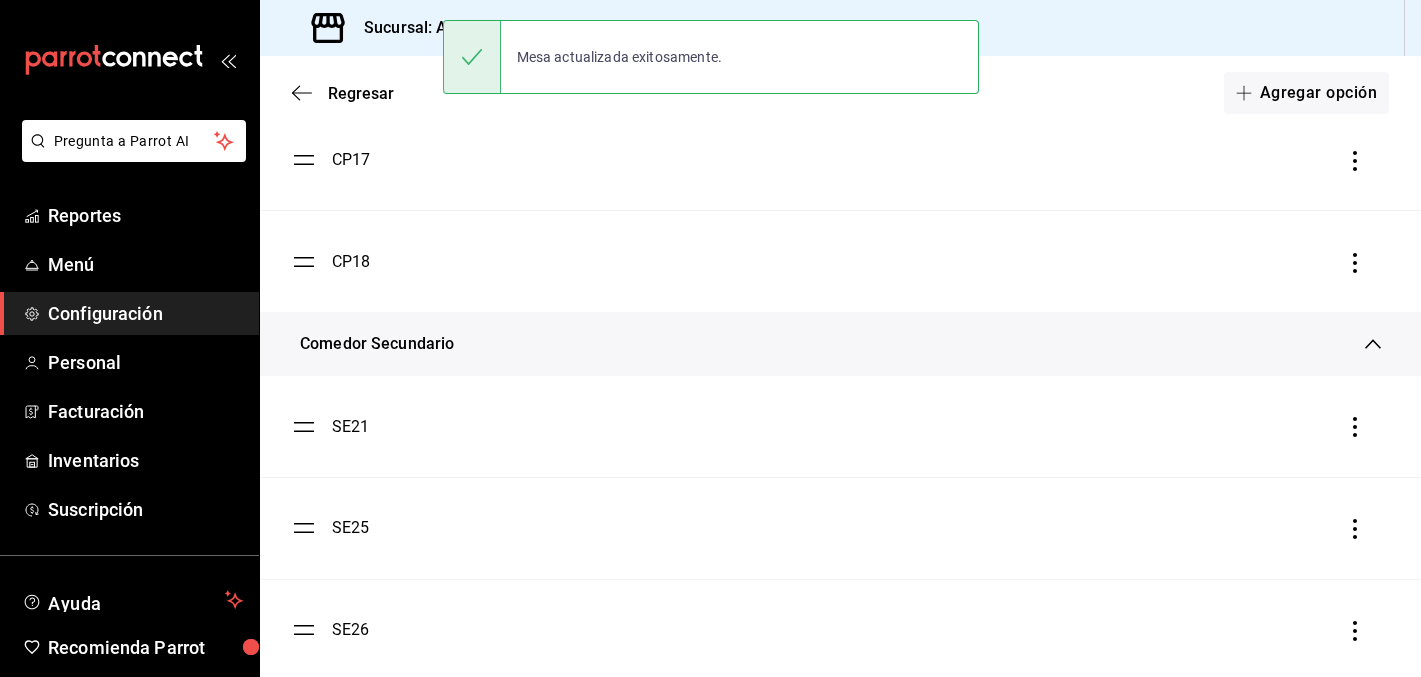 scroll, scrollTop: 839, scrollLeft: 0, axis: vertical 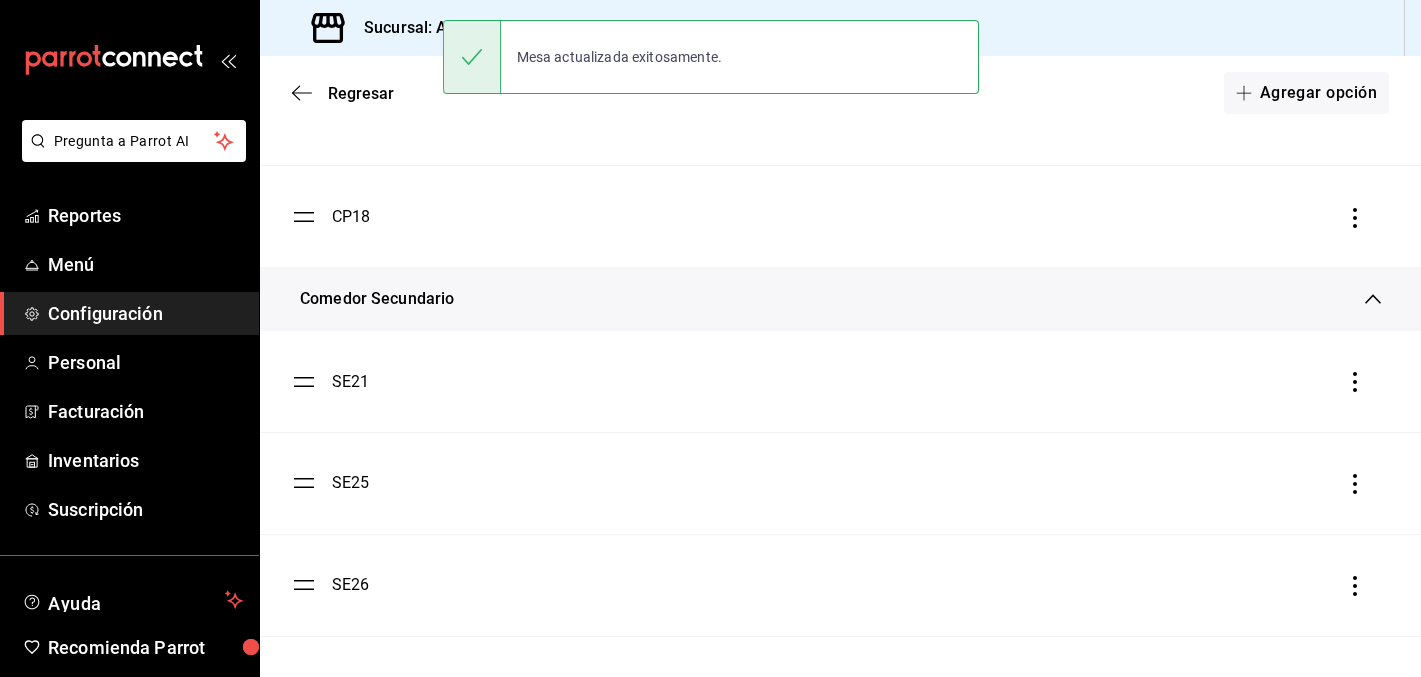 click on "SE25" at bounding box center (351, 483) 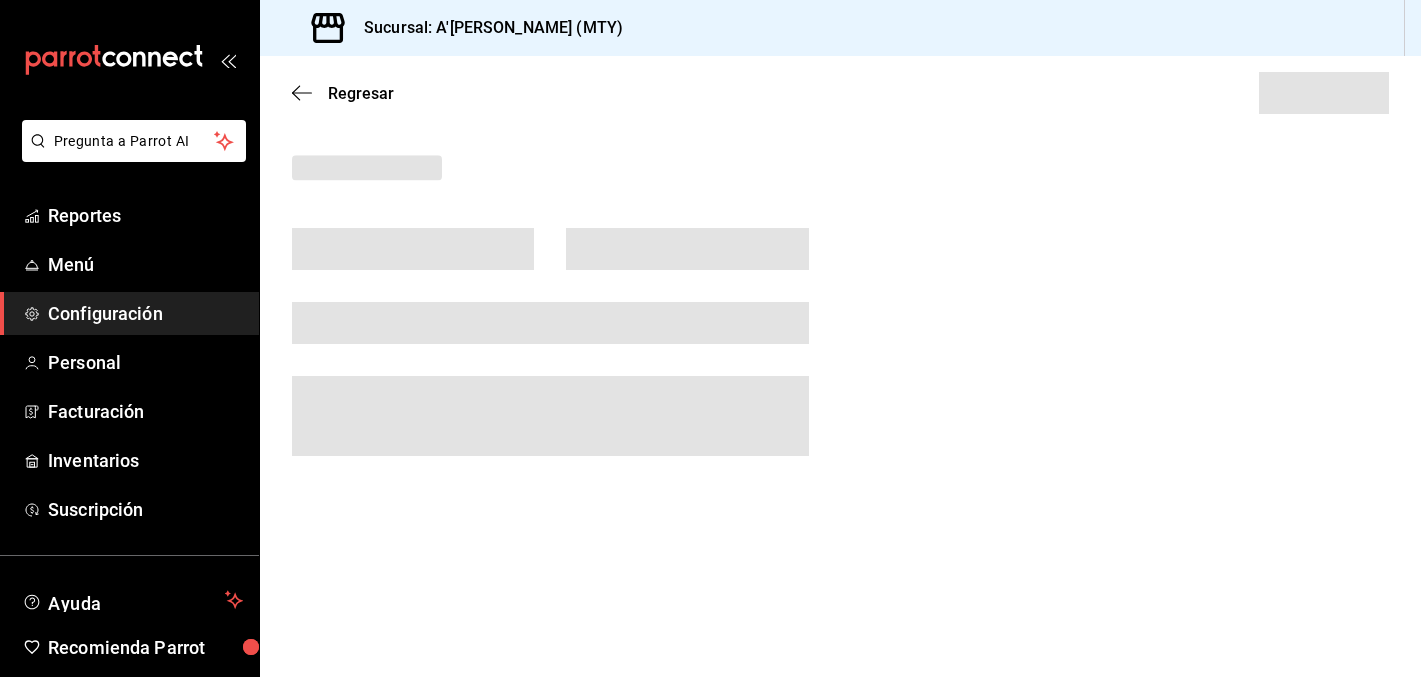scroll, scrollTop: 0, scrollLeft: 0, axis: both 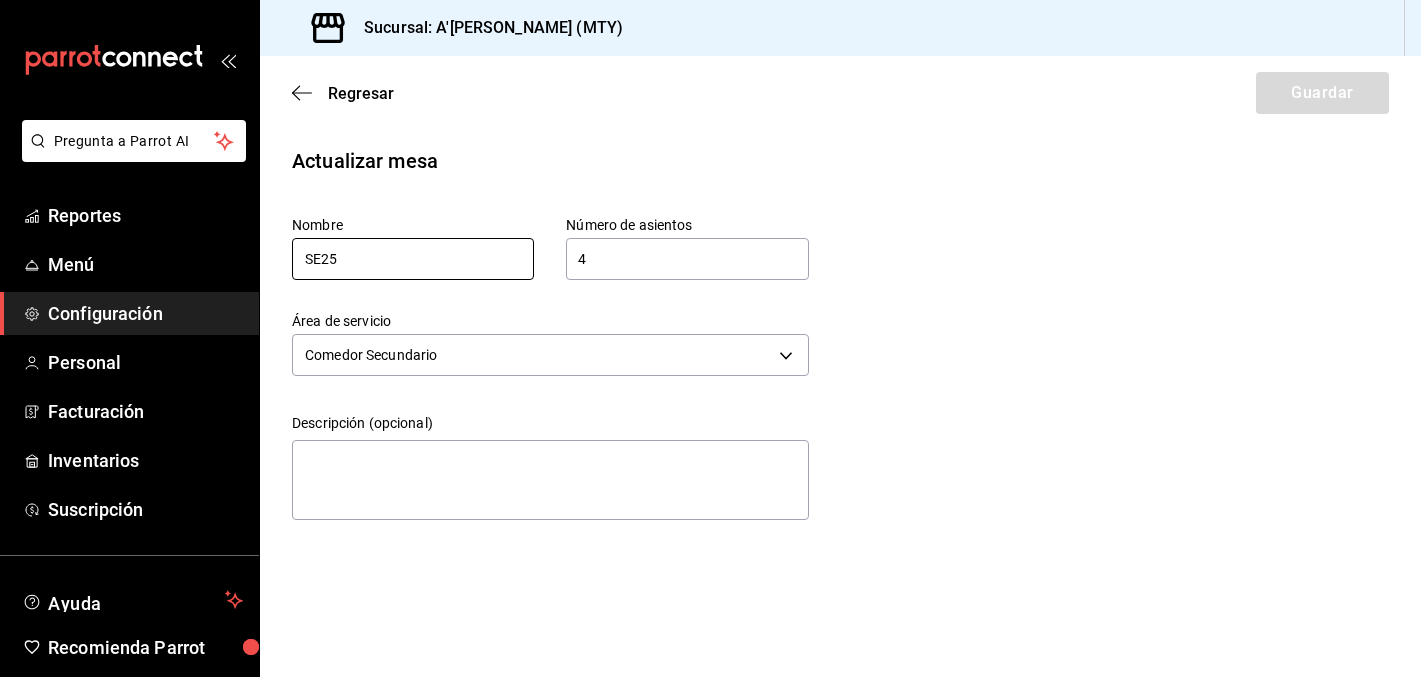 click on "SE25" at bounding box center [413, 259] 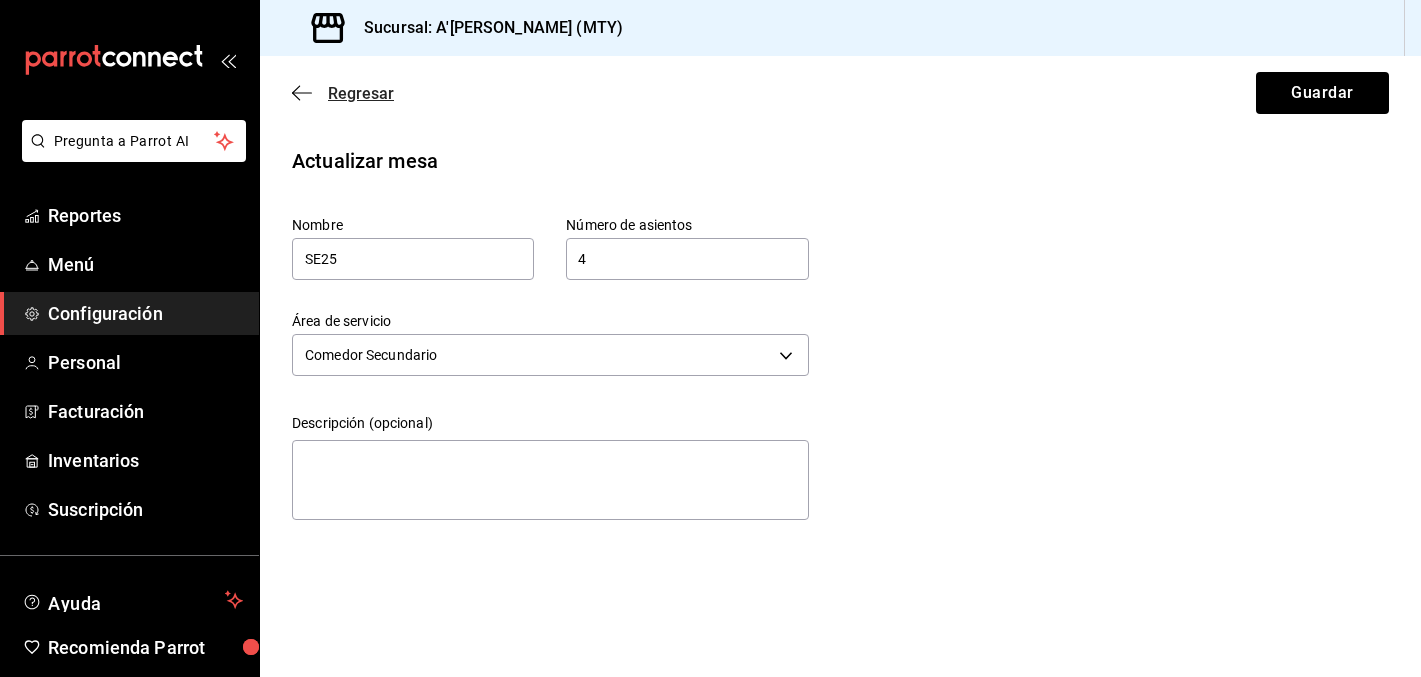 click on "Regresar" at bounding box center (343, 93) 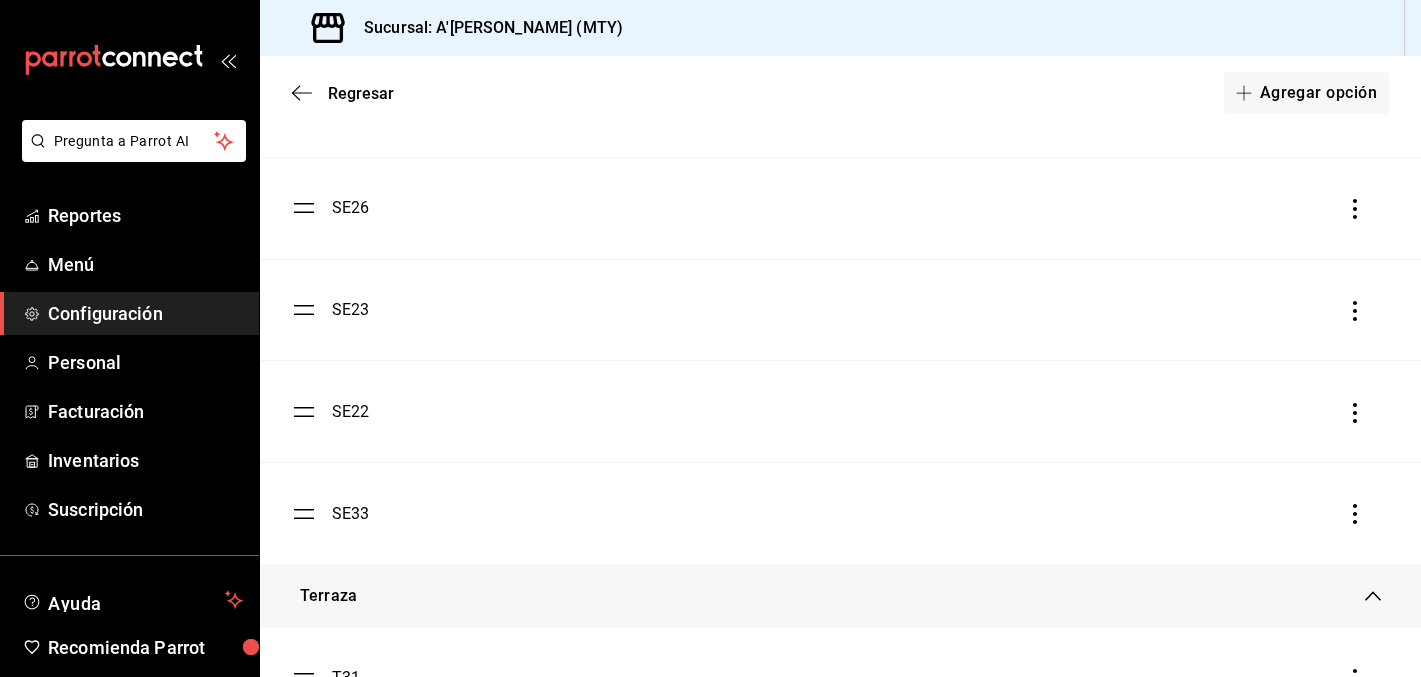 scroll, scrollTop: 1236, scrollLeft: 0, axis: vertical 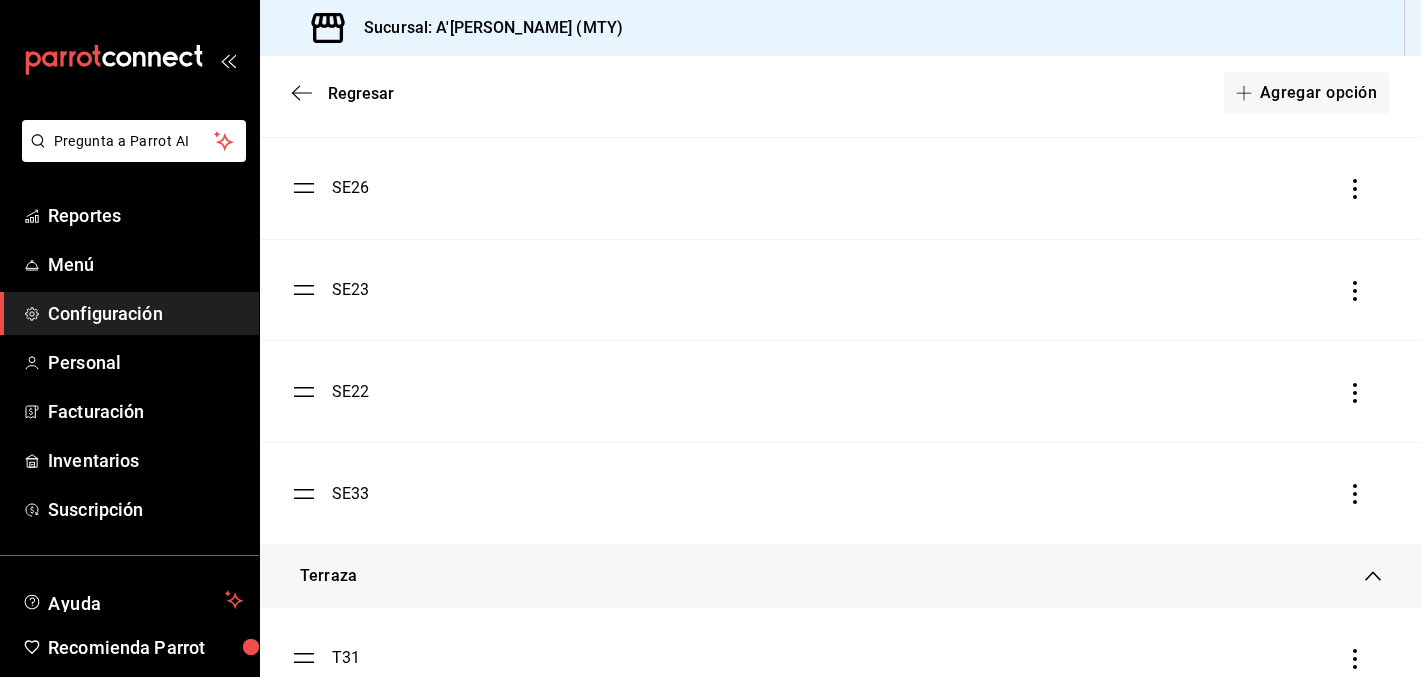 click on "SE22" at bounding box center (840, 391) 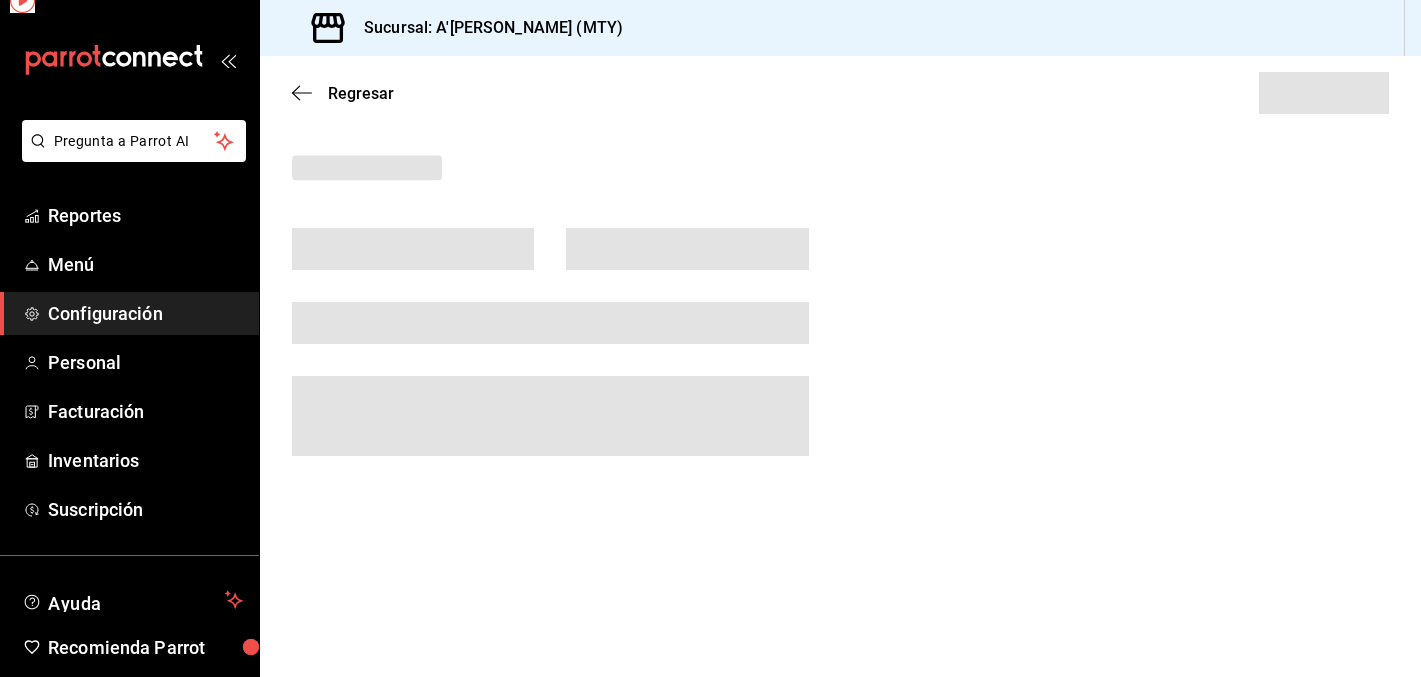scroll, scrollTop: 0, scrollLeft: 0, axis: both 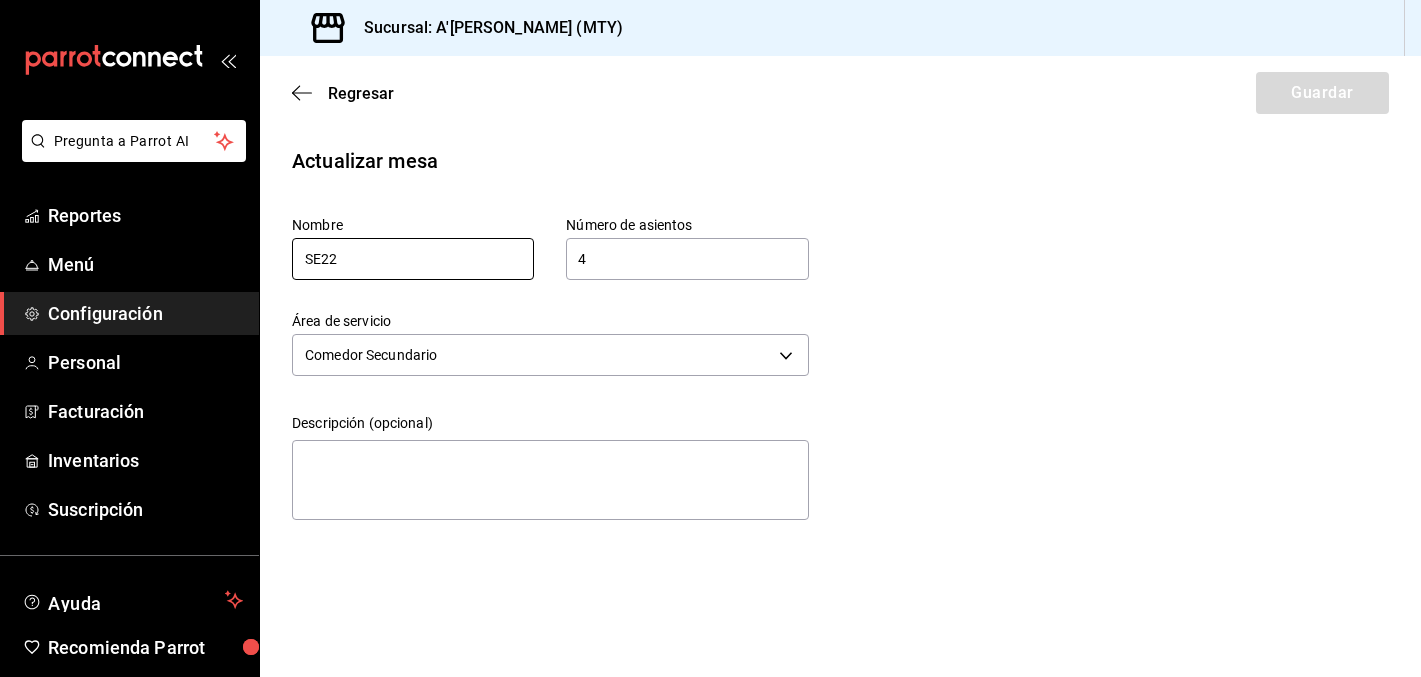 click on "SE22" at bounding box center (413, 259) 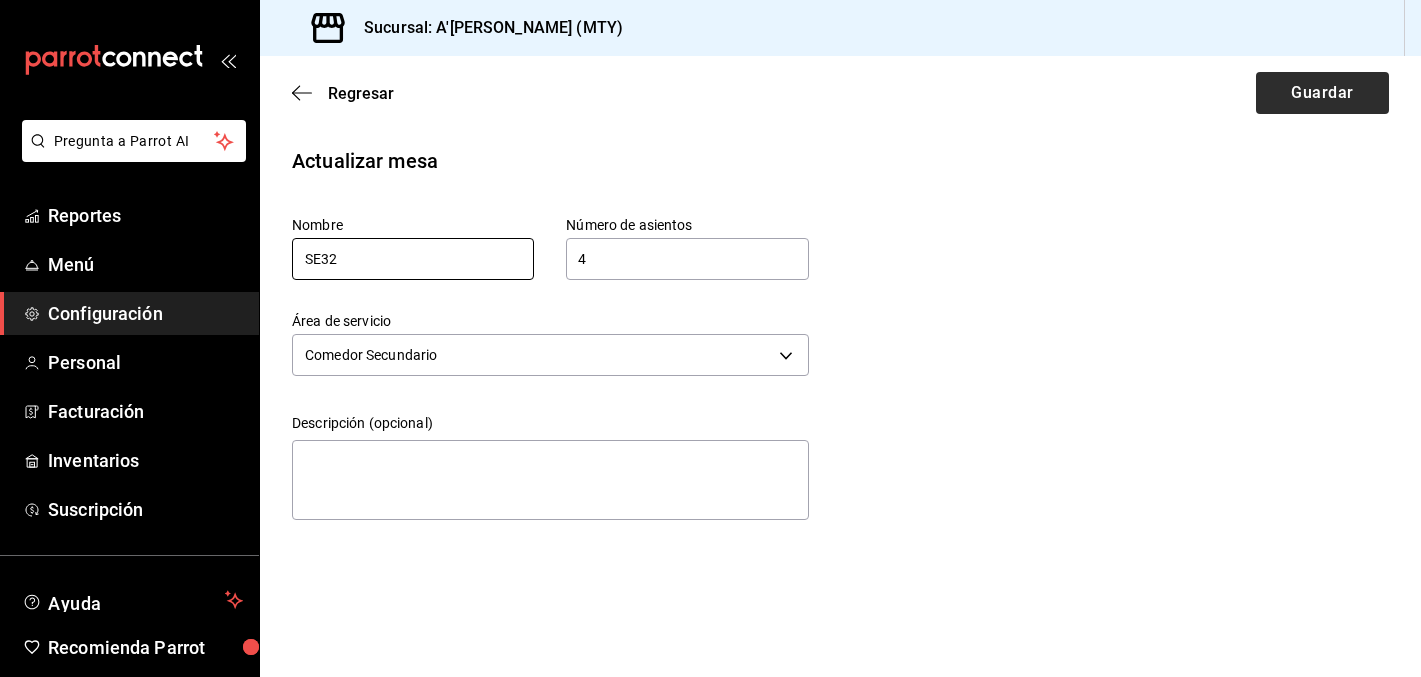 type on "SE32" 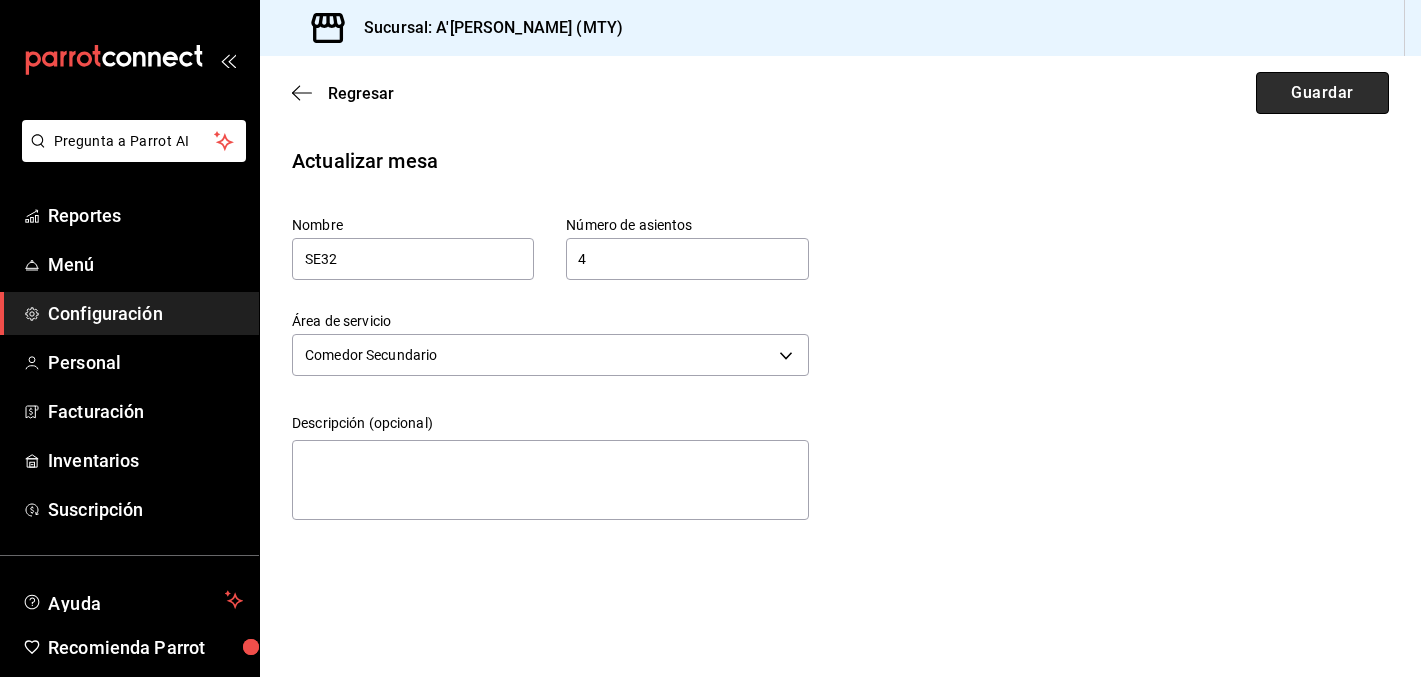 click on "Guardar" at bounding box center (1322, 93) 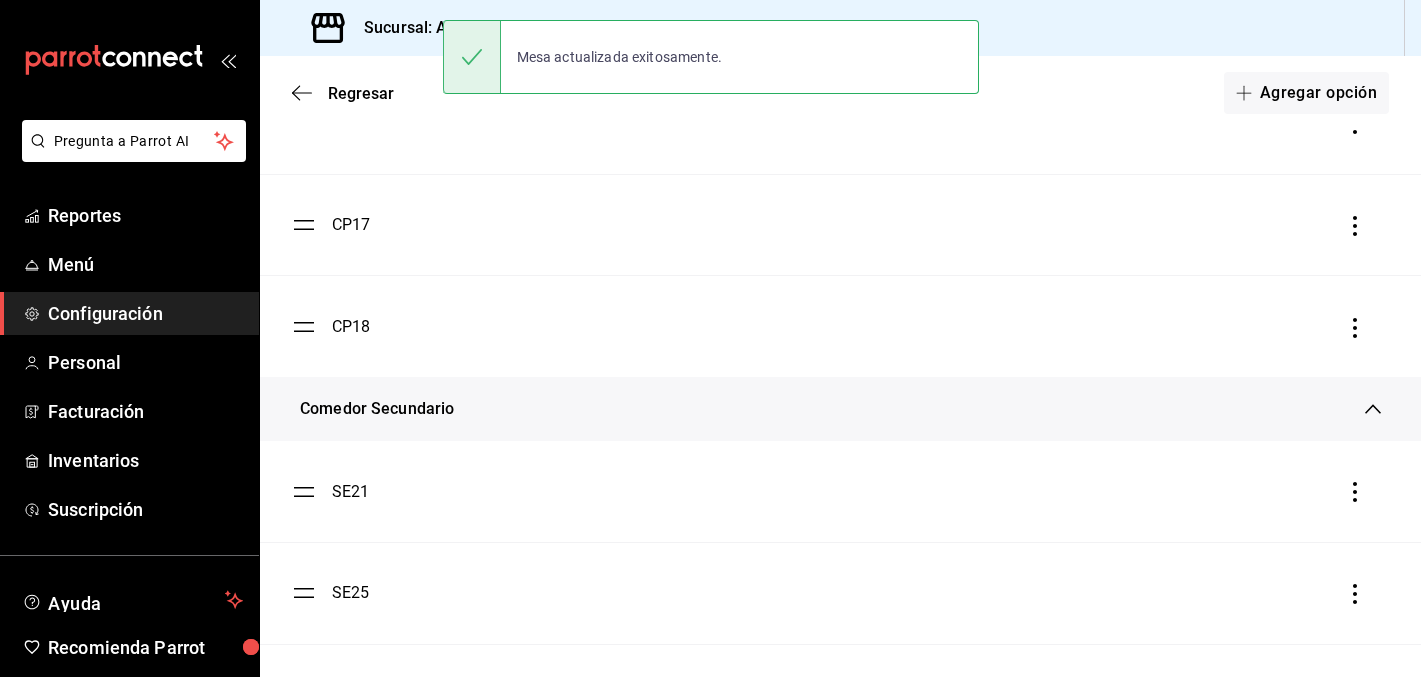 scroll, scrollTop: 763, scrollLeft: 0, axis: vertical 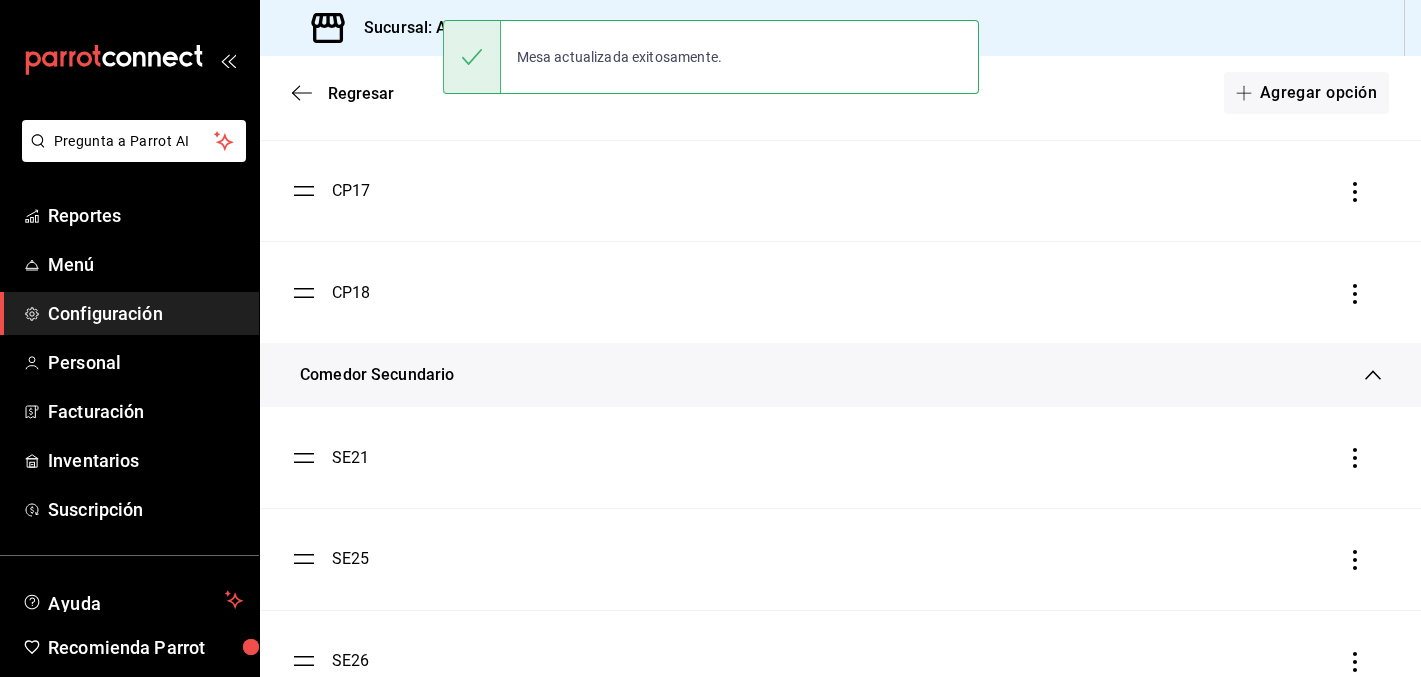 click on "SE25" at bounding box center [351, 559] 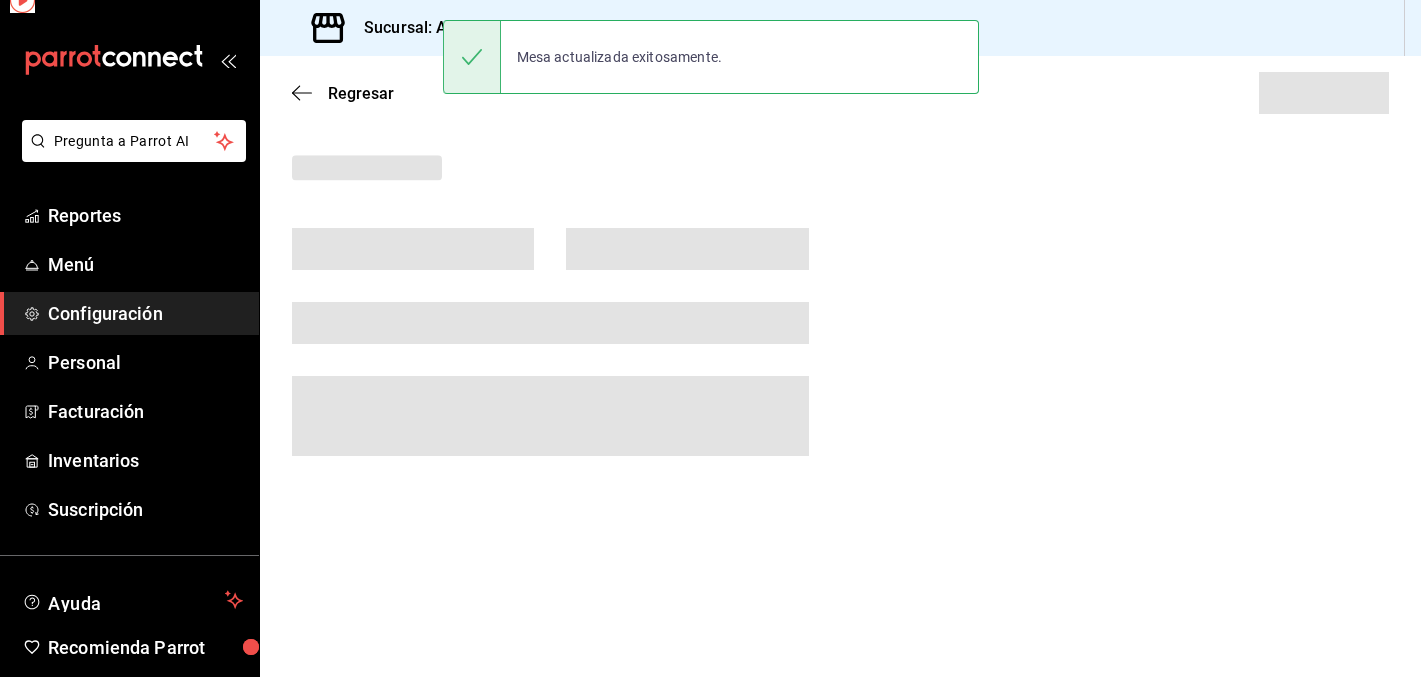 scroll, scrollTop: 0, scrollLeft: 0, axis: both 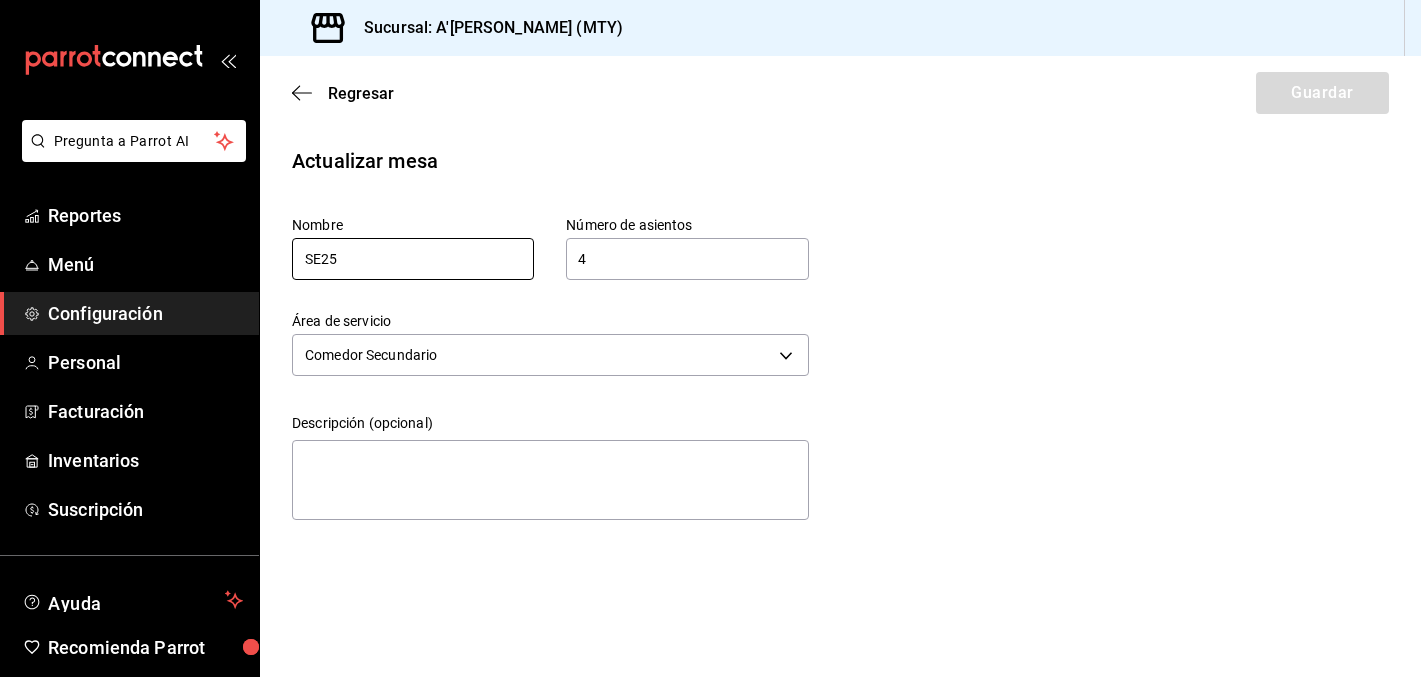 click on "SE25" at bounding box center [413, 259] 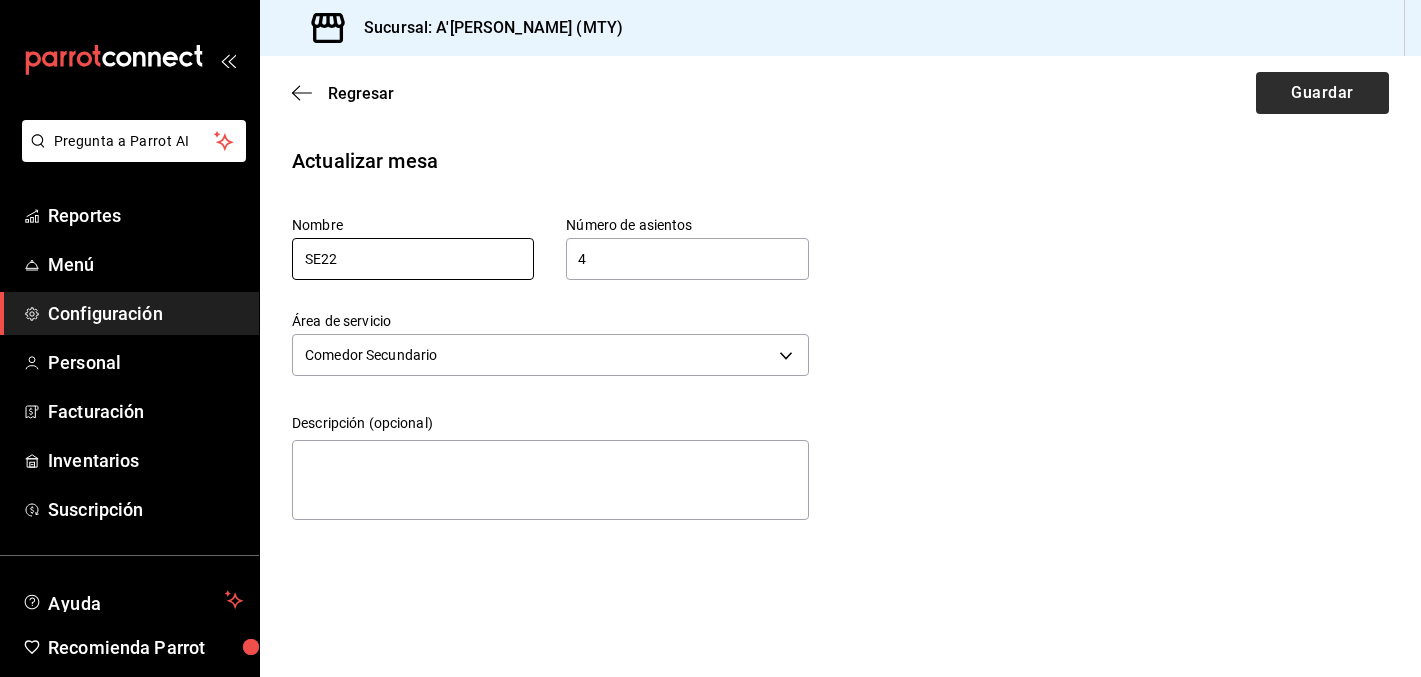 type on "SE22" 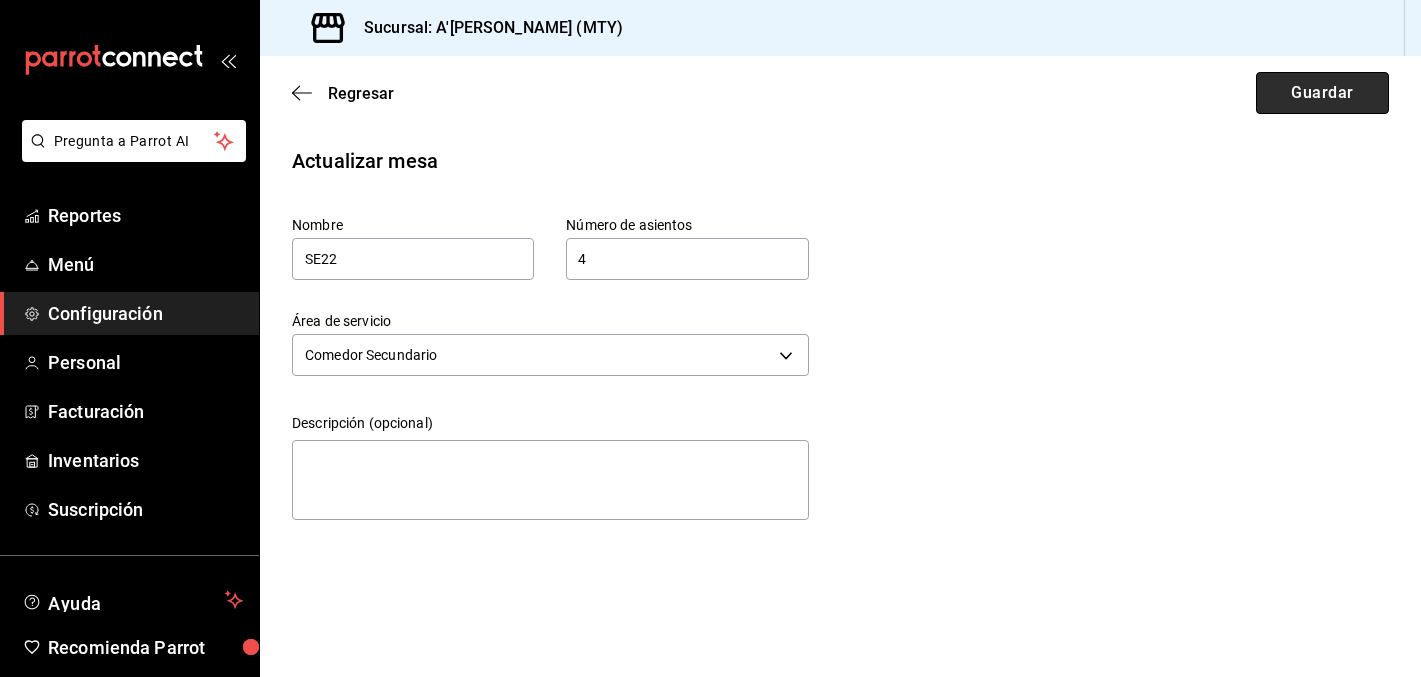 click on "Guardar" at bounding box center (1322, 93) 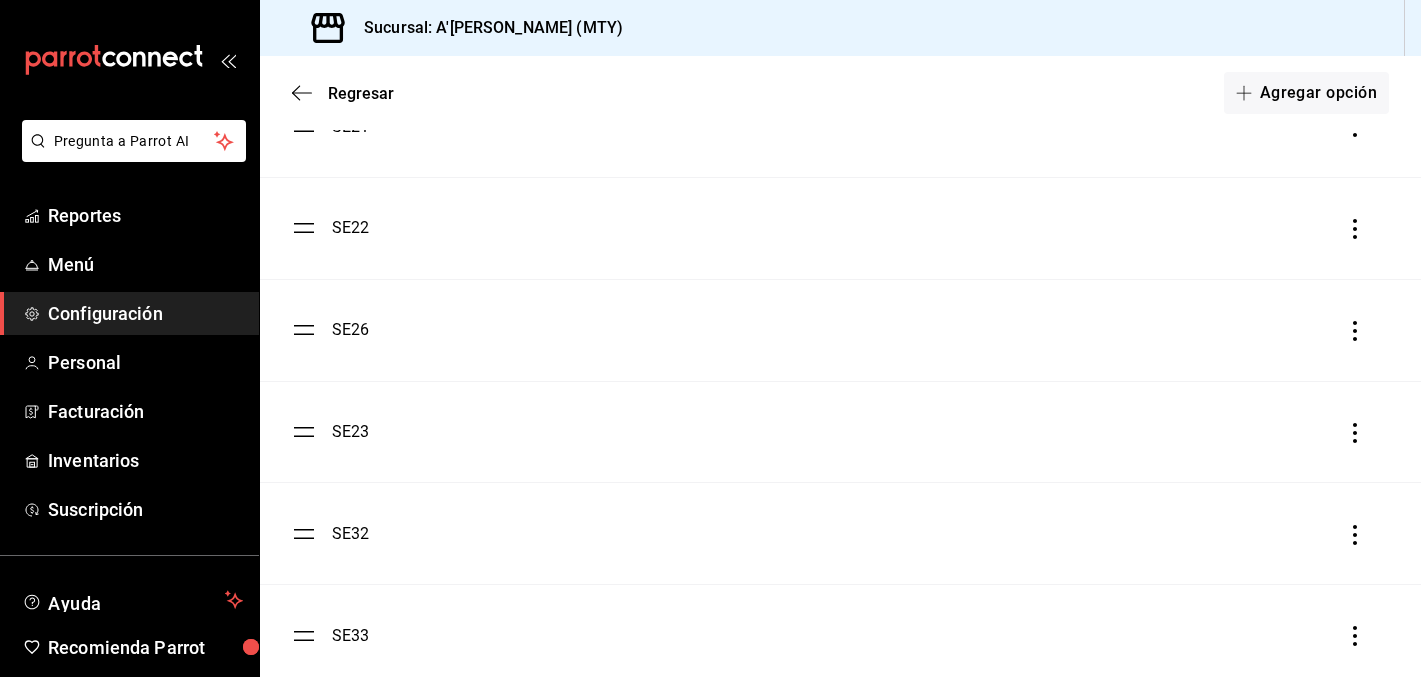 scroll, scrollTop: 1094, scrollLeft: 0, axis: vertical 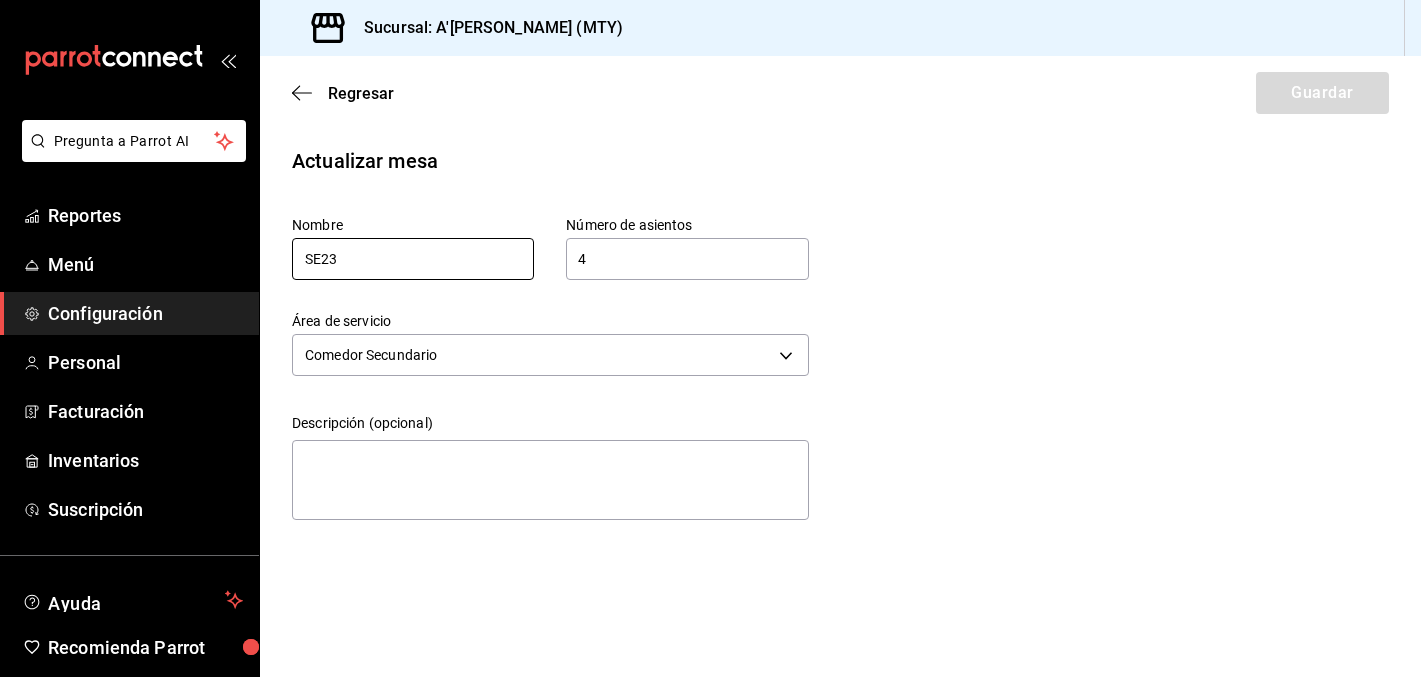 click on "SE23" at bounding box center (413, 259) 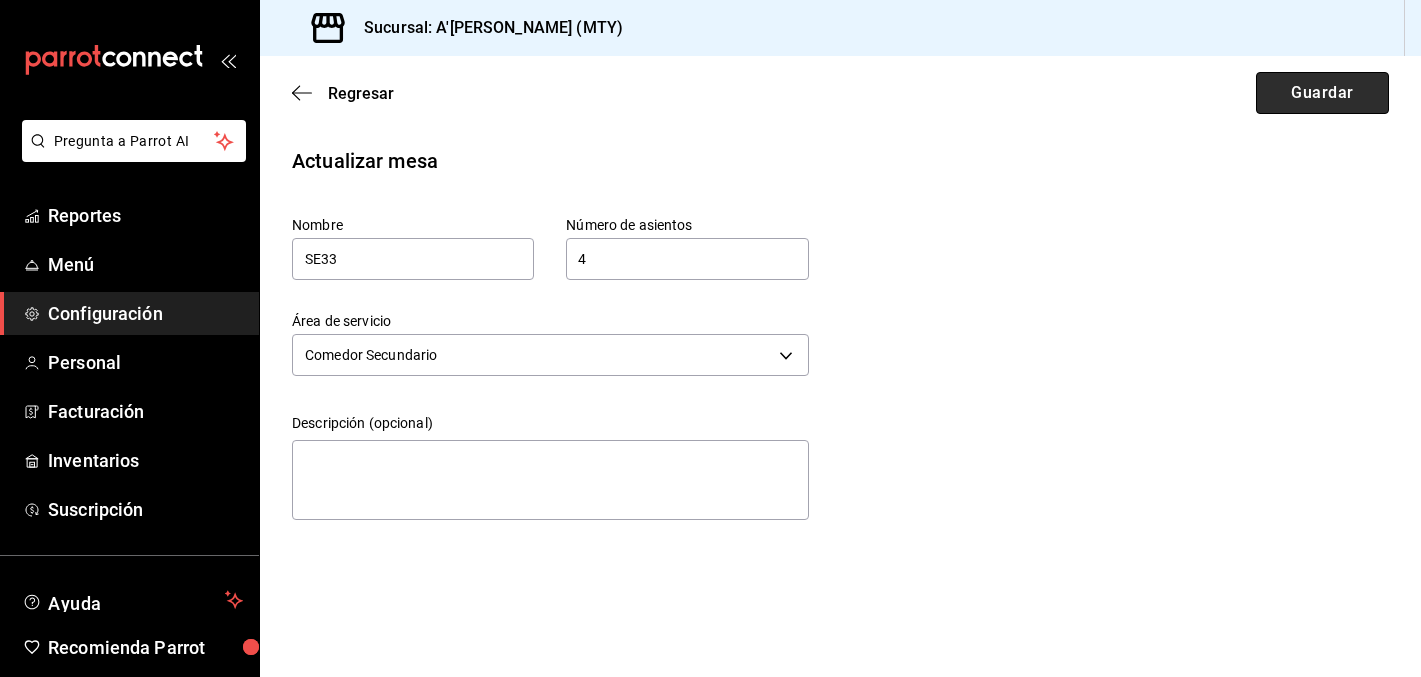 click on "Guardar" at bounding box center [1322, 93] 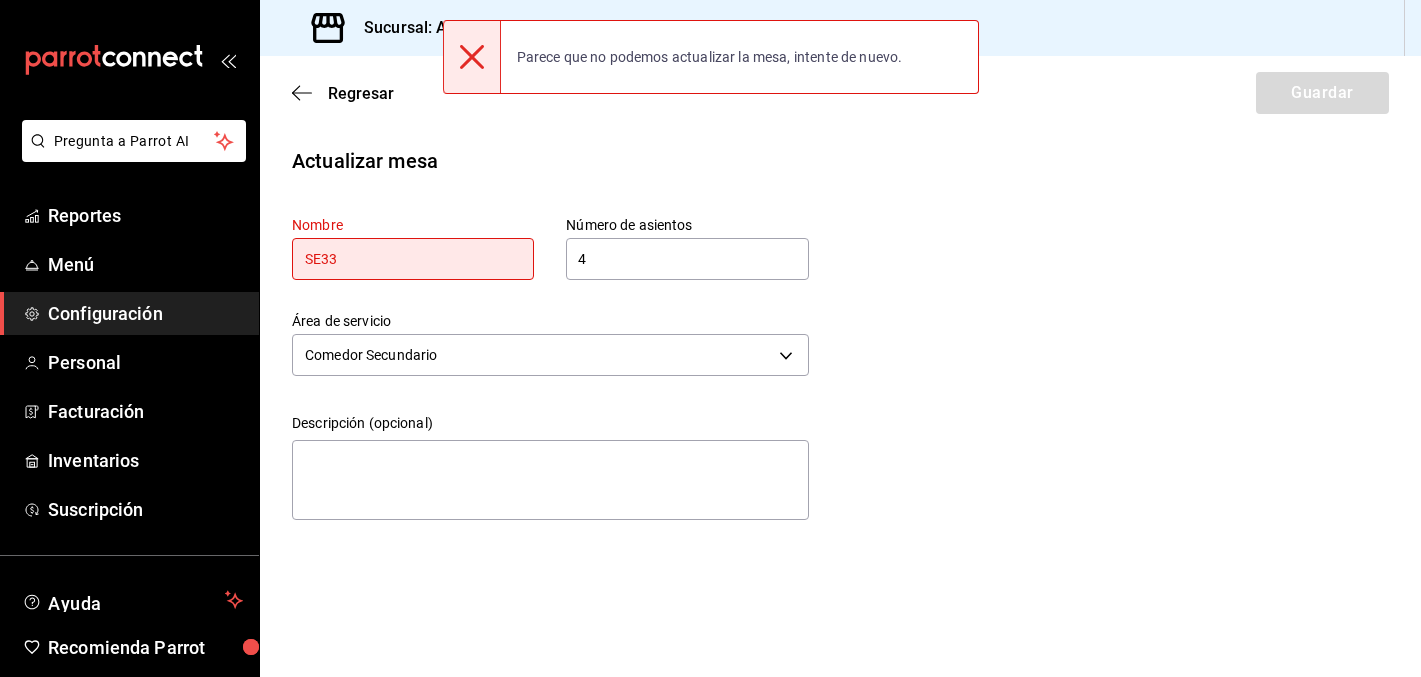 click on "Nombre SE33 Número de asientos 4 Número de asientos" at bounding box center [518, 216] 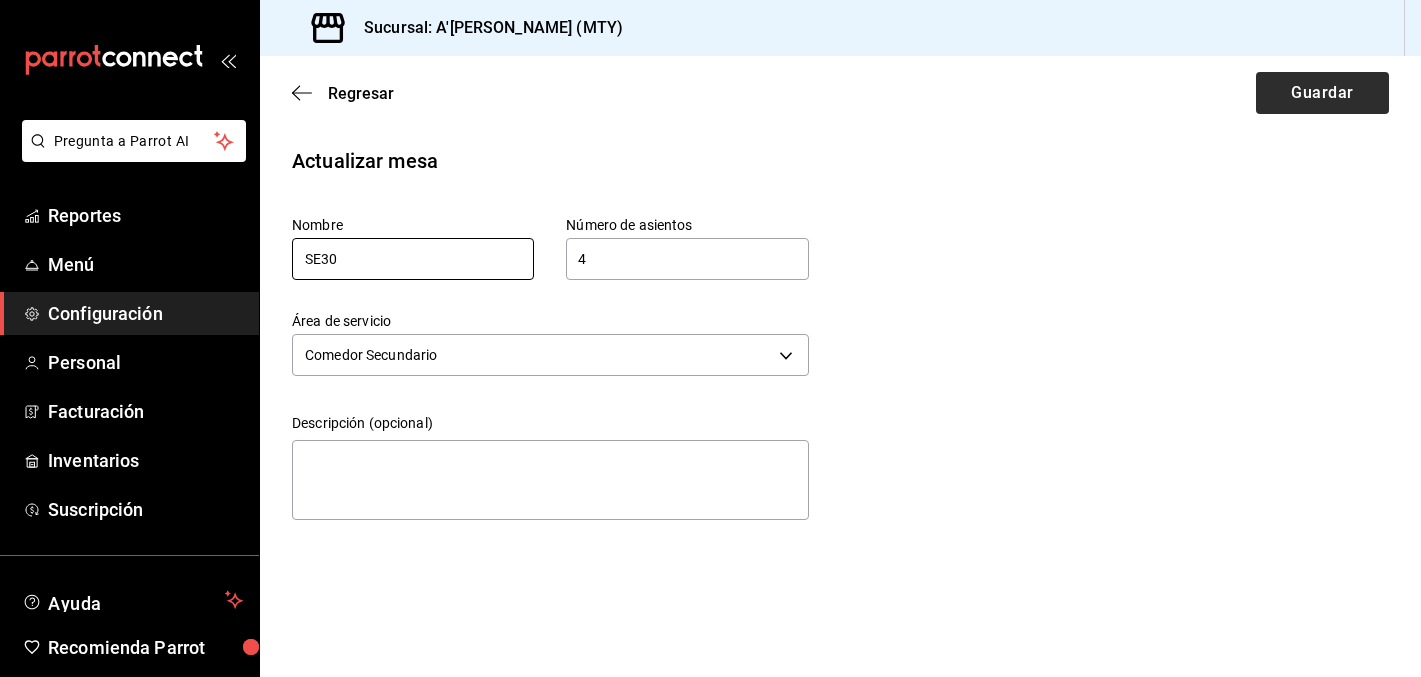 type on "SE30" 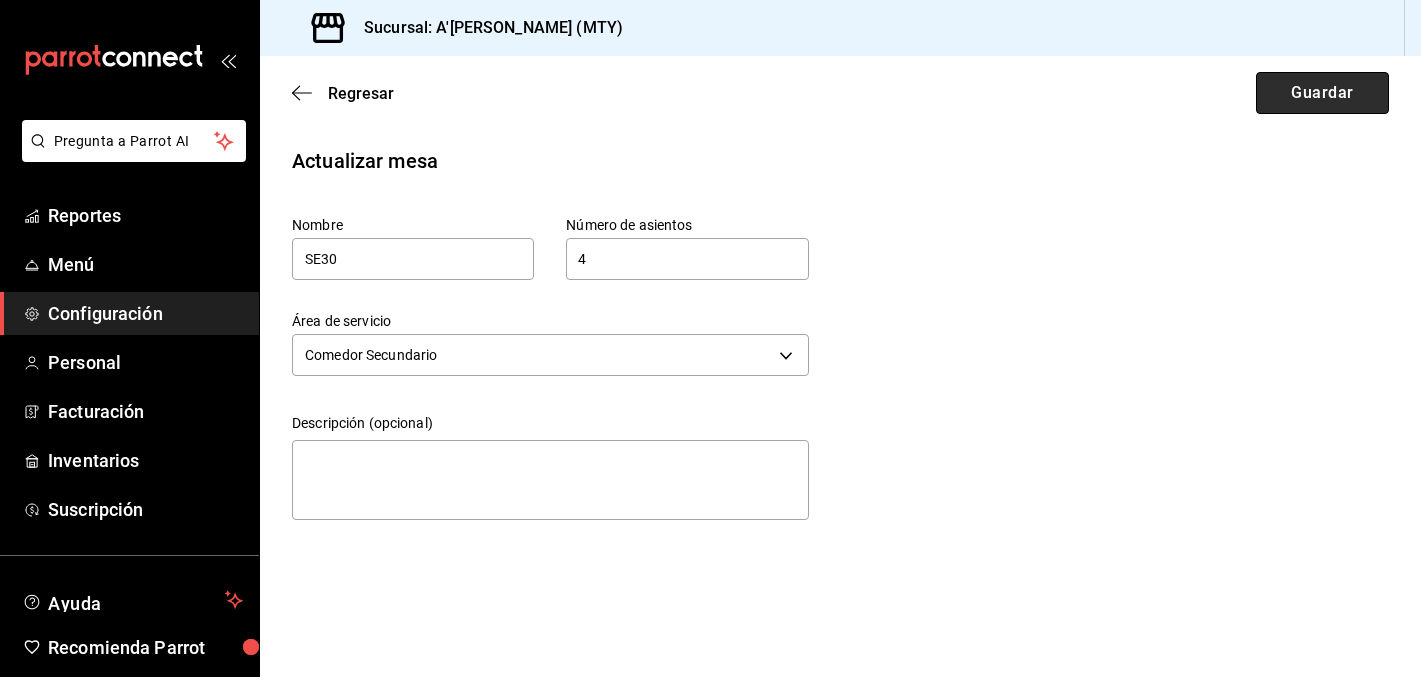 click on "Guardar" at bounding box center [1322, 93] 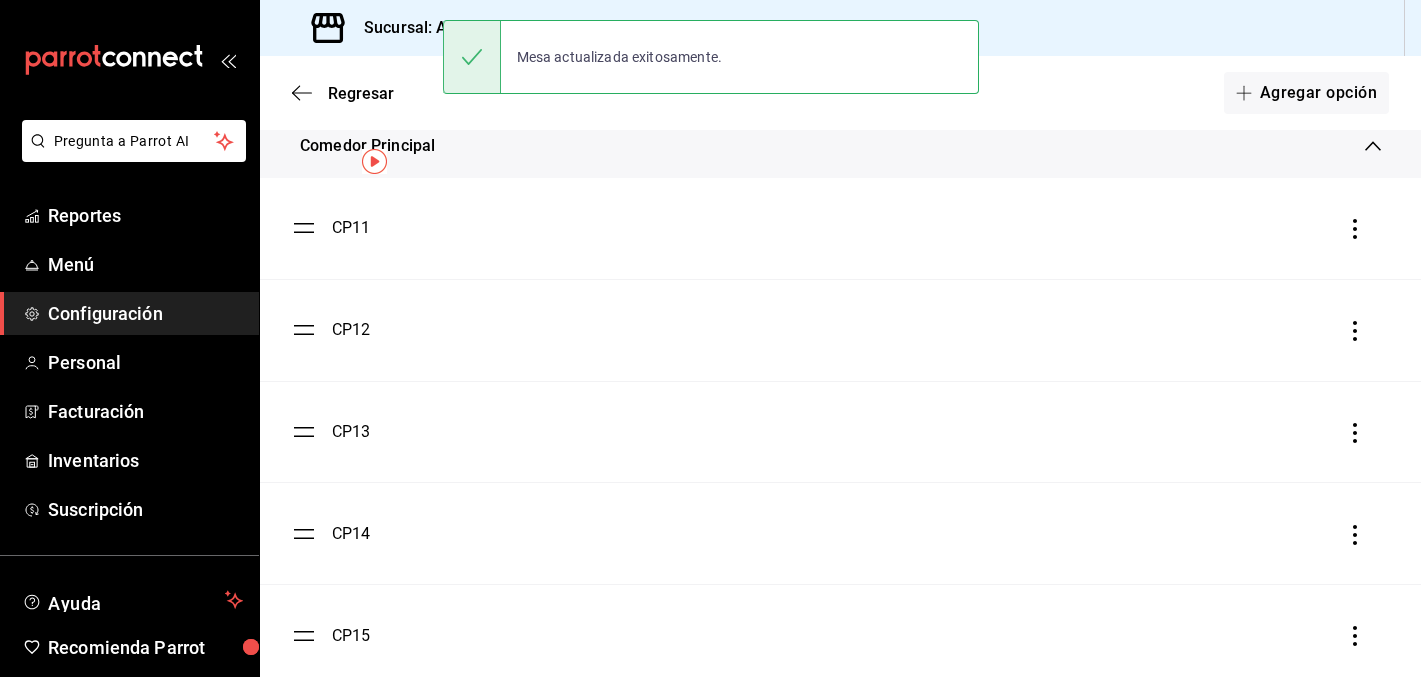 scroll, scrollTop: 0, scrollLeft: 0, axis: both 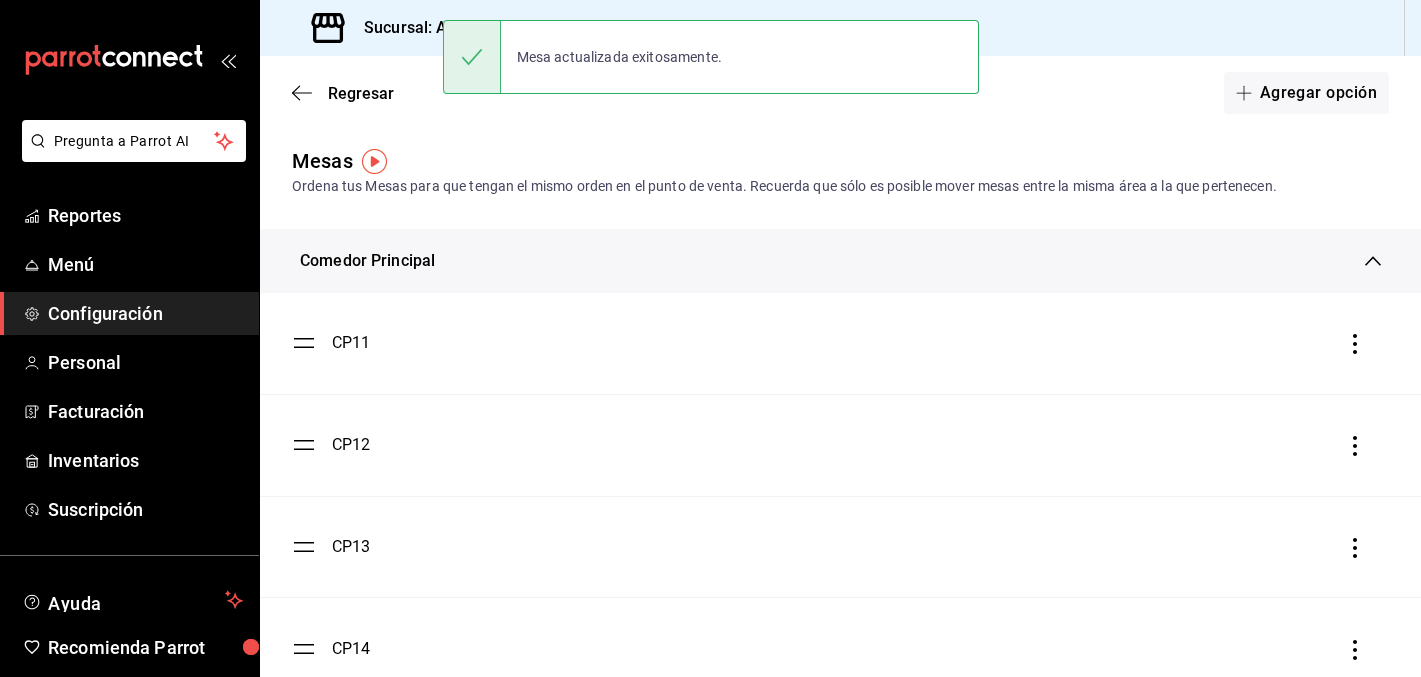 click on "Comedor Principal" at bounding box center (367, 261) 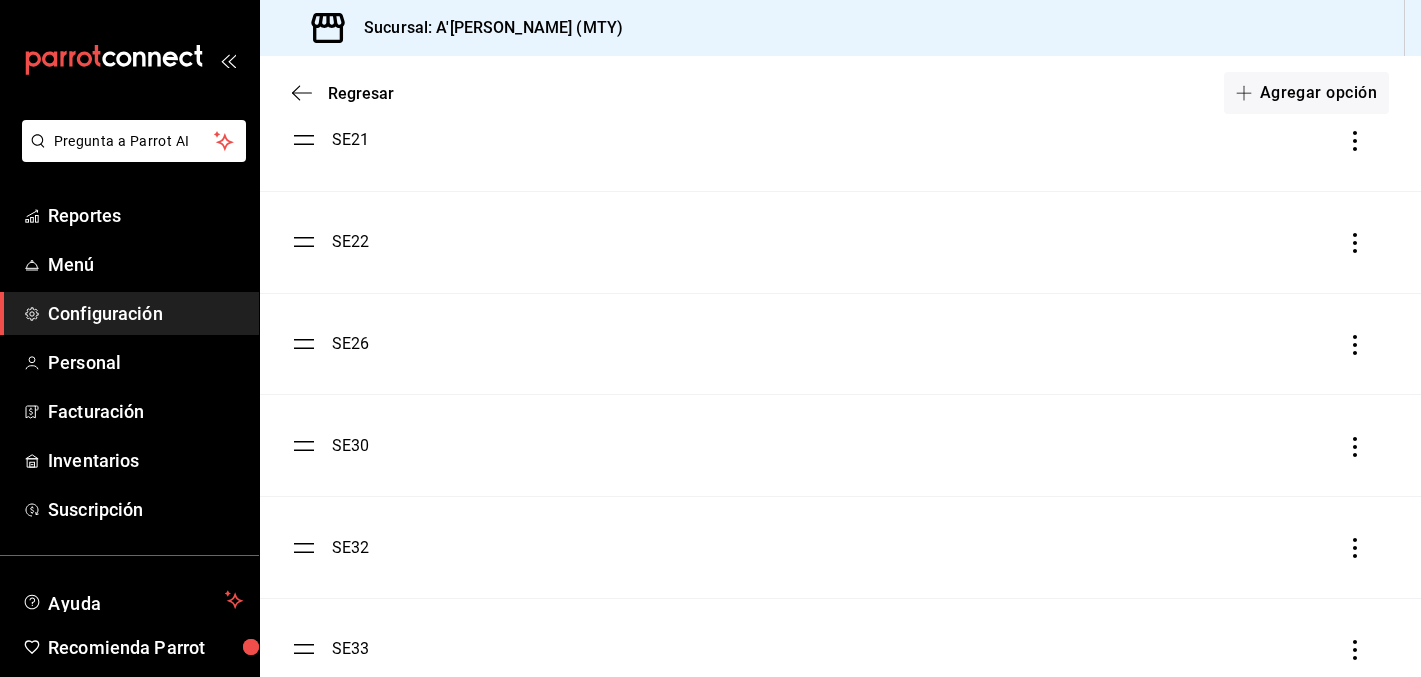 scroll, scrollTop: 257, scrollLeft: 0, axis: vertical 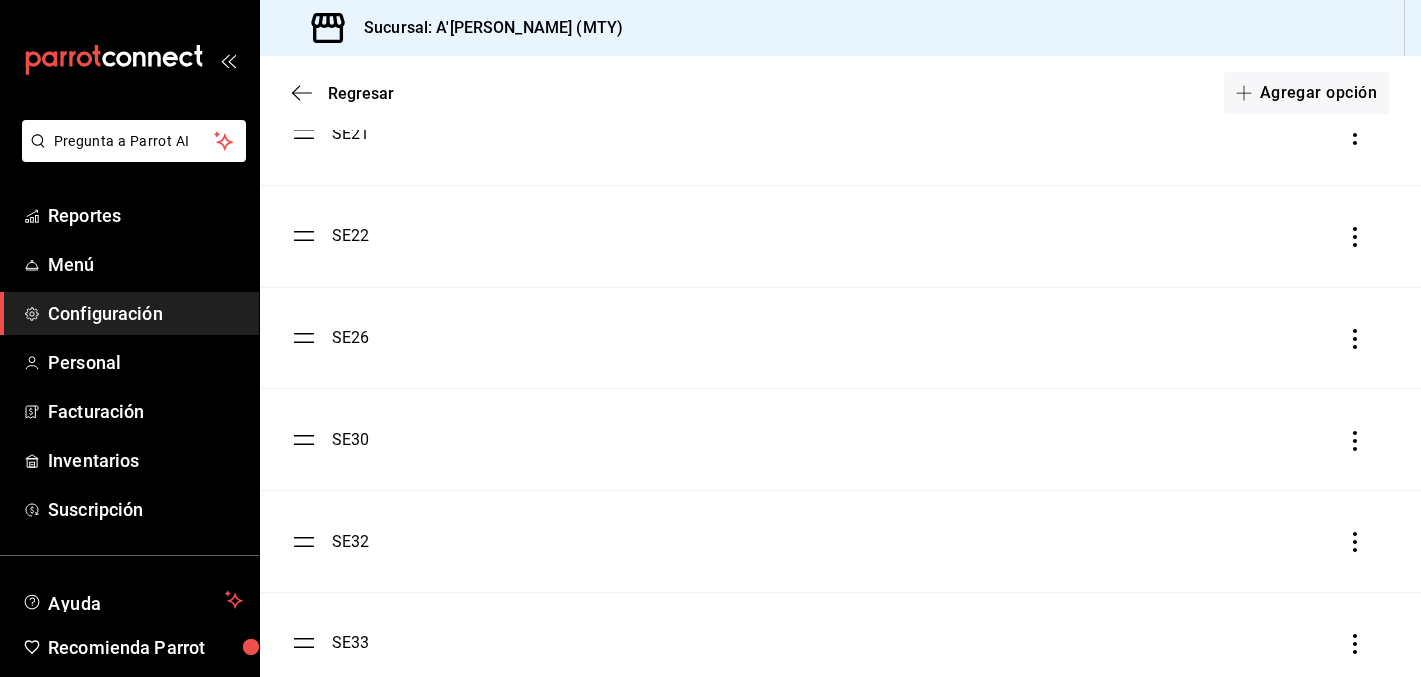 click on "SE26" at bounding box center [351, 338] 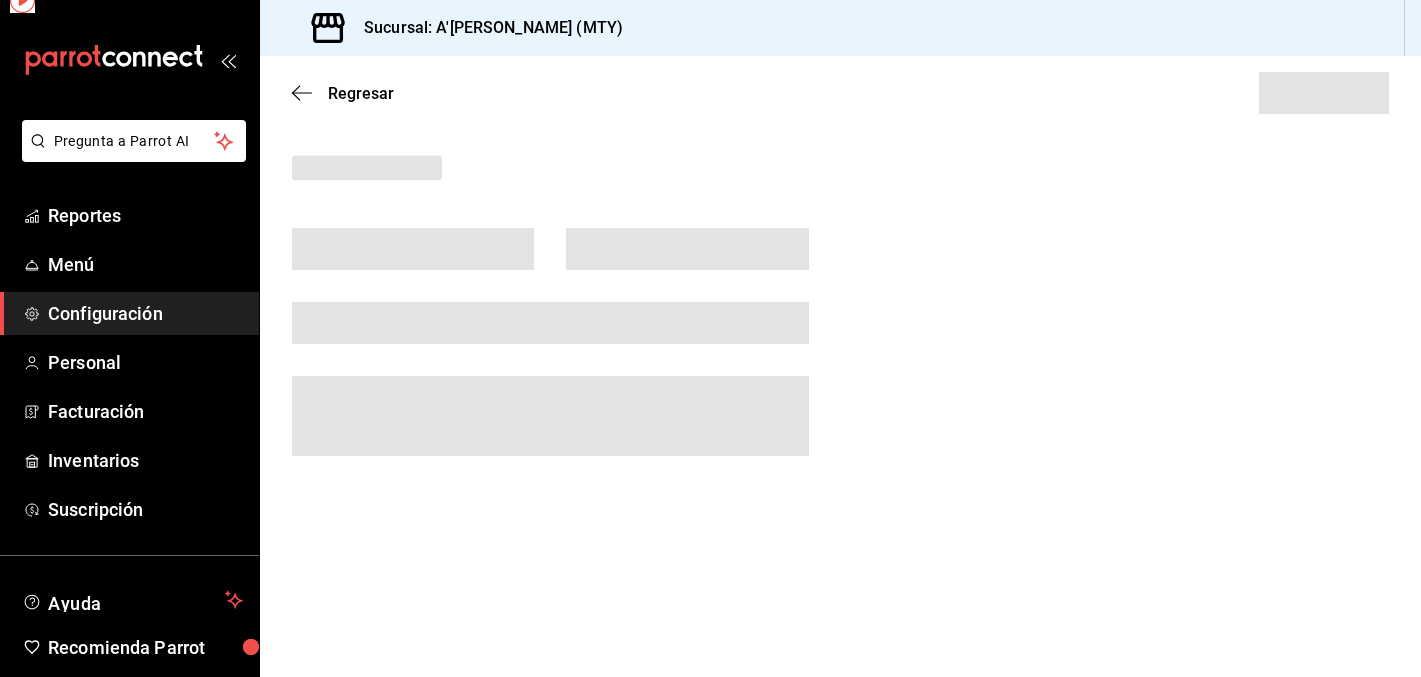 scroll, scrollTop: 0, scrollLeft: 0, axis: both 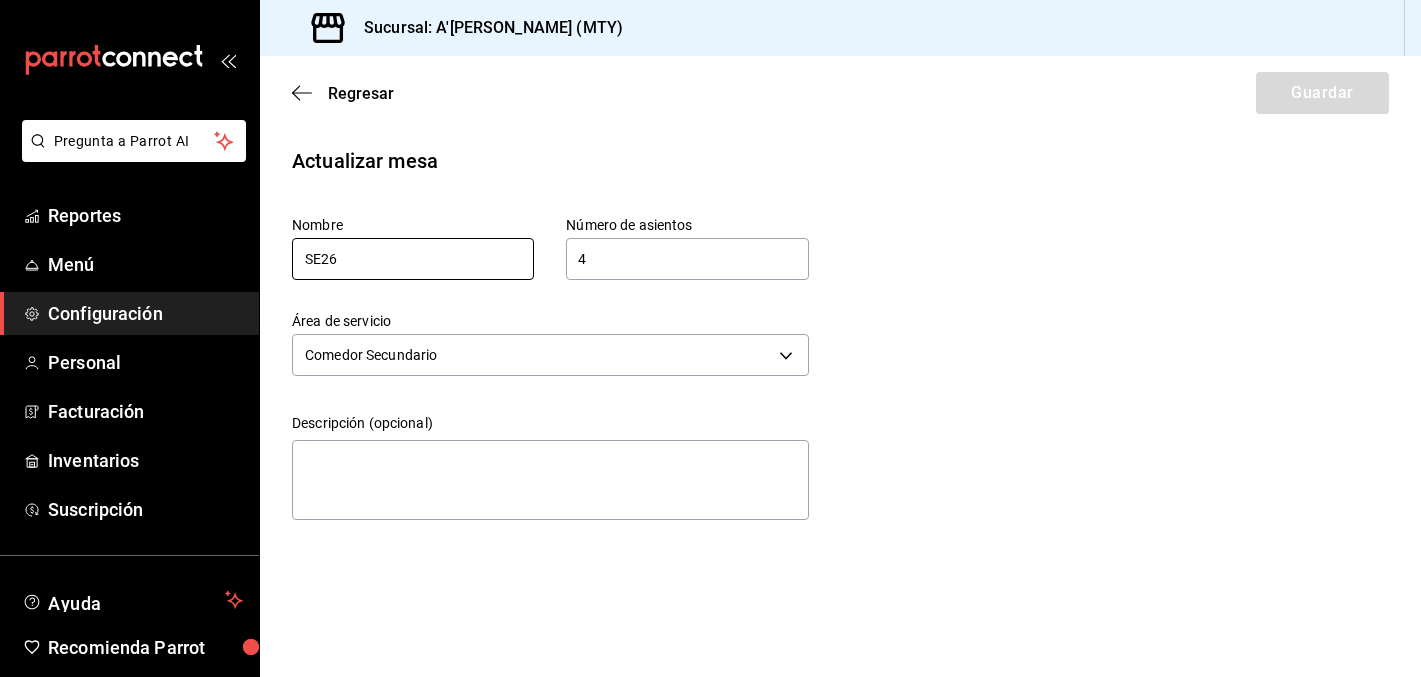 click on "SE26" at bounding box center [413, 259] 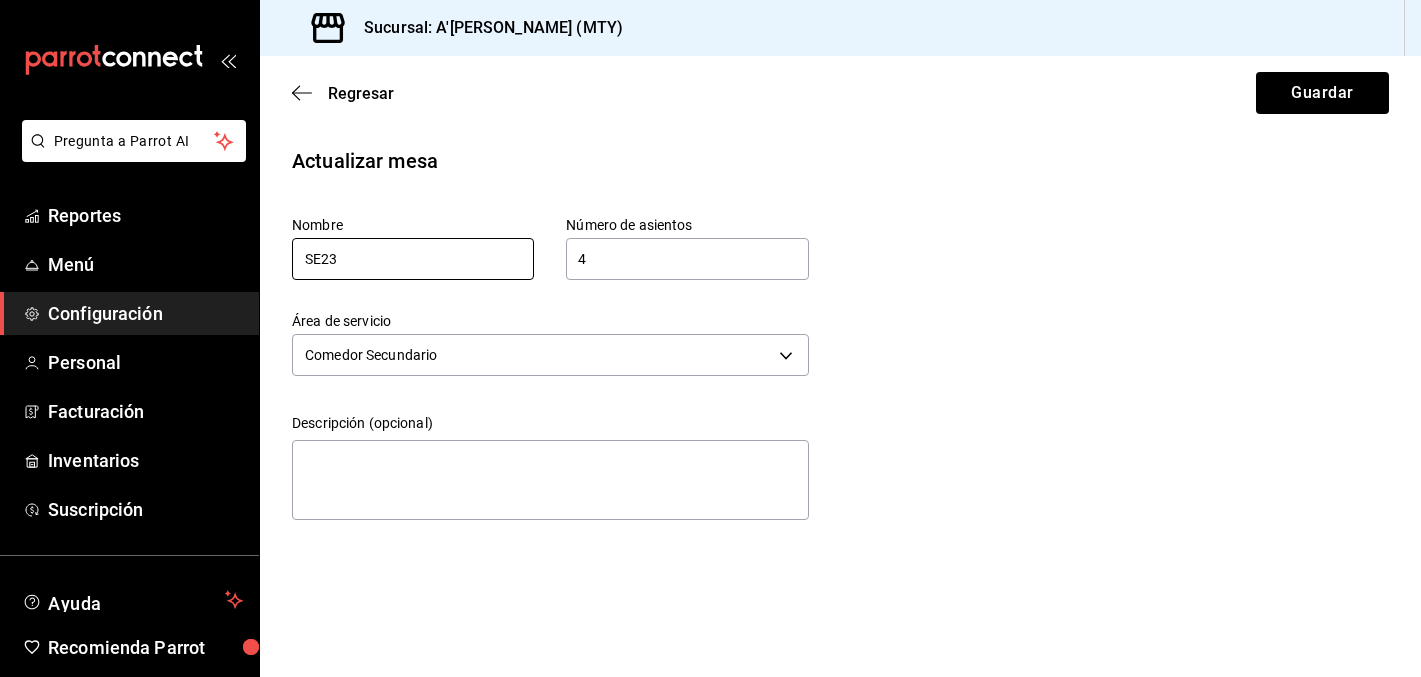 type on "SE23" 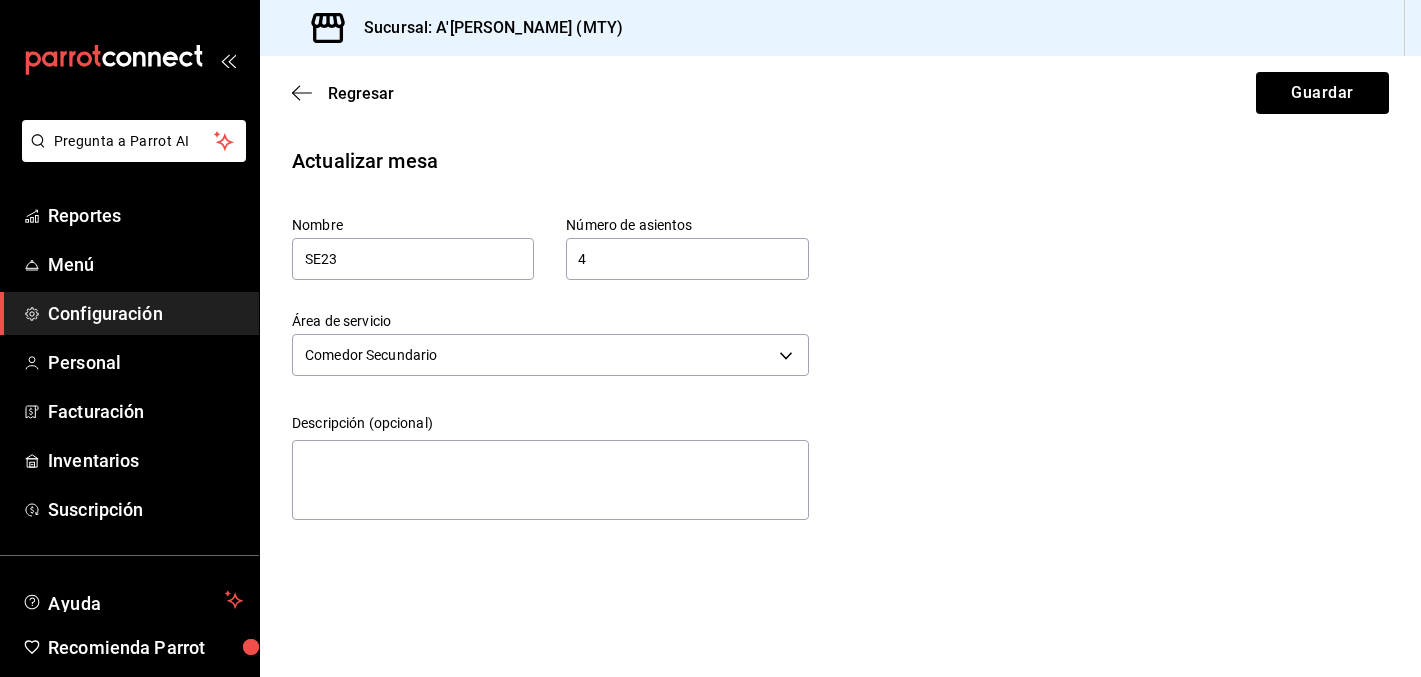 click on "Regresar Guardar" at bounding box center (840, 93) 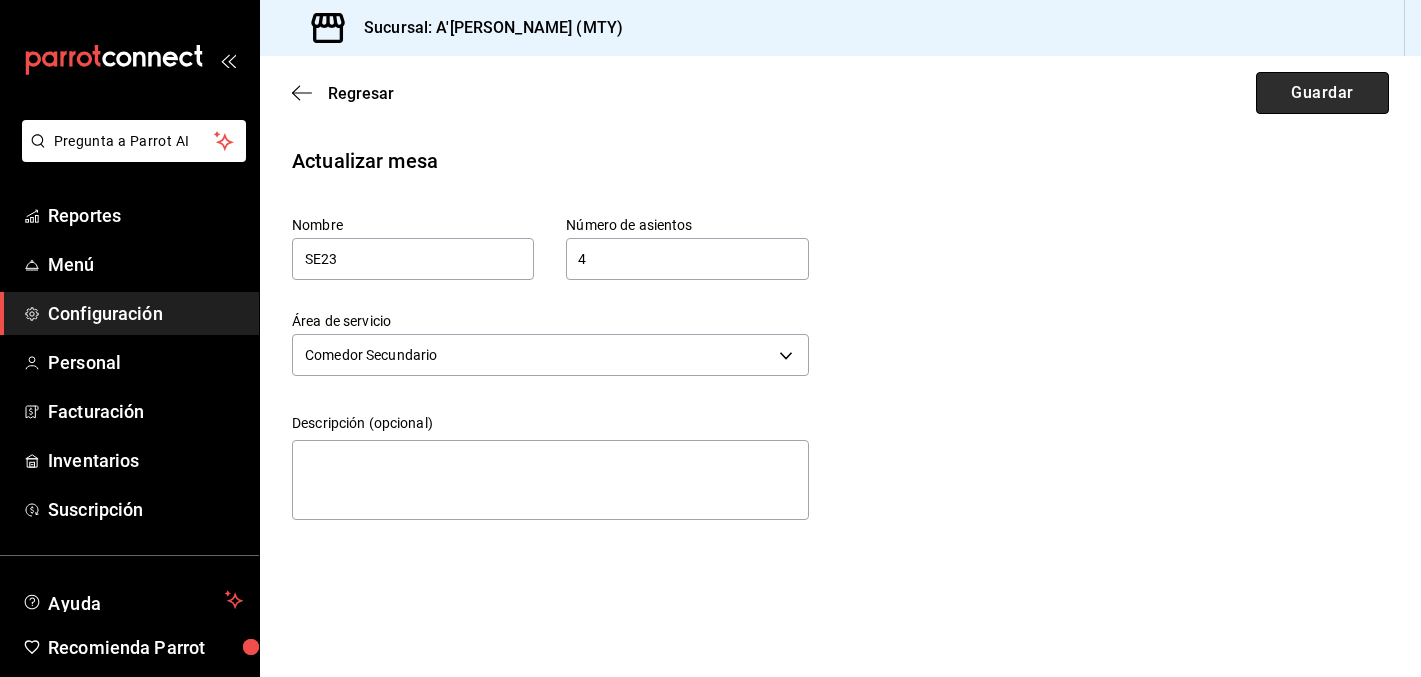 click on "Guardar" at bounding box center [1322, 93] 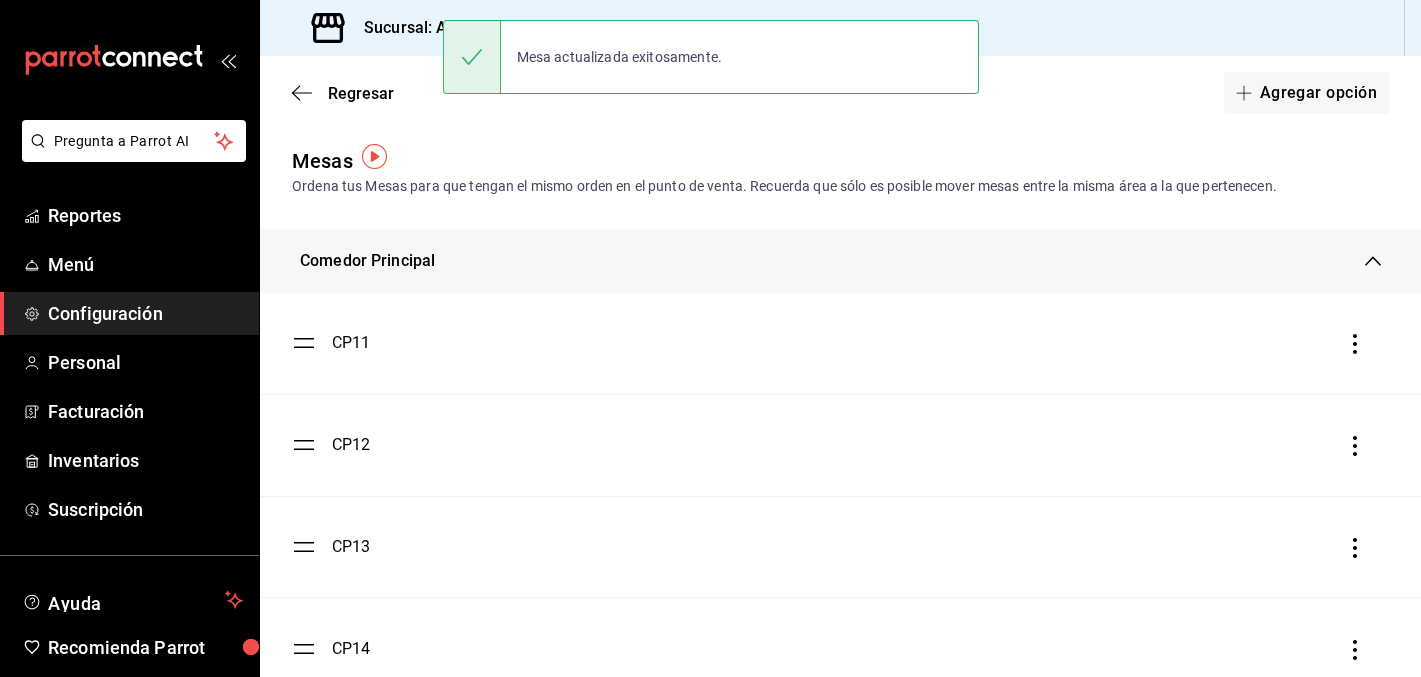 scroll, scrollTop: 5, scrollLeft: 0, axis: vertical 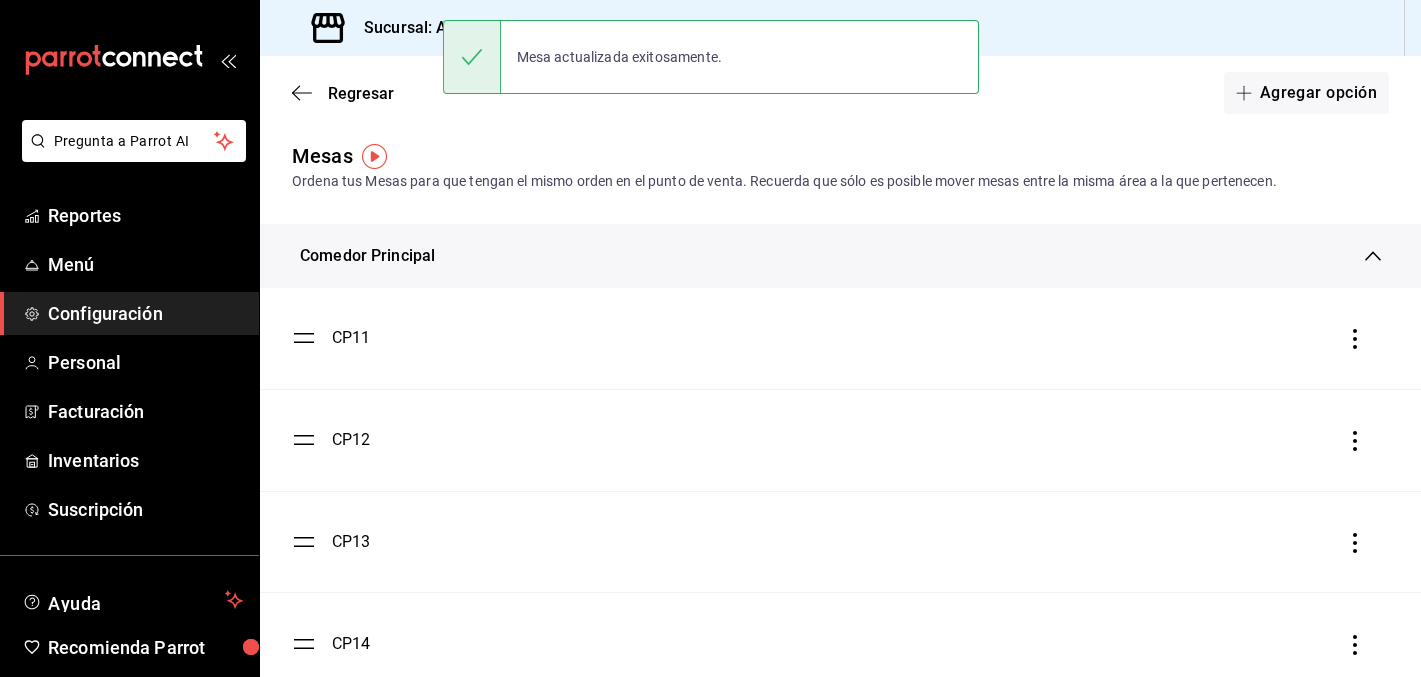 click on "Comedor Principal" at bounding box center (367, 256) 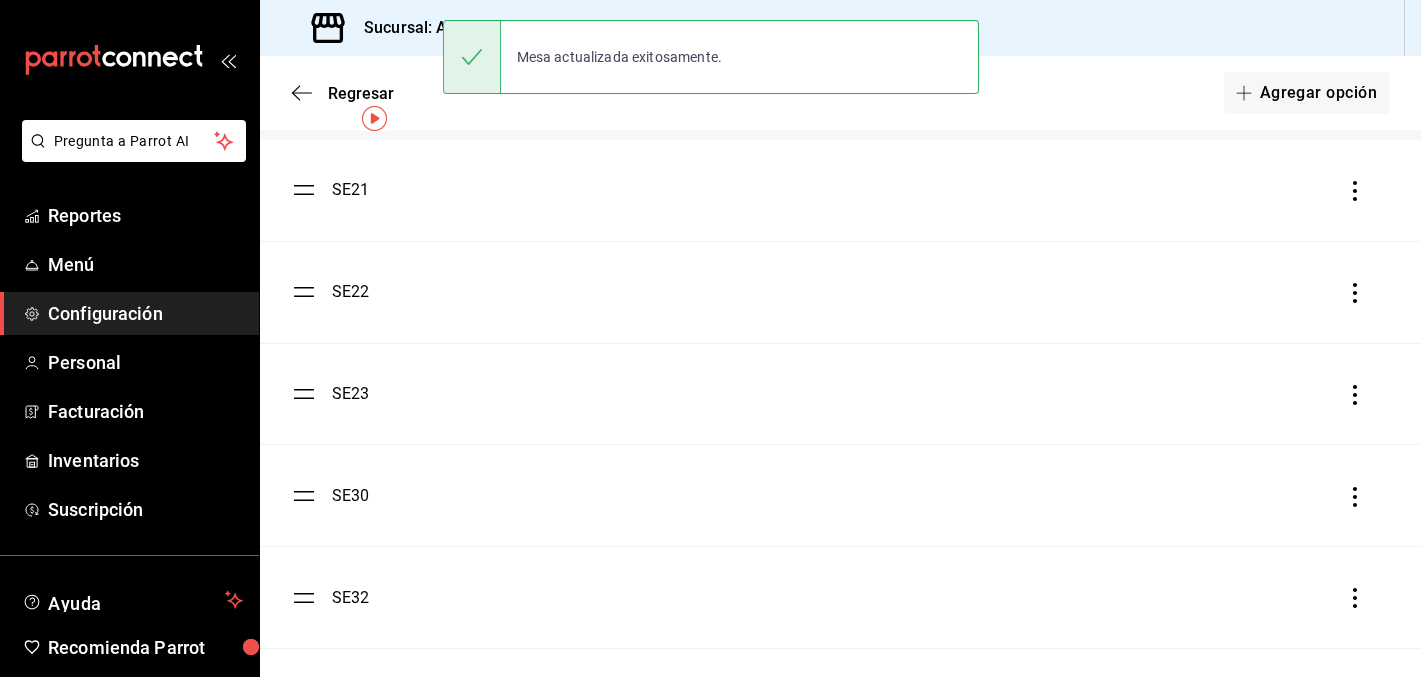 scroll, scrollTop: 248, scrollLeft: 0, axis: vertical 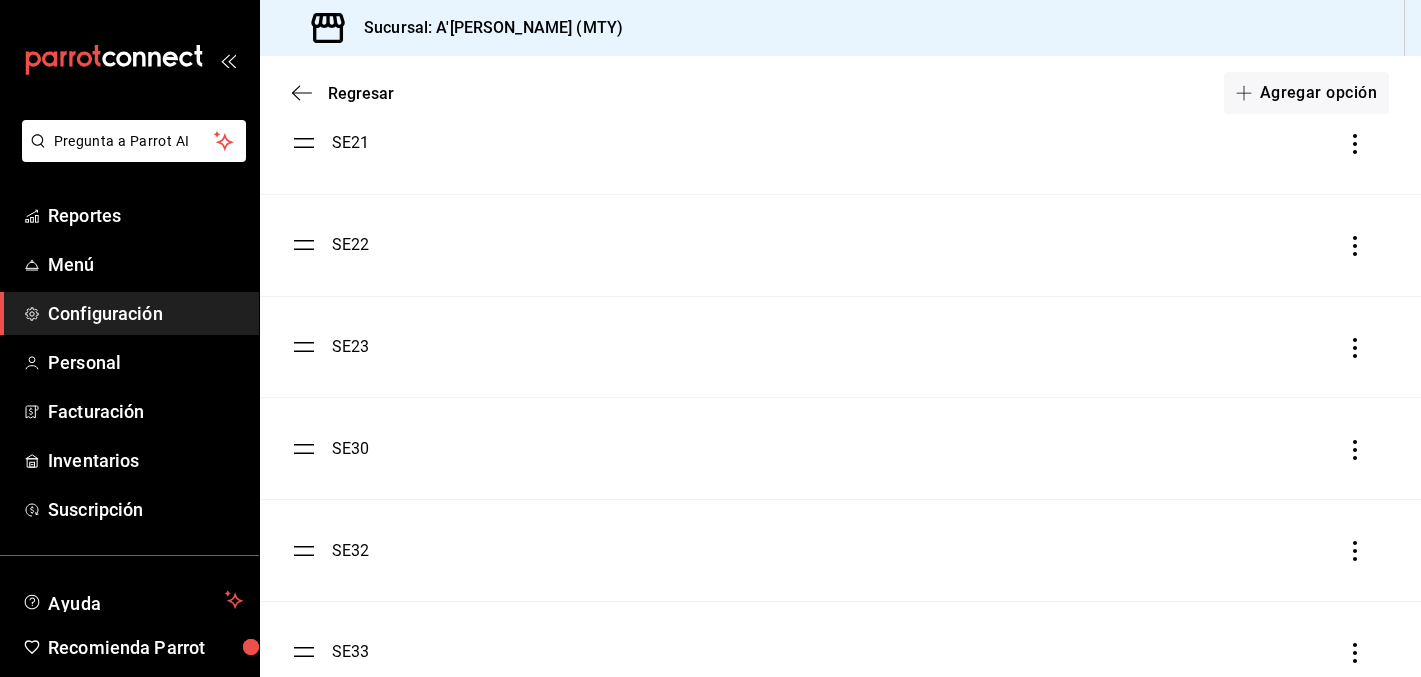 click on "SE30" at bounding box center (351, 449) 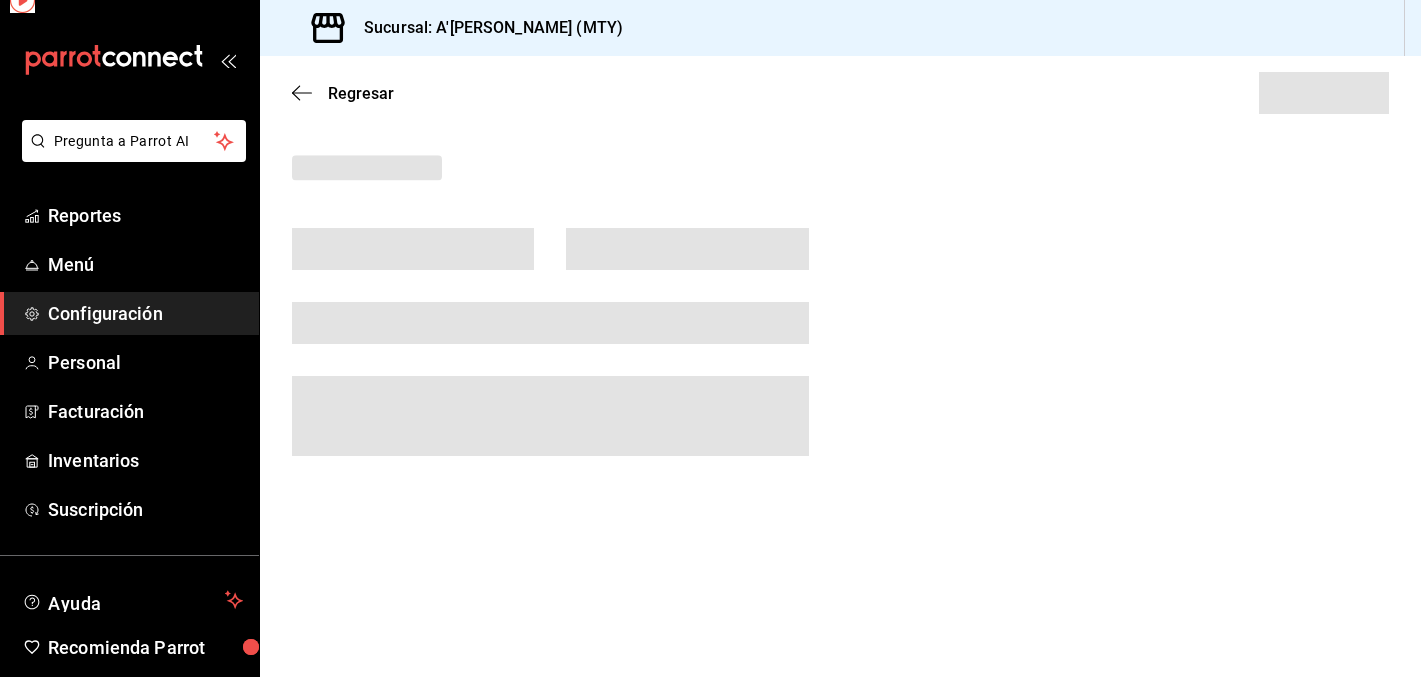 scroll, scrollTop: 0, scrollLeft: 0, axis: both 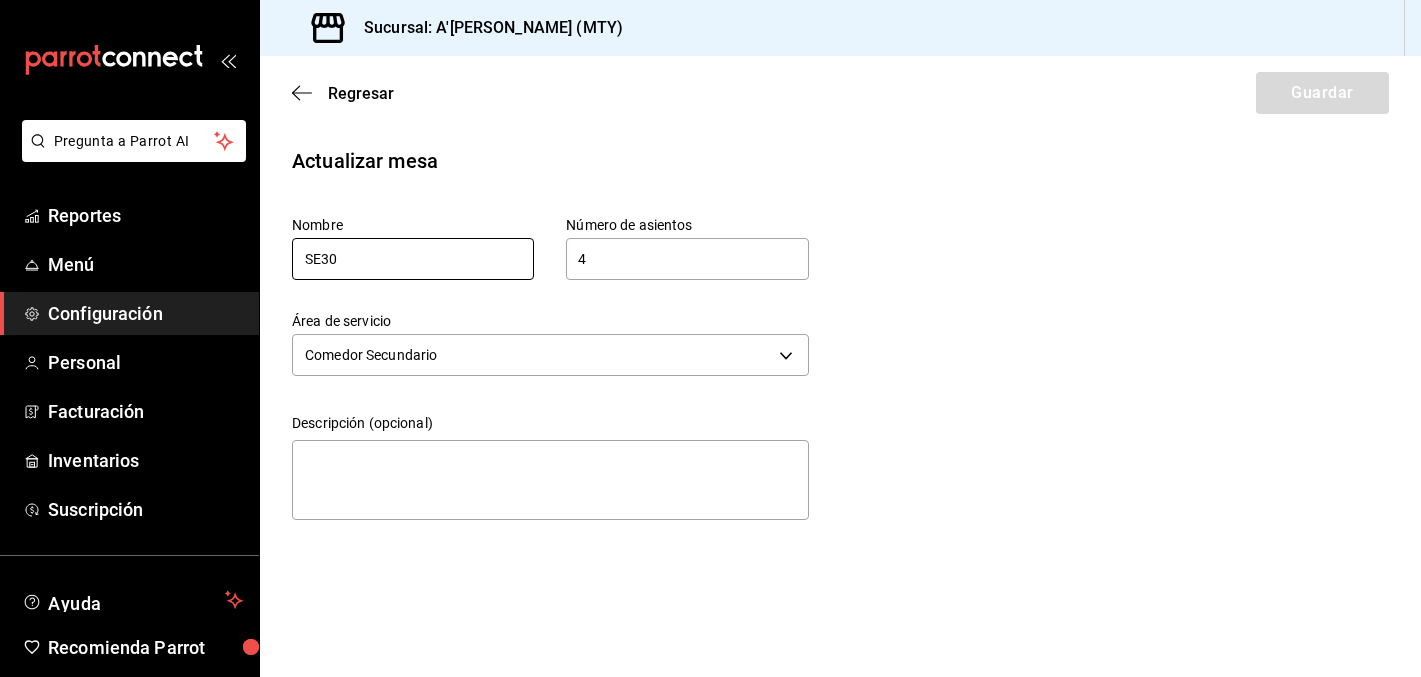 click on "SE30" at bounding box center [413, 259] 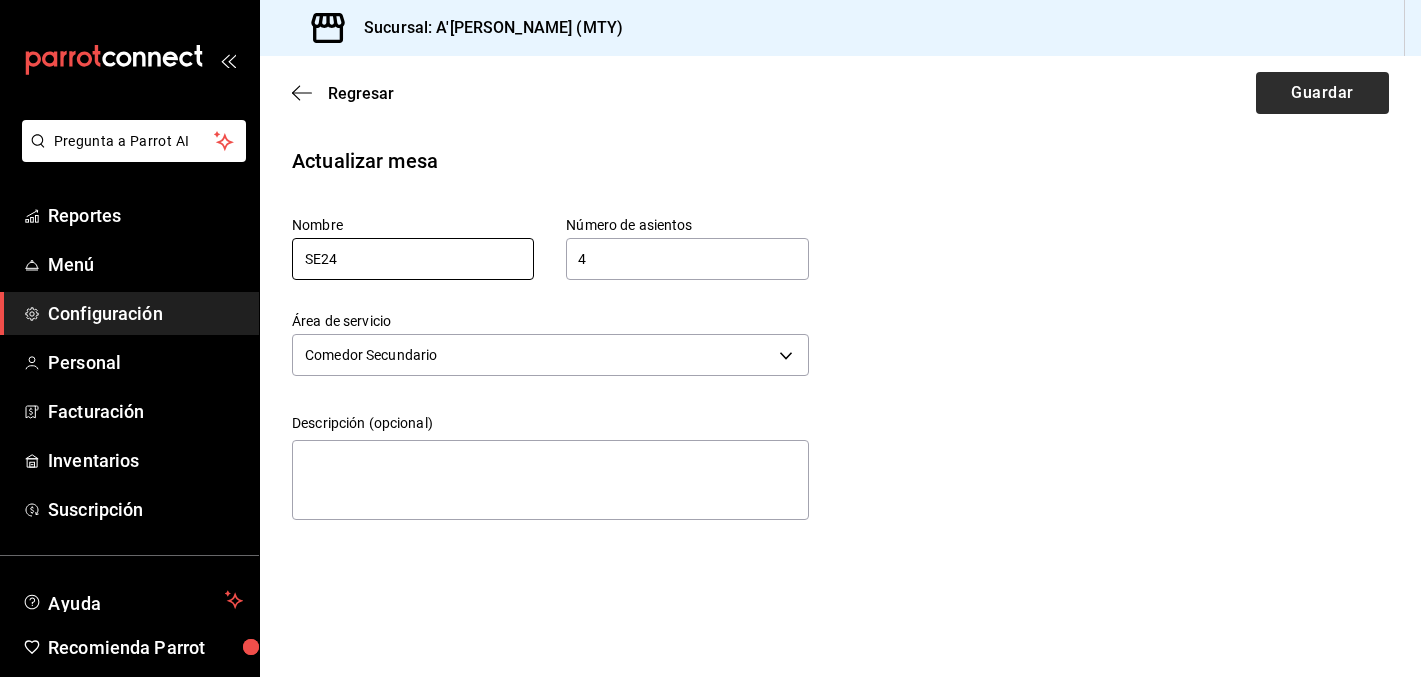 type on "SE24" 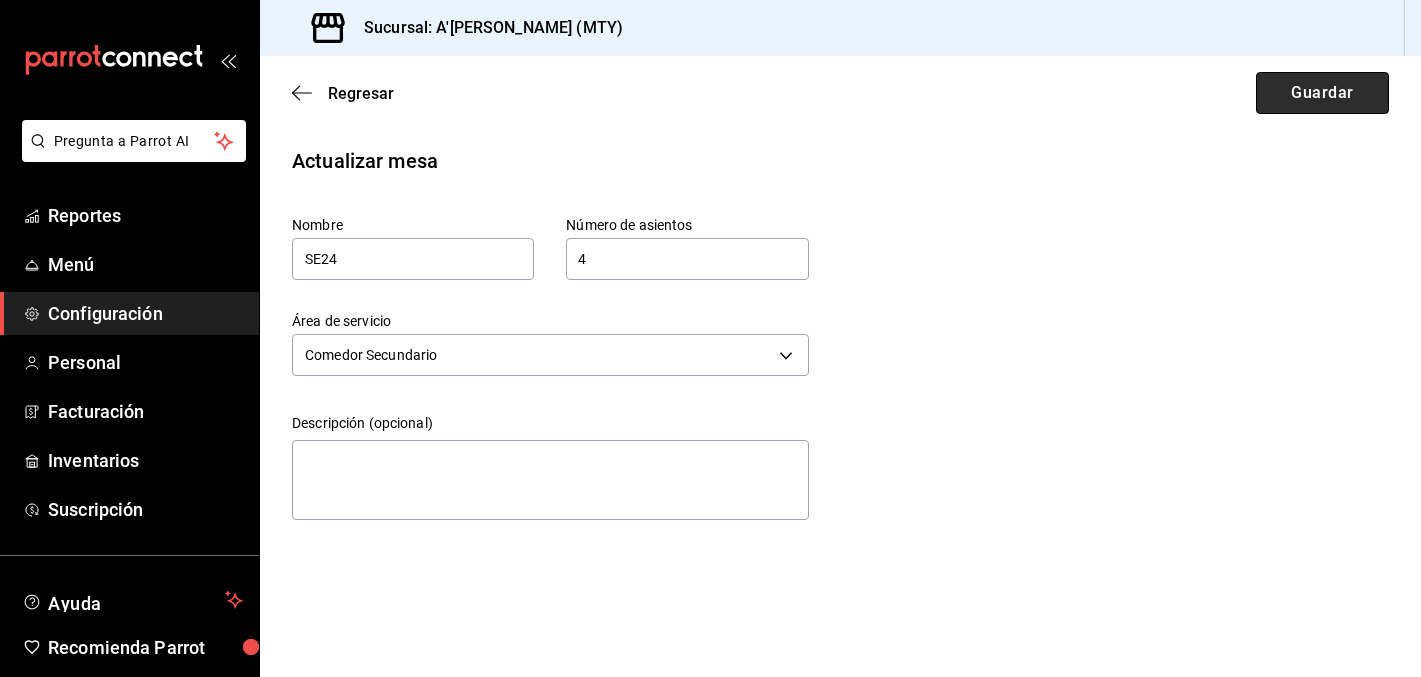 click on "Guardar" at bounding box center [1322, 93] 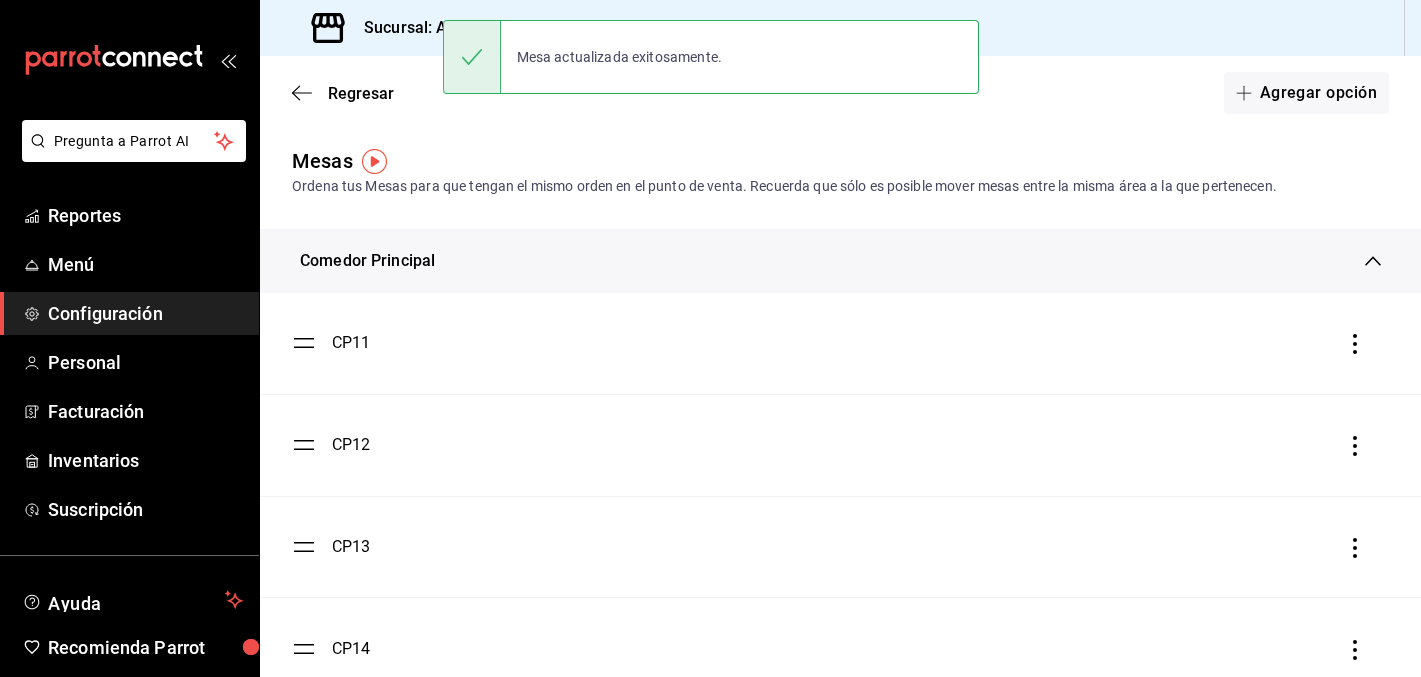 click on "Comedor Principal" at bounding box center [832, 261] 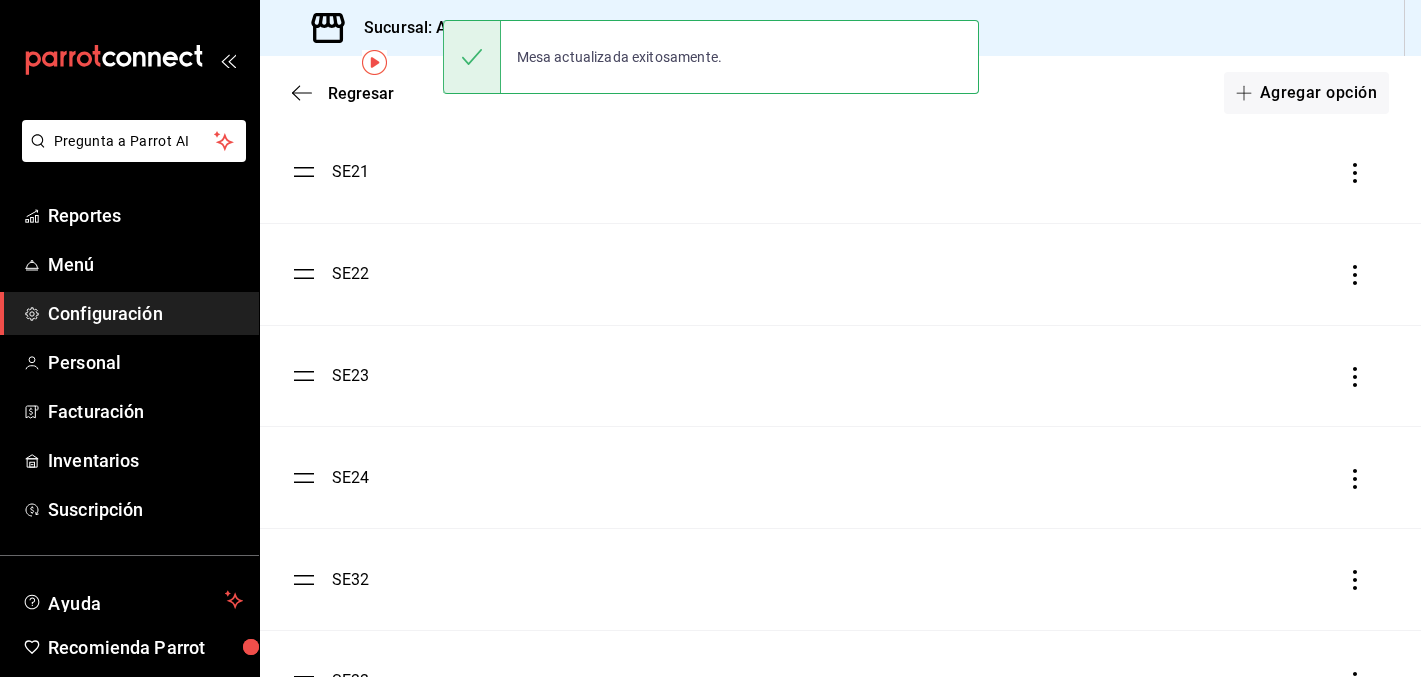 scroll, scrollTop: 261, scrollLeft: 0, axis: vertical 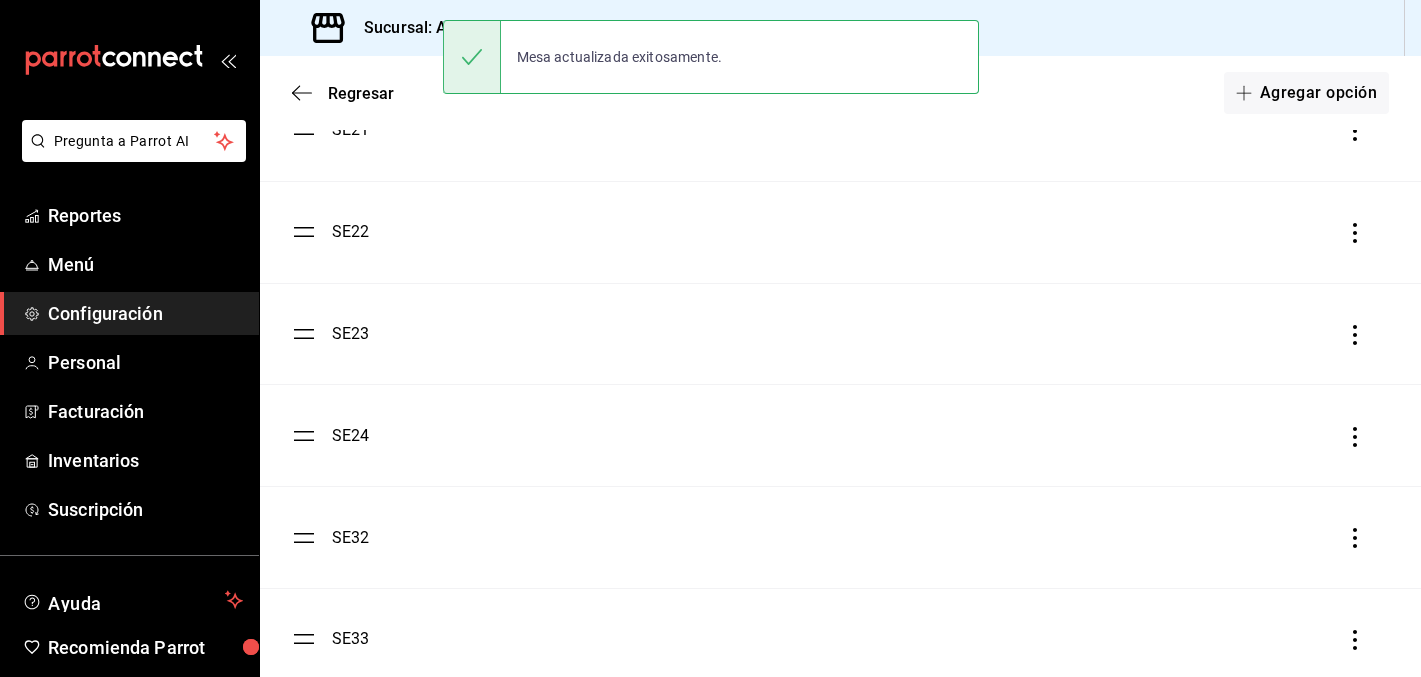 click on "SE32" at bounding box center [840, 537] 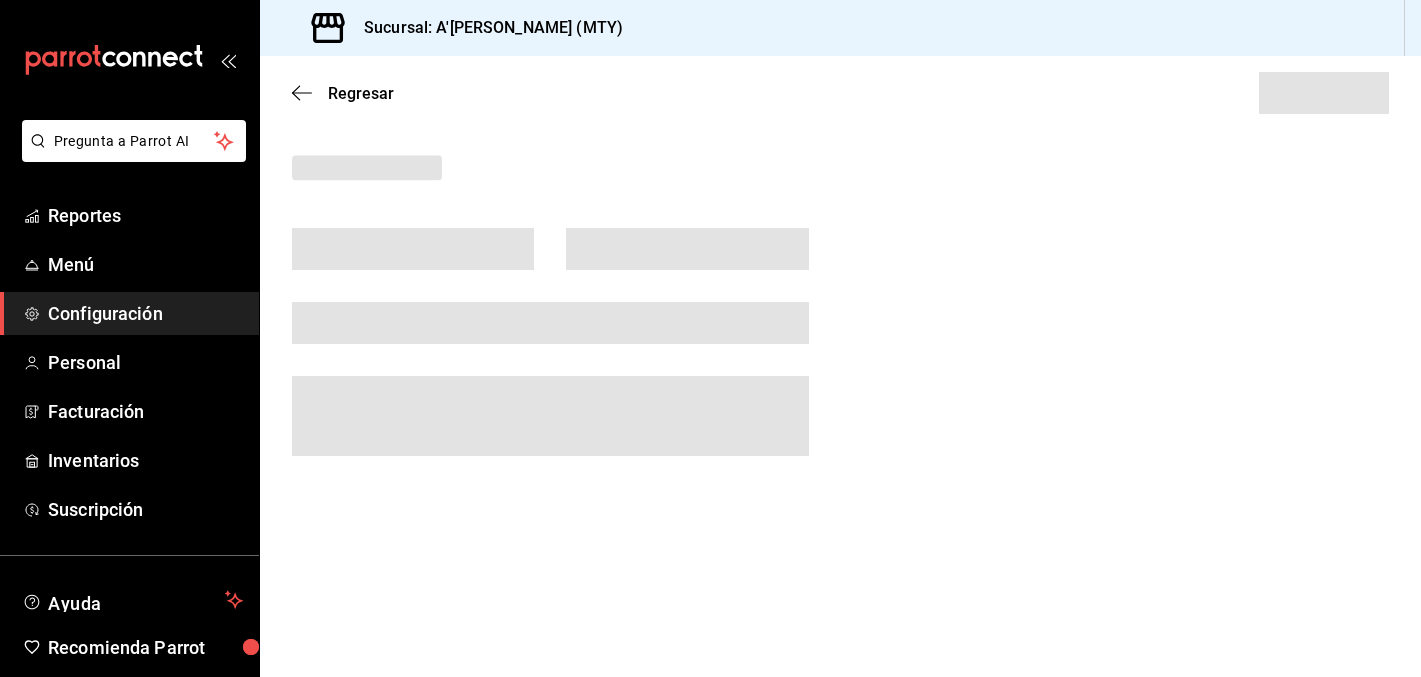 scroll, scrollTop: 0, scrollLeft: 0, axis: both 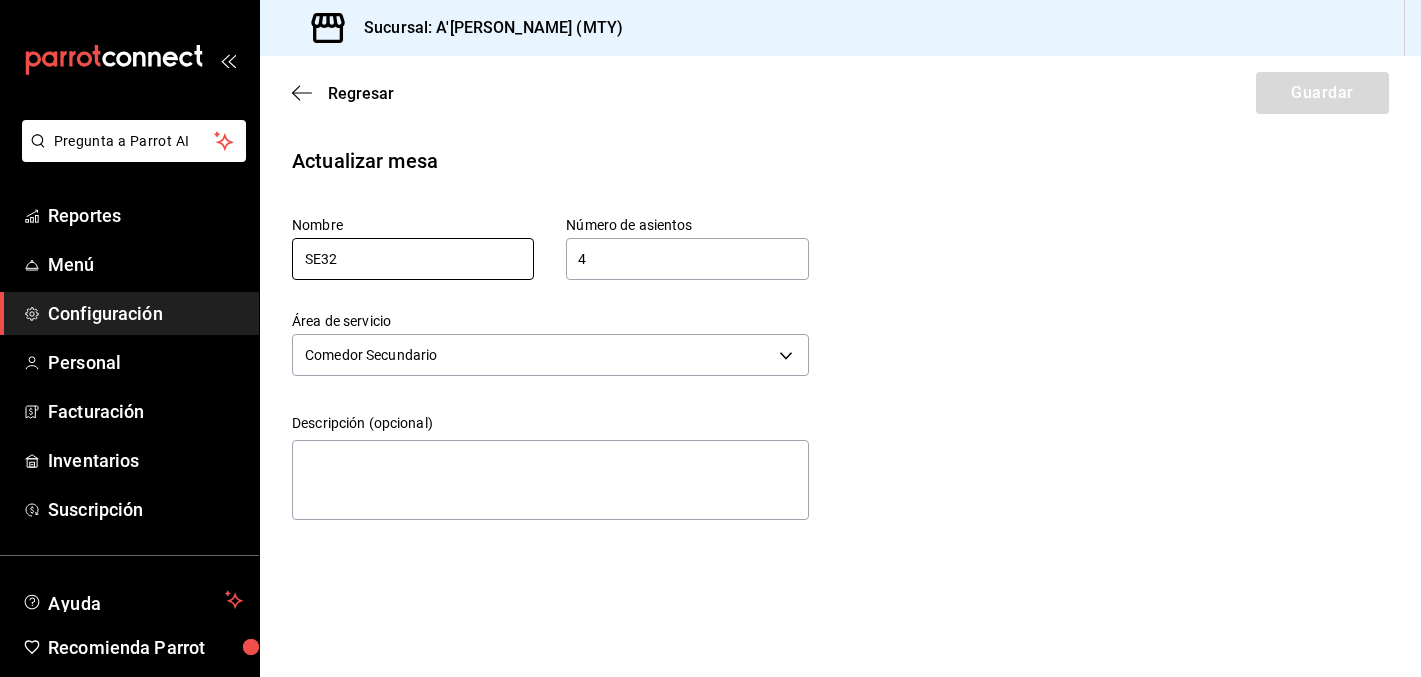 click on "SE32" at bounding box center (413, 259) 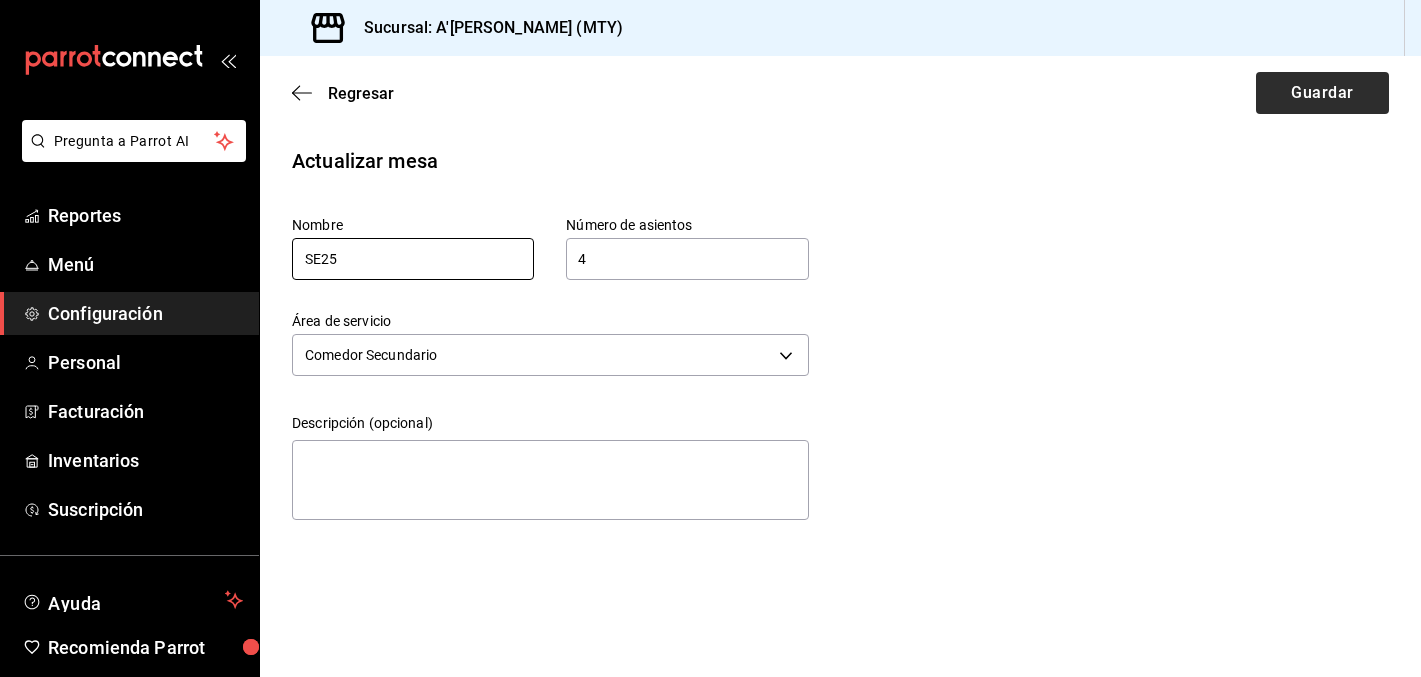 type on "SE25" 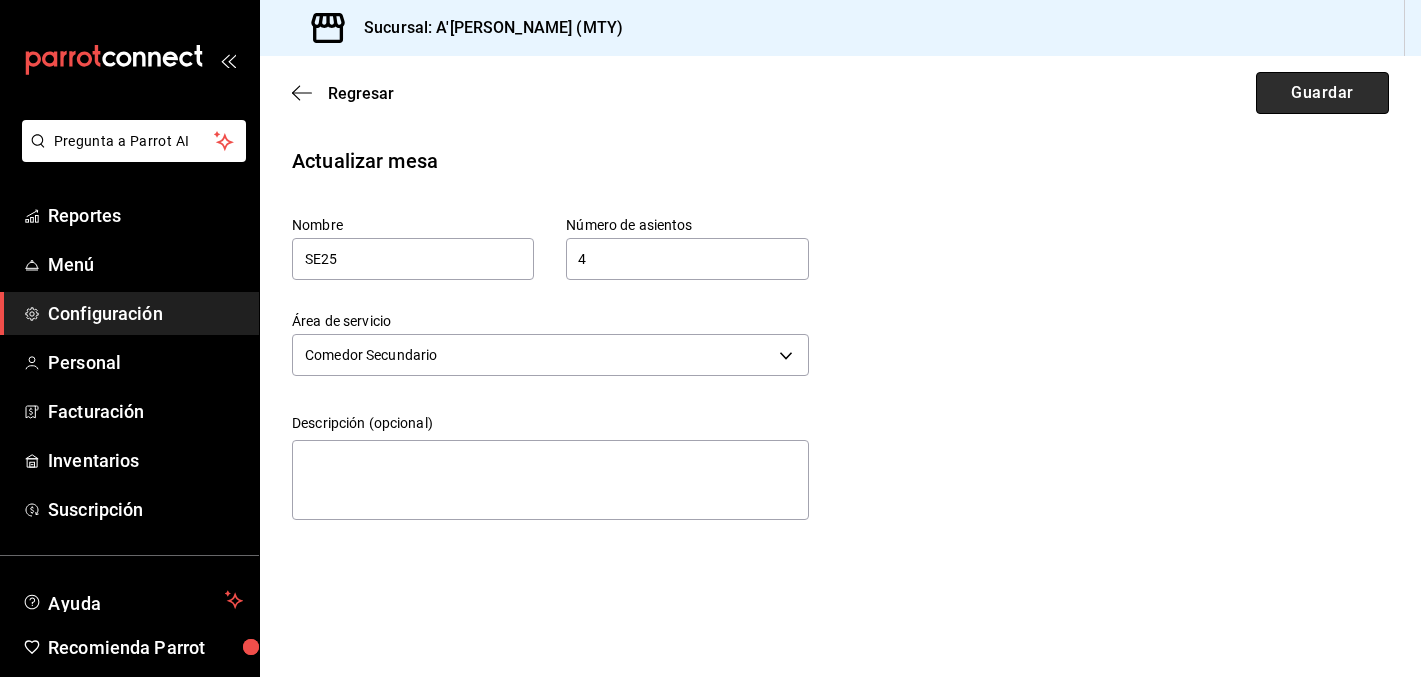 click on "Guardar" at bounding box center [1322, 93] 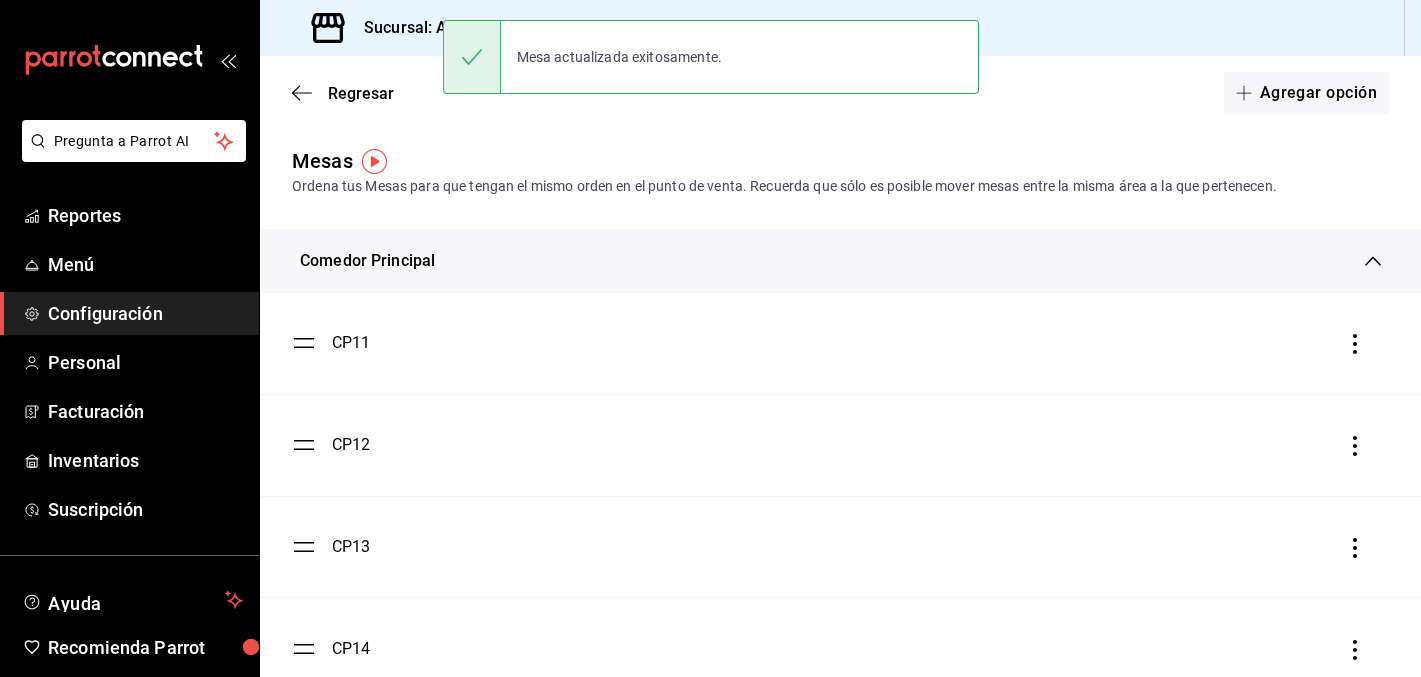 click on "Comedor Principal" at bounding box center [840, 261] 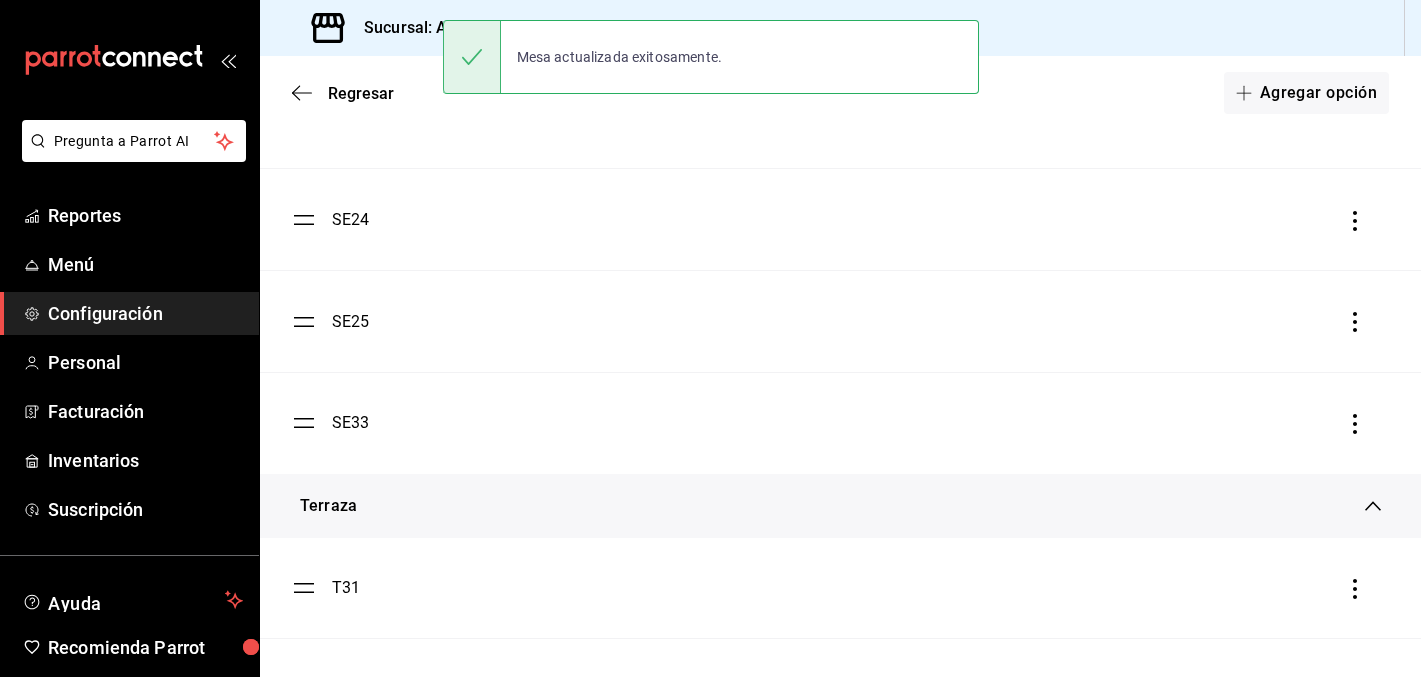 scroll, scrollTop: 485, scrollLeft: 0, axis: vertical 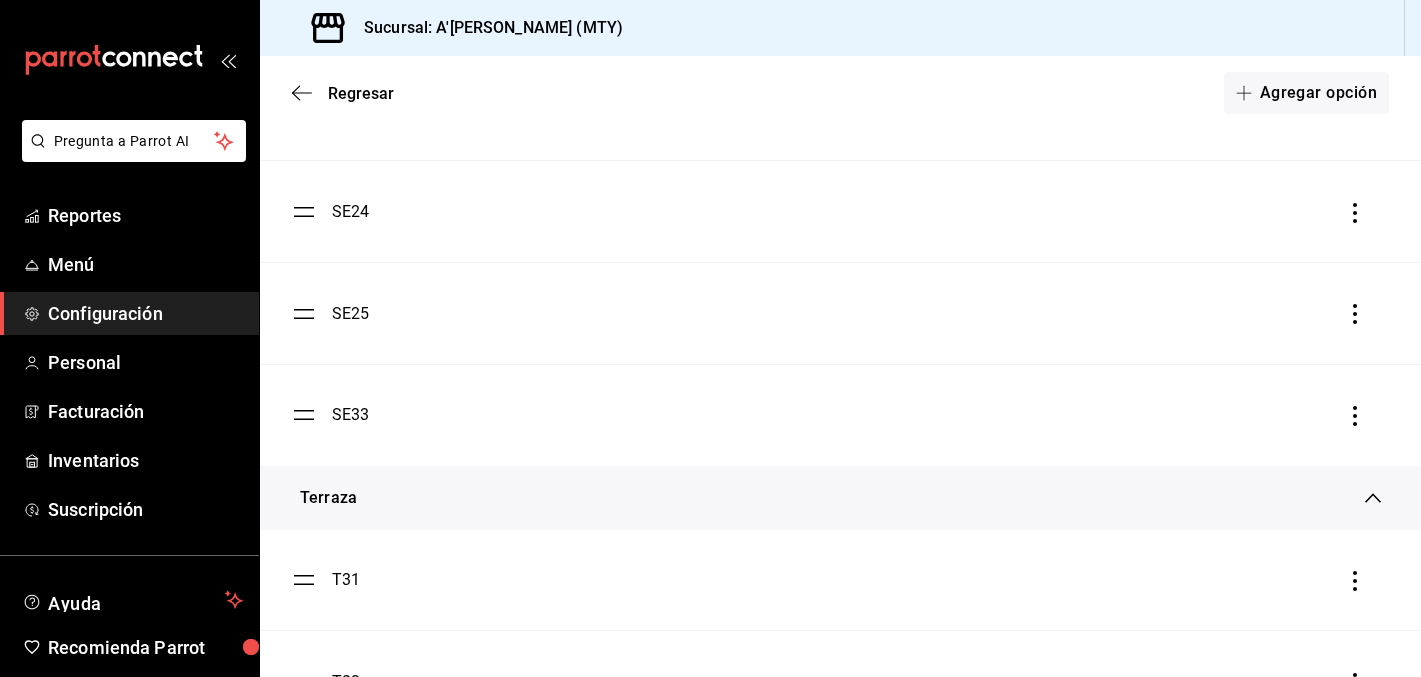 click on "SE33" at bounding box center [351, 415] 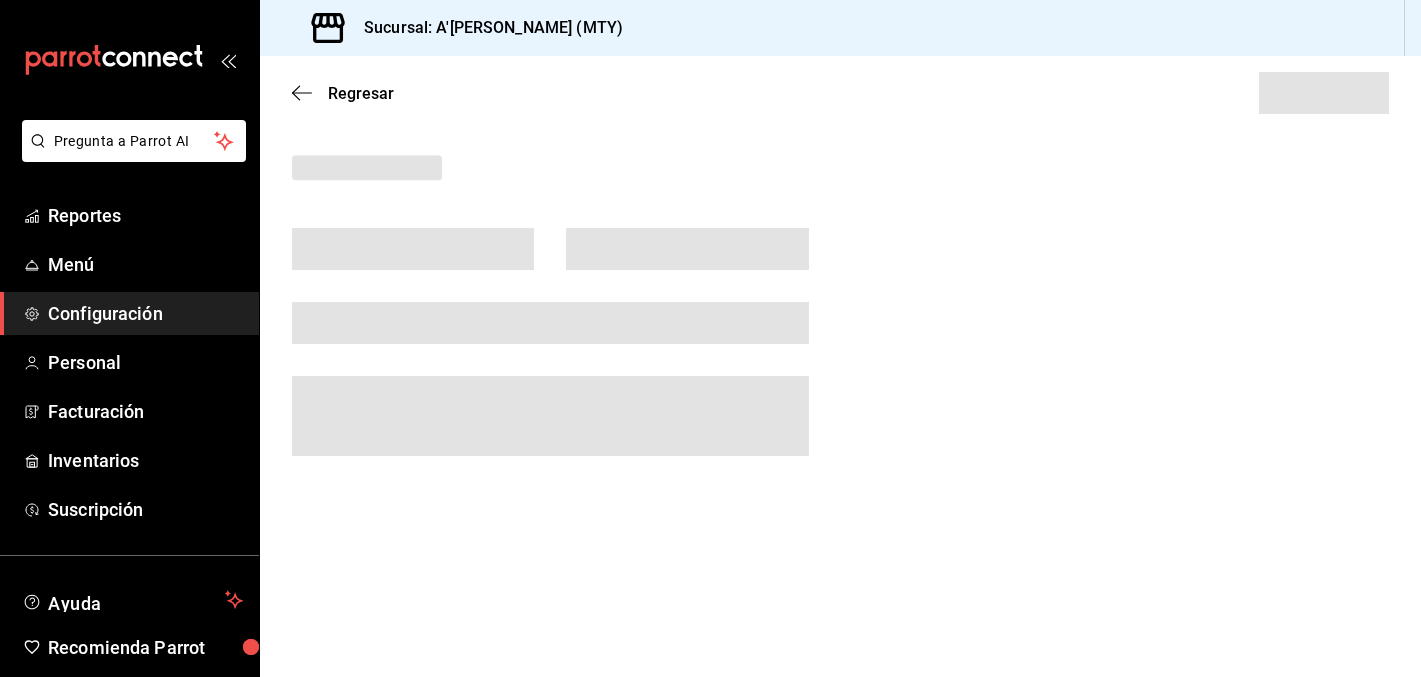 scroll, scrollTop: 0, scrollLeft: 0, axis: both 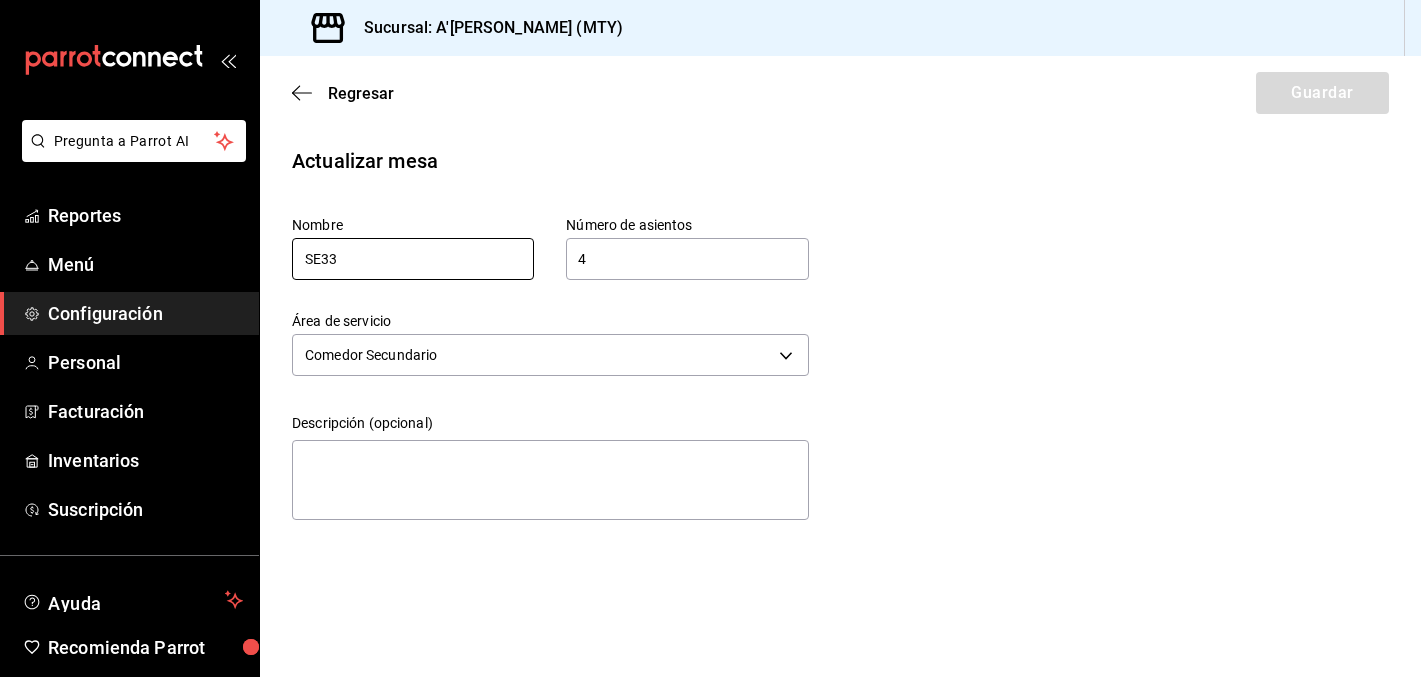 click on "SE33" at bounding box center (413, 259) 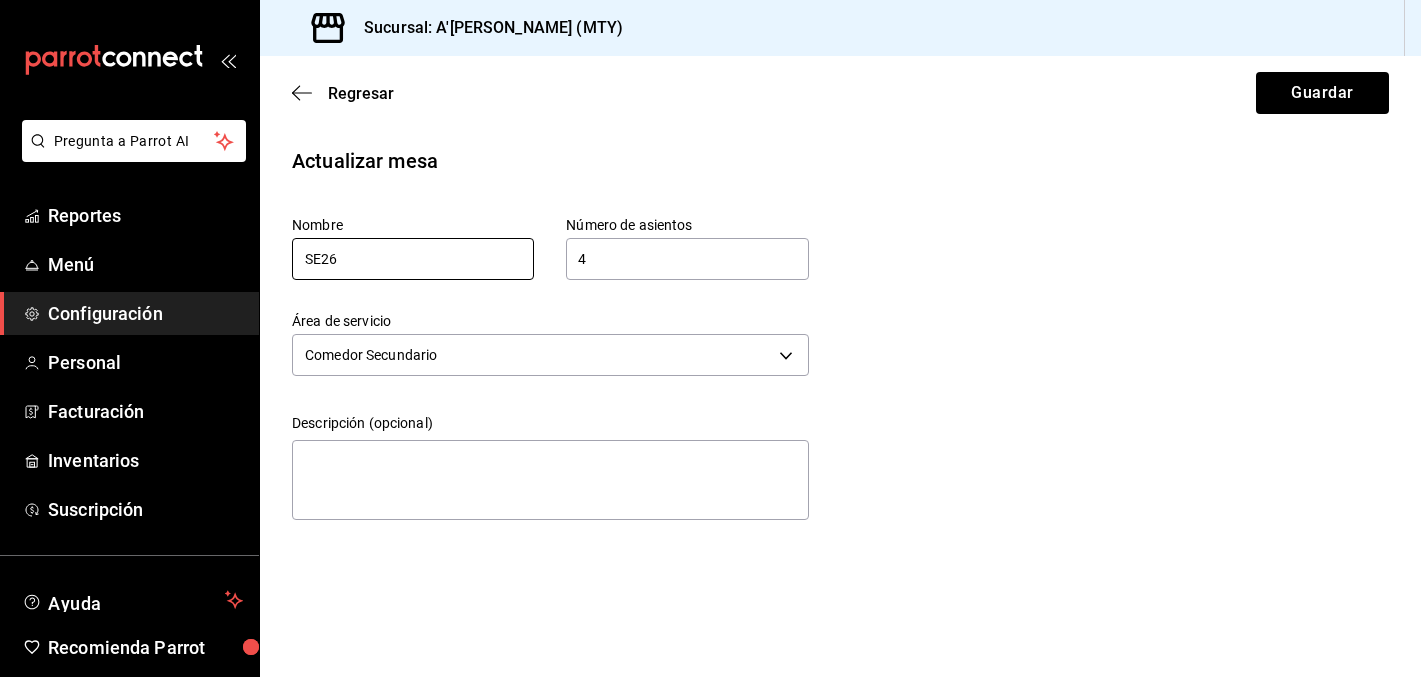 type on "SE26" 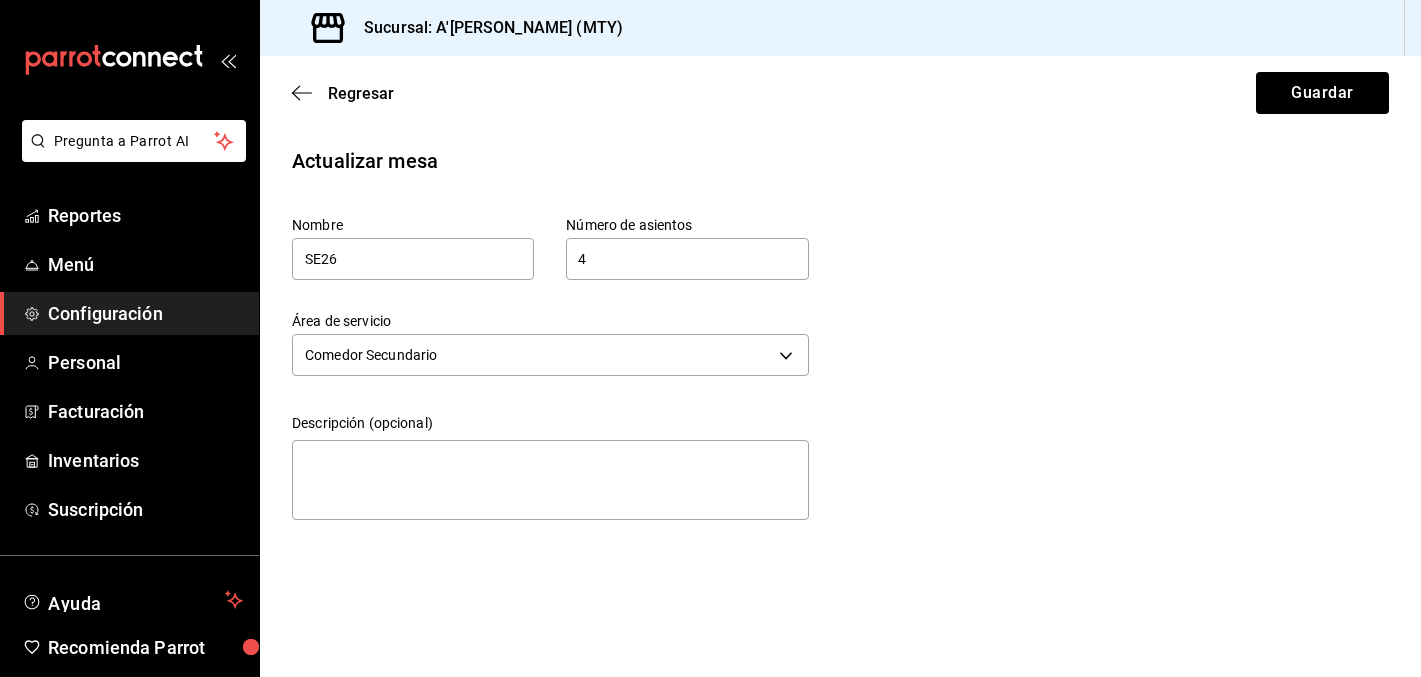 click on "Regresar Guardar" at bounding box center [840, 93] 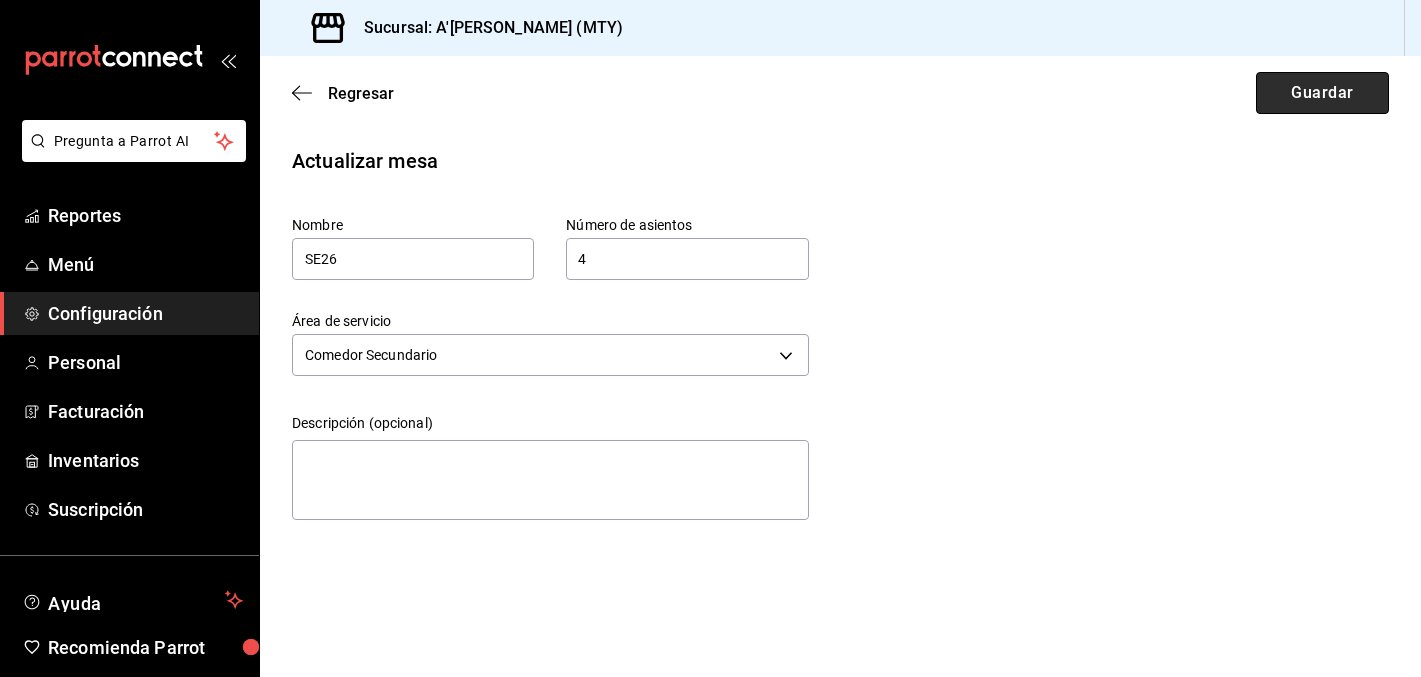 click on "Guardar" at bounding box center (1322, 93) 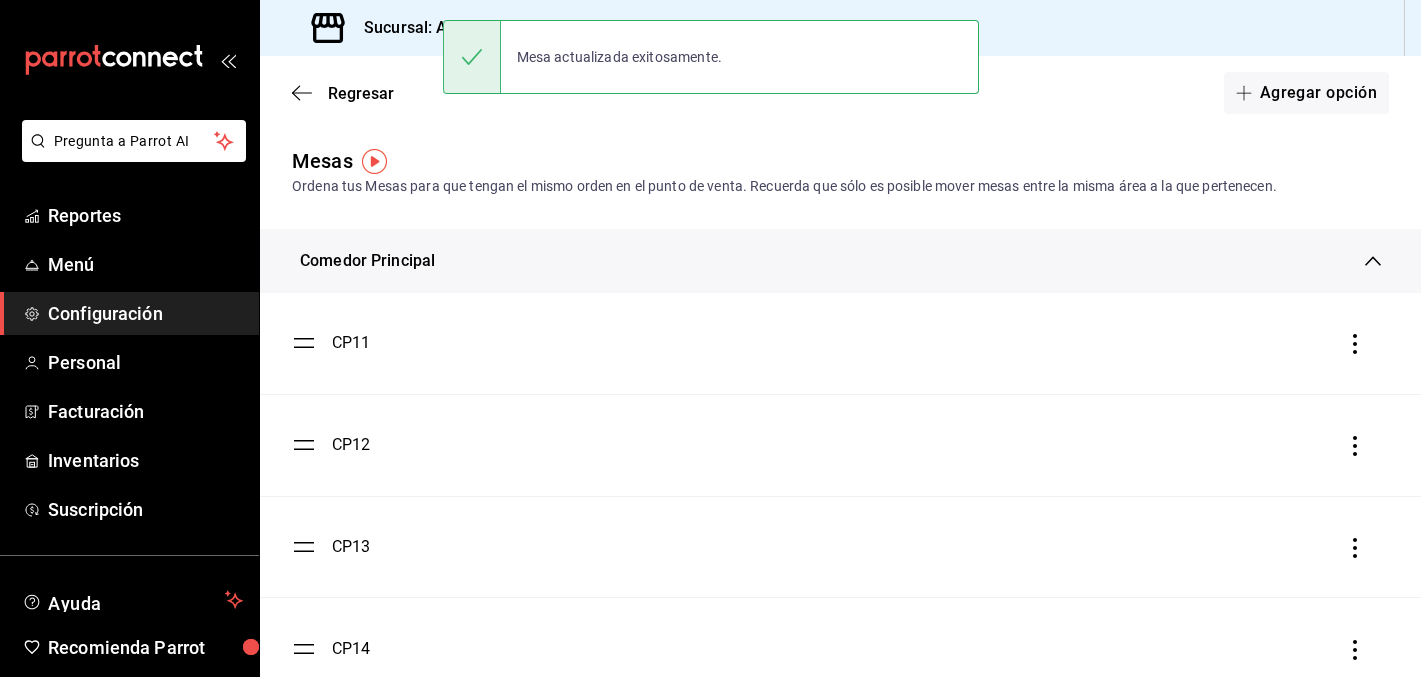click on "Comedor Principal" at bounding box center (832, 261) 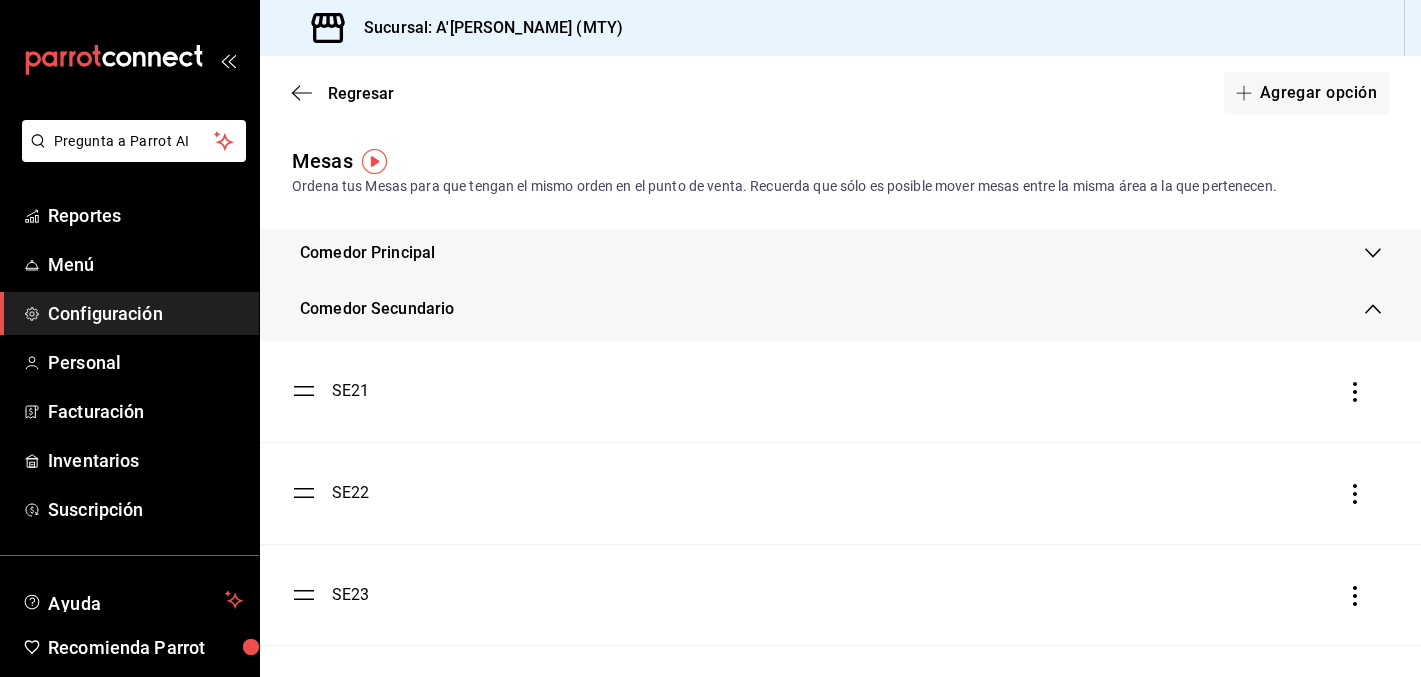 click on "Comedor Secundario" at bounding box center [832, 309] 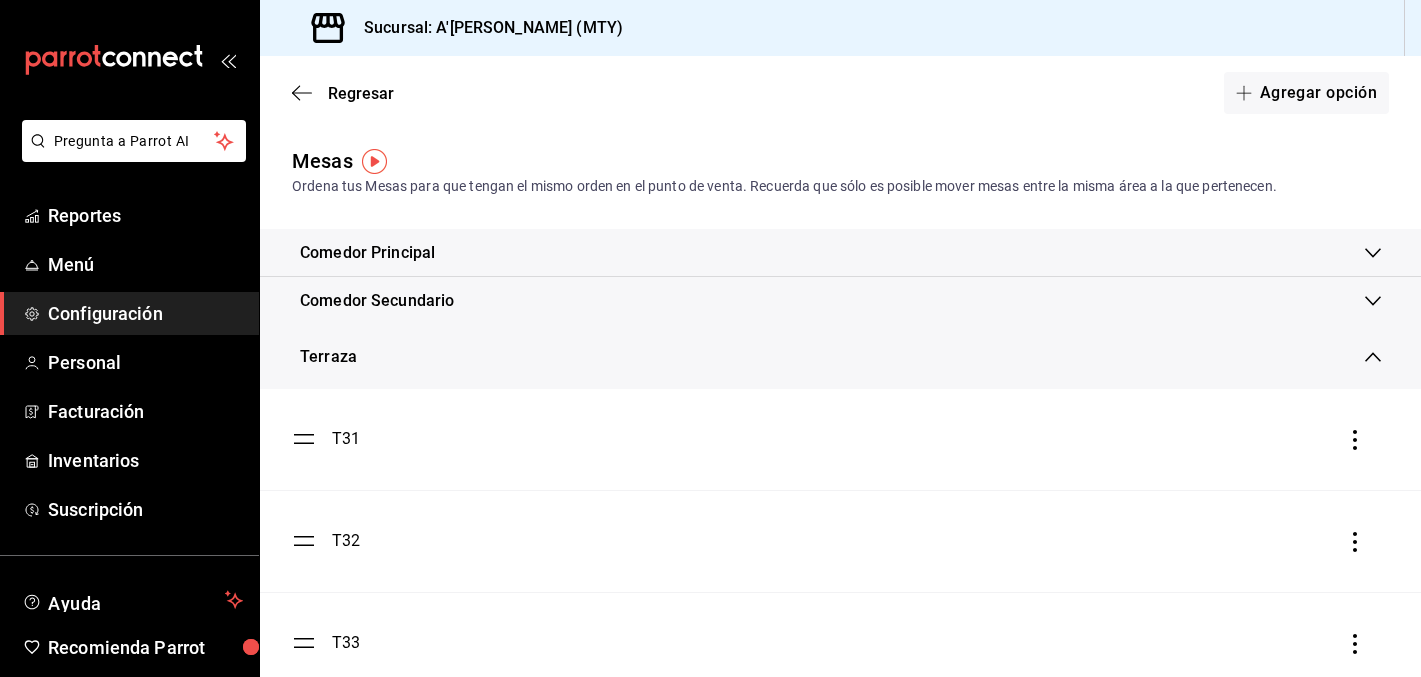 click on "Terraza" at bounding box center (832, 357) 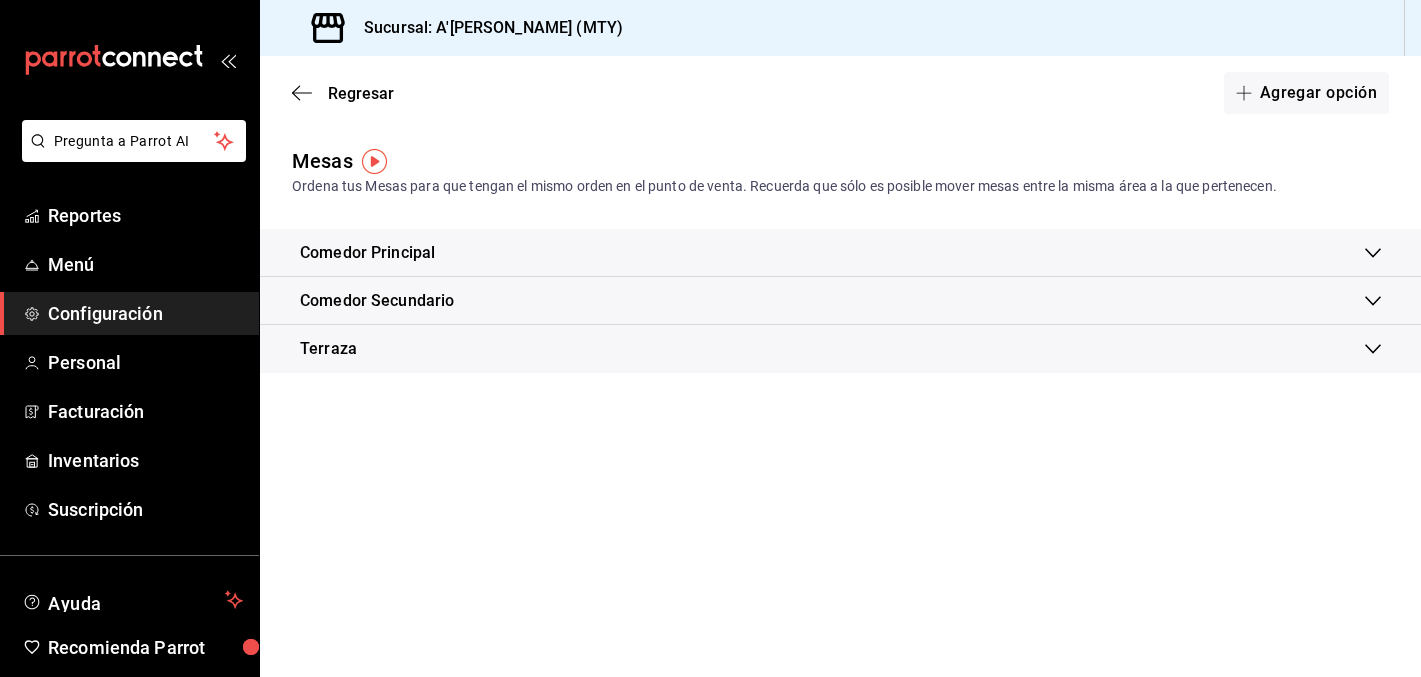click on "Regresar Agregar opción" at bounding box center [840, 93] 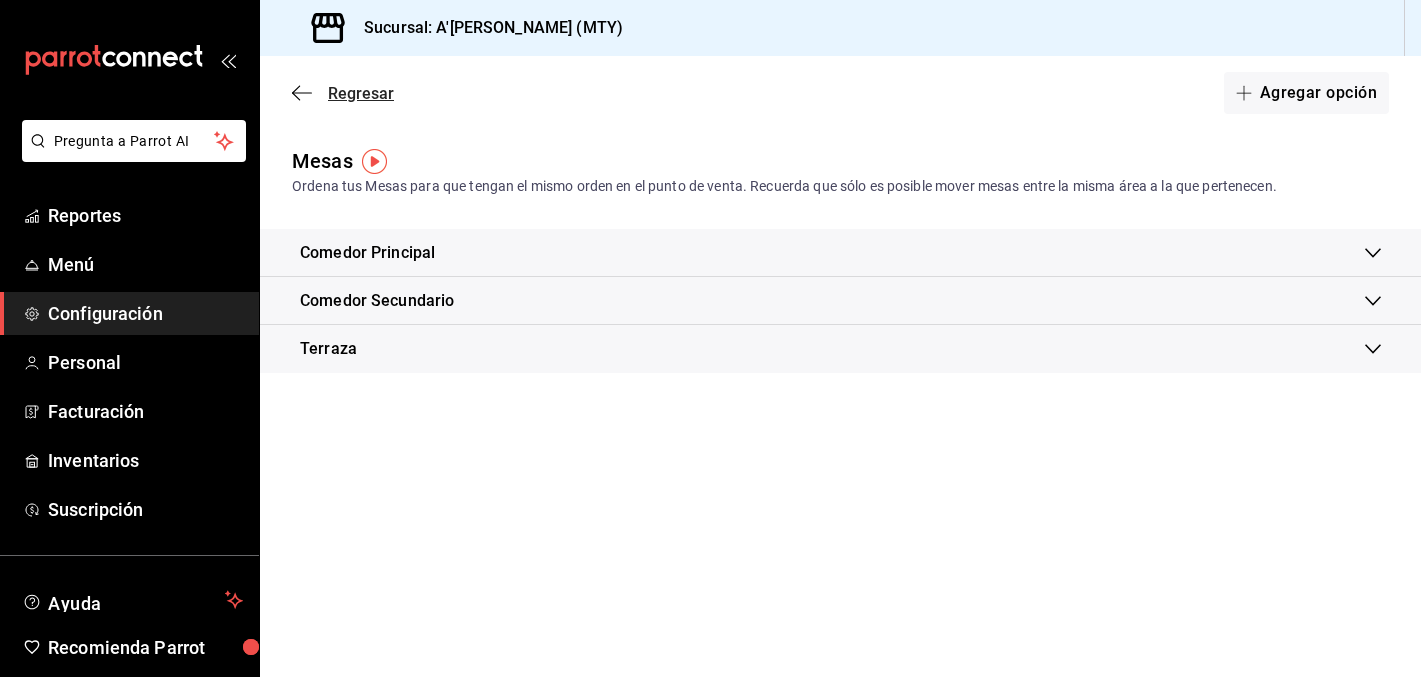 click on "Regresar" at bounding box center [361, 93] 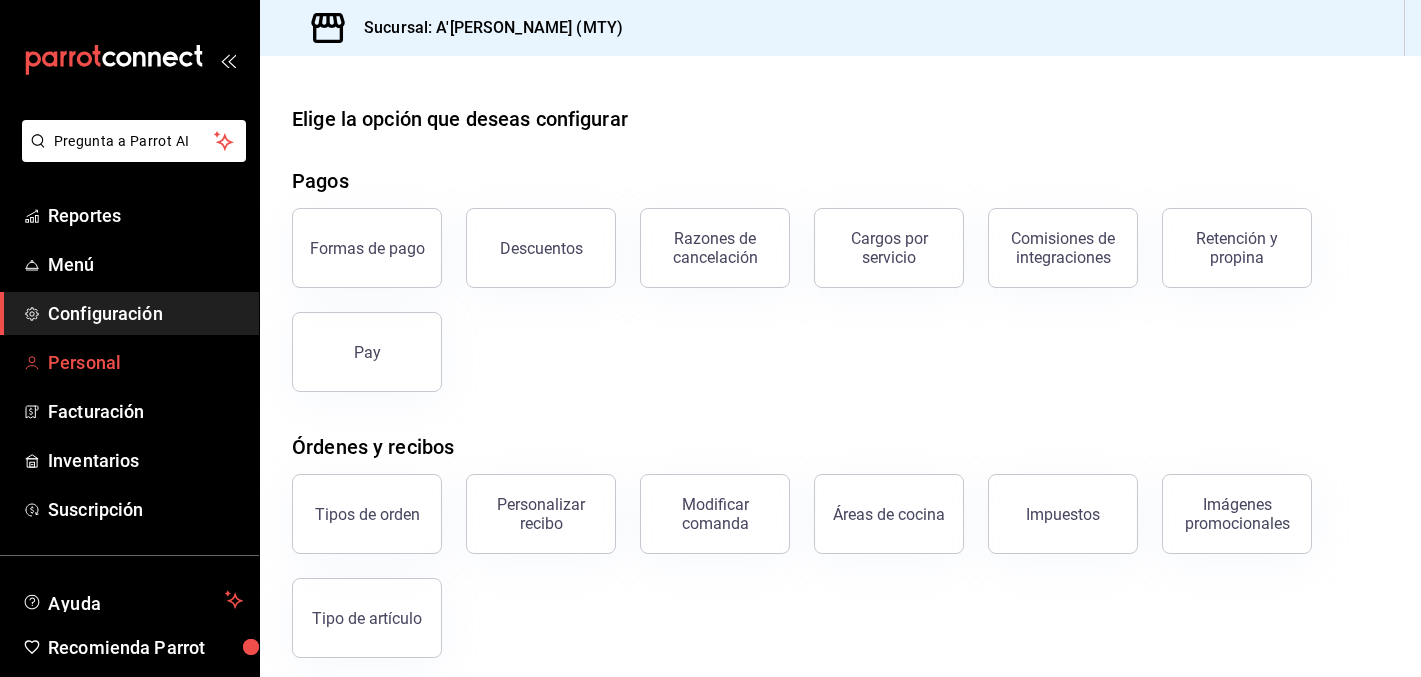 click on "Personal" at bounding box center (145, 362) 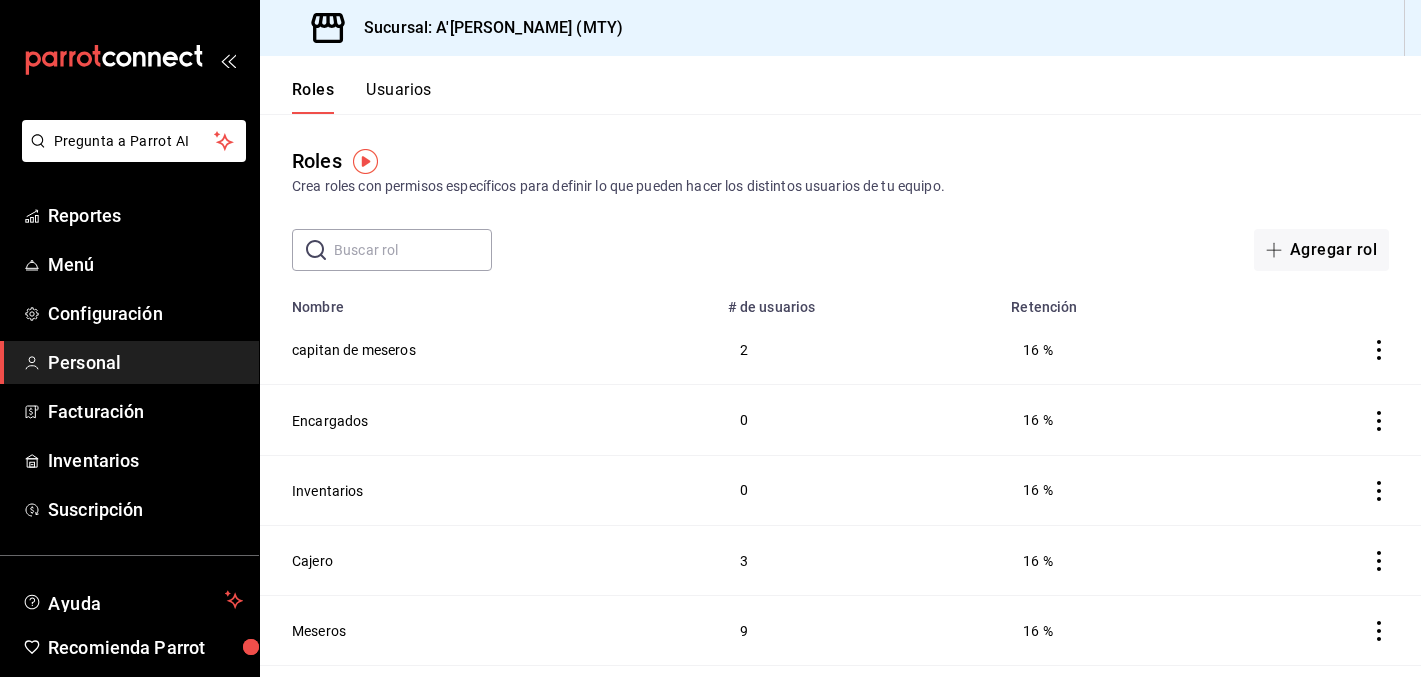 click on "Roles Usuarios" at bounding box center (346, 85) 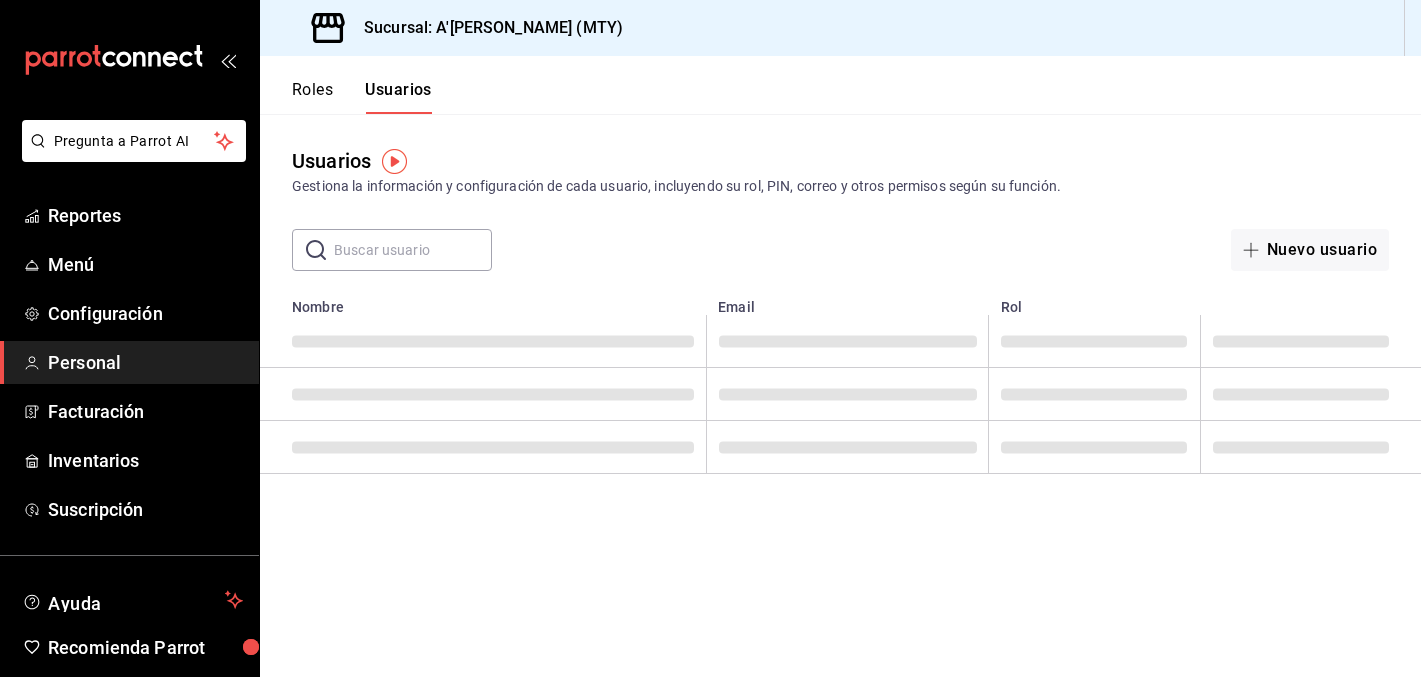 click at bounding box center (413, 250) 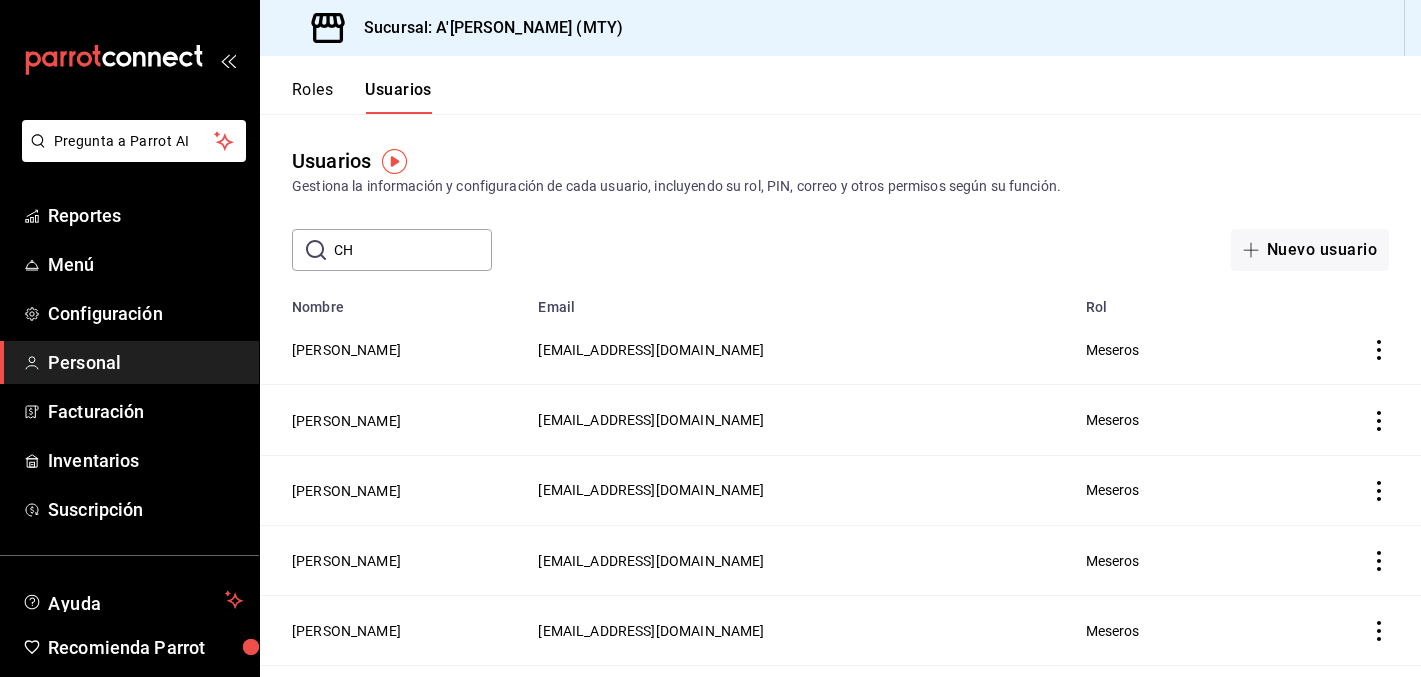 type on "CHR" 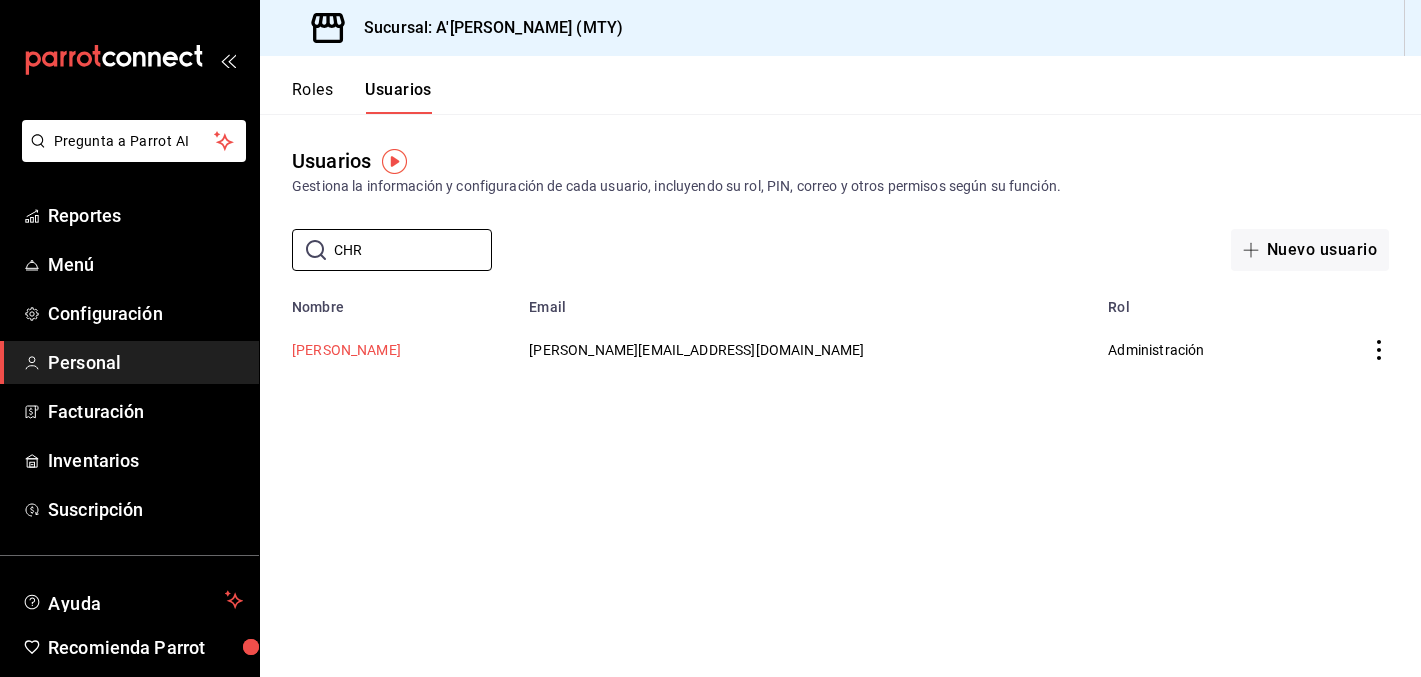 click on "[PERSON_NAME]" at bounding box center [346, 350] 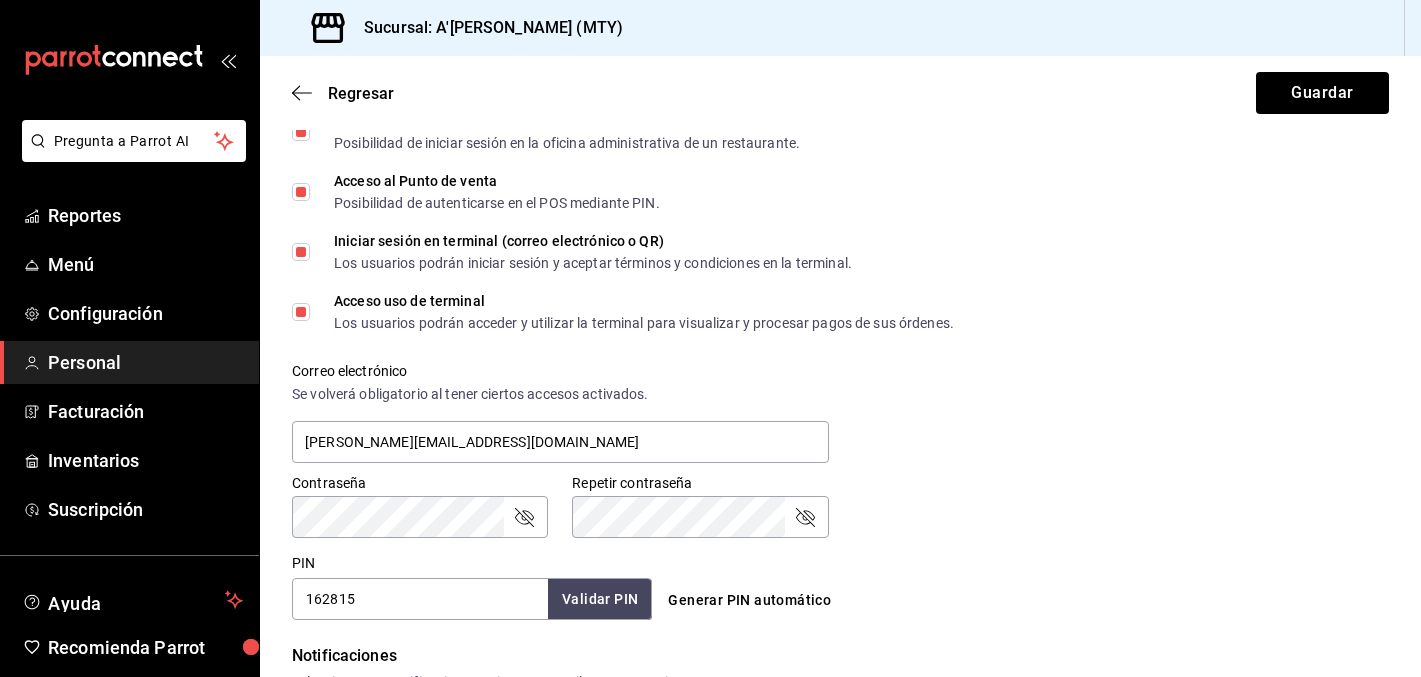 scroll, scrollTop: 611, scrollLeft: 0, axis: vertical 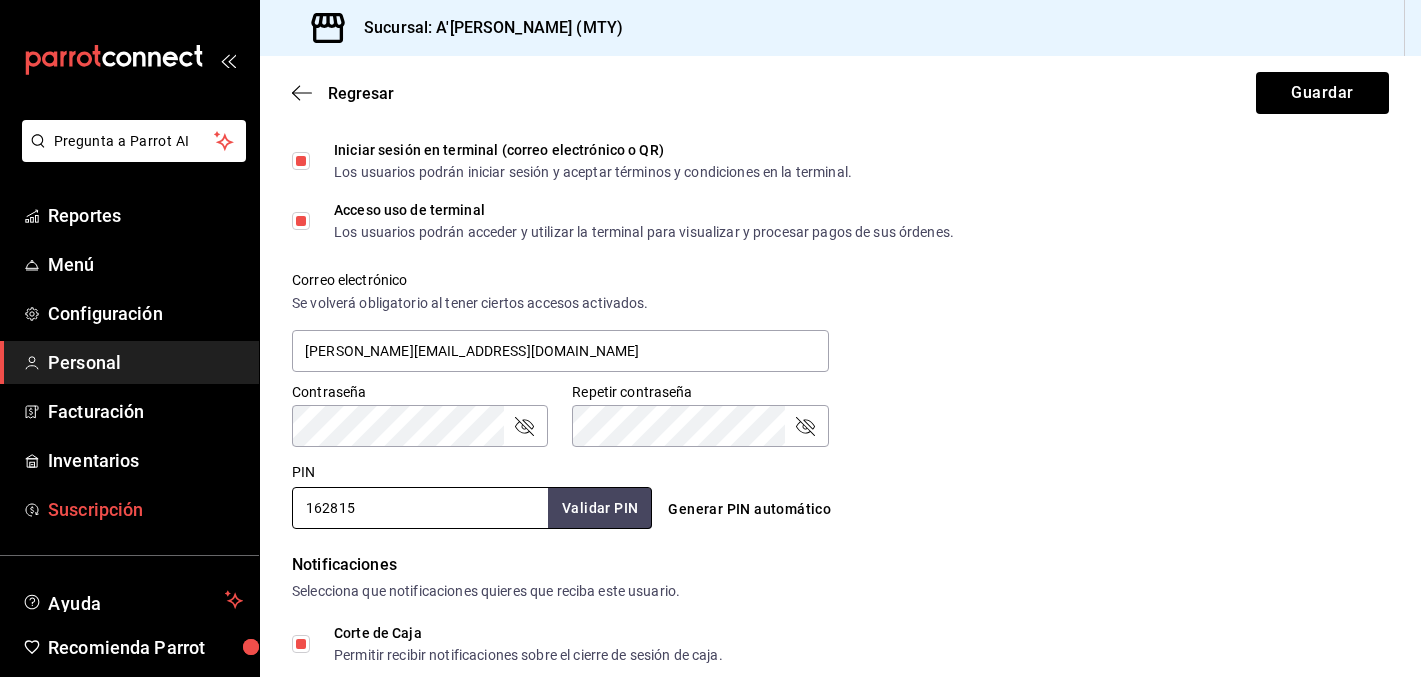 drag, startPoint x: 364, startPoint y: 500, endPoint x: 211, endPoint y: 500, distance: 153 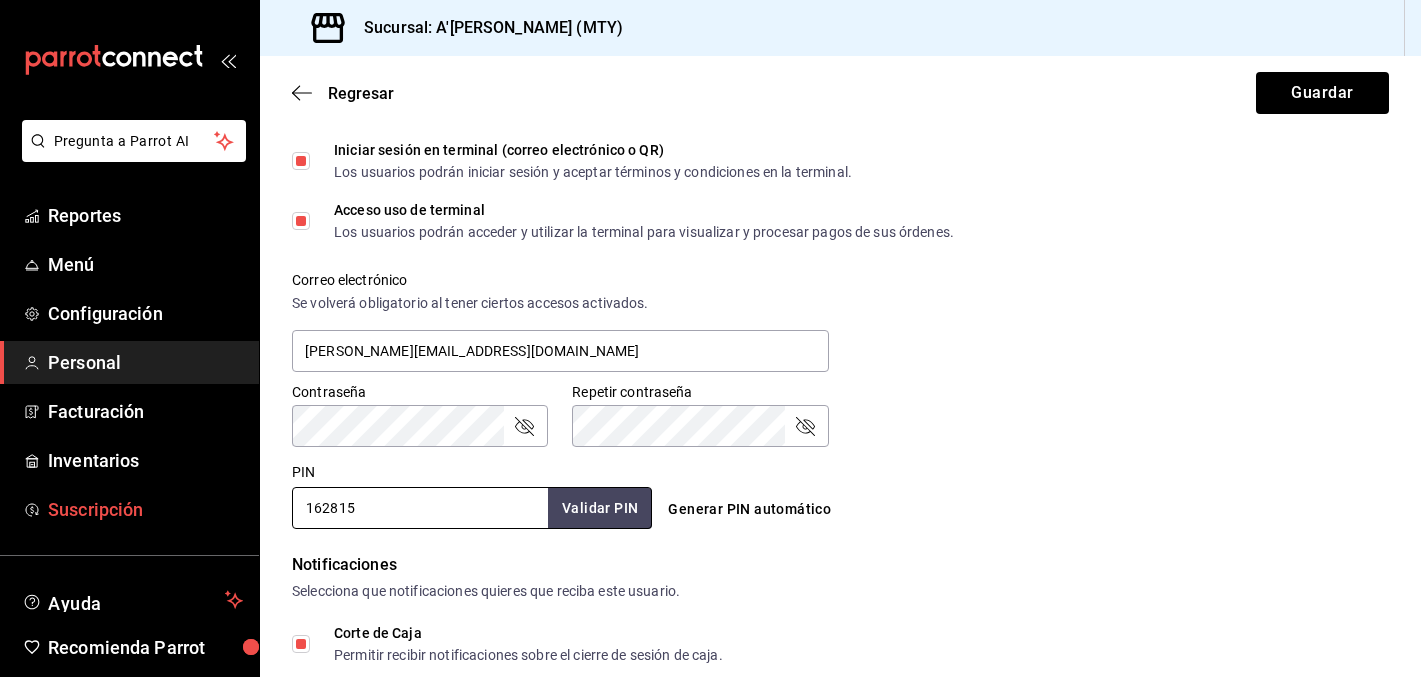 drag, startPoint x: 400, startPoint y: 514, endPoint x: 114, endPoint y: 505, distance: 286.14157 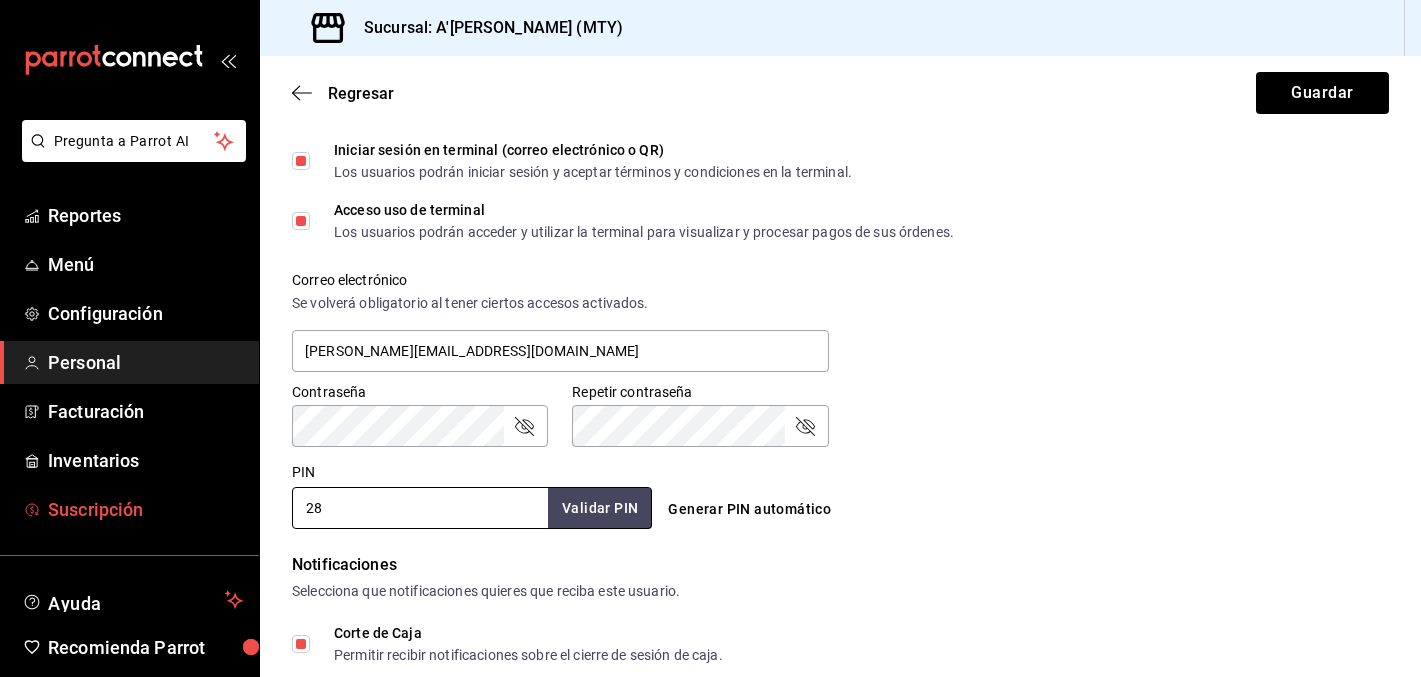 type on "2" 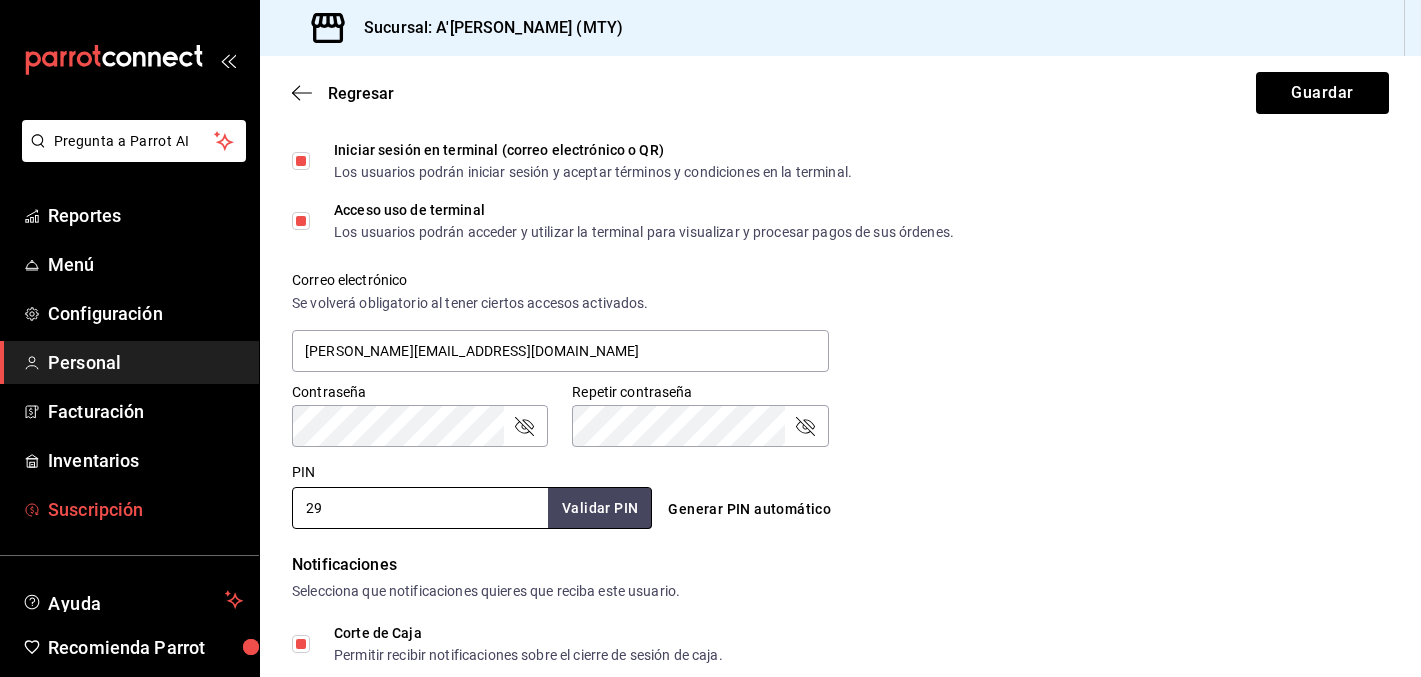 type on "2" 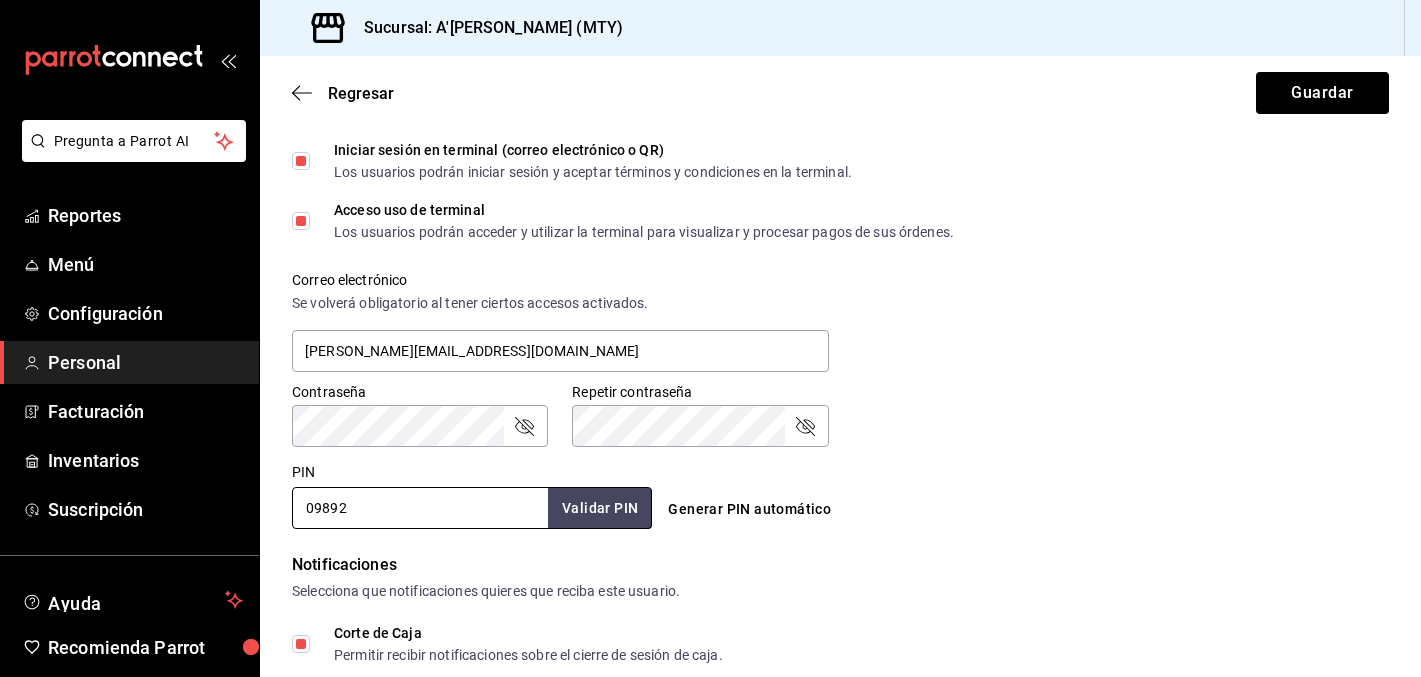 type on "098926" 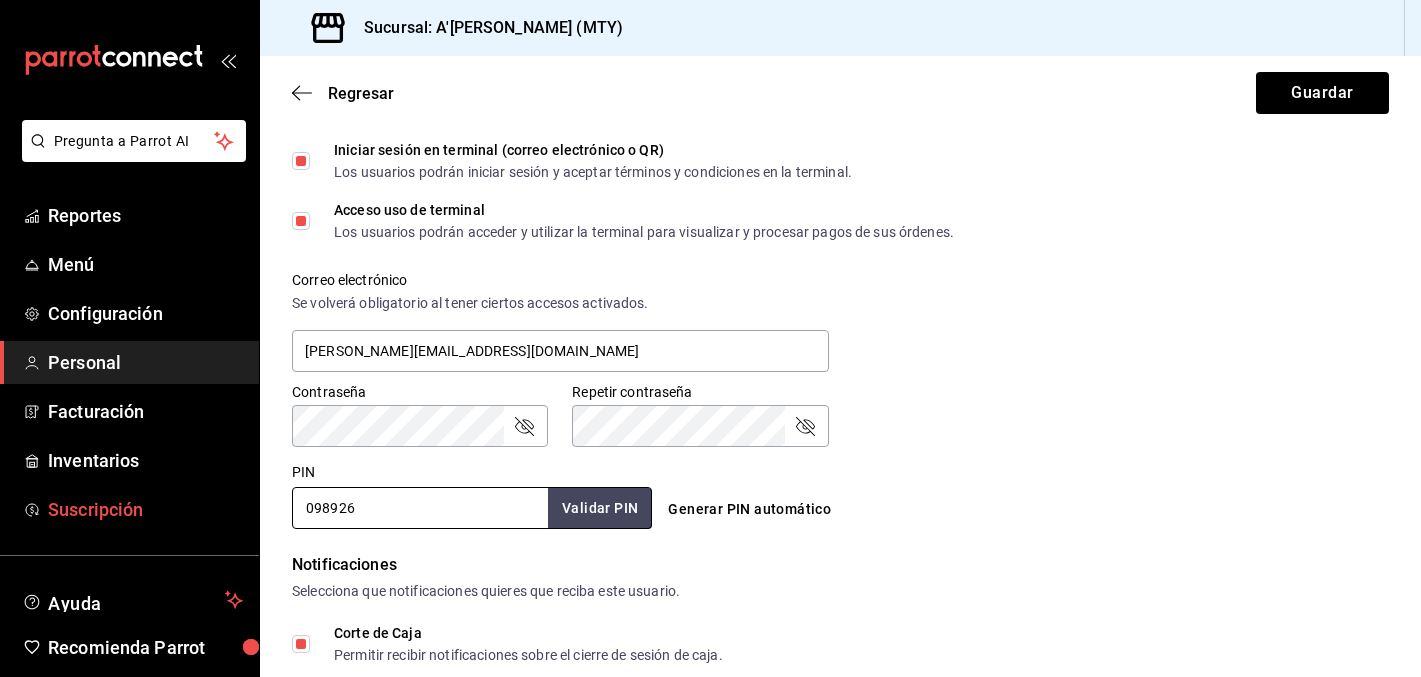 drag, startPoint x: 391, startPoint y: 509, endPoint x: 258, endPoint y: 509, distance: 133 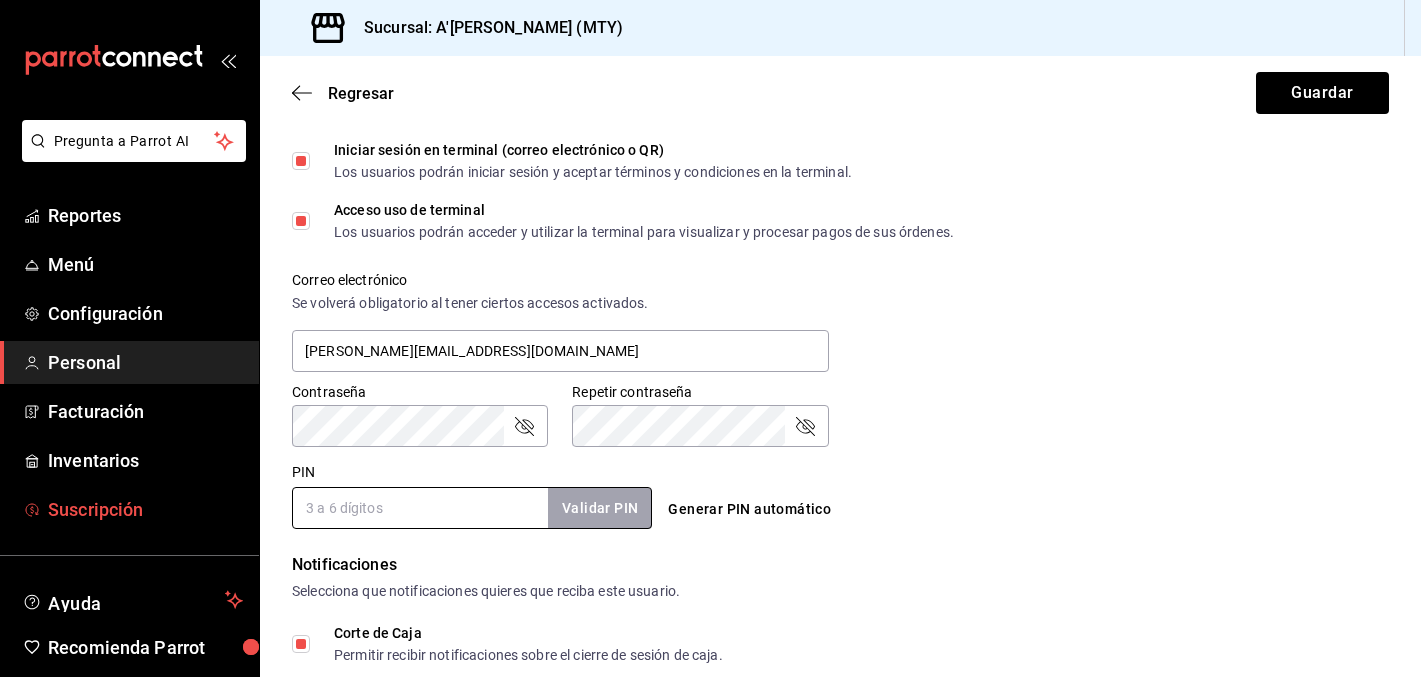 type on "2" 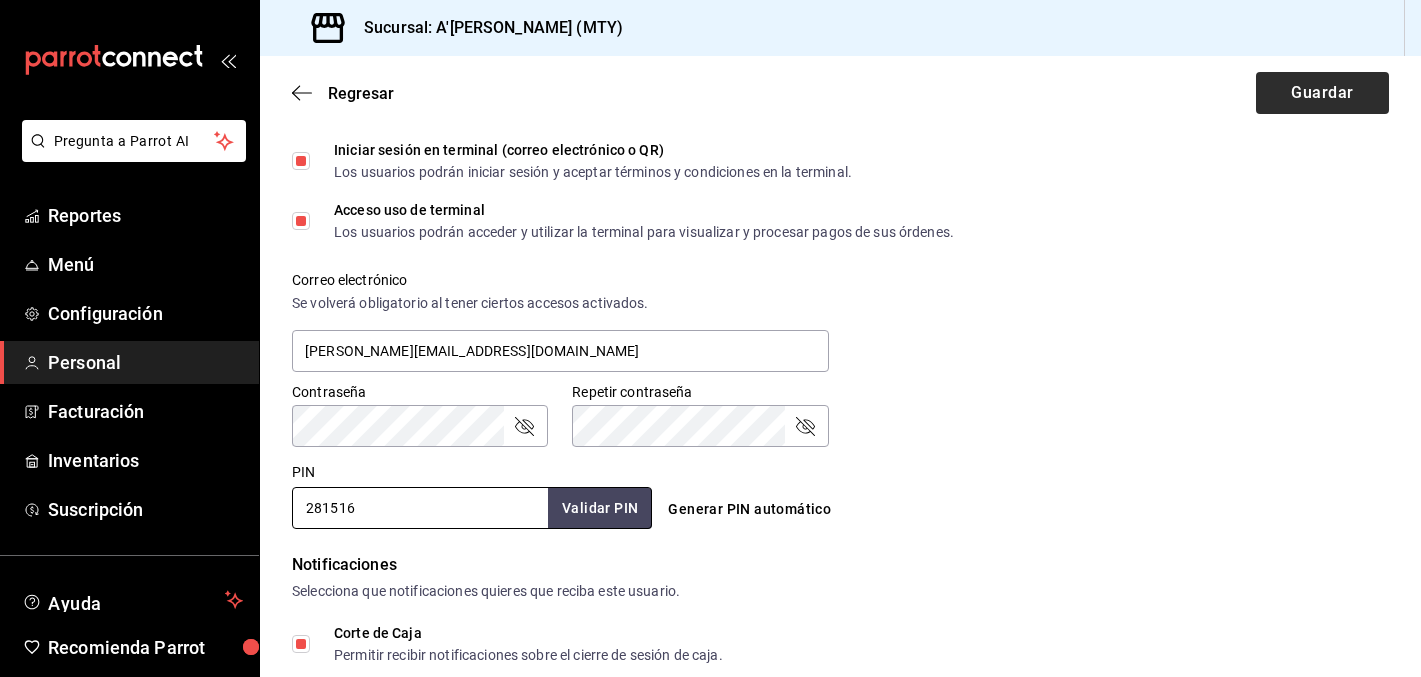 type on "281516" 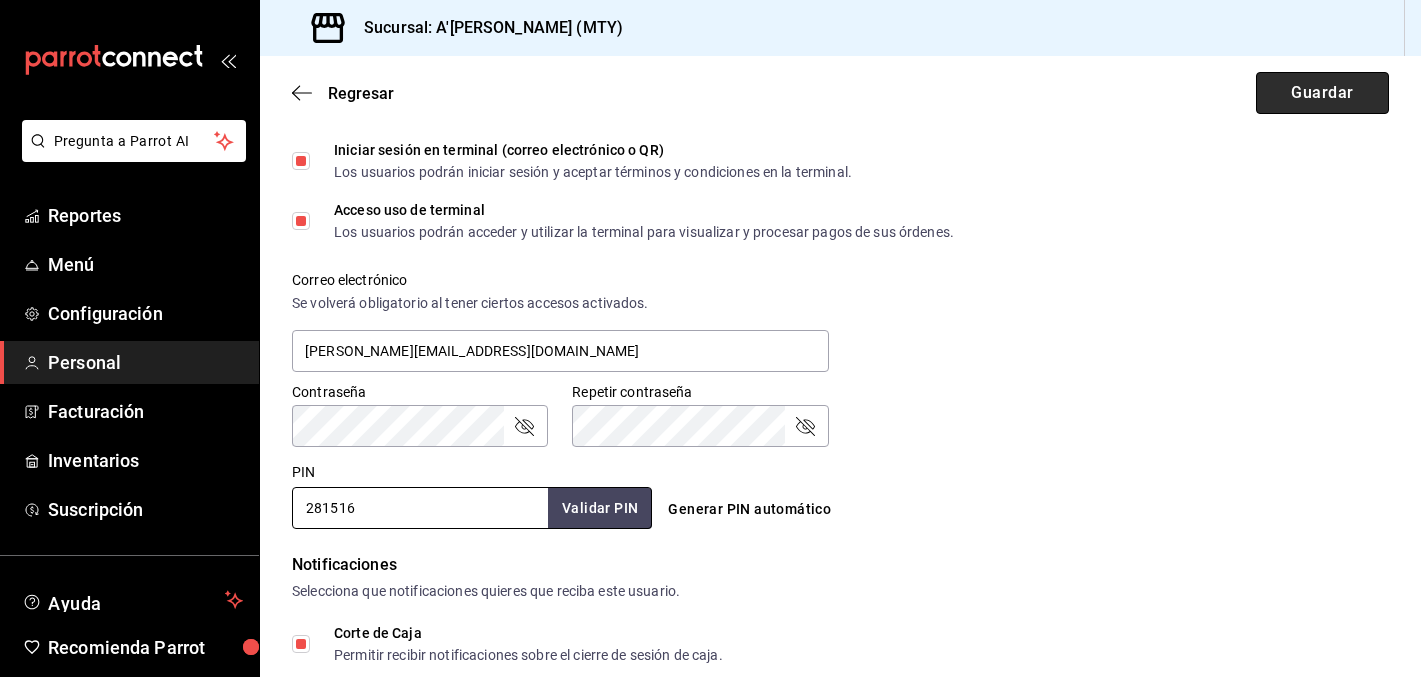 click on "Guardar" at bounding box center [1322, 93] 